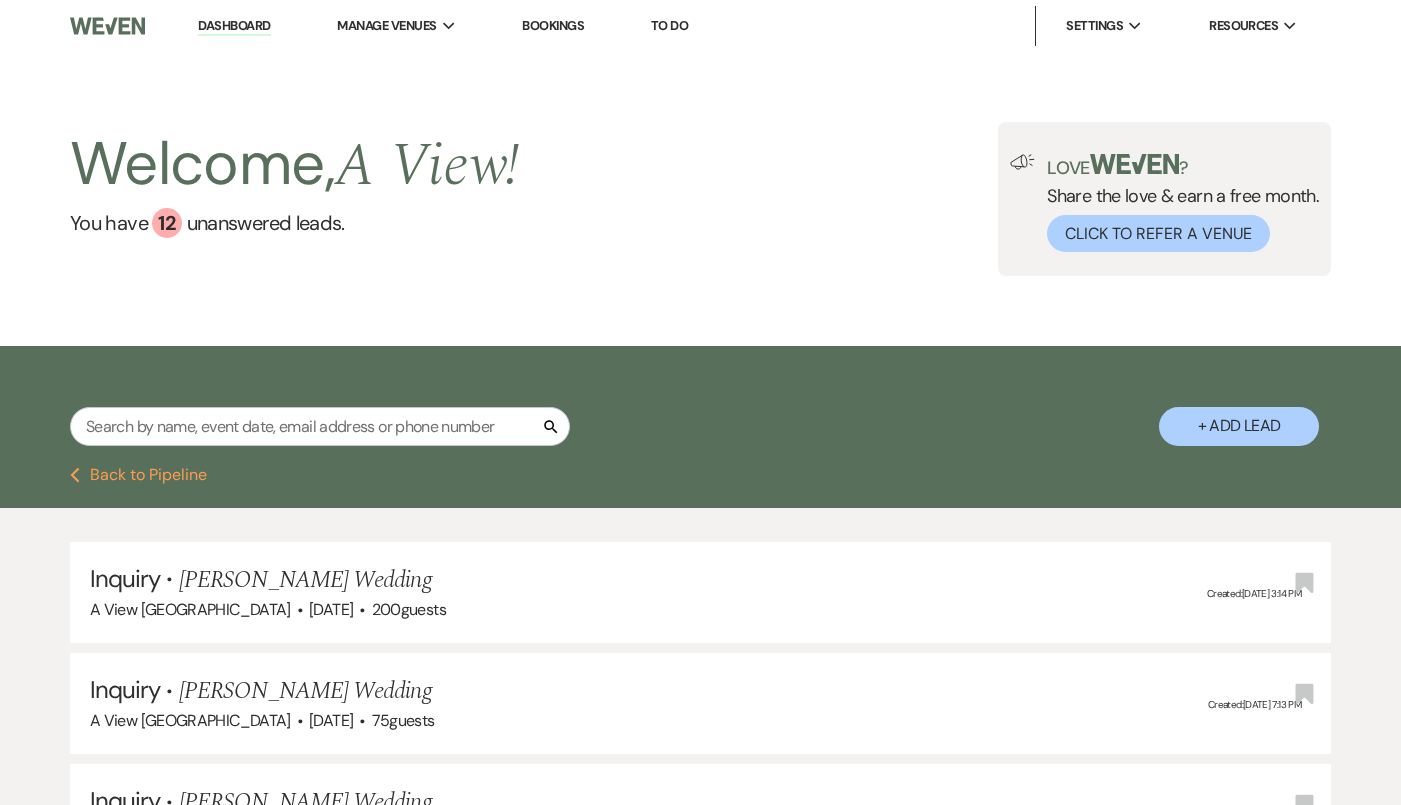 click at bounding box center (320, 426) 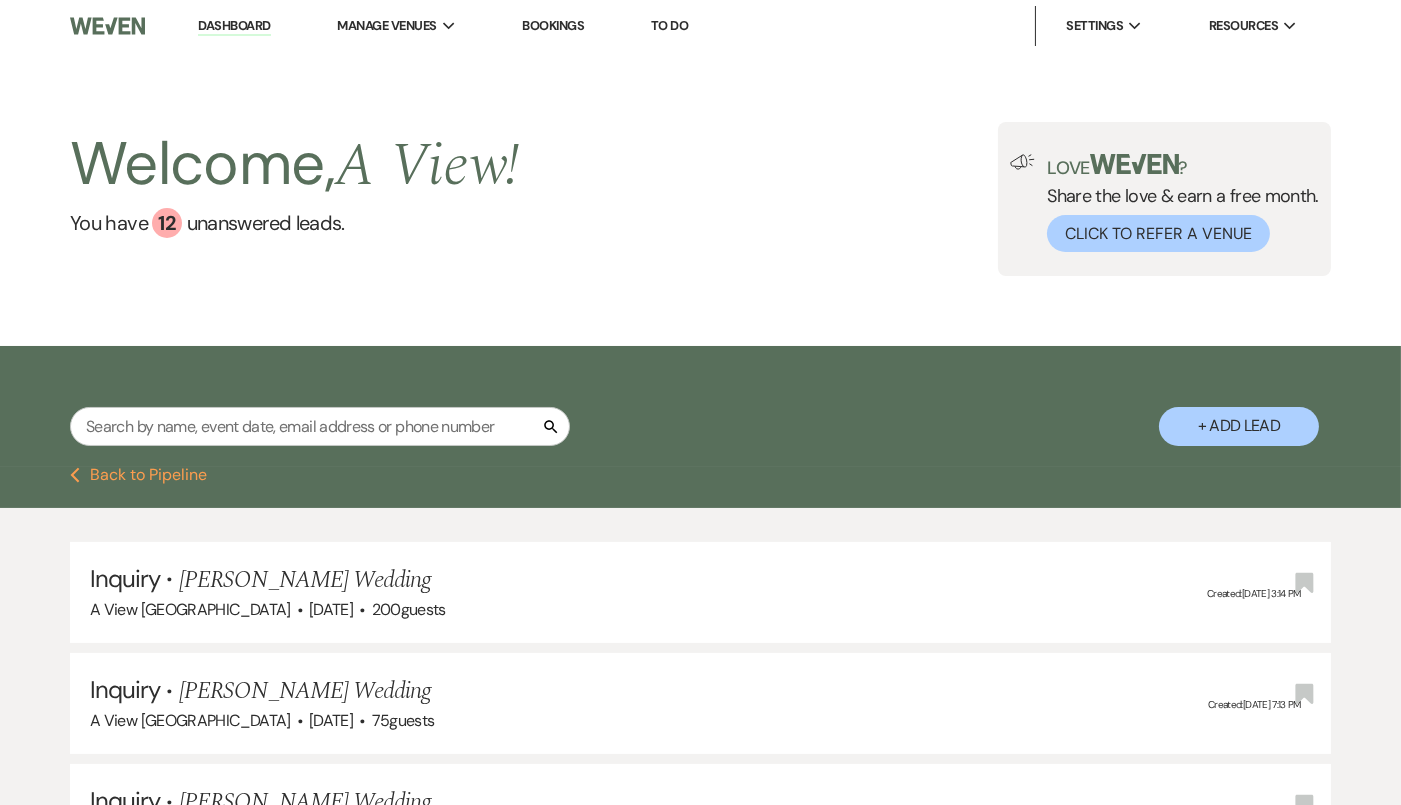 scroll, scrollTop: 0, scrollLeft: 0, axis: both 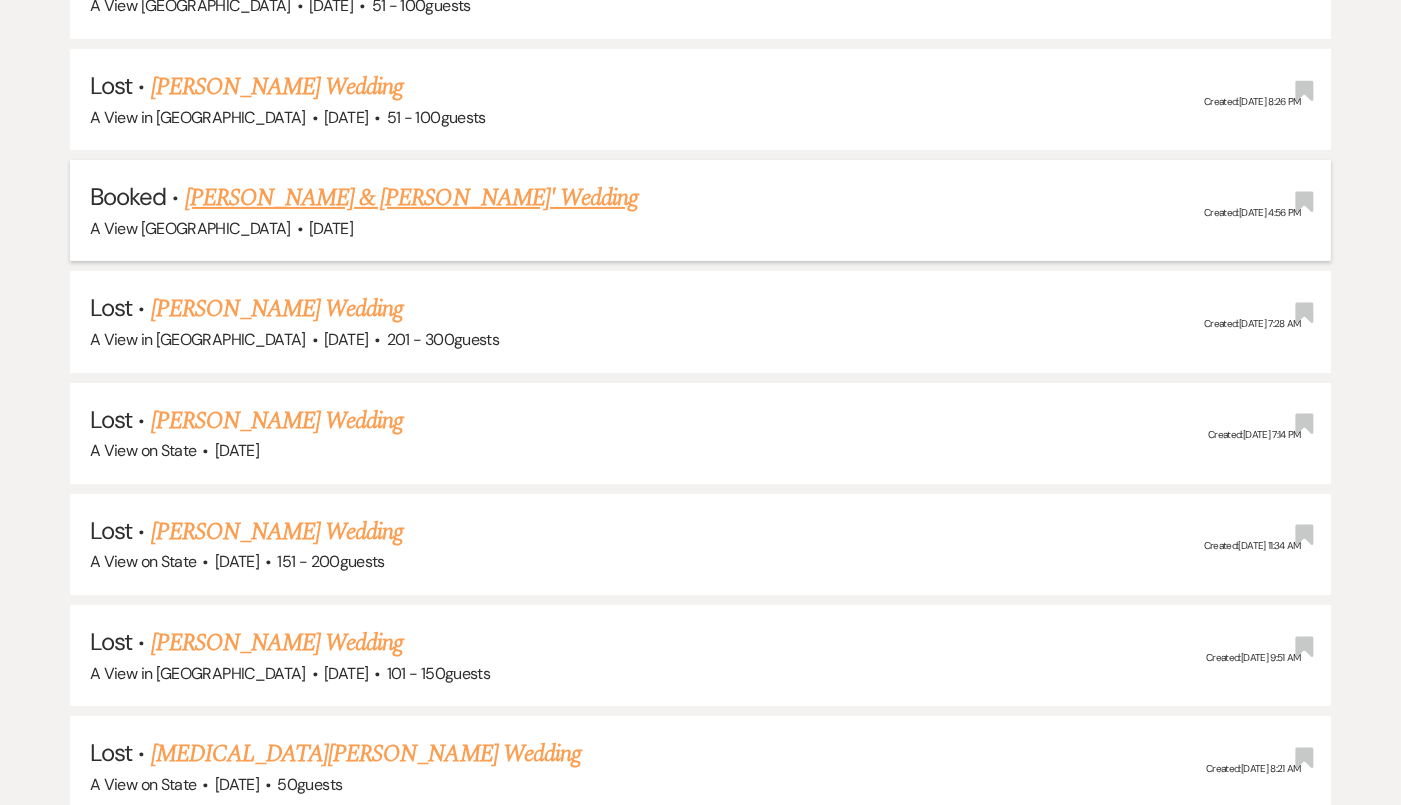 type on "[PERSON_NAME]" 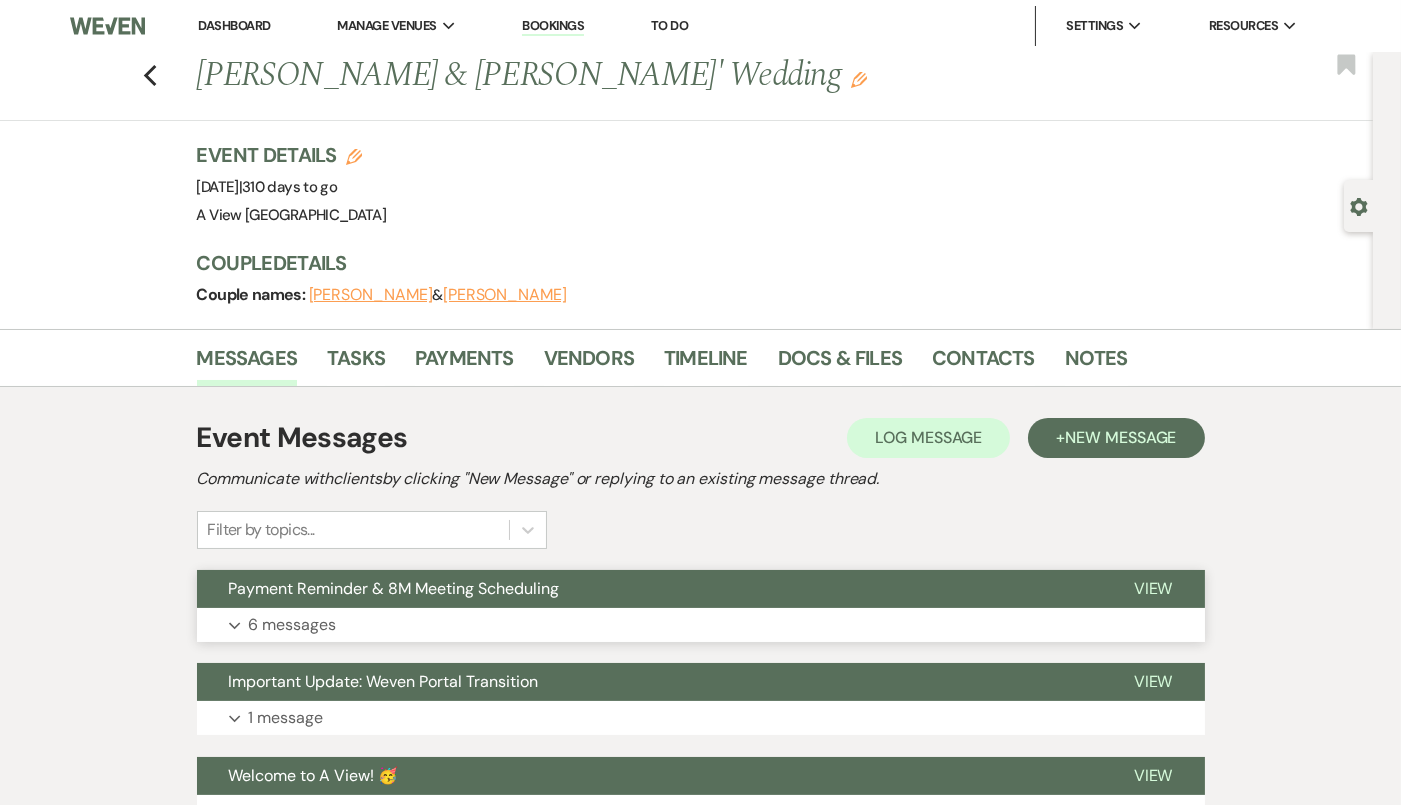 click on "Expand 6 messages" at bounding box center [701, 625] 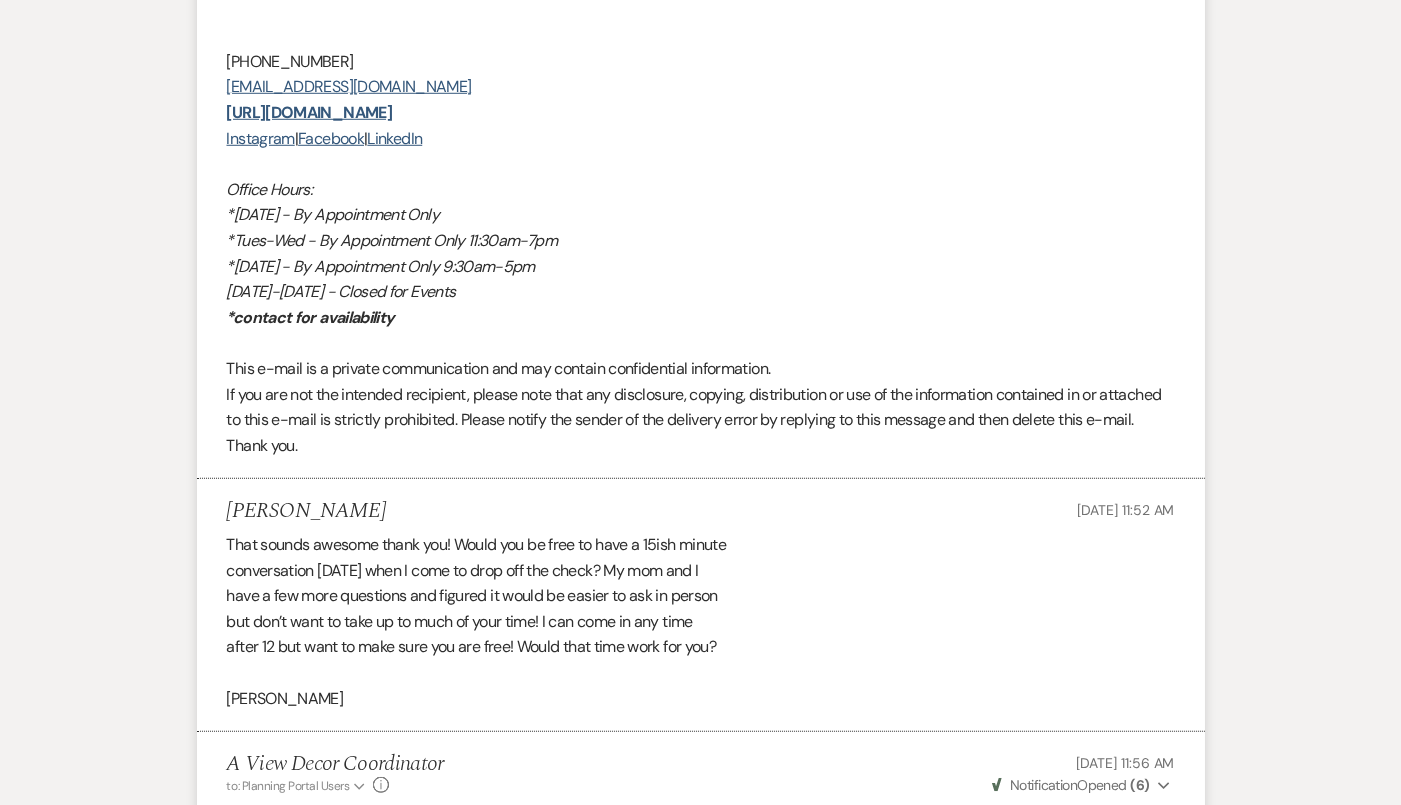 scroll, scrollTop: 3056, scrollLeft: 0, axis: vertical 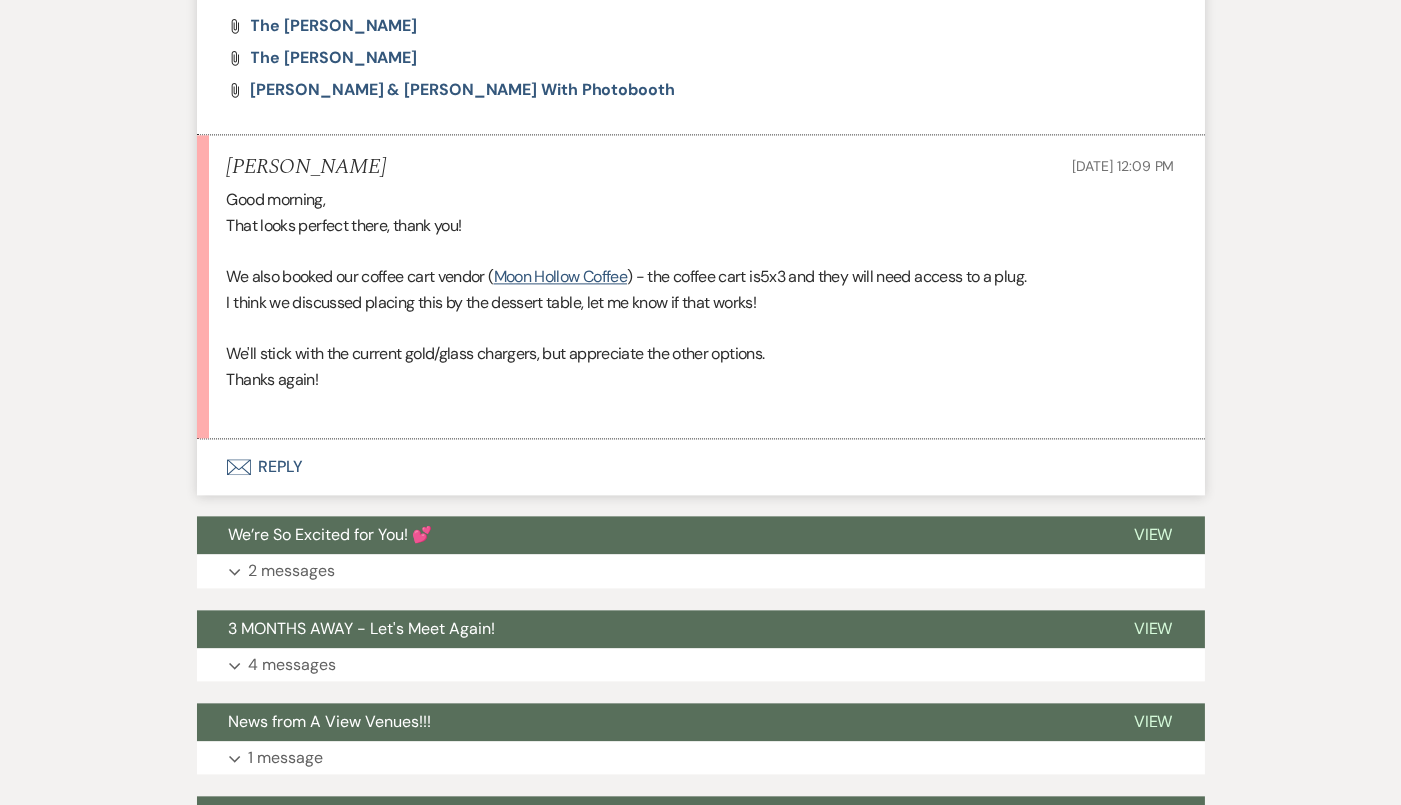click on "Envelope Reply" at bounding box center (701, 467) 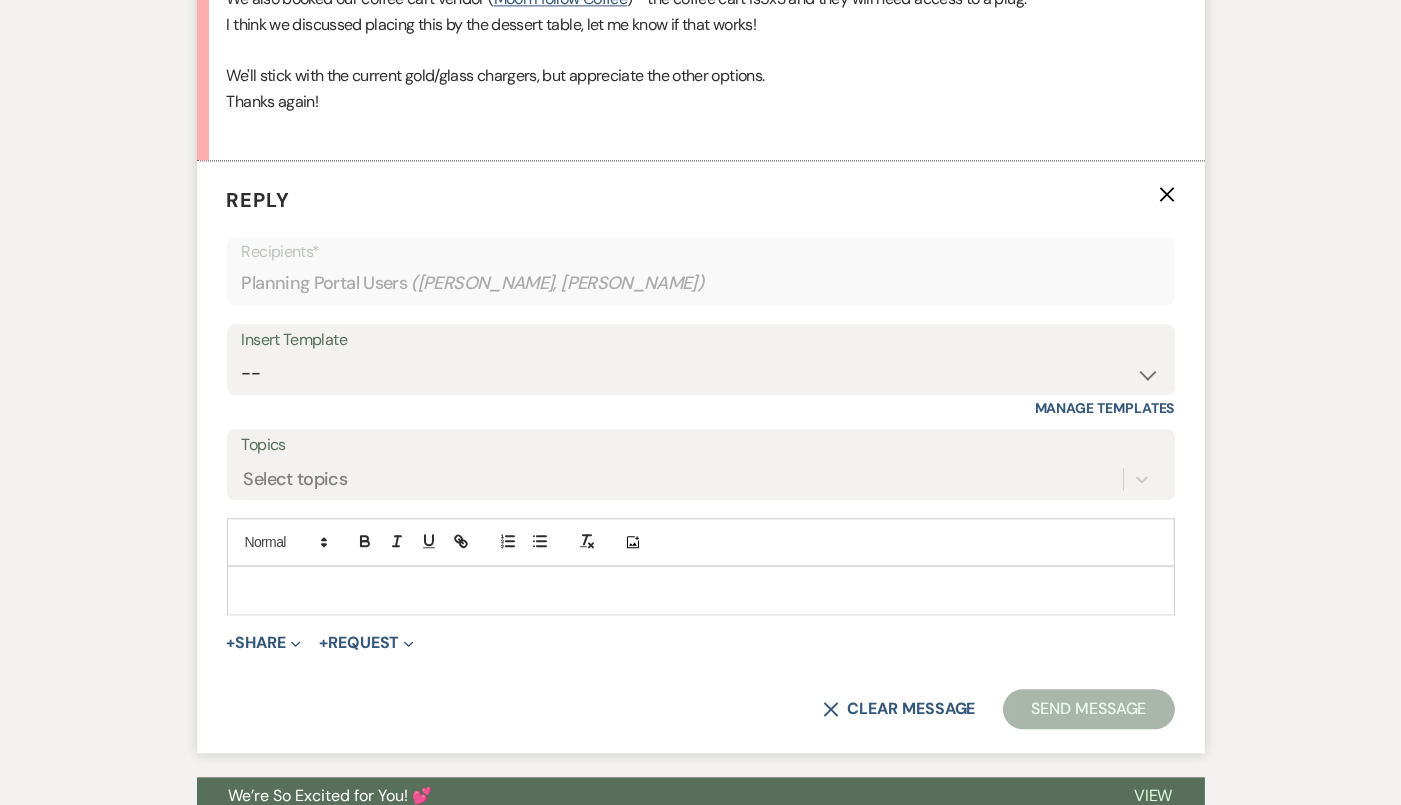 scroll, scrollTop: 7742, scrollLeft: 0, axis: vertical 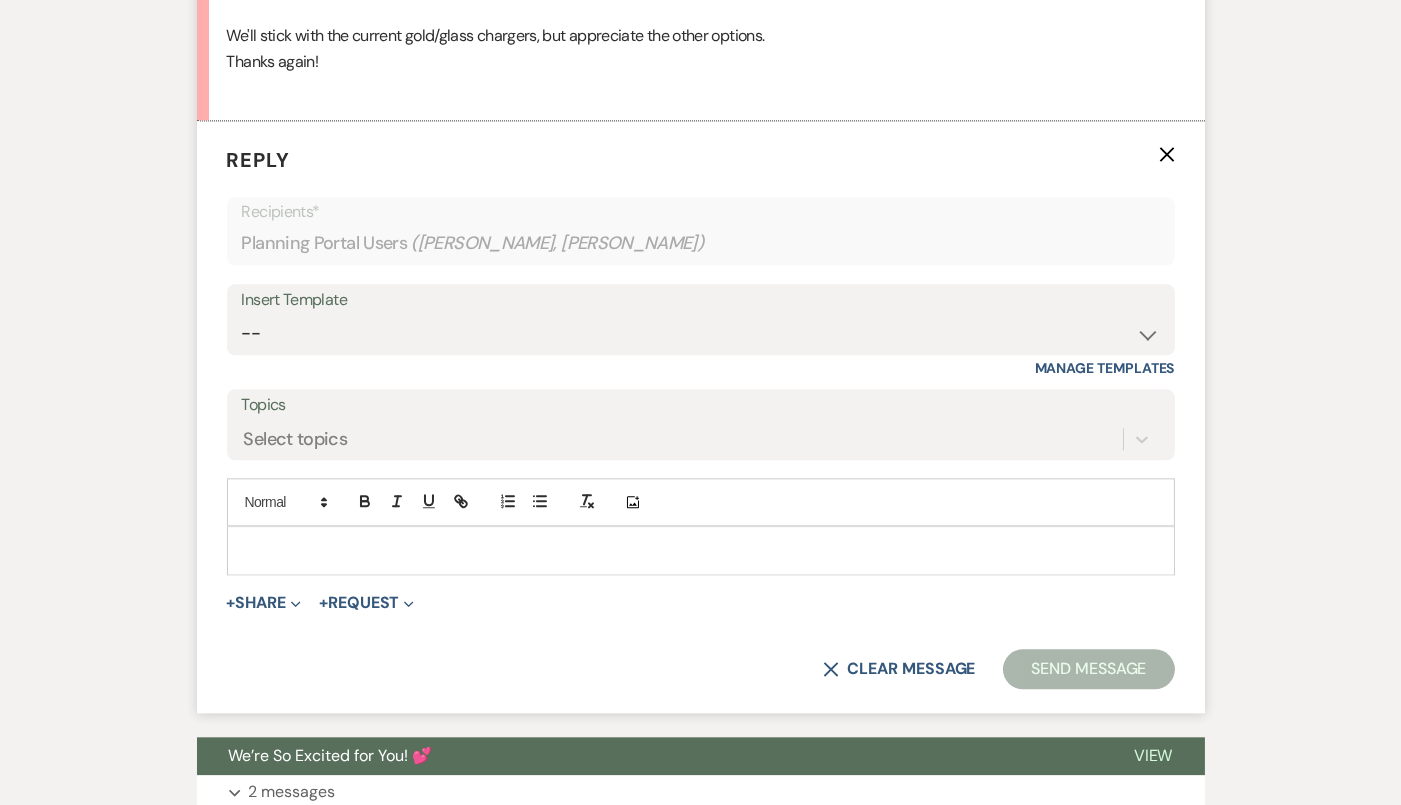 click at bounding box center (701, 550) 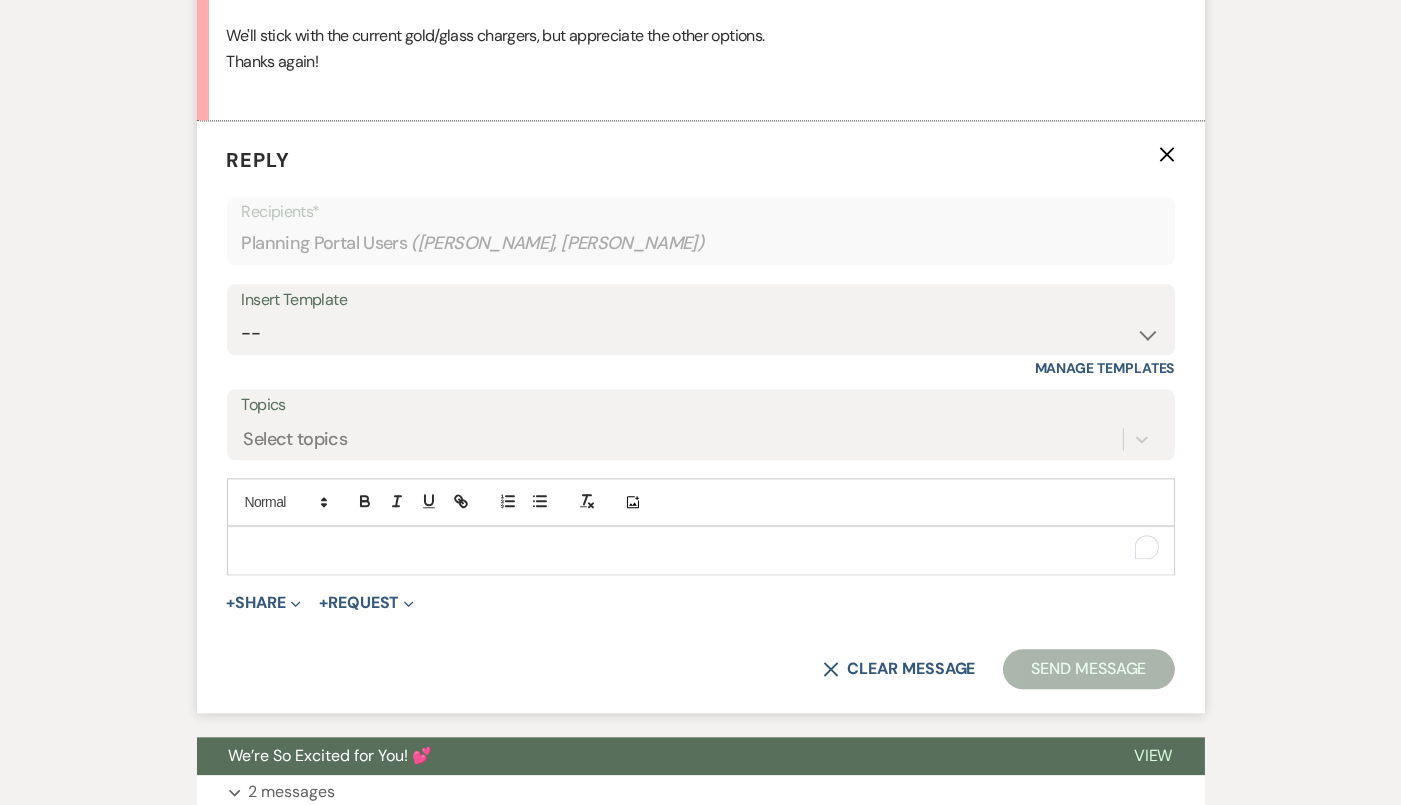 type 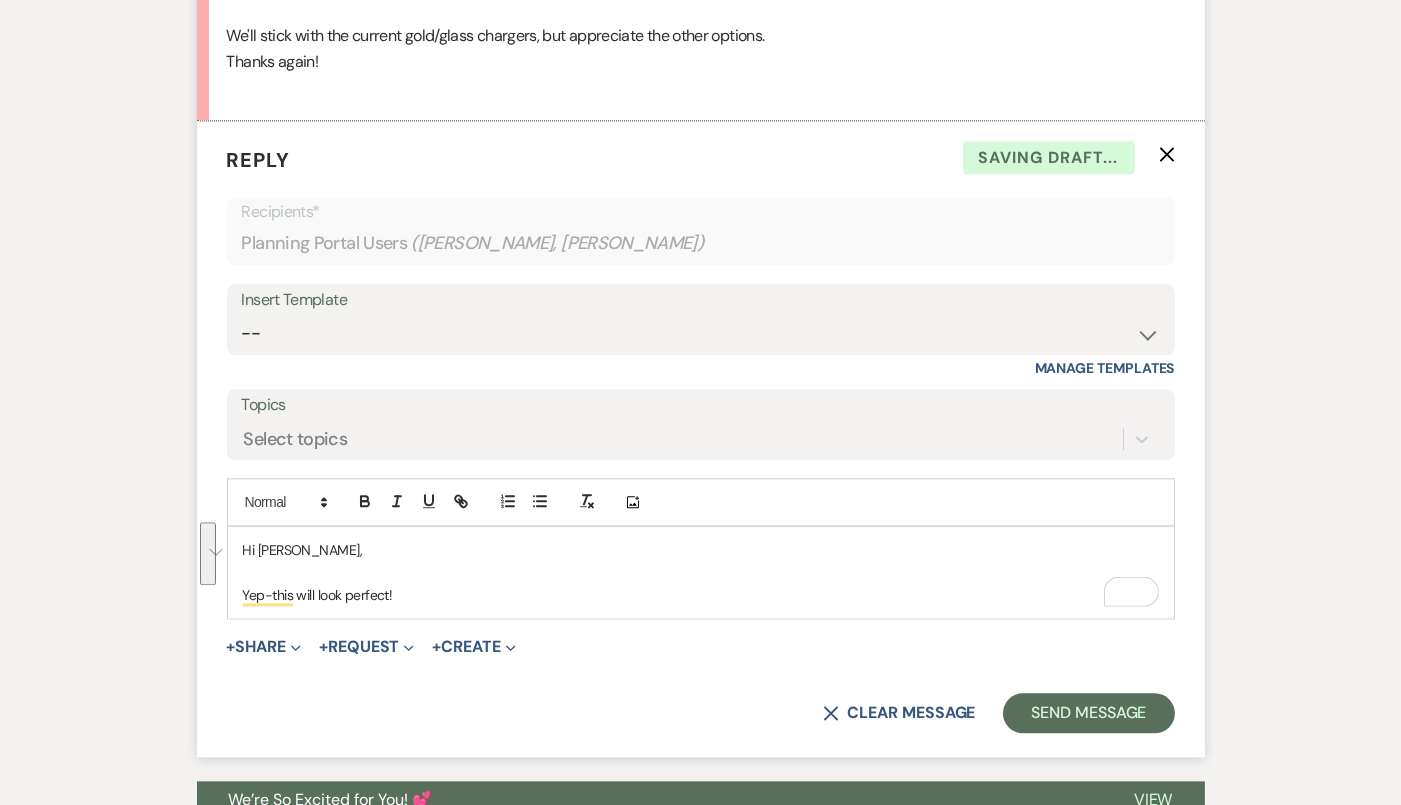 drag, startPoint x: 439, startPoint y: 590, endPoint x: 181, endPoint y: 532, distance: 264.43903 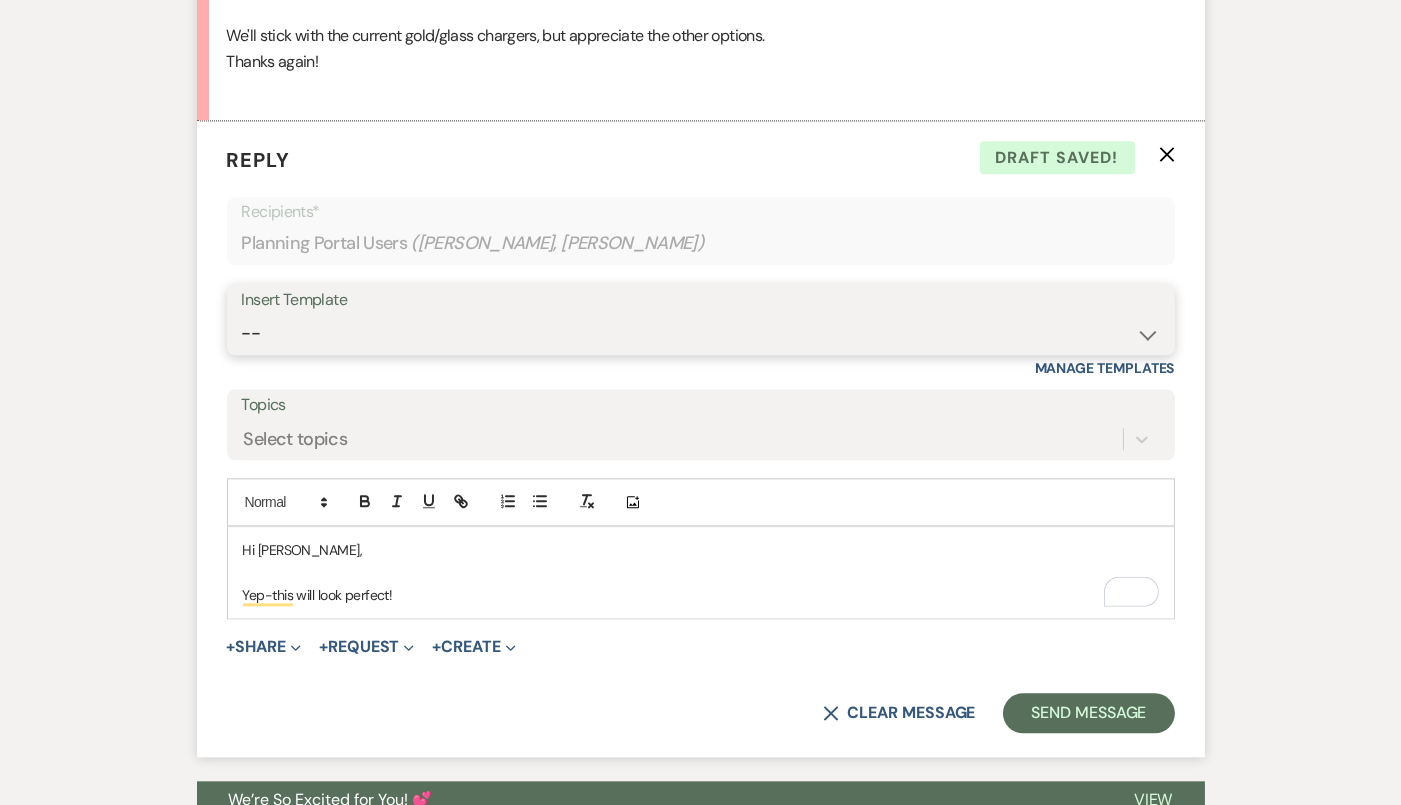 click on "-- Tour Confirmation Contract (Pre-Booked Leads) Out of office Inquiry Email All 3 Venues Inquiry Welcome Email Pharna  Initial Inquiry Follow Up Say YES to the Venue!  Britney Tour Follow Up - A Special Note from A View  Brochure Download Follow Up A View on State - Drop Box 12 M Payment - PC 8 M Meeting - PC 3 M - PC Final - PC Final - PC Delaney Signature Del & PC  Brit Signature LL Signature Lead Follow Up 2nd Lead Follow Up" at bounding box center (701, 333) 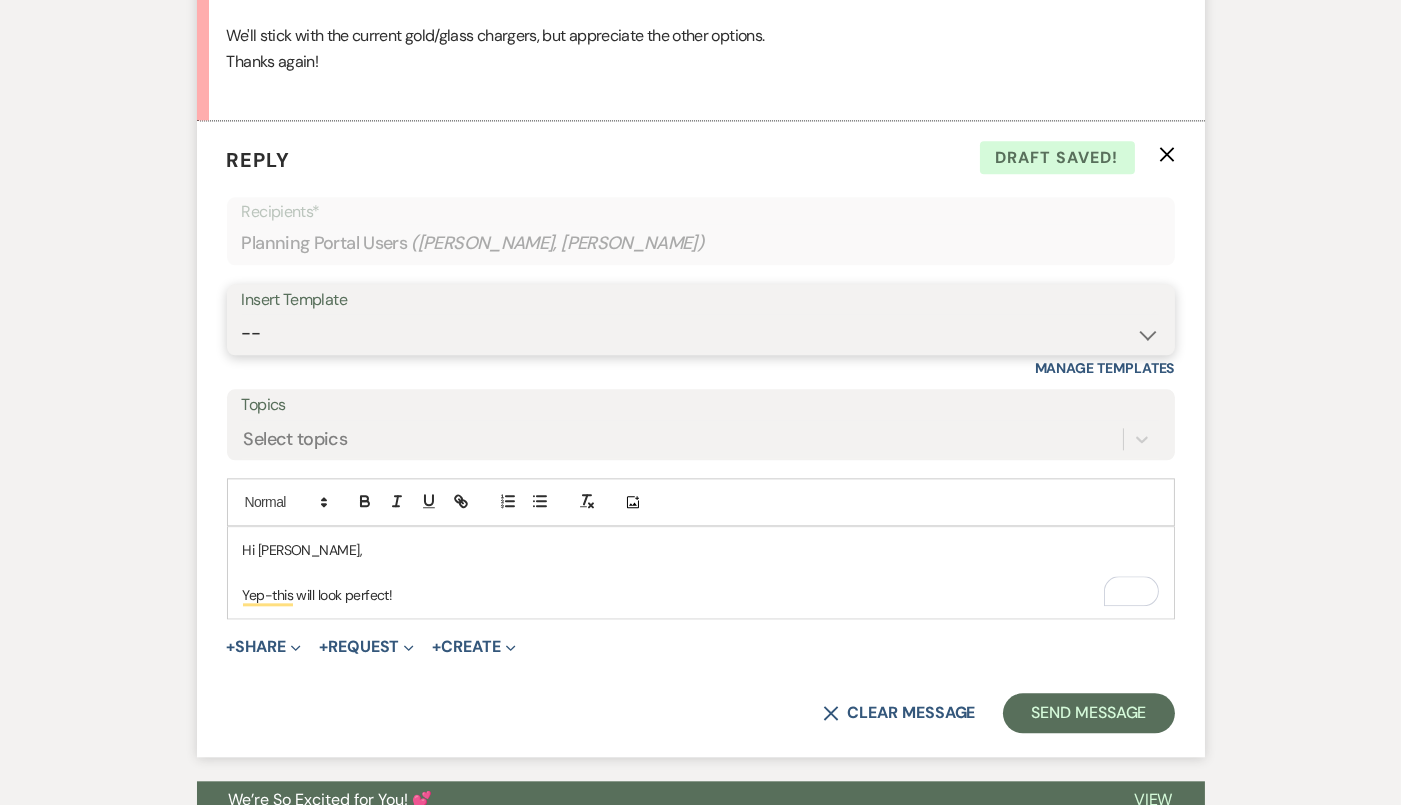 select on "4160" 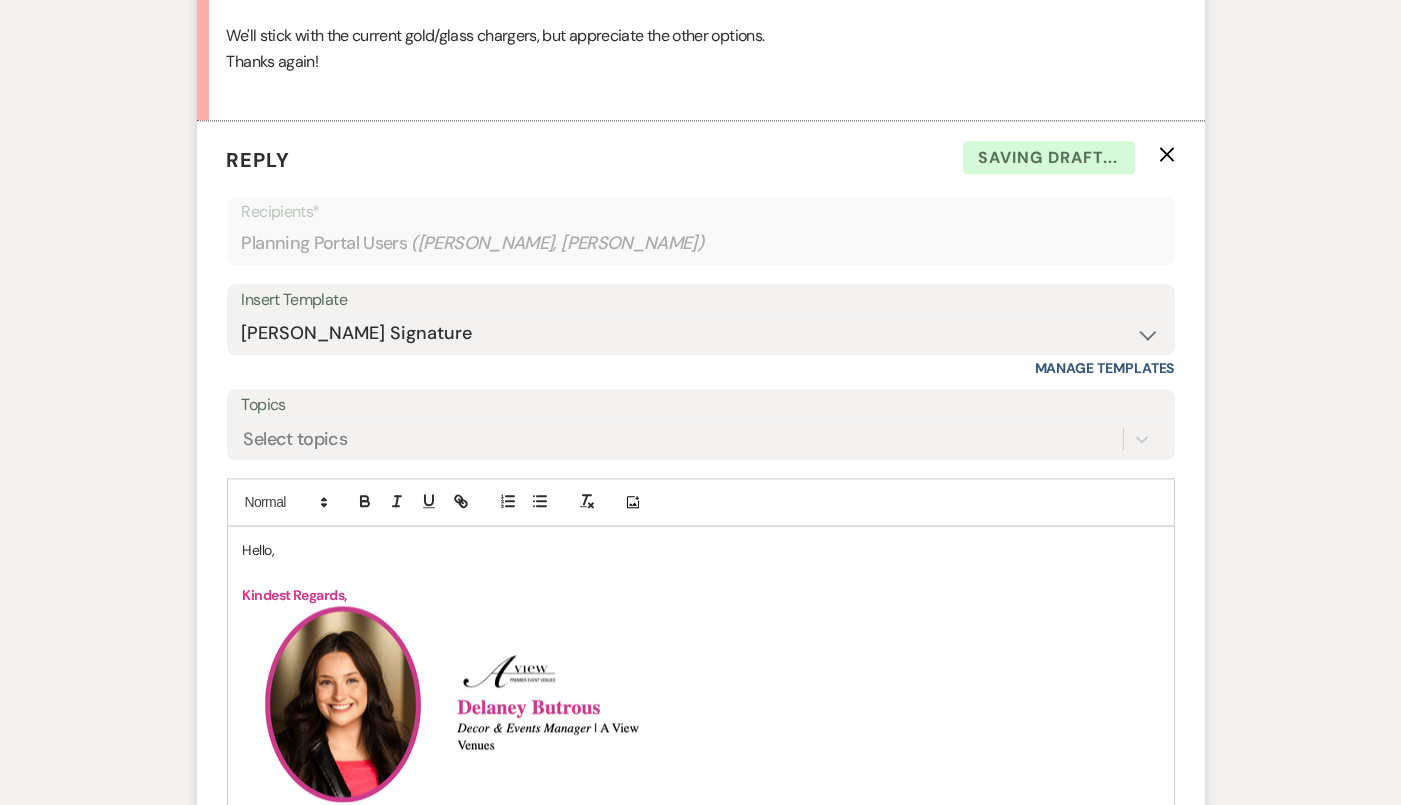 click on "Hello," at bounding box center (701, 550) 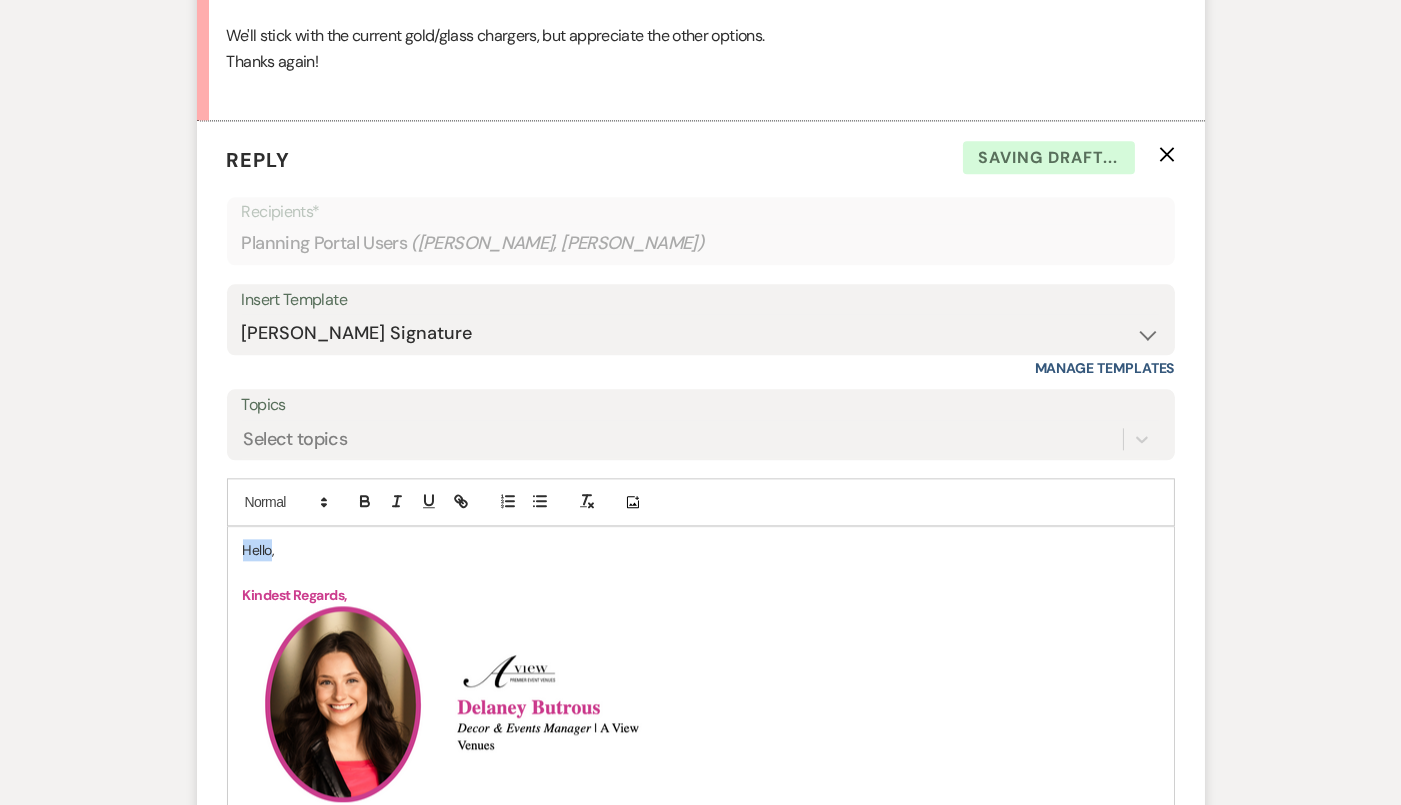 click on "Hello," at bounding box center (701, 550) 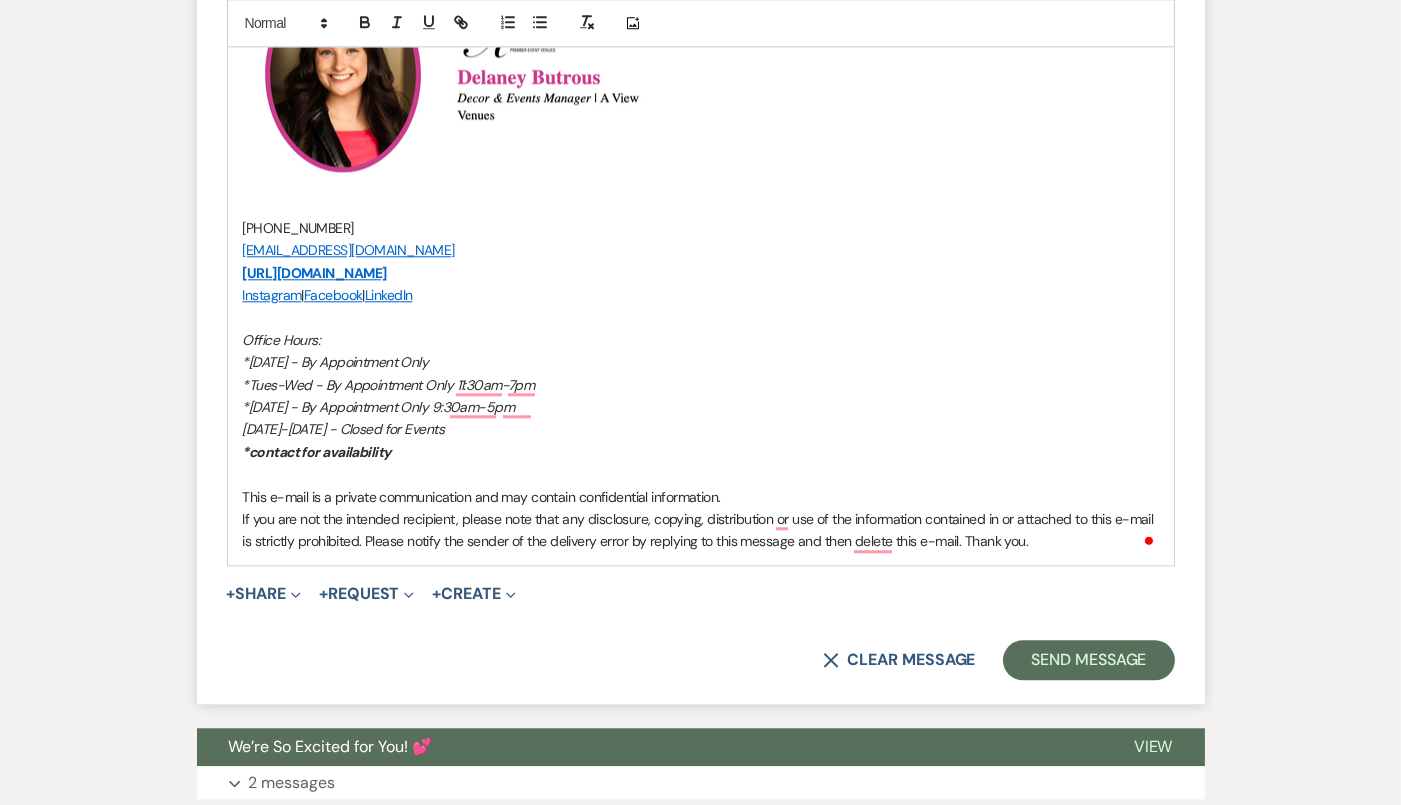 scroll, scrollTop: 8136, scrollLeft: 0, axis: vertical 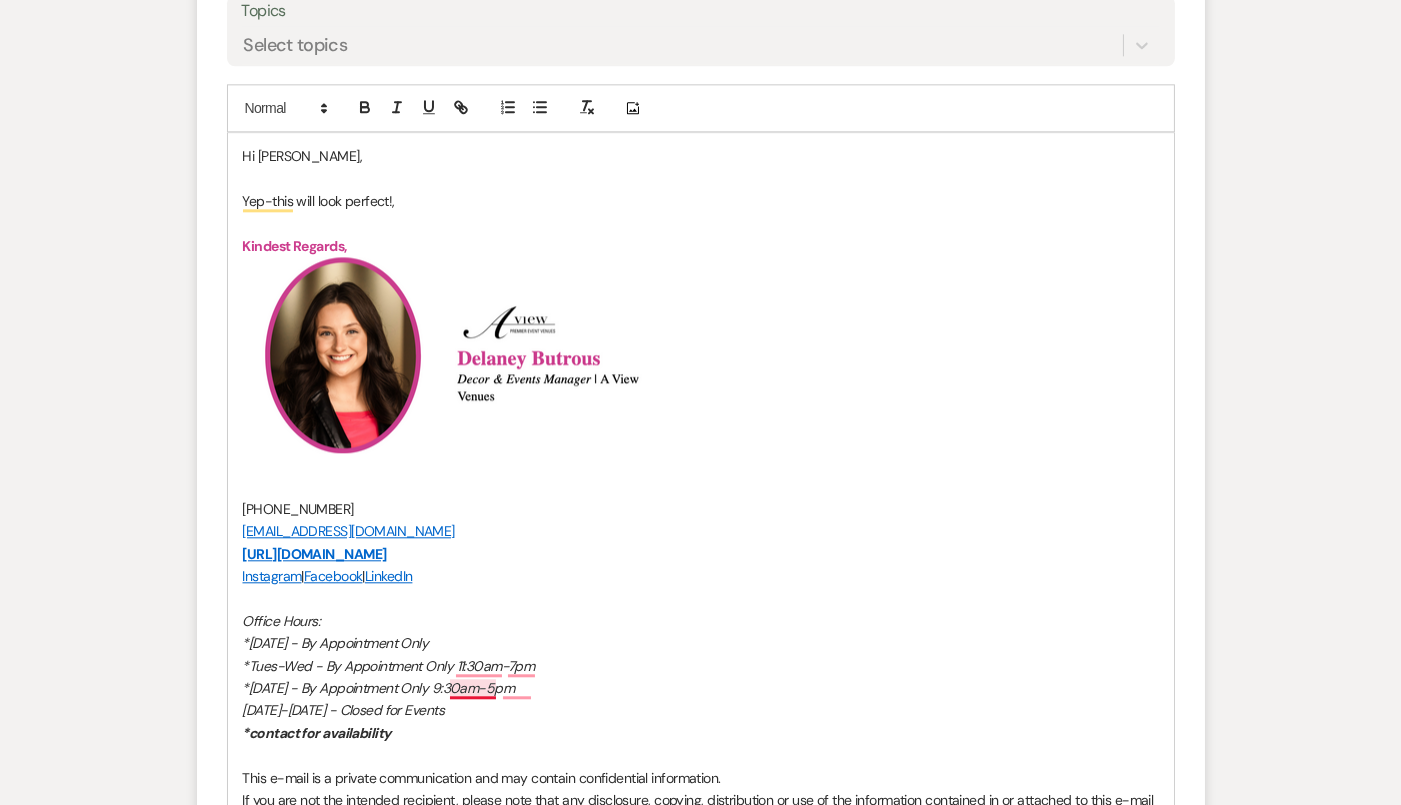 click on "Yep-this will look perfect!," at bounding box center (701, 201) 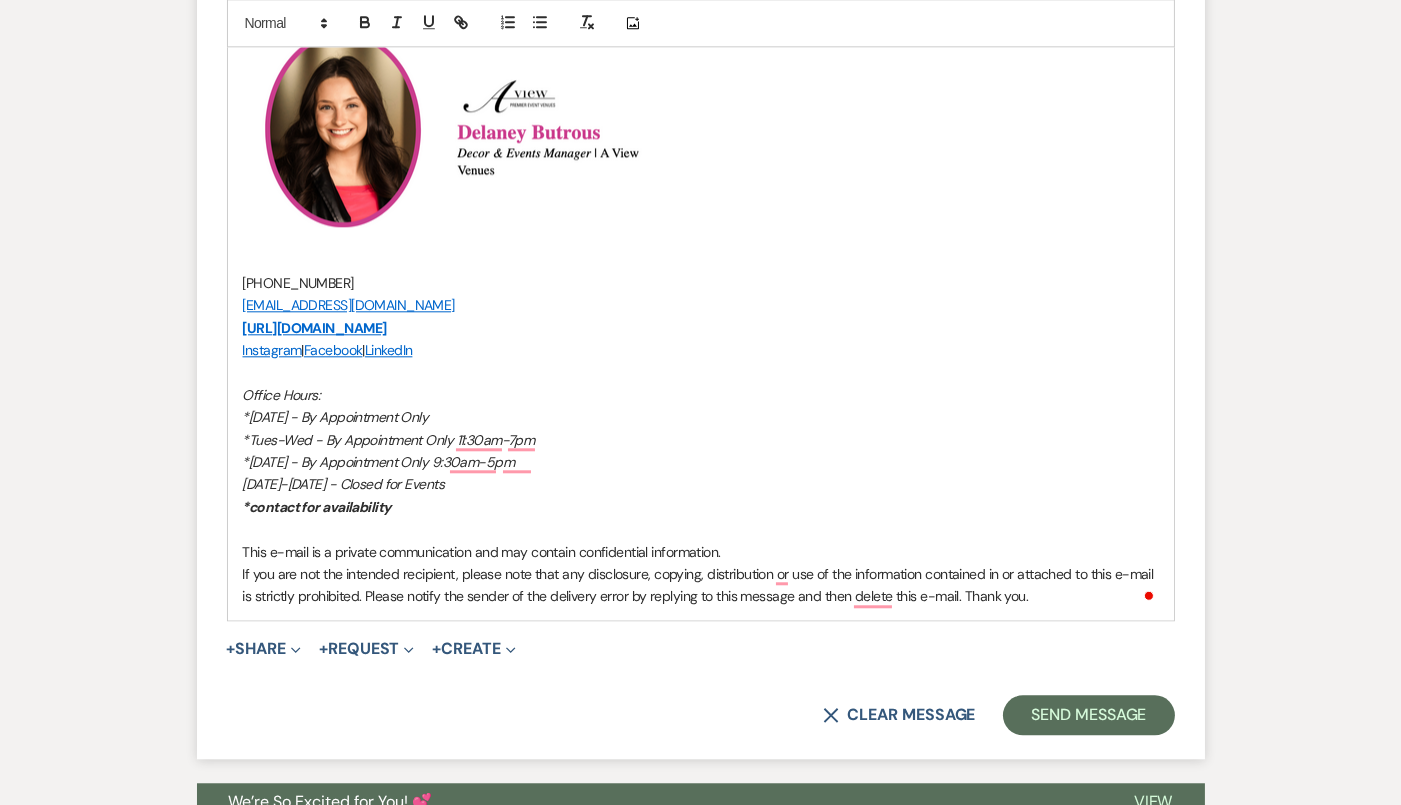 scroll, scrollTop: 8391, scrollLeft: 0, axis: vertical 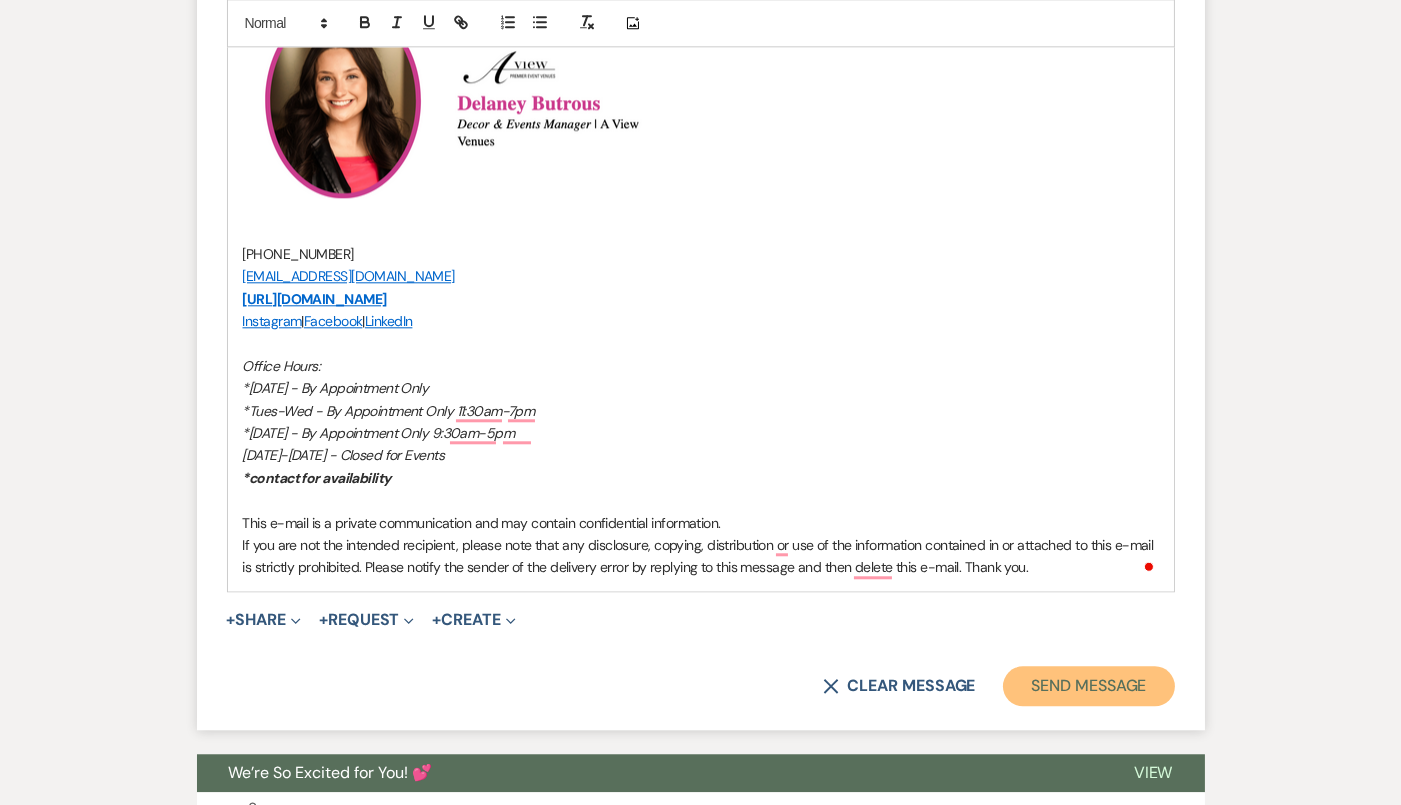 click on "Send Message" at bounding box center (1088, 686) 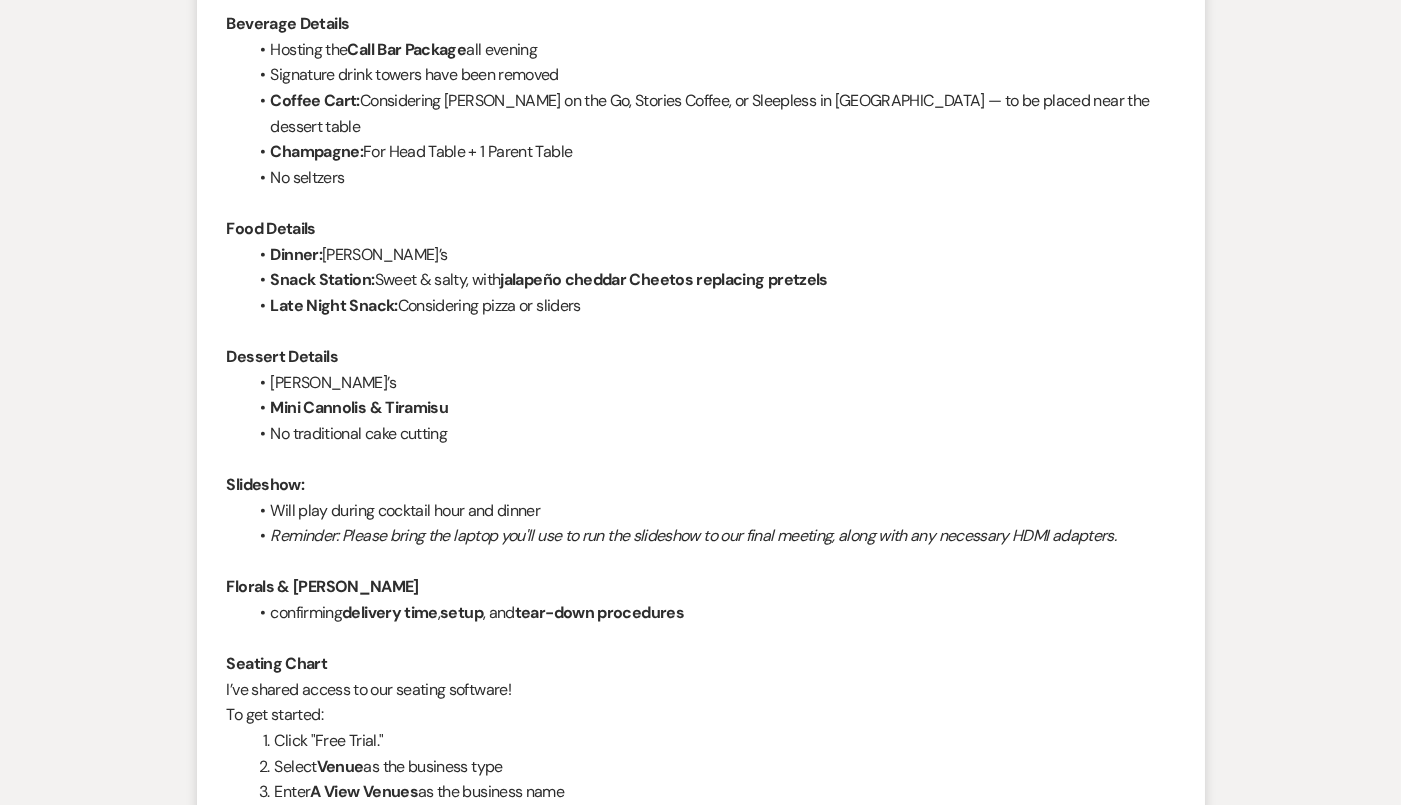 scroll, scrollTop: 0, scrollLeft: 0, axis: both 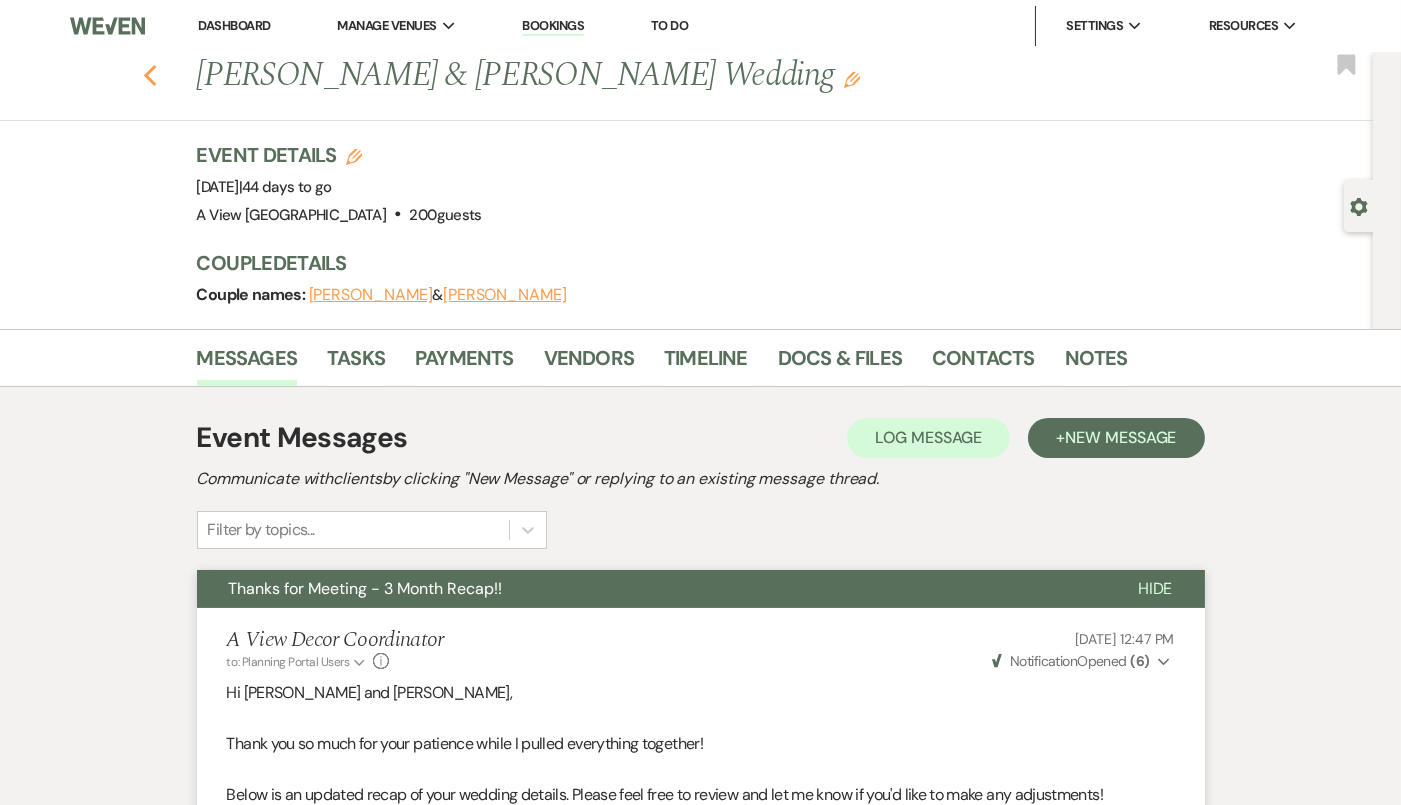 click on "Previous" 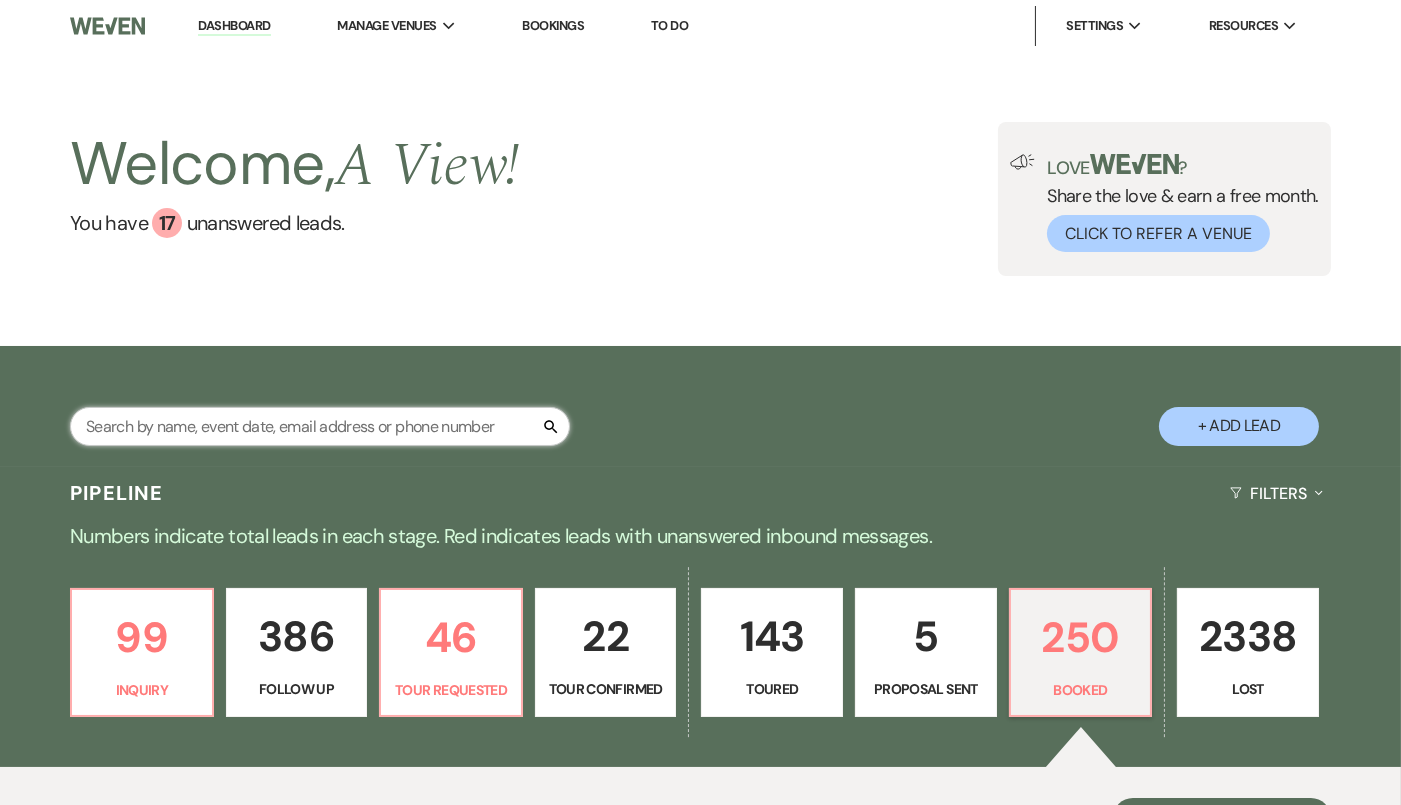 click at bounding box center (320, 426) 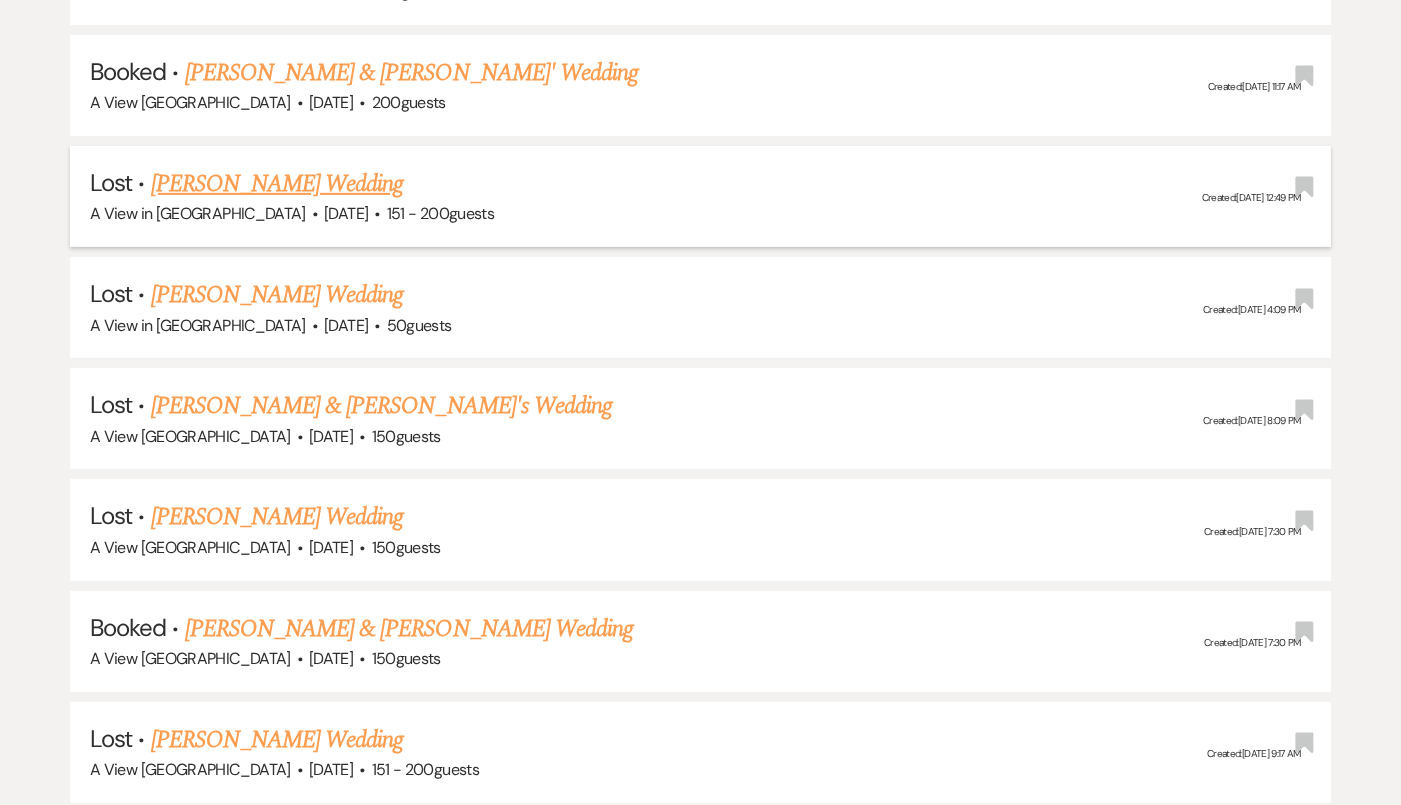 scroll, scrollTop: 1175, scrollLeft: 0, axis: vertical 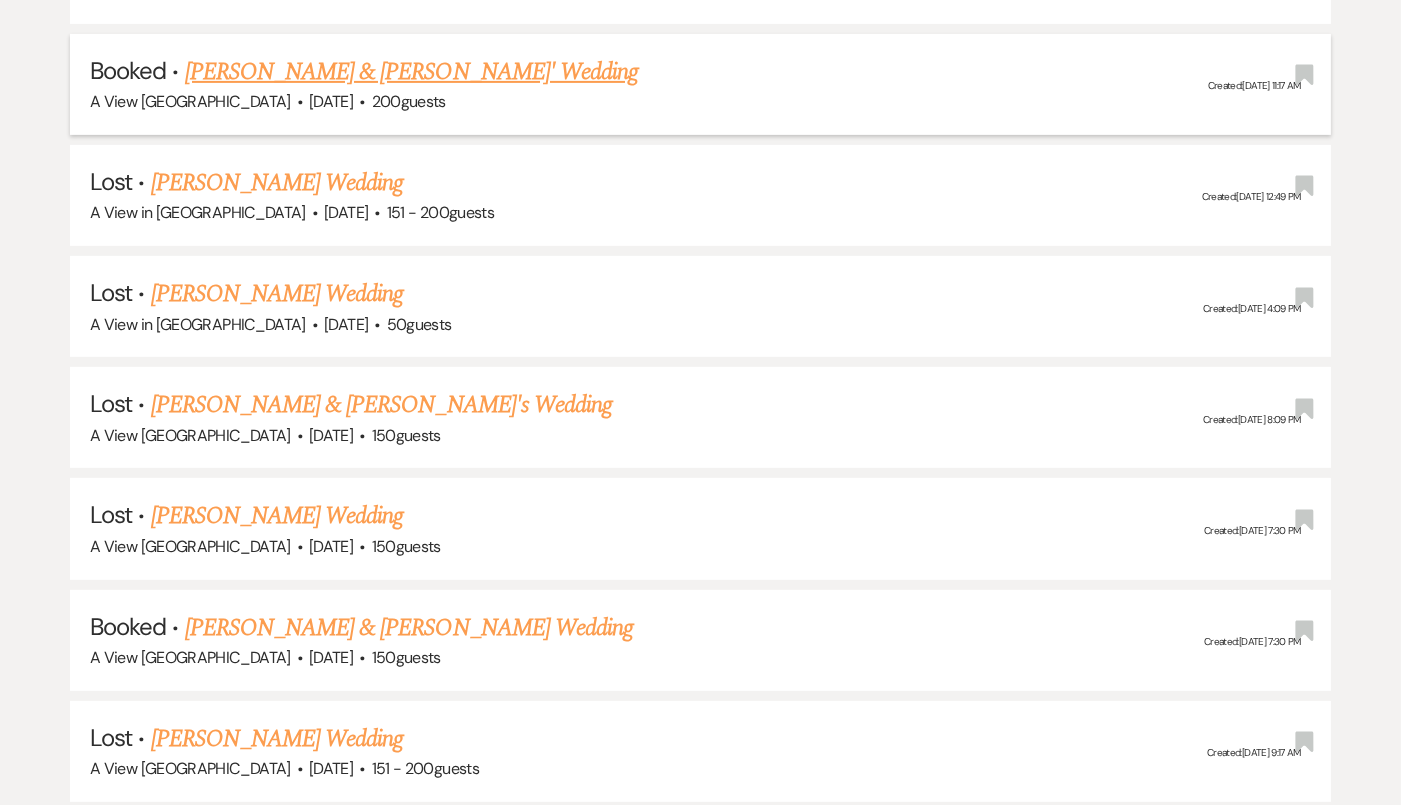 type on "rebecca" 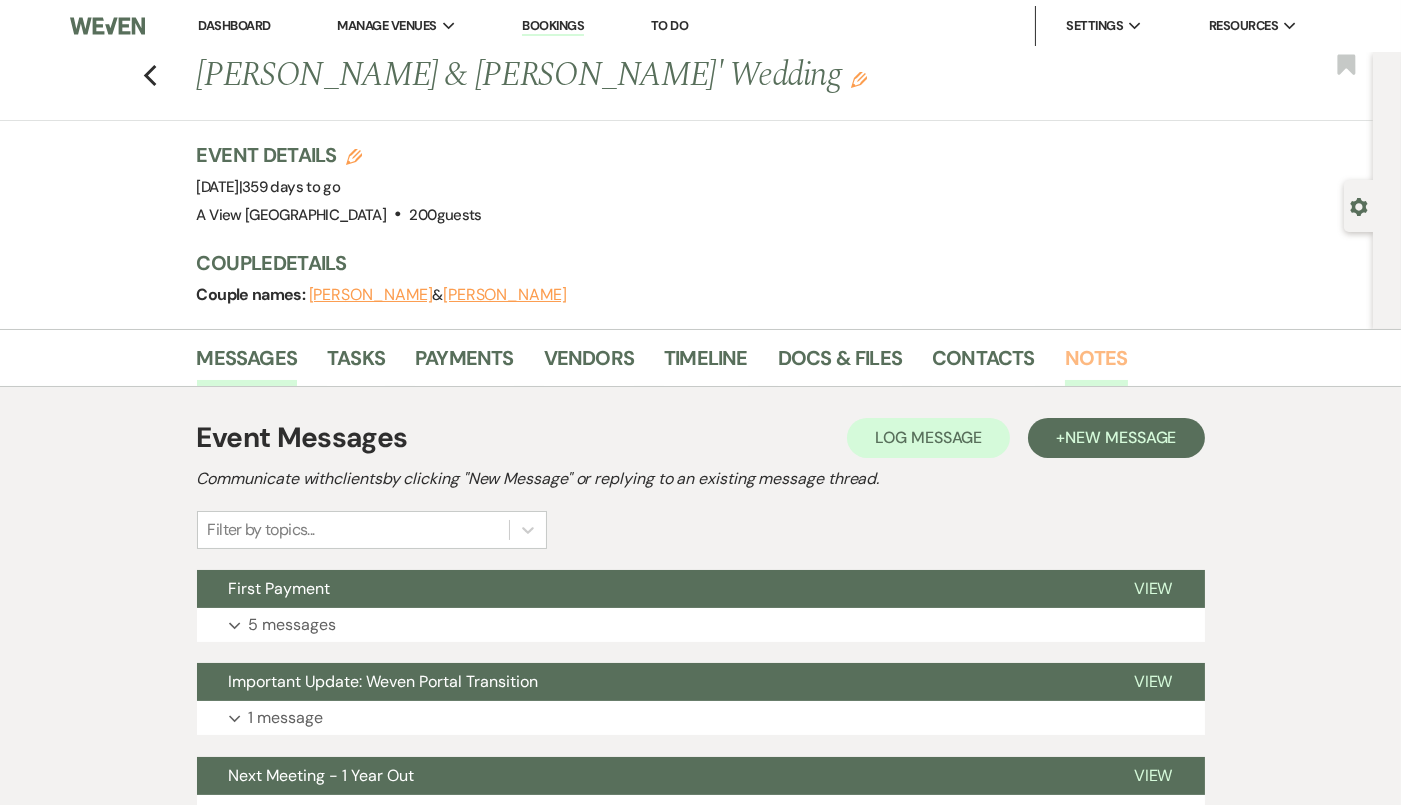 click on "Notes" at bounding box center (1096, 364) 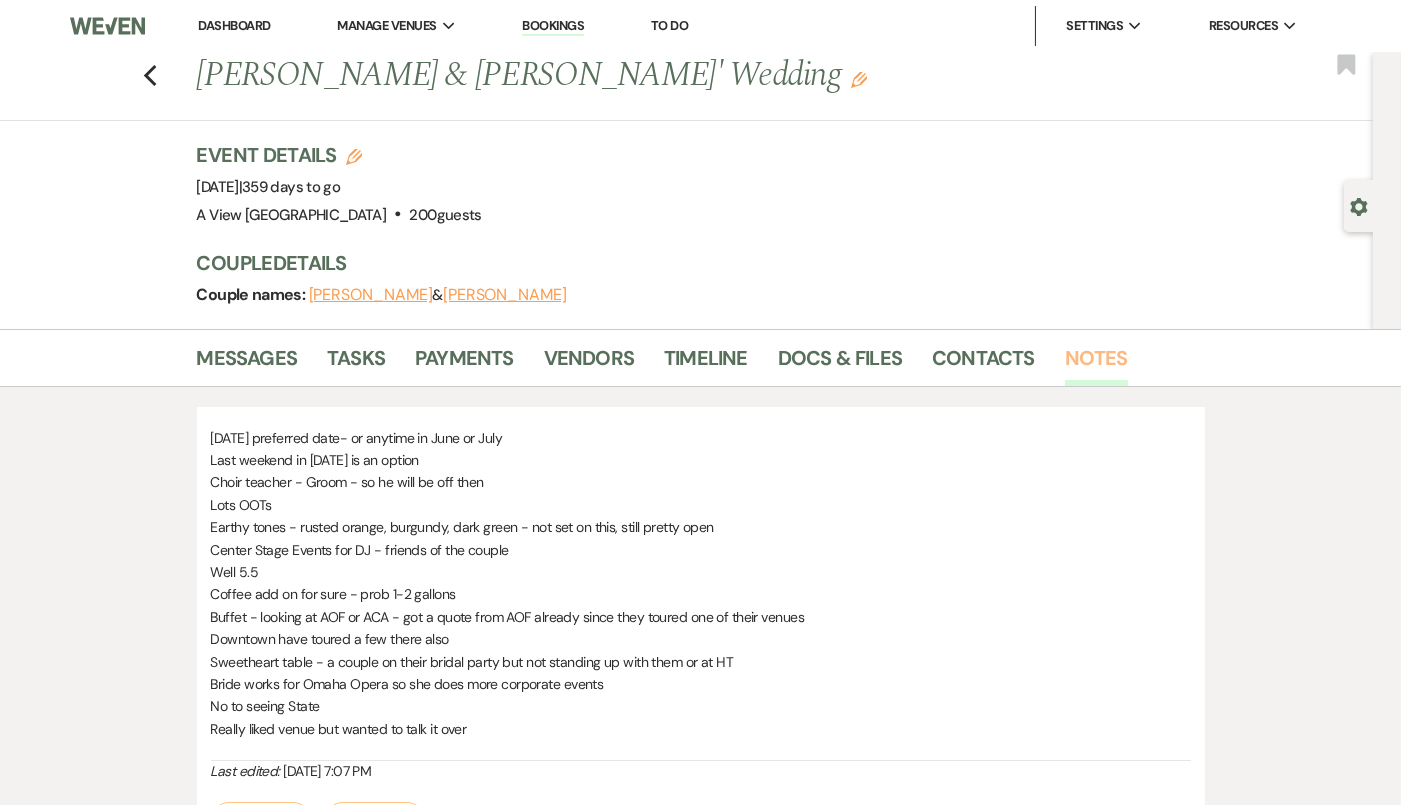 drag, startPoint x: 1120, startPoint y: 345, endPoint x: 847, endPoint y: 66, distance: 390.346 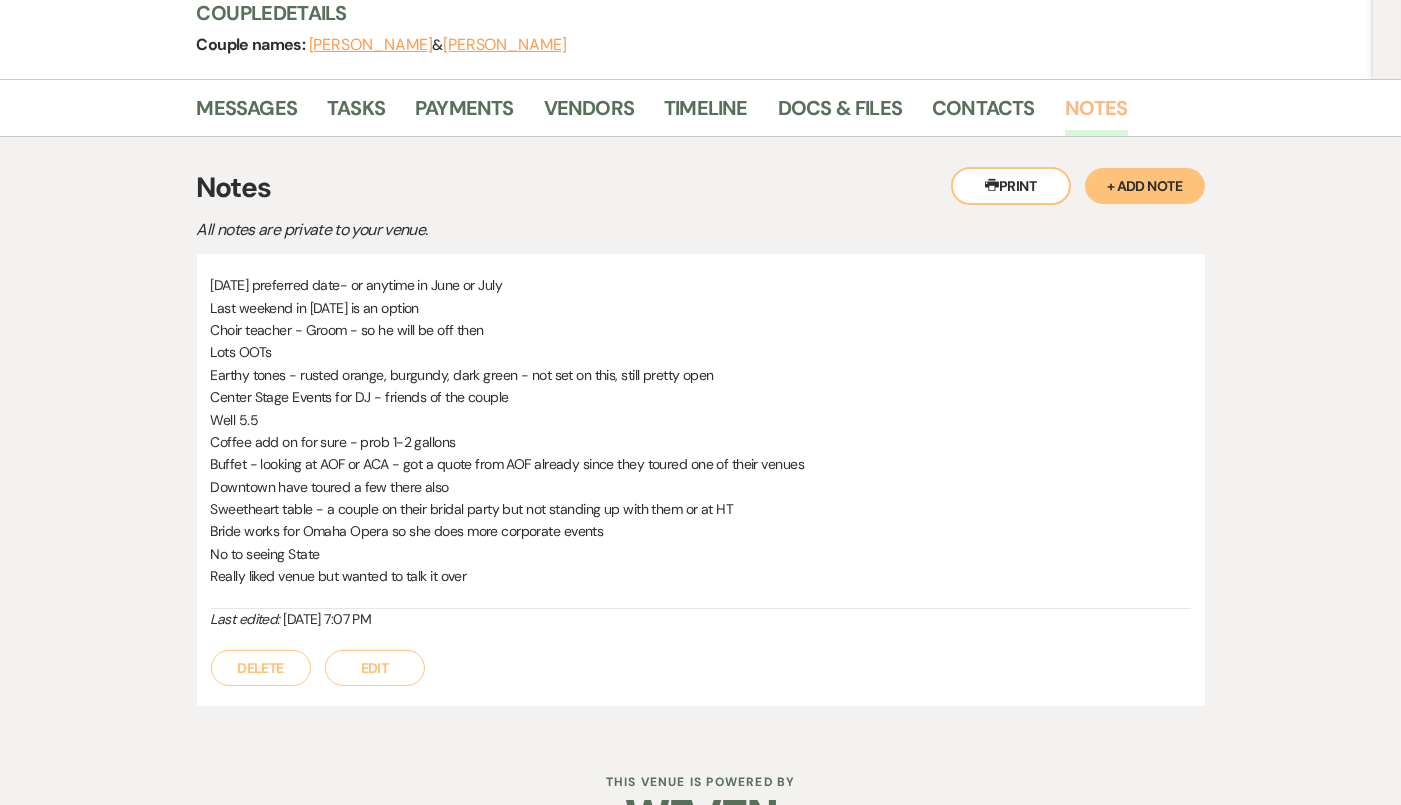 scroll, scrollTop: 254, scrollLeft: 0, axis: vertical 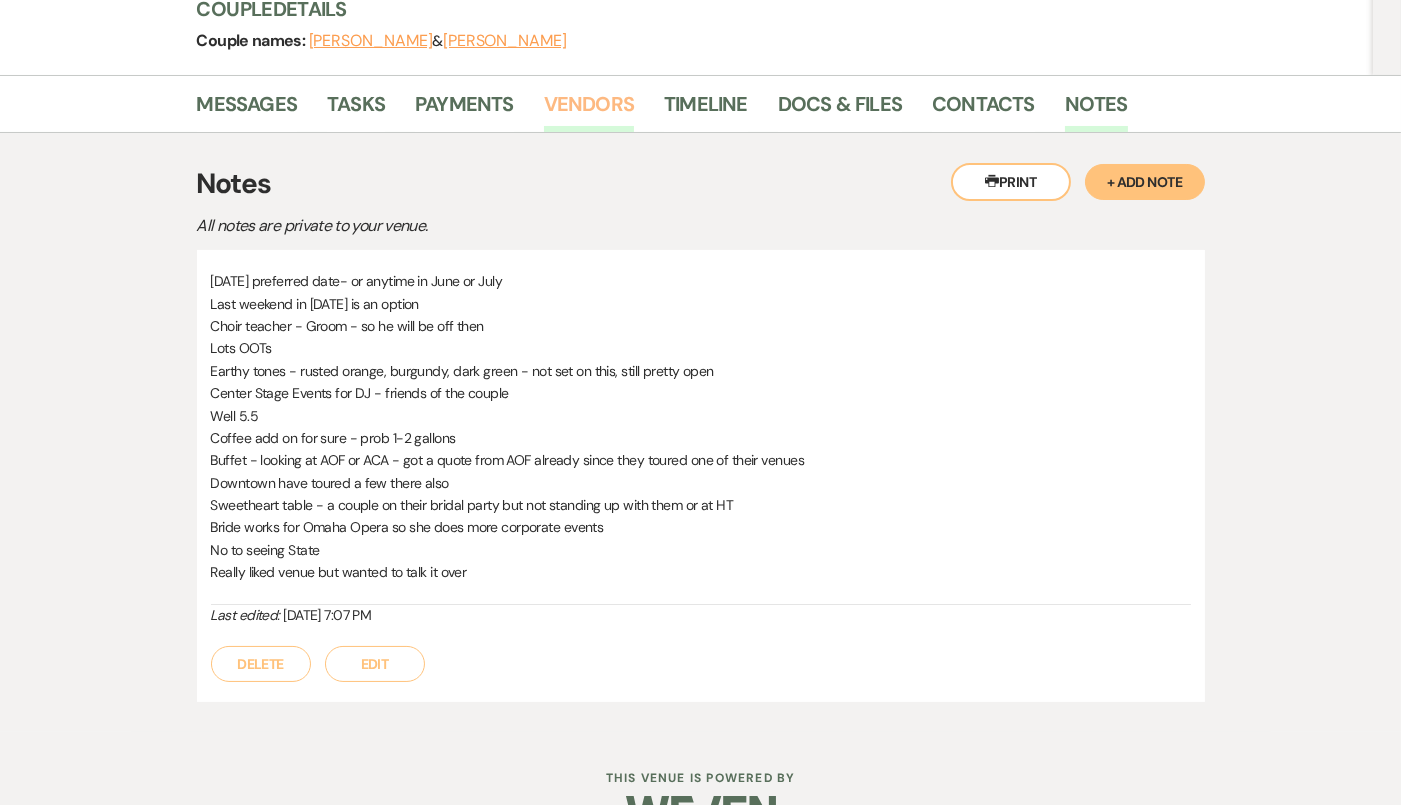 click on "Vendors" at bounding box center [589, 110] 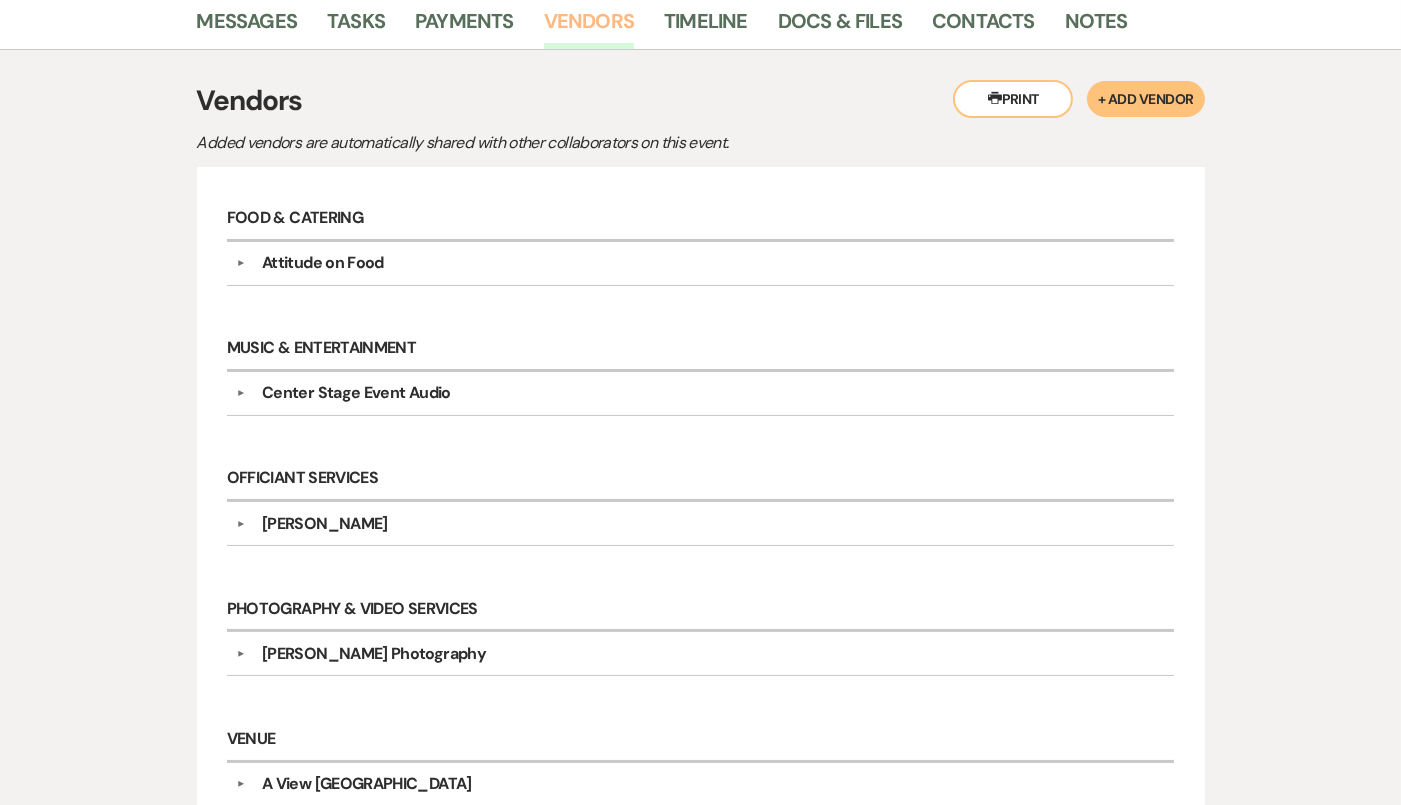 scroll, scrollTop: 127, scrollLeft: 0, axis: vertical 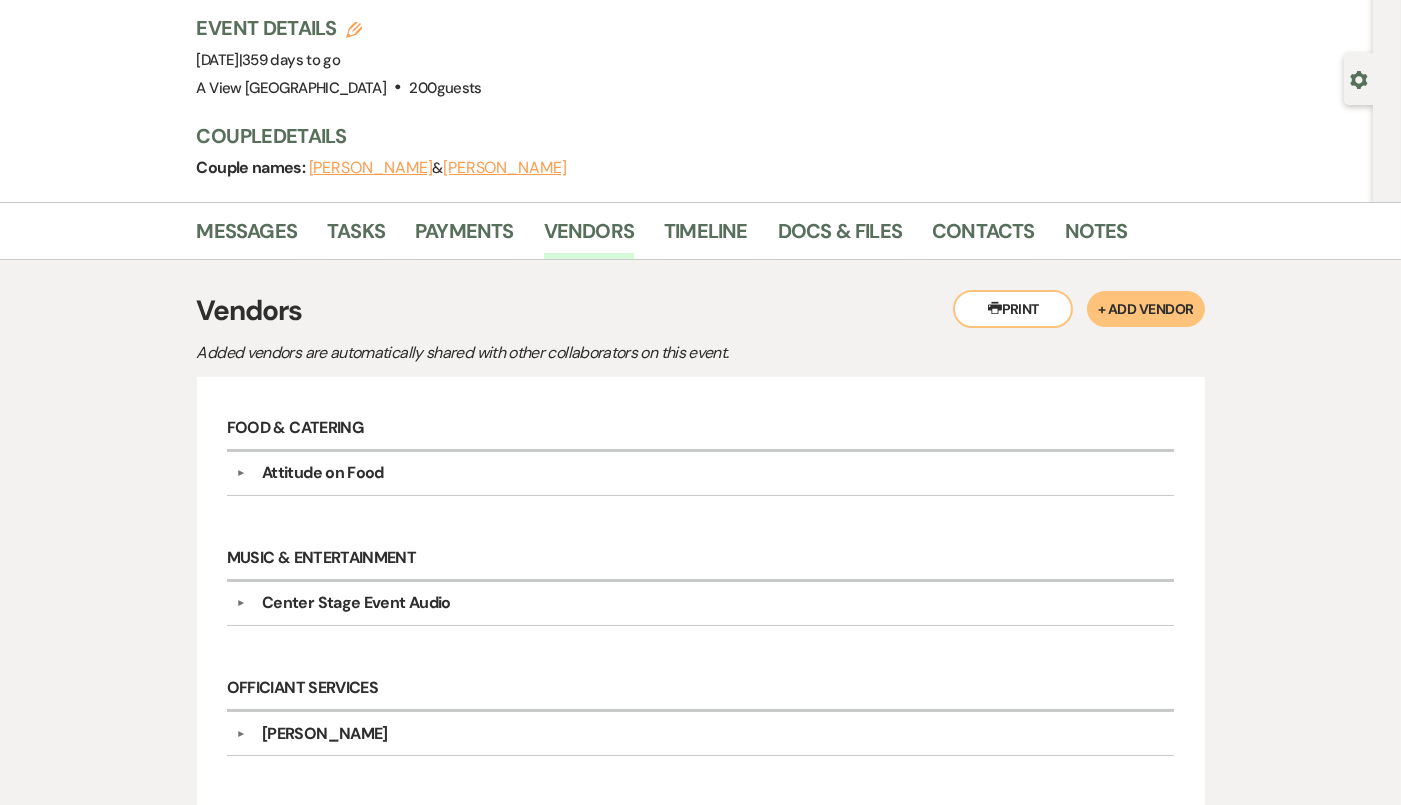 click on "+ Add Vendor" at bounding box center [1145, 309] 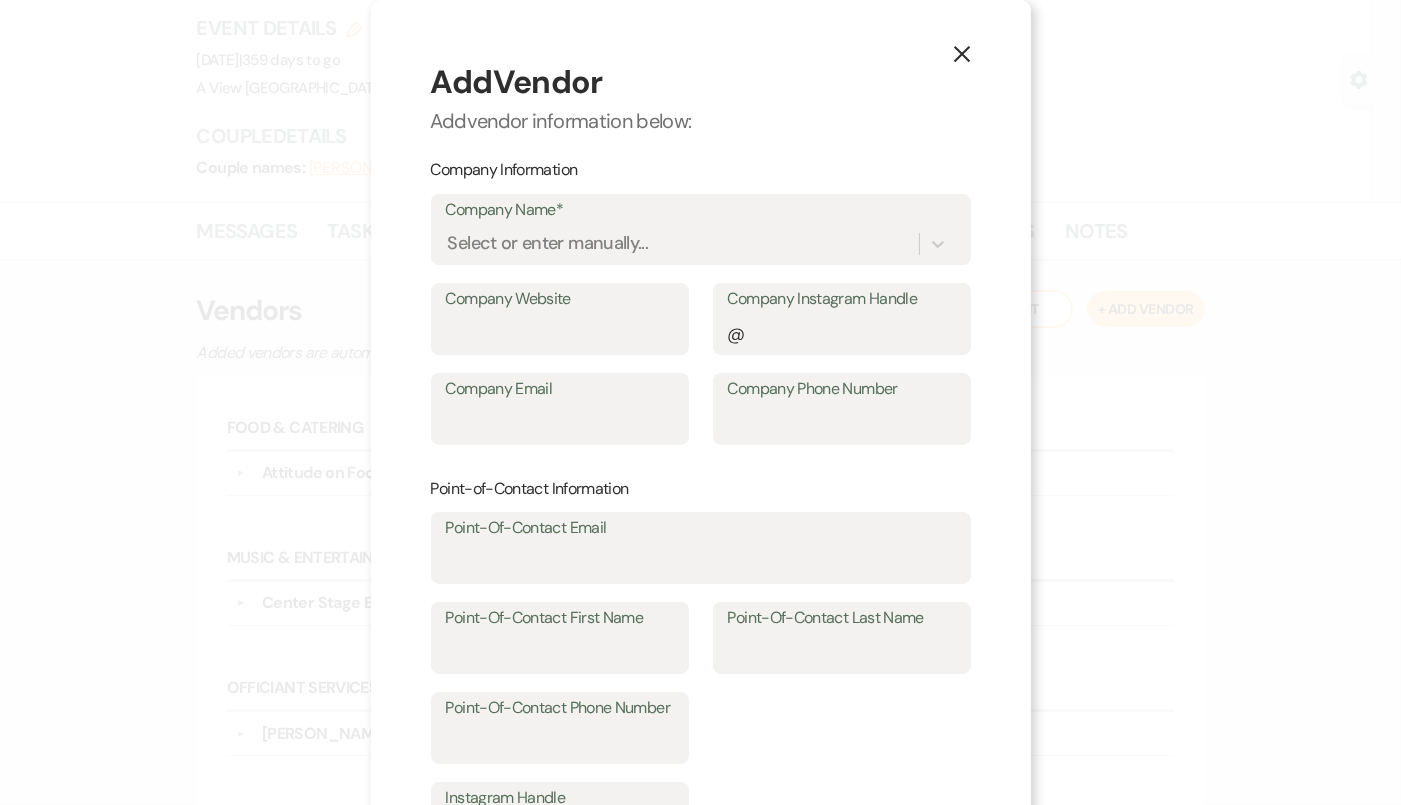 click on "X Add  Vendor Add  vendor information below: Company Information Company Name* Select or enter manually... Company Website Company Instagram Handle @ Company Email Company Phone Number Point-of-Contact Information Point-Of-Contact Email Point-Of-Contact First Name Point-Of-Contact Last Name Point-Of-Contact Phone Number Instagram Handle @ Services Provided* Select... Notes Save and Add Another Save" at bounding box center (701, 606) 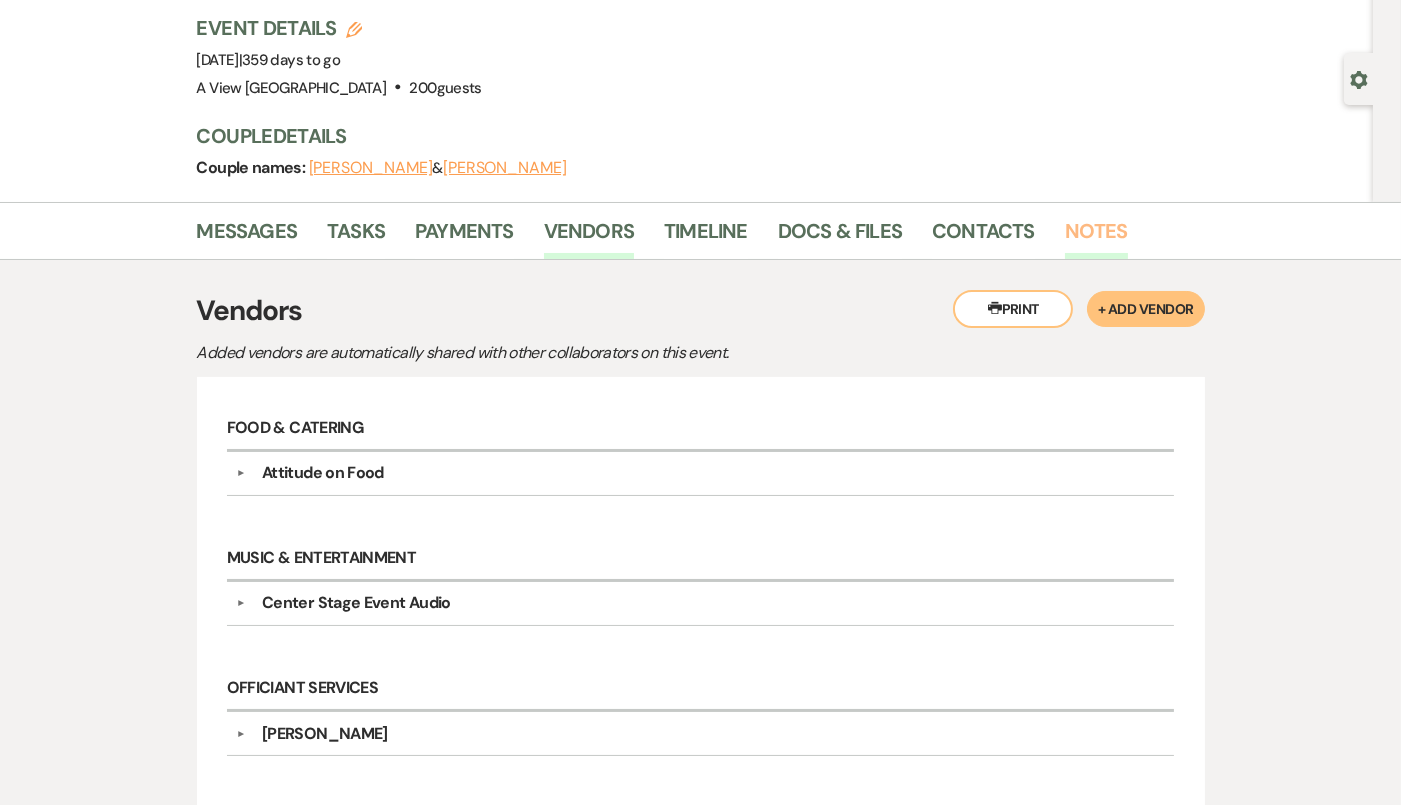 click on "Notes" at bounding box center [1096, 237] 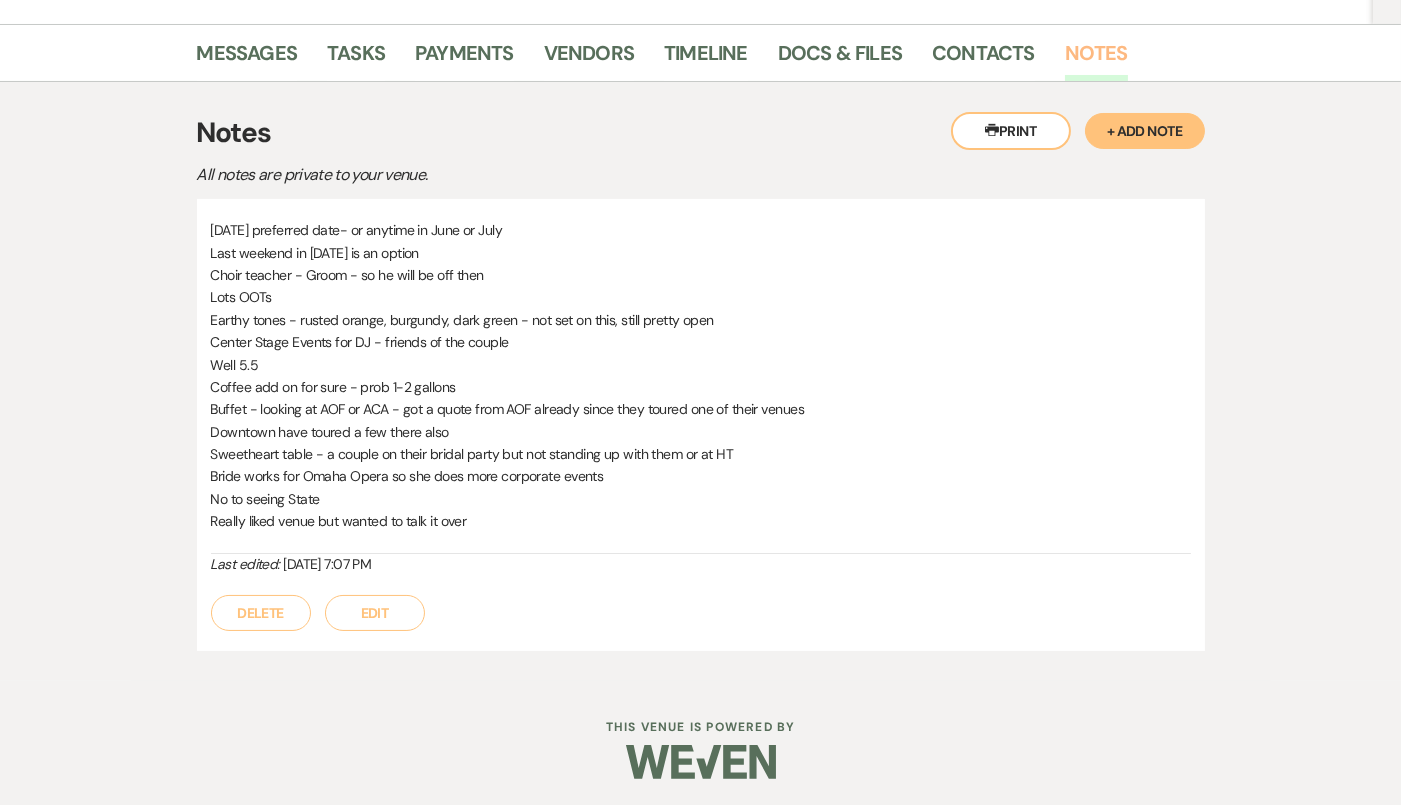 scroll, scrollTop: 303, scrollLeft: 0, axis: vertical 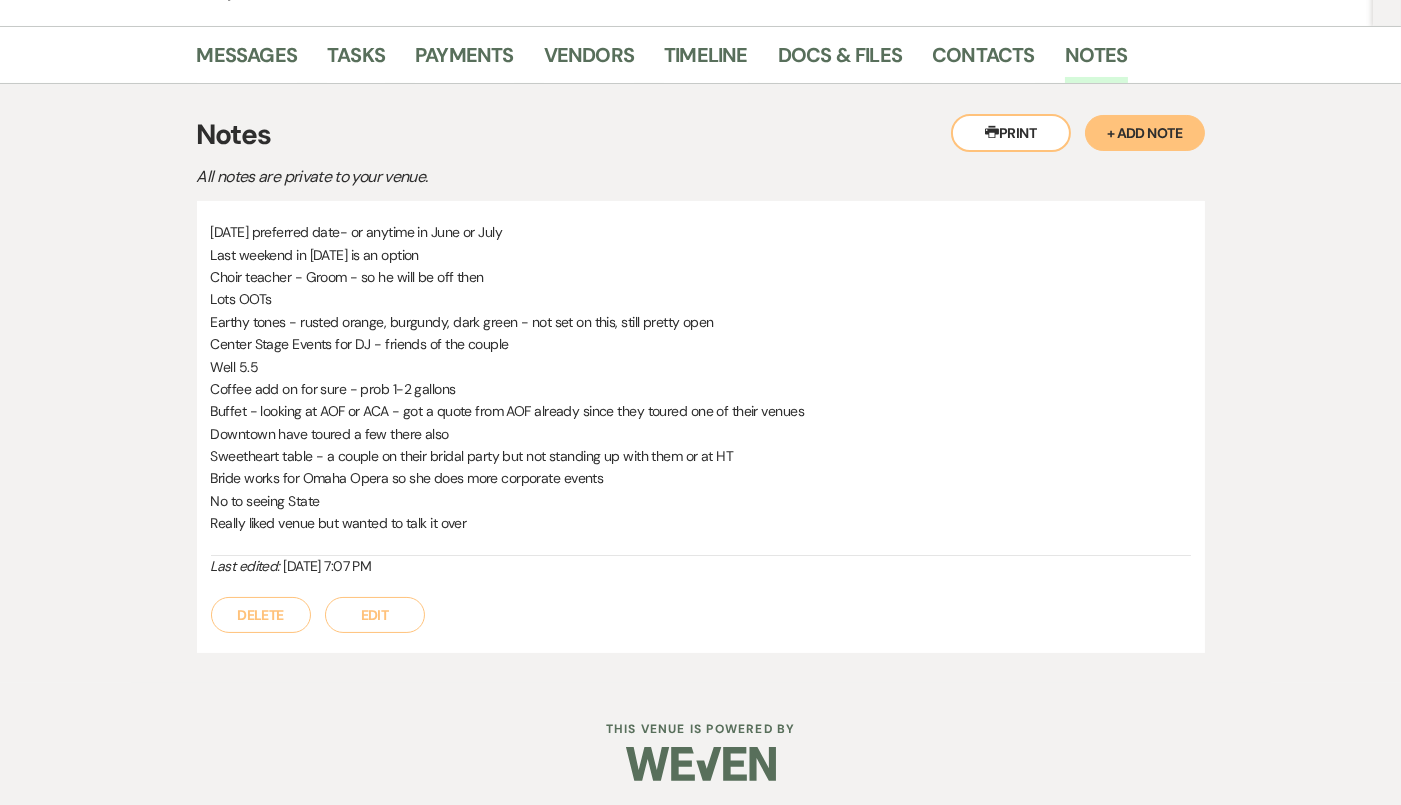 click on "Printer  Print + Add Note" at bounding box center [1078, 133] 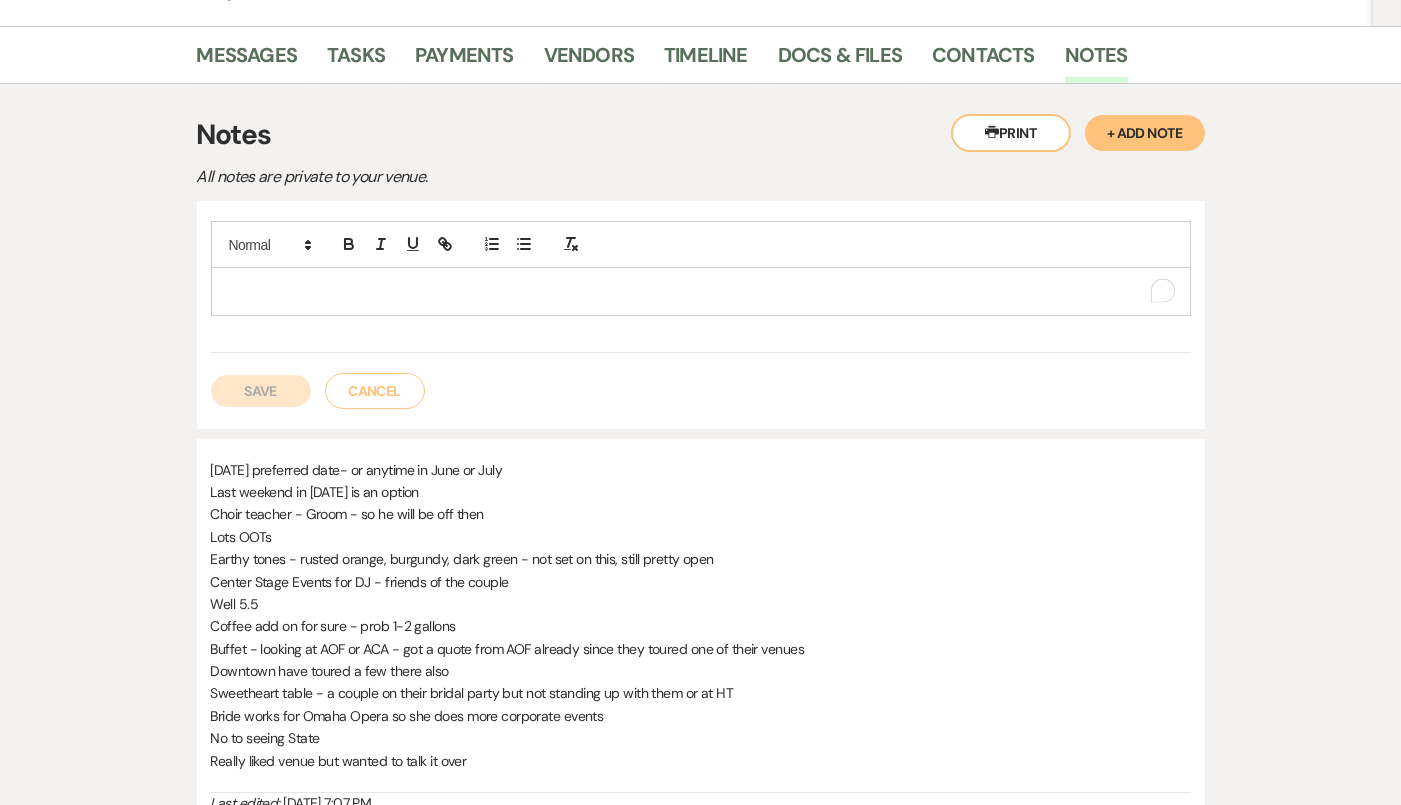 click at bounding box center (701, 291) 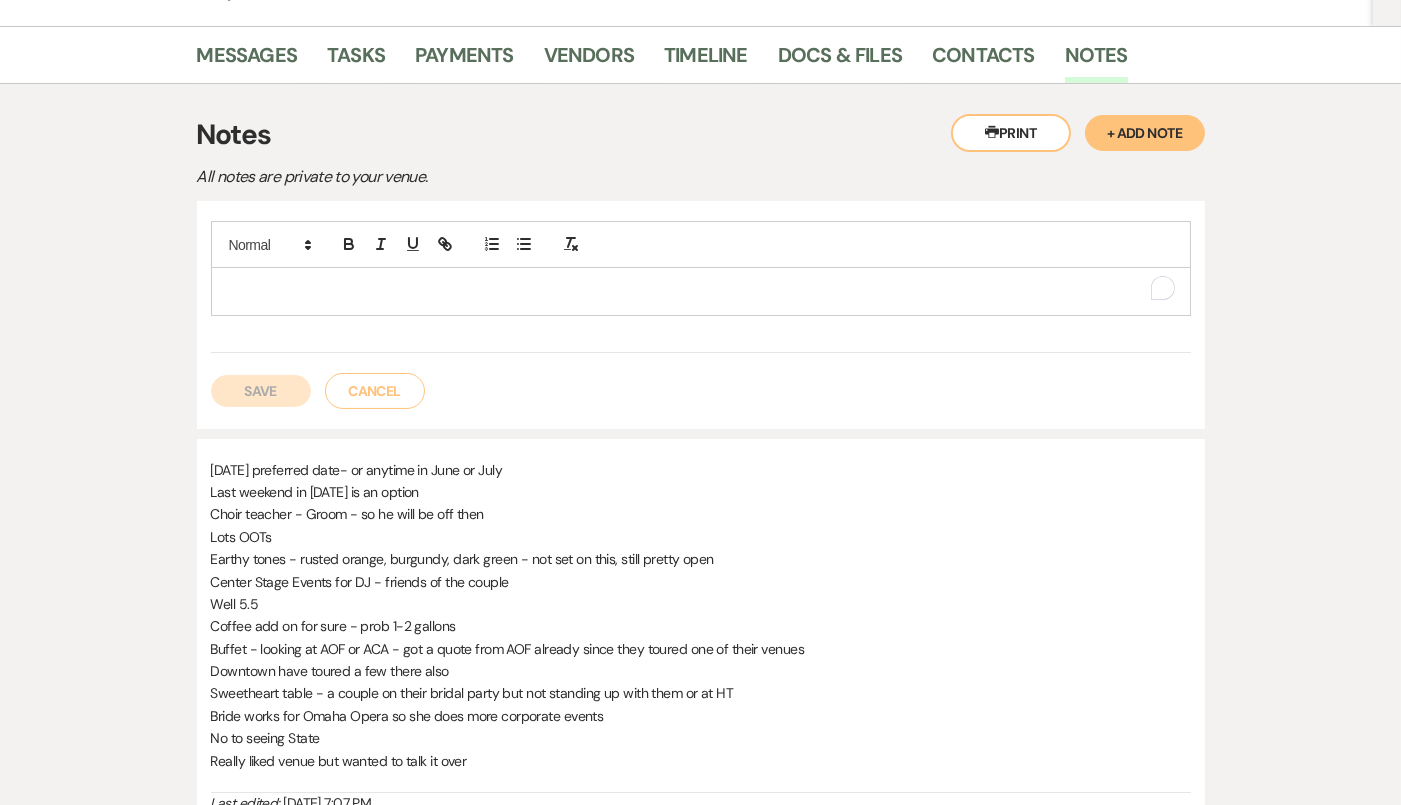 type 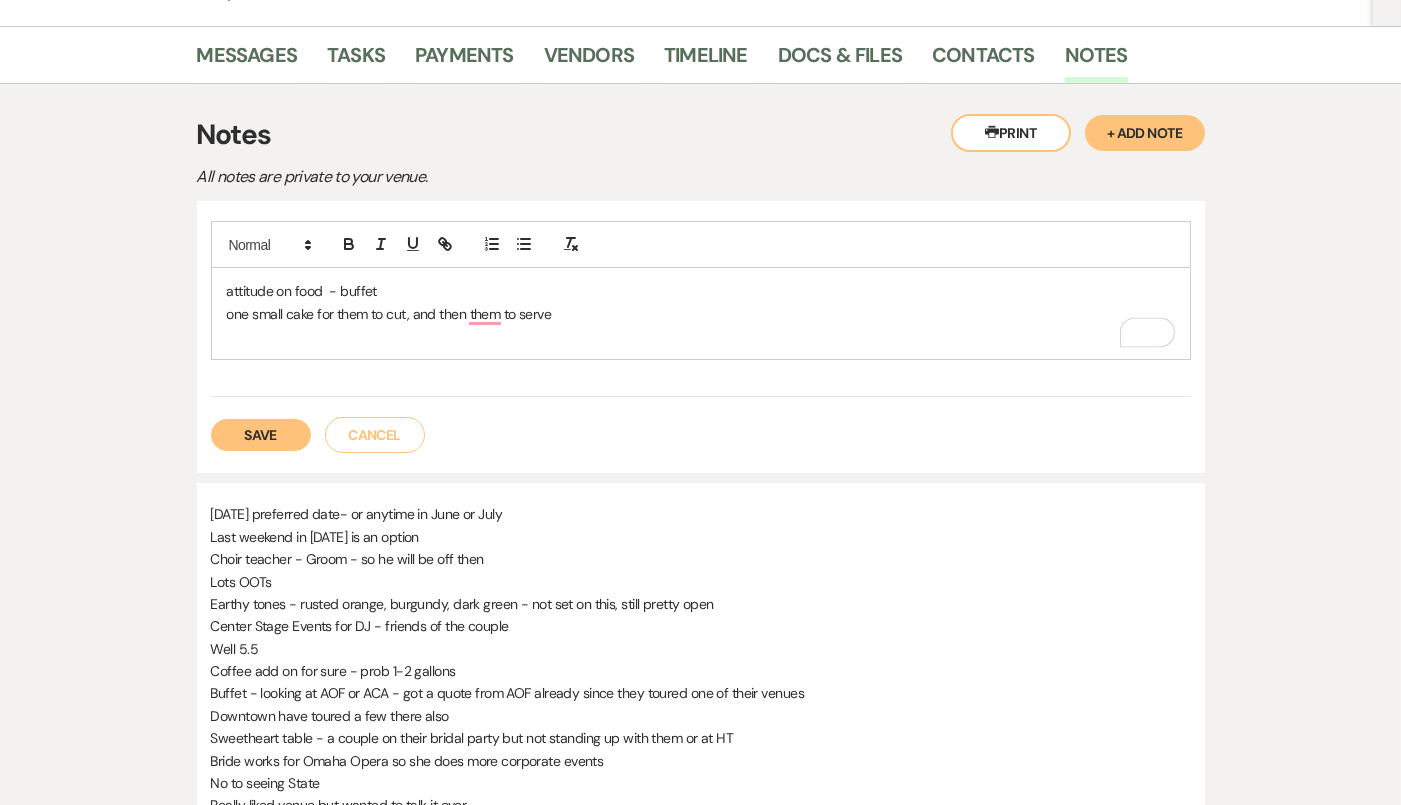 click on "Save" at bounding box center (261, 435) 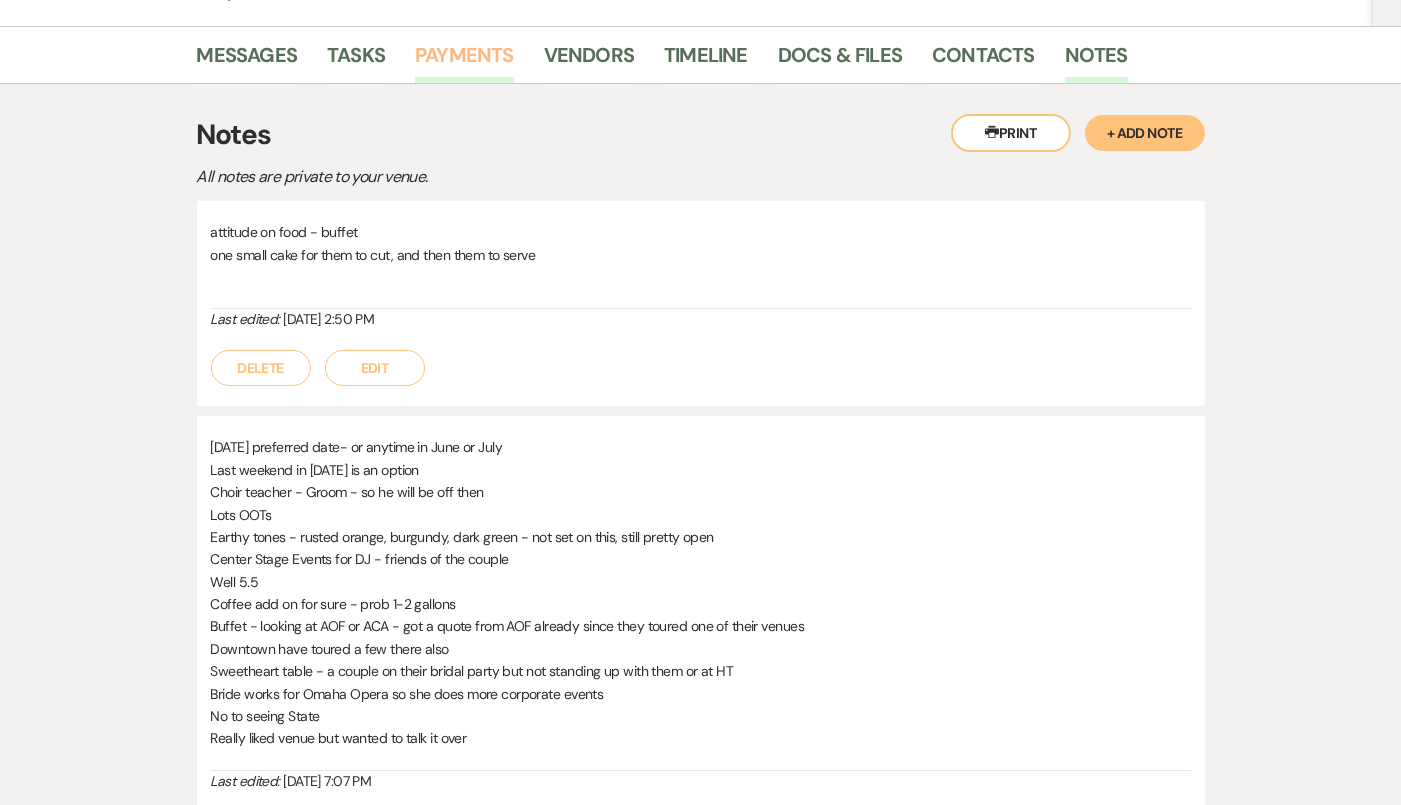 click on "Payments" at bounding box center [464, 61] 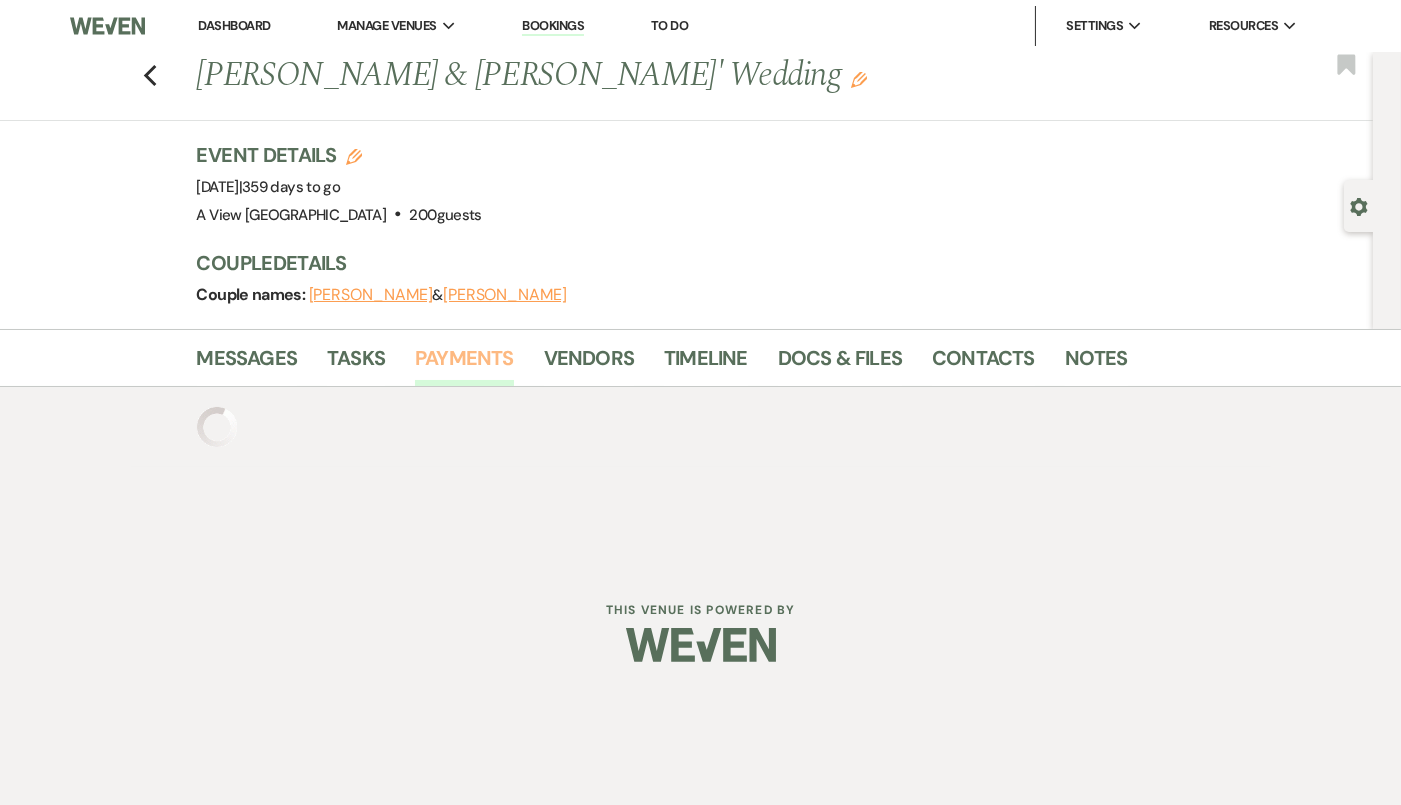 scroll, scrollTop: 0, scrollLeft: 0, axis: both 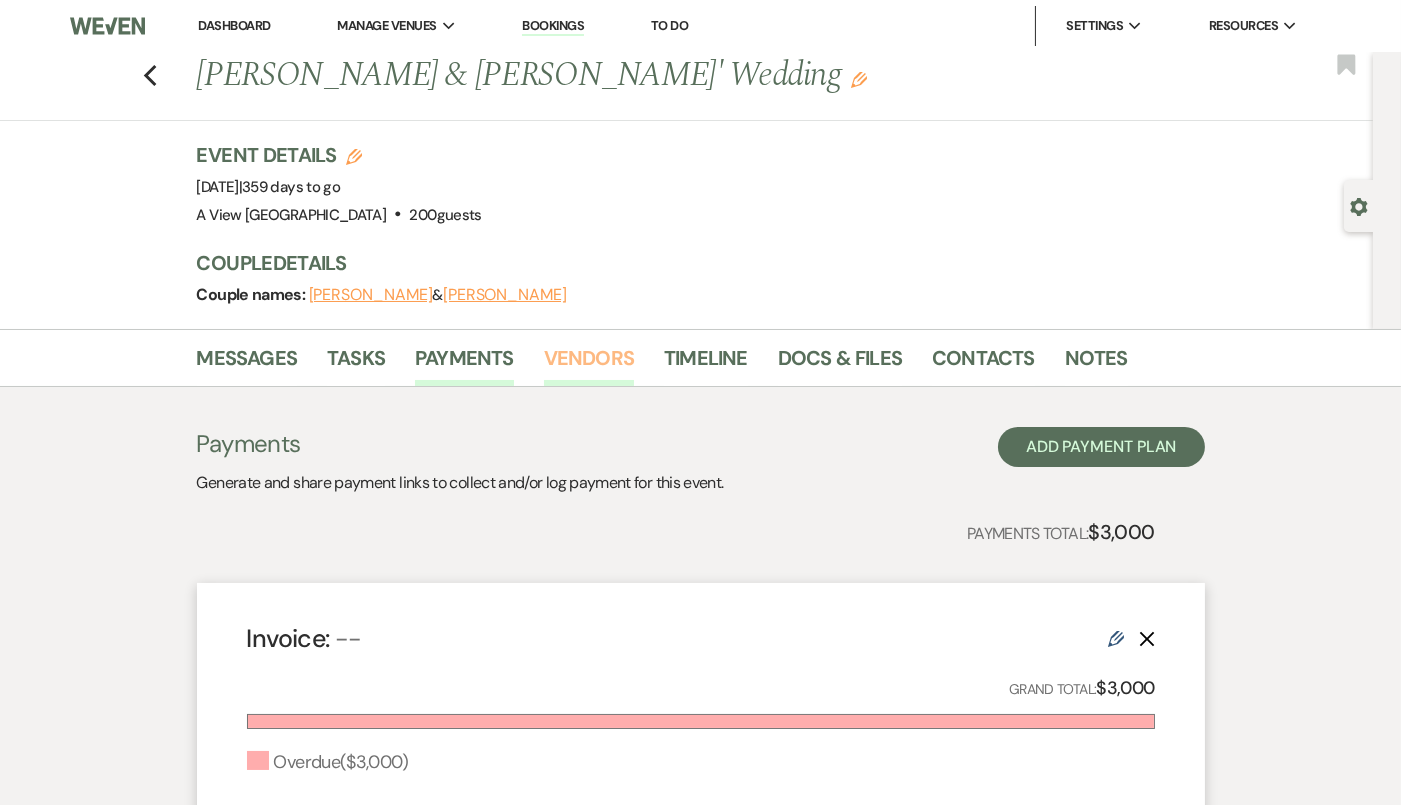 click on "Vendors" at bounding box center [589, 364] 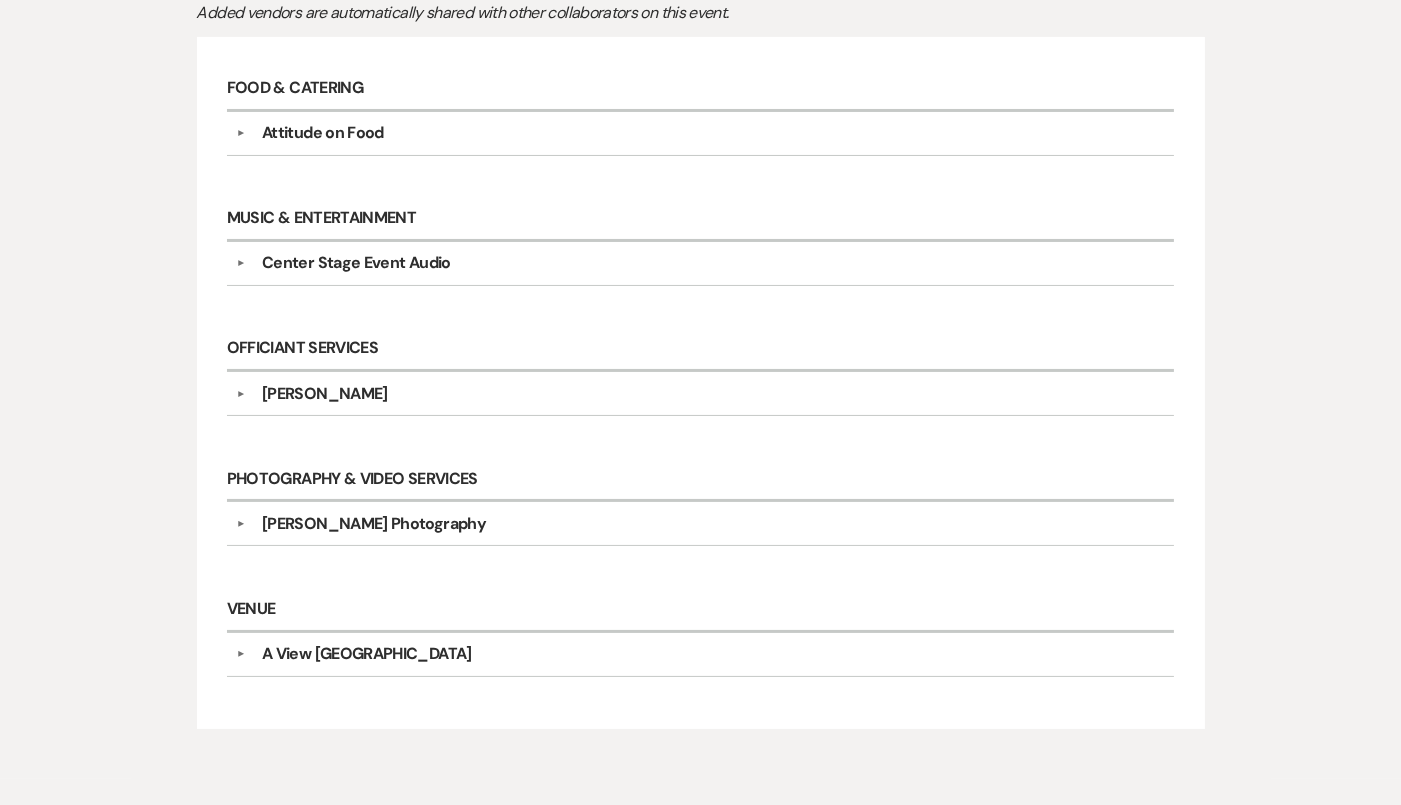 scroll, scrollTop: 463, scrollLeft: 0, axis: vertical 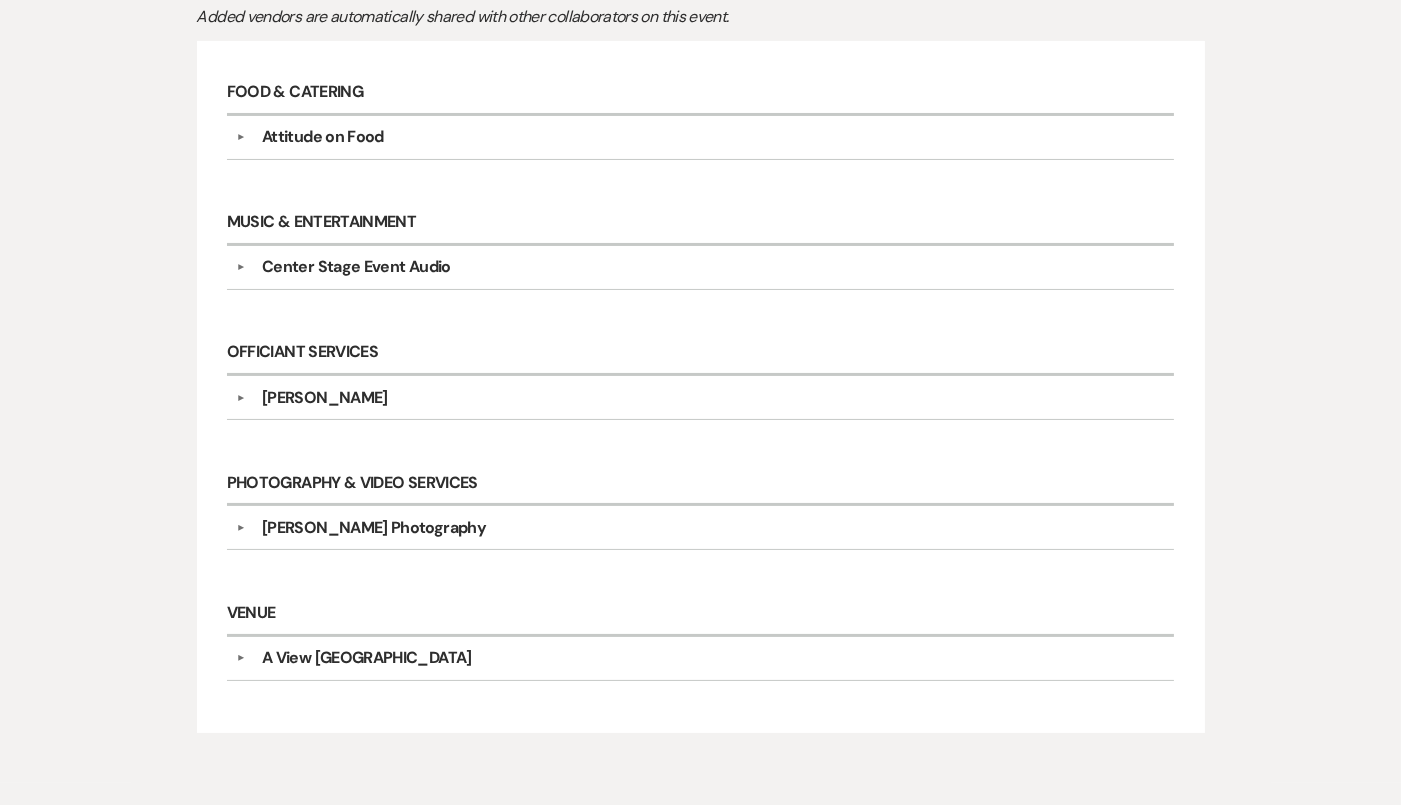 click on "Center Stage Event Audio" at bounding box center [705, 267] 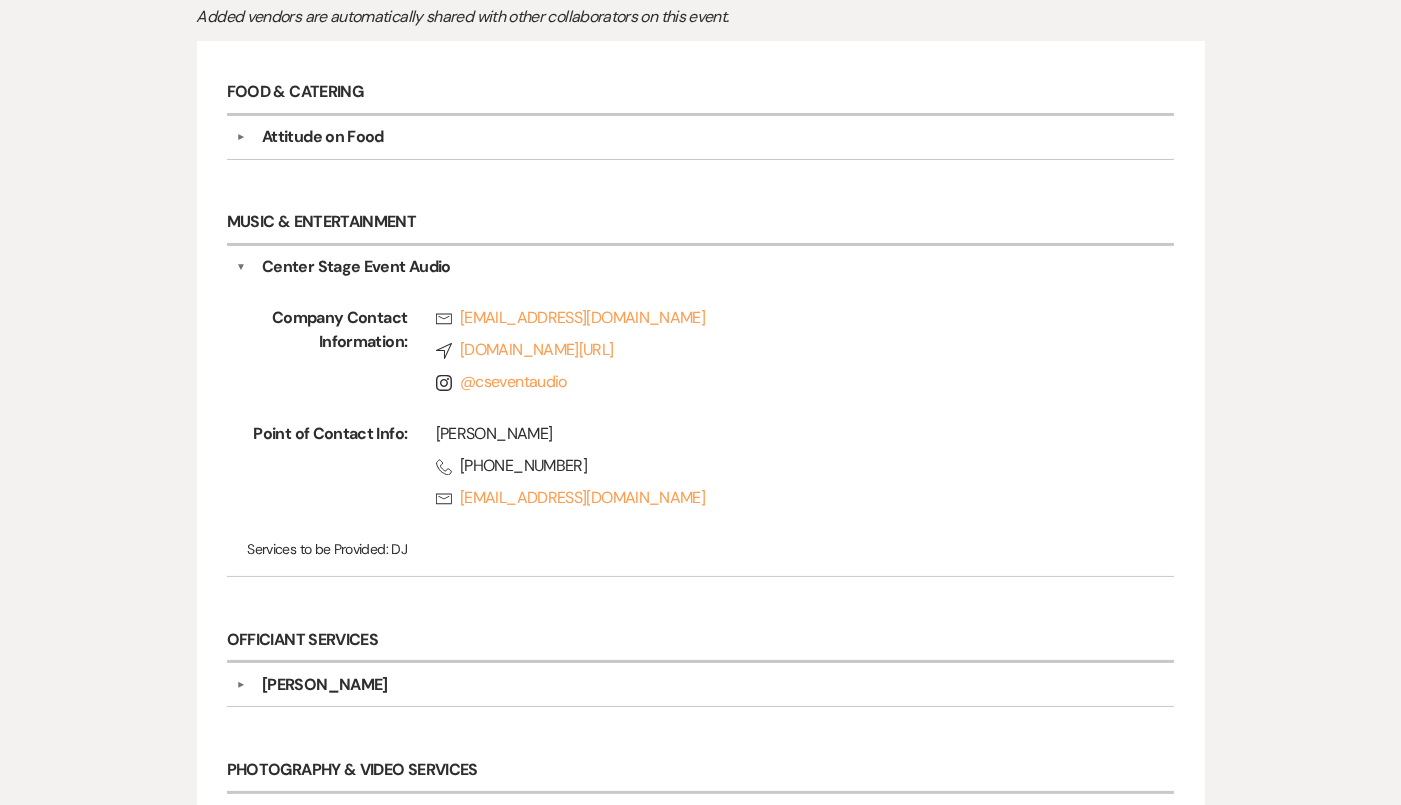click on "Attitude on Food" at bounding box center [705, 137] 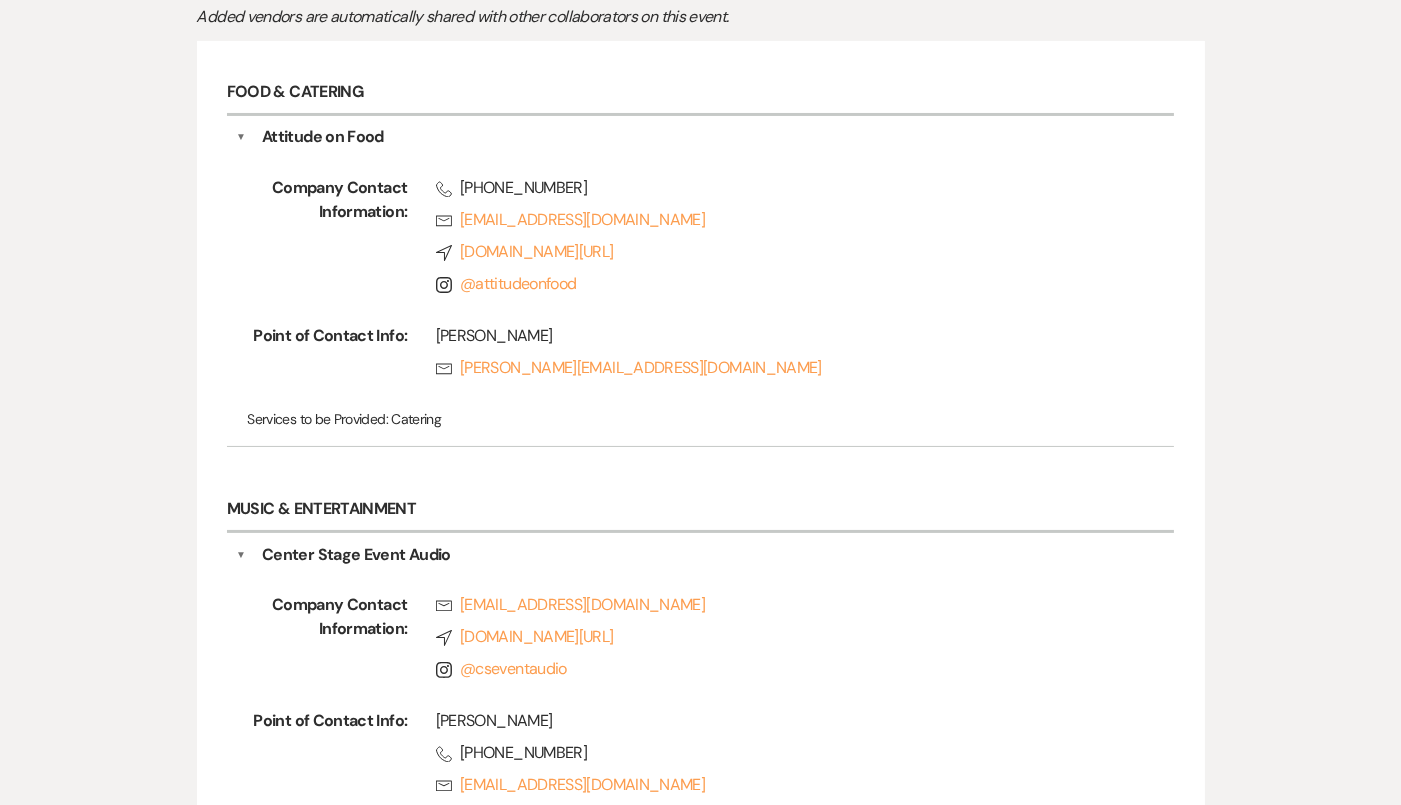 click on "Attitude on Food" at bounding box center [705, 137] 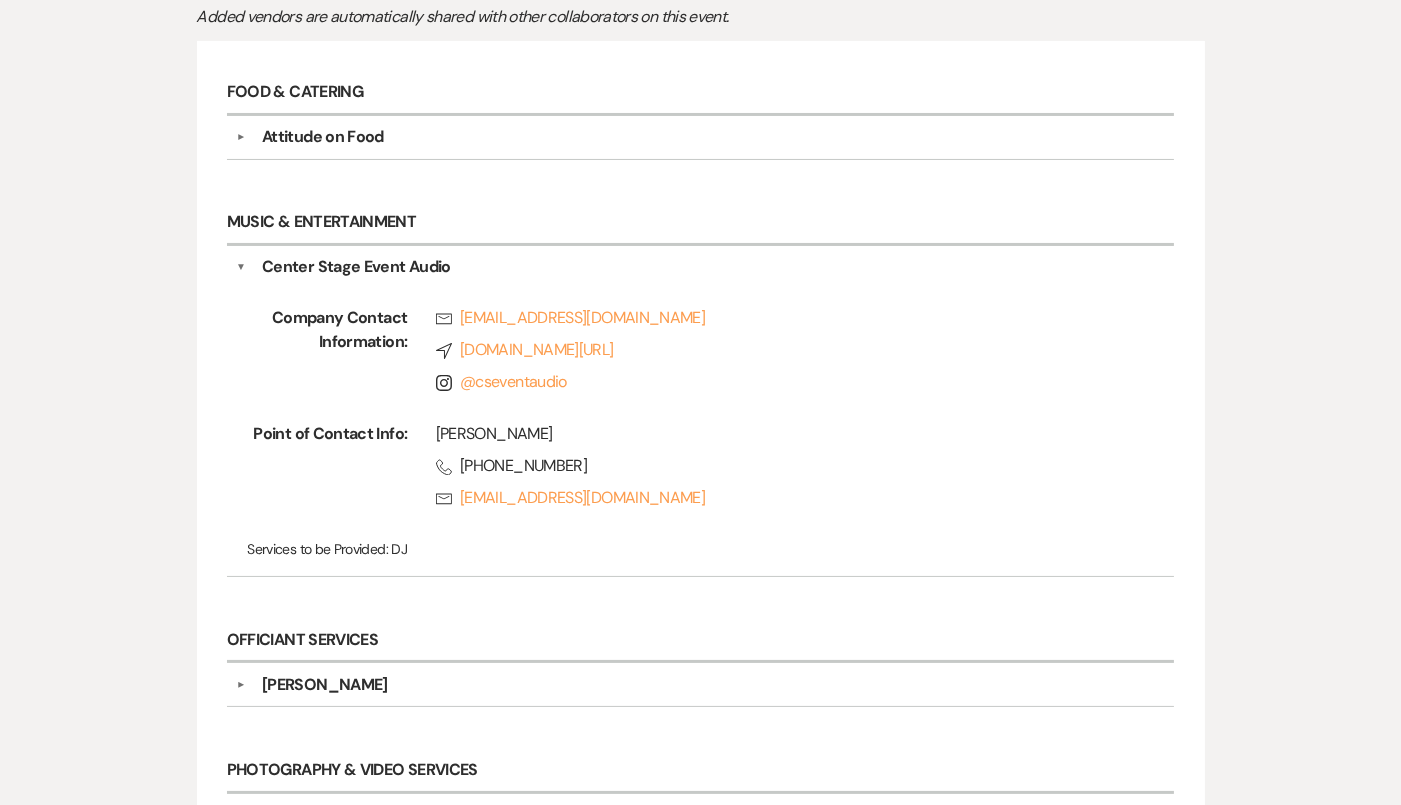 click on "Center Stage Event Audio" at bounding box center [705, 267] 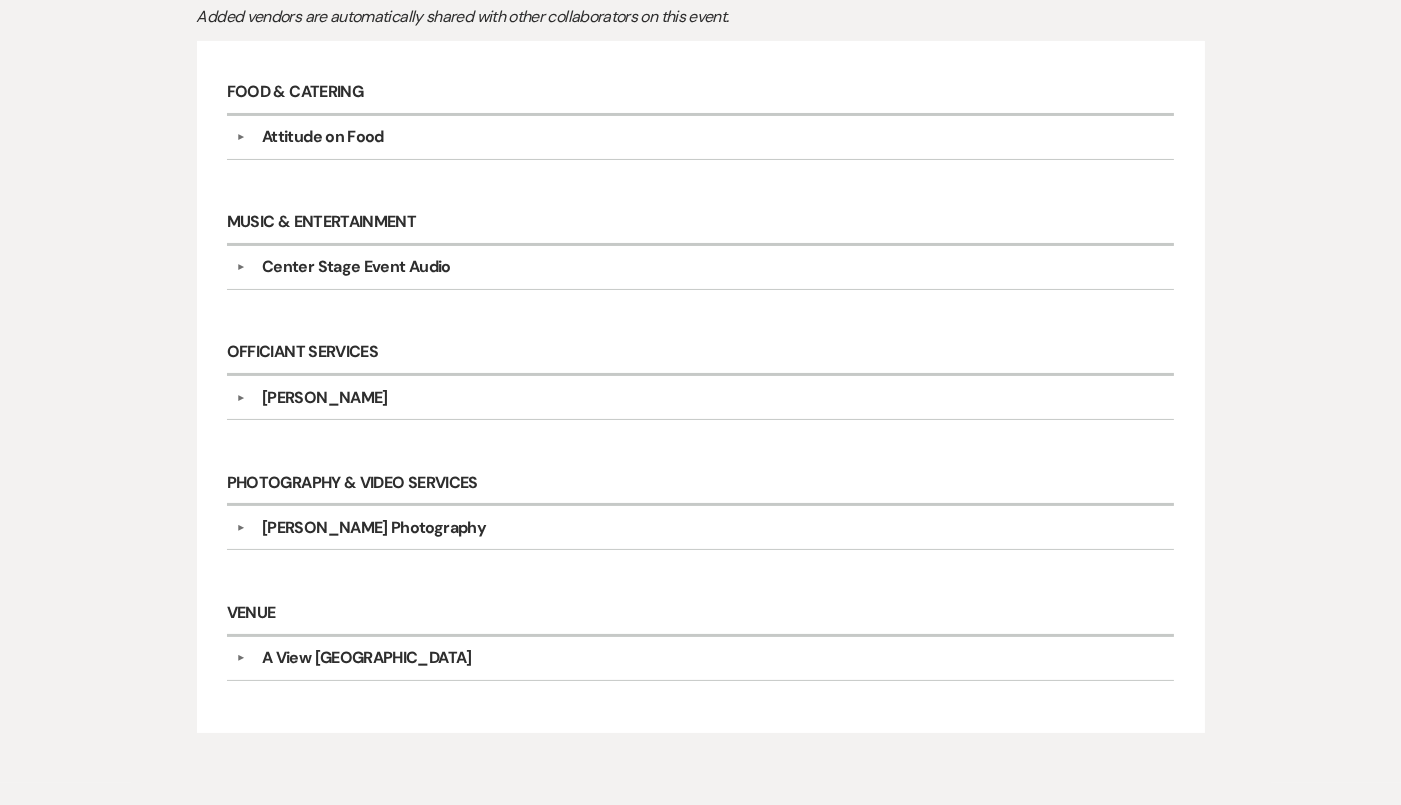 click on "Center Stage Event Audio" at bounding box center (705, 267) 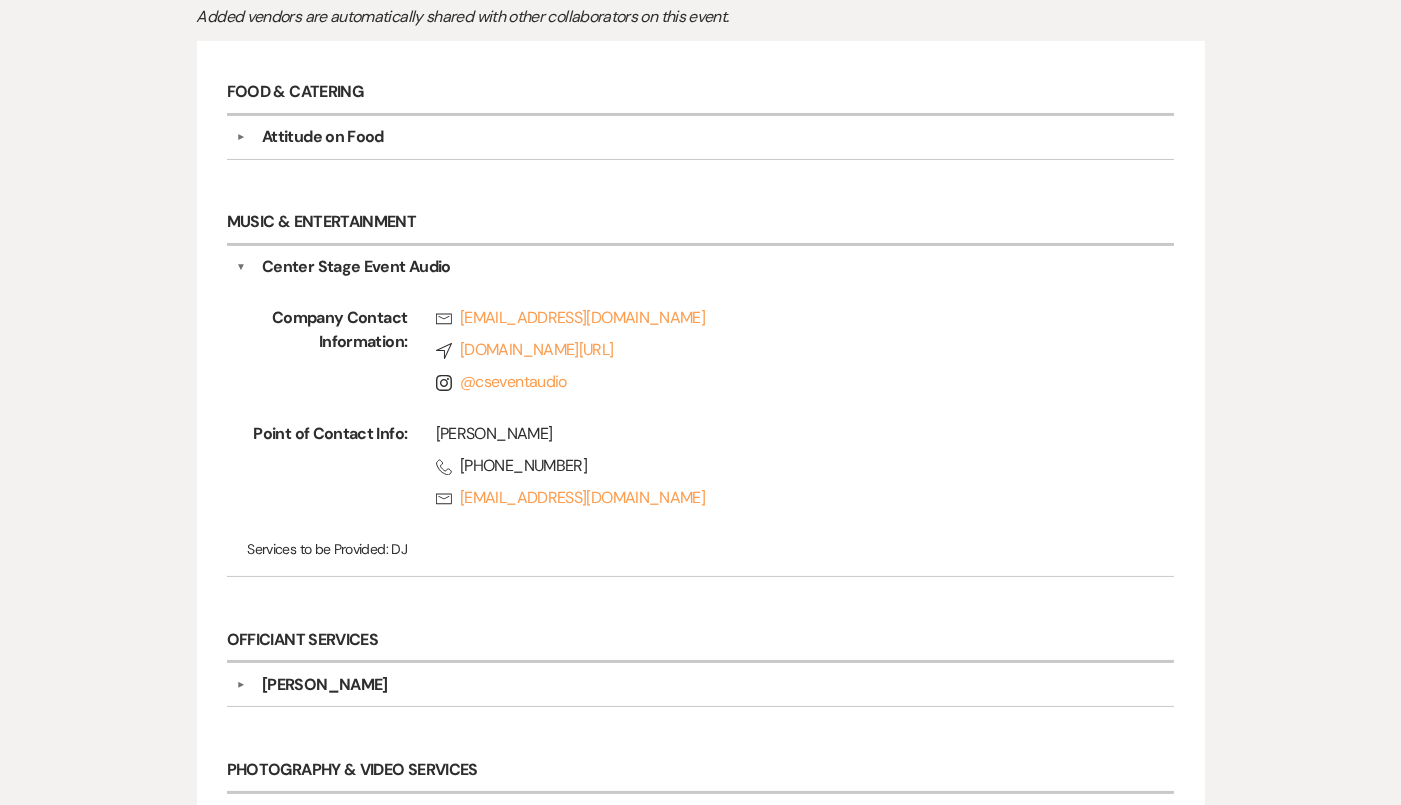 click on "Center Stage Event Audio" at bounding box center [705, 267] 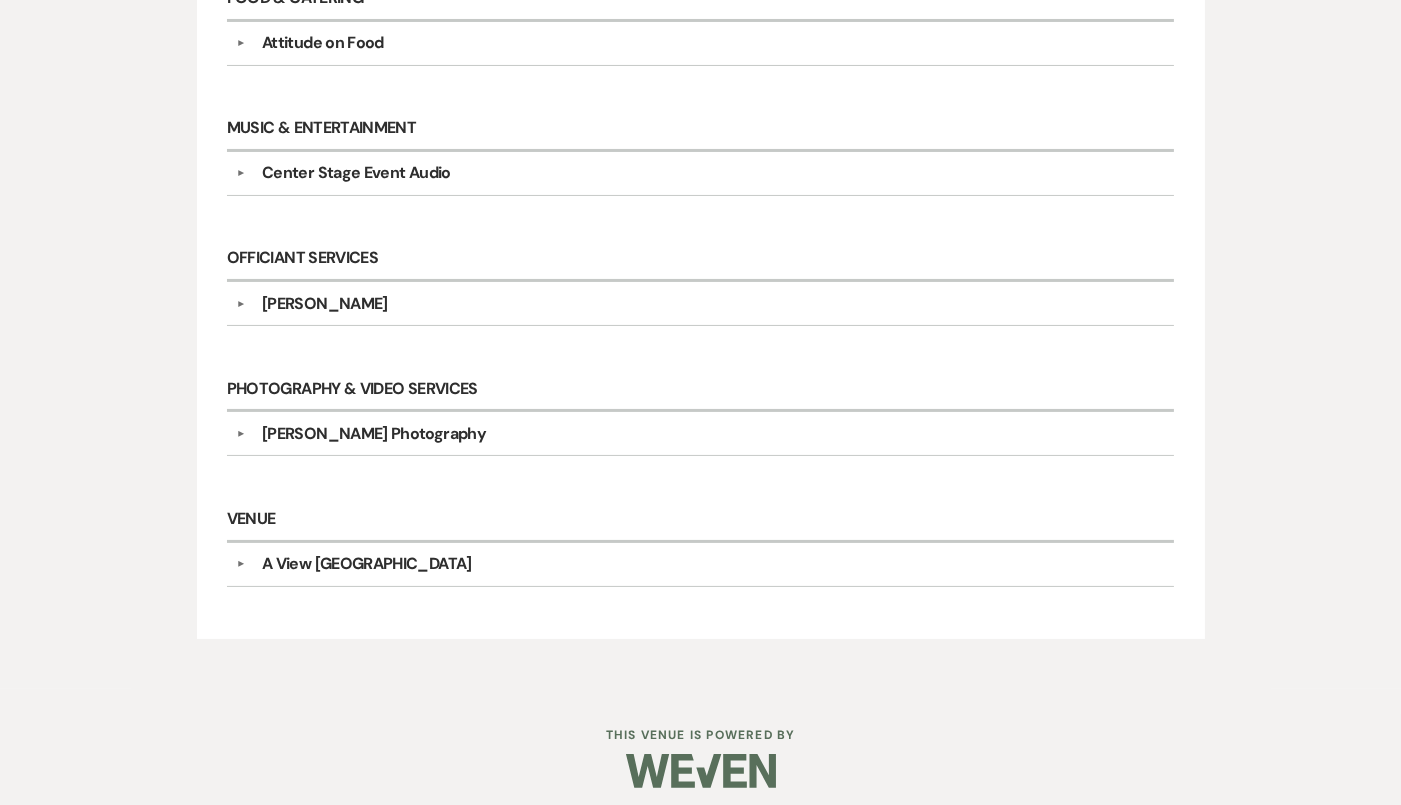 scroll, scrollTop: 558, scrollLeft: 0, axis: vertical 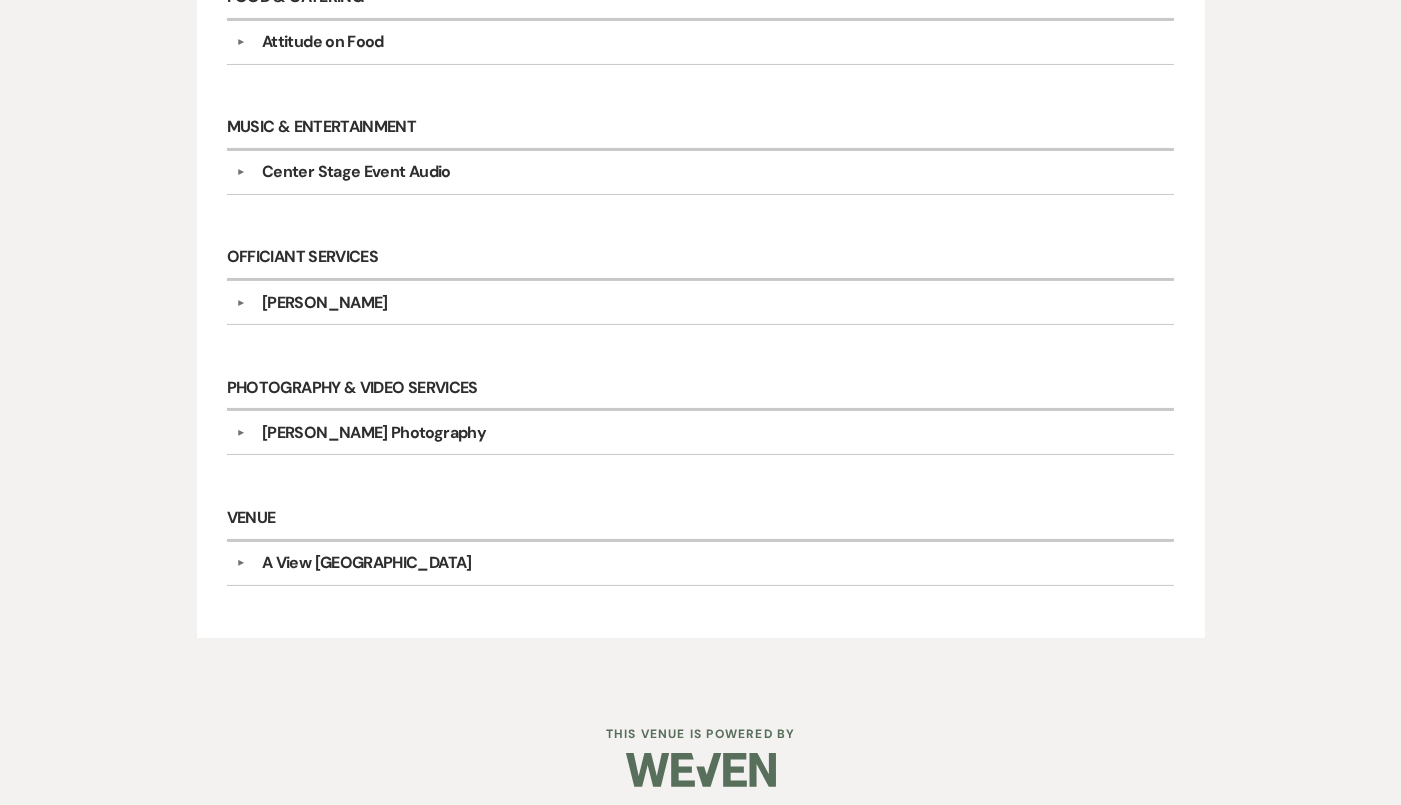 click on "Center Stage Event Audio" at bounding box center (705, 172) 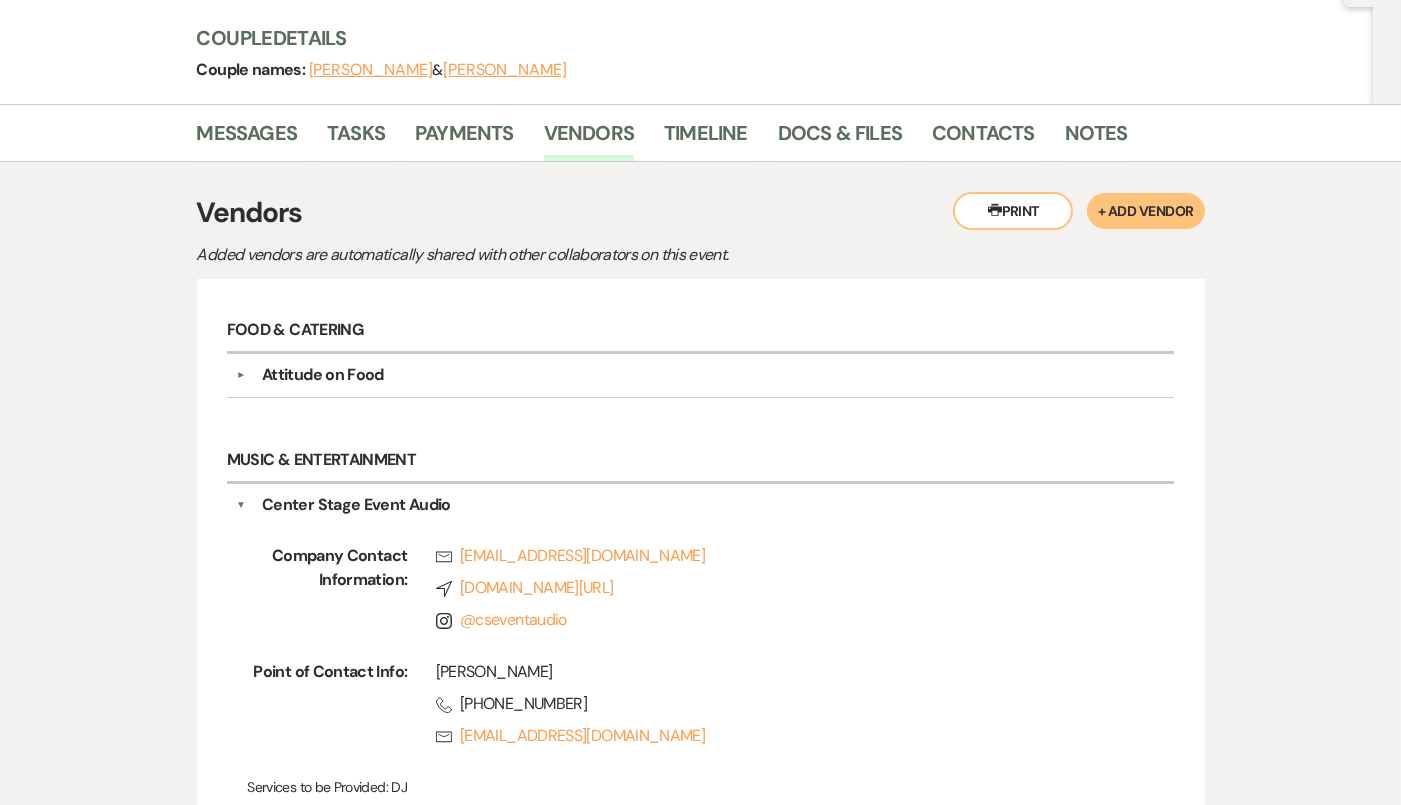 scroll, scrollTop: 209, scrollLeft: 0, axis: vertical 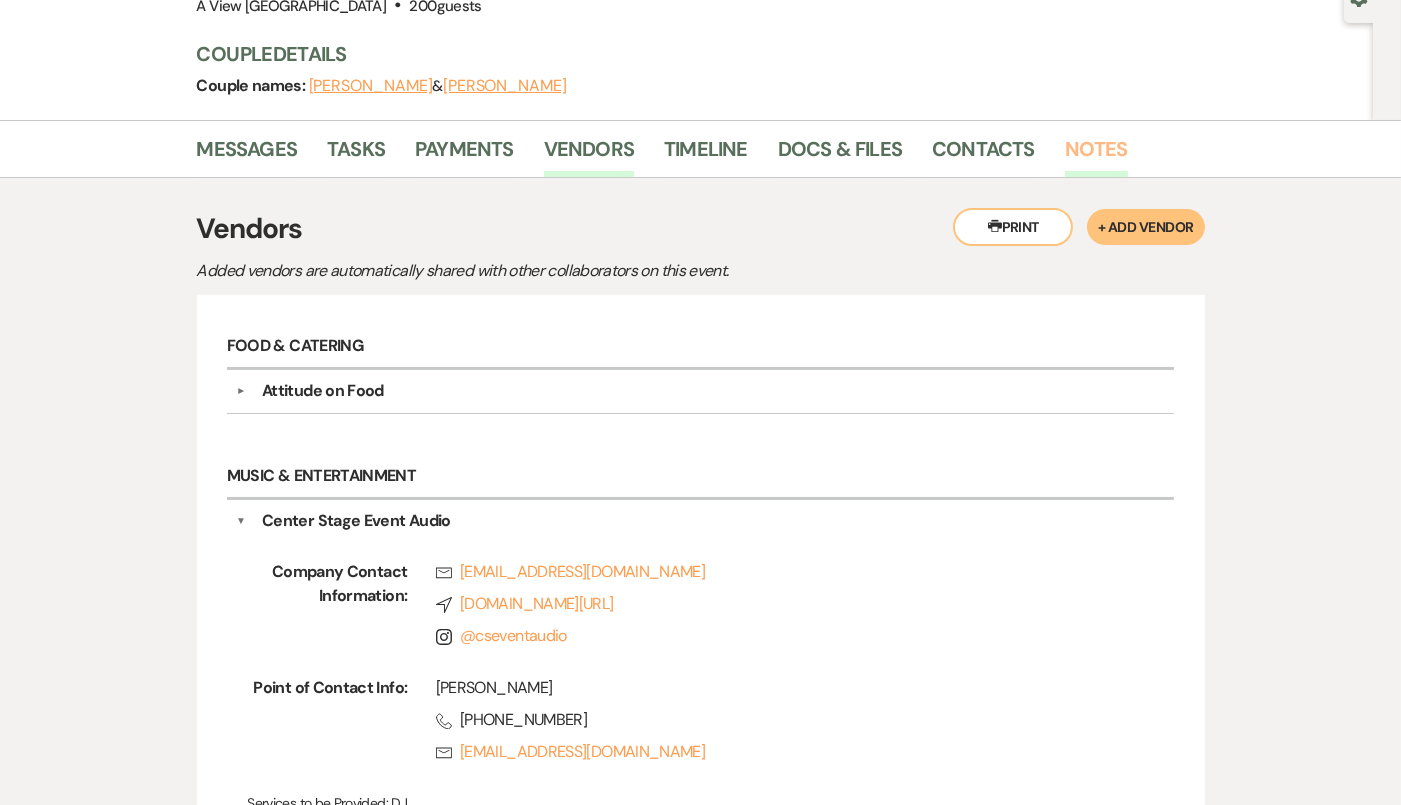 click on "Notes" at bounding box center (1096, 155) 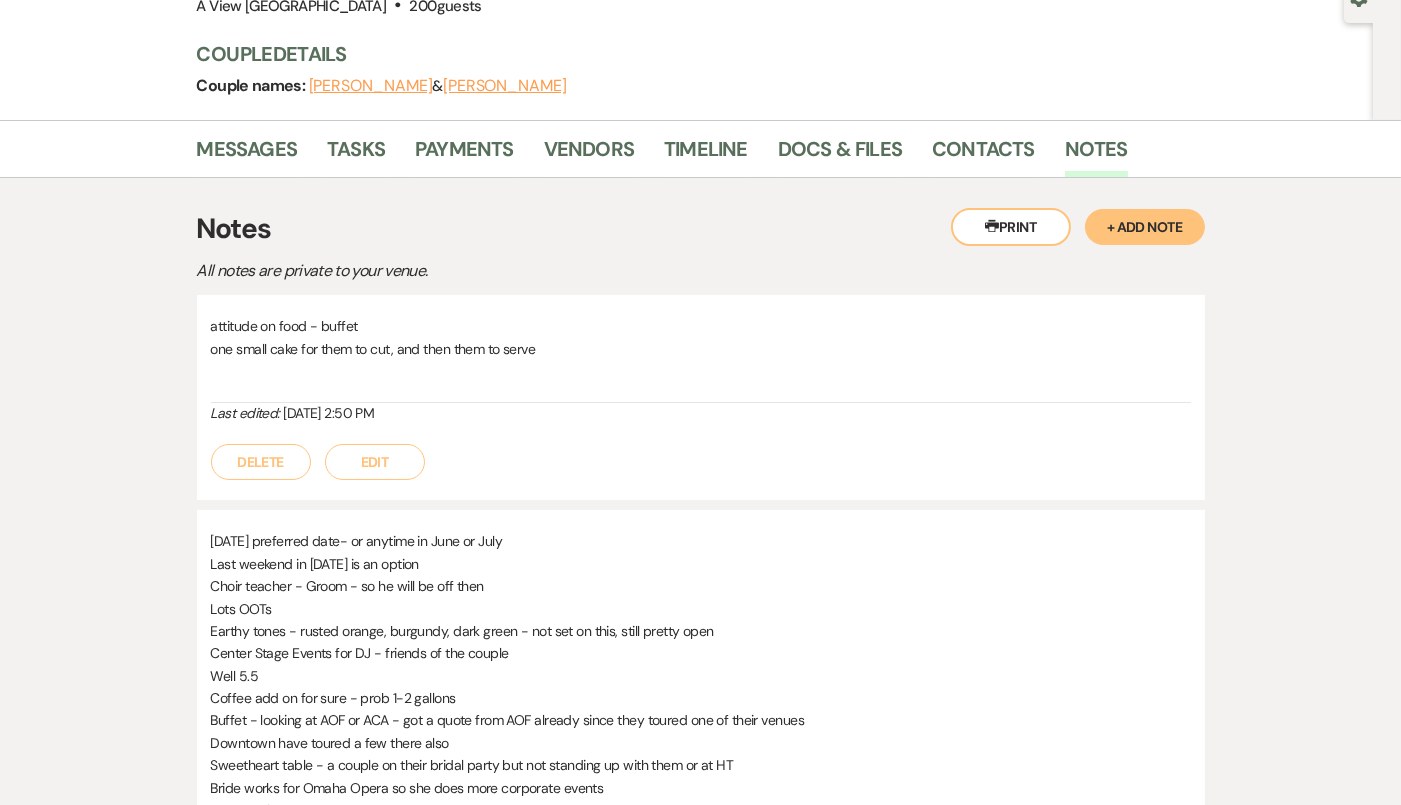 click on "Edit" at bounding box center (375, 462) 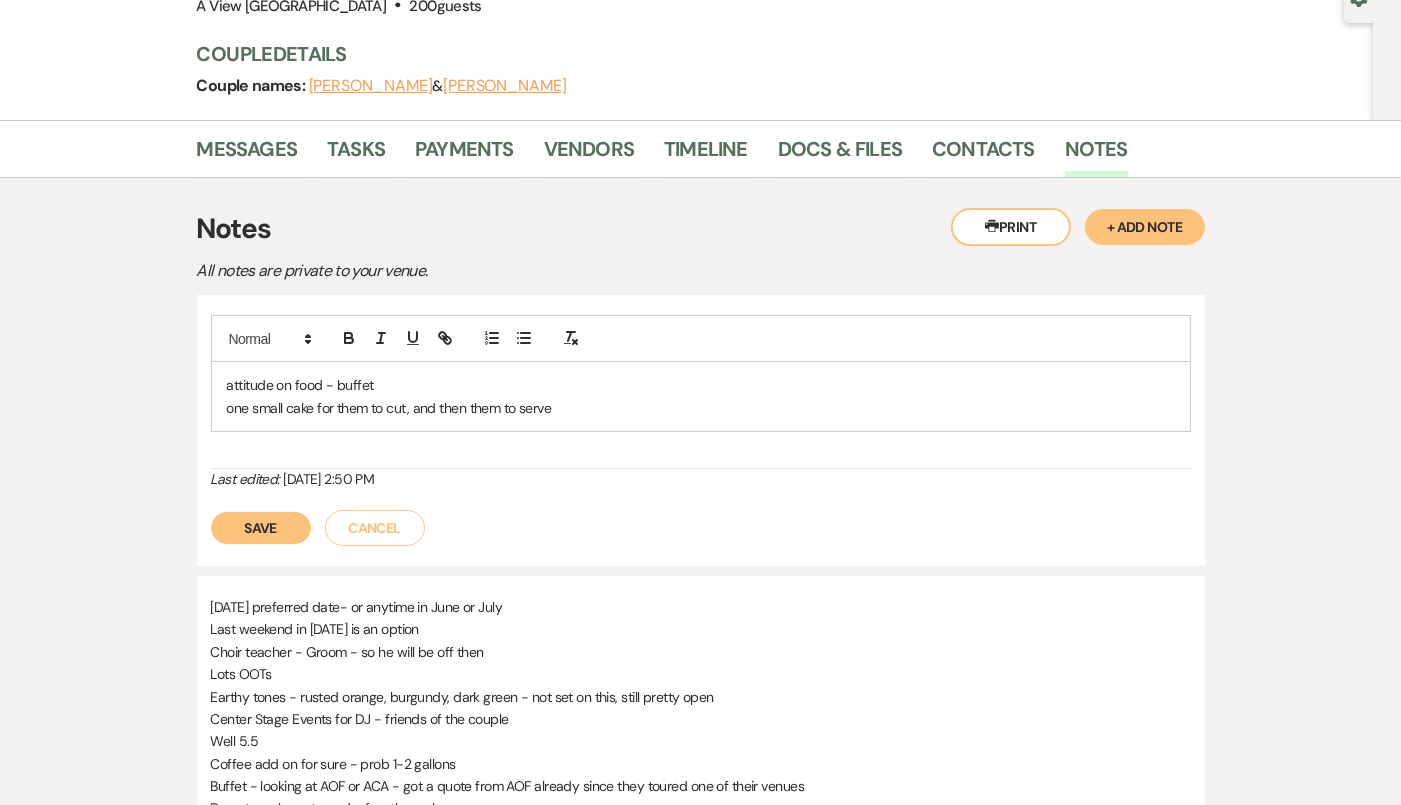 click on "one small cake for them to cut, and then them to serve" at bounding box center [701, 408] 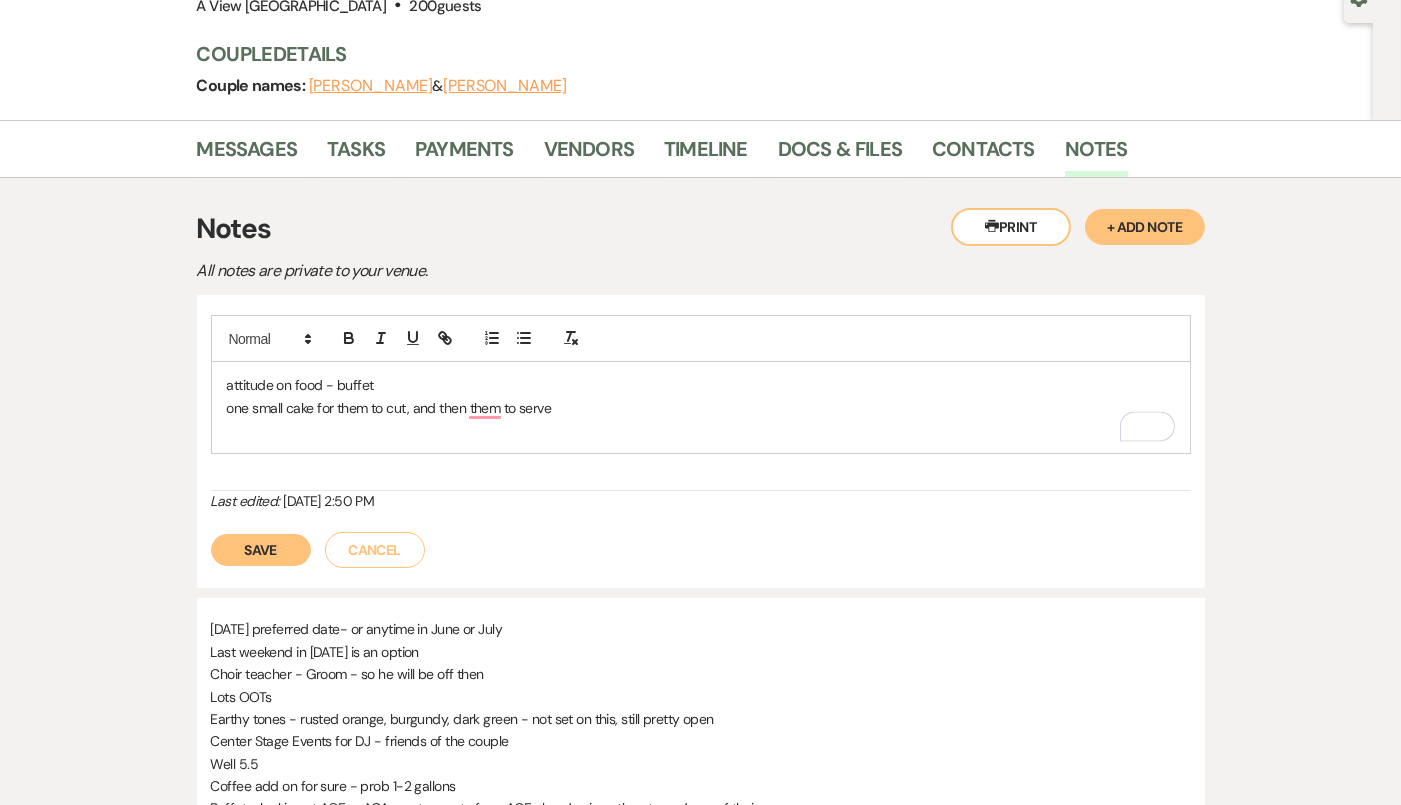 type 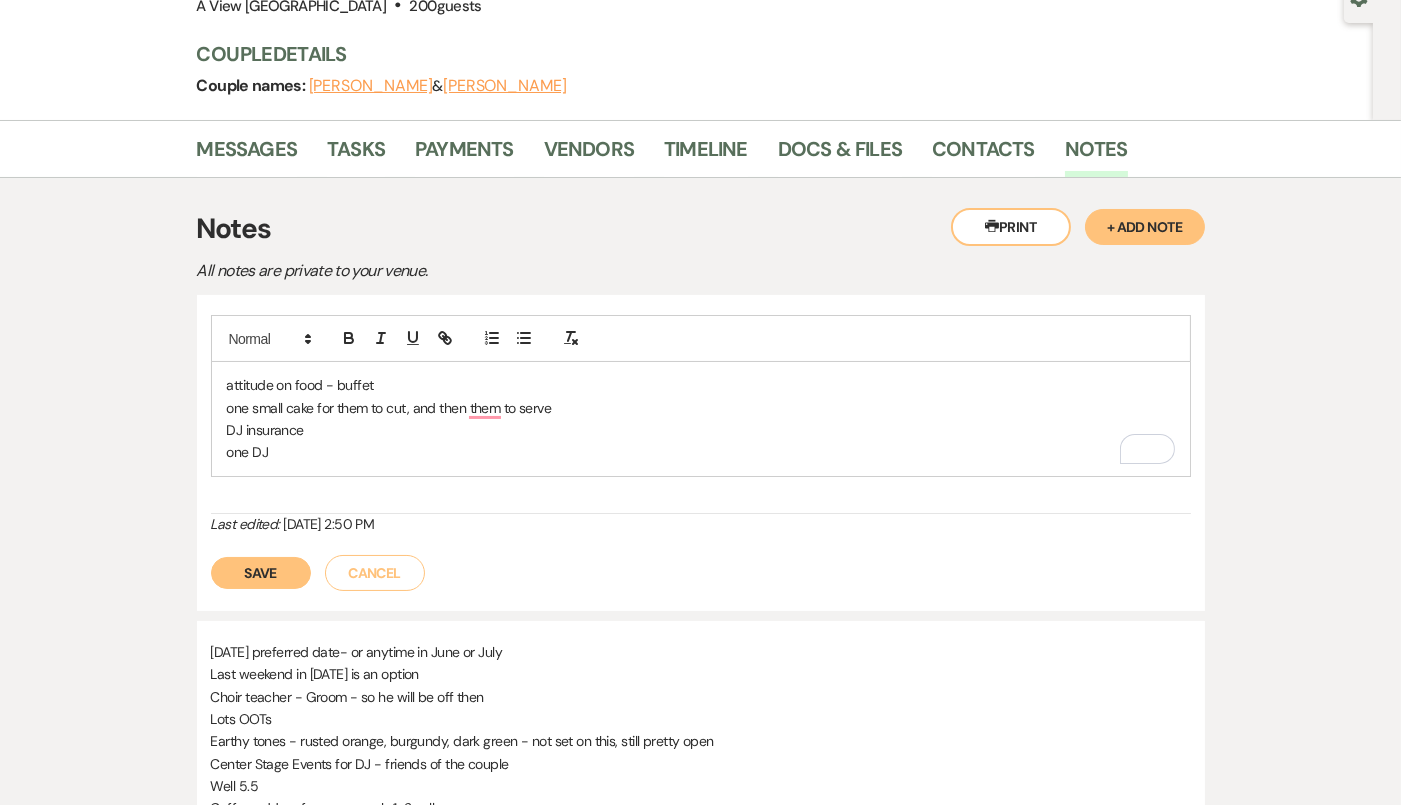 click on "Save" at bounding box center (261, 573) 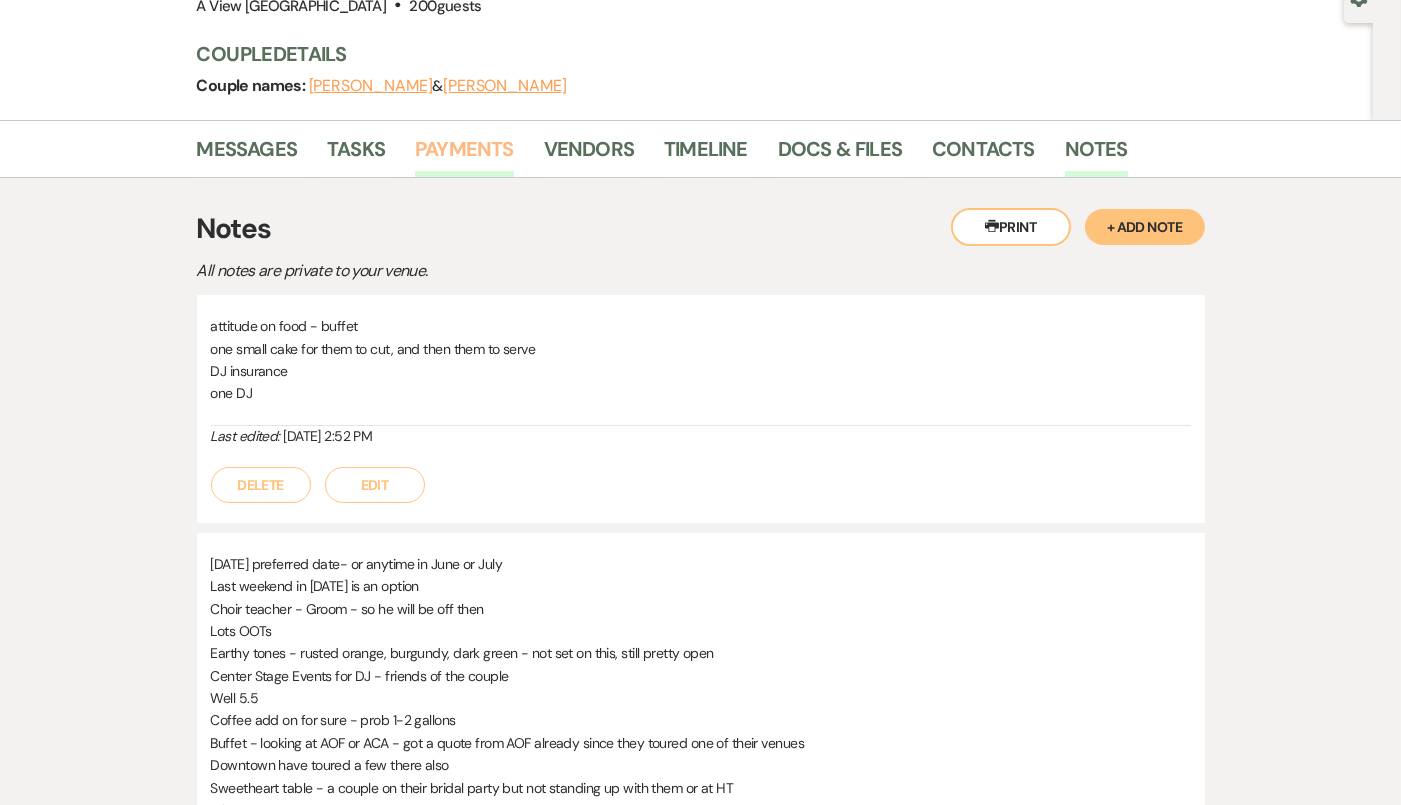 click on "Payments" at bounding box center [464, 155] 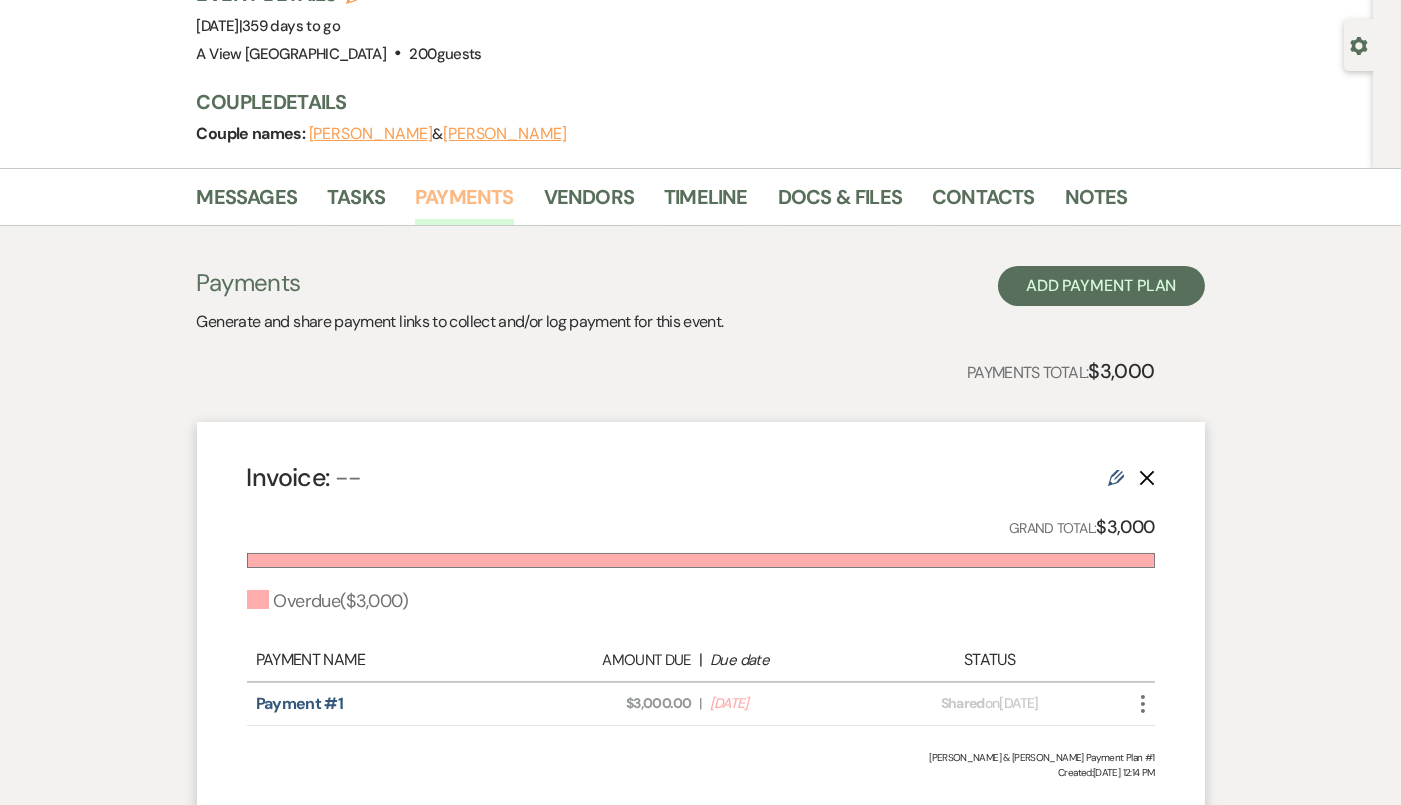 scroll, scrollTop: 162, scrollLeft: 0, axis: vertical 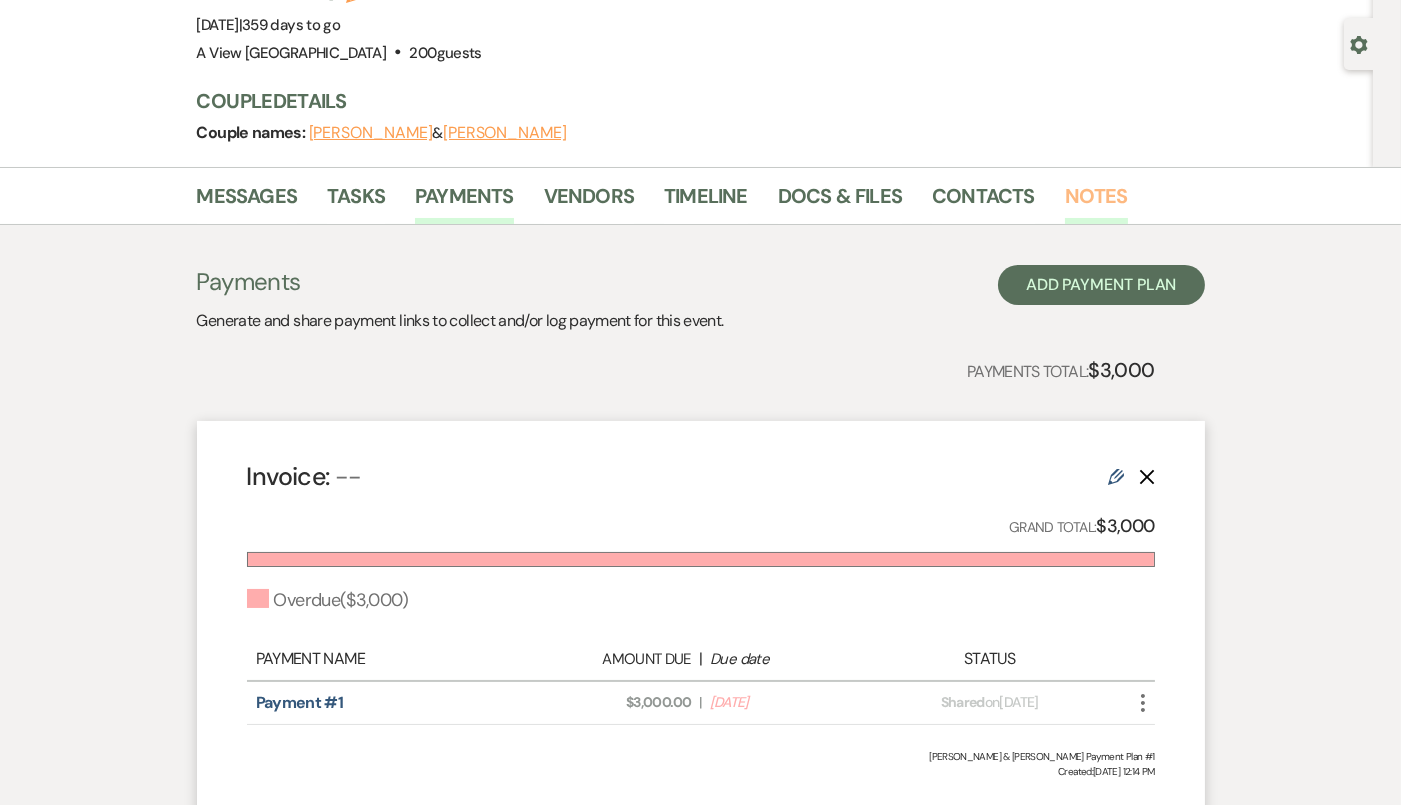 click on "Notes" at bounding box center [1096, 202] 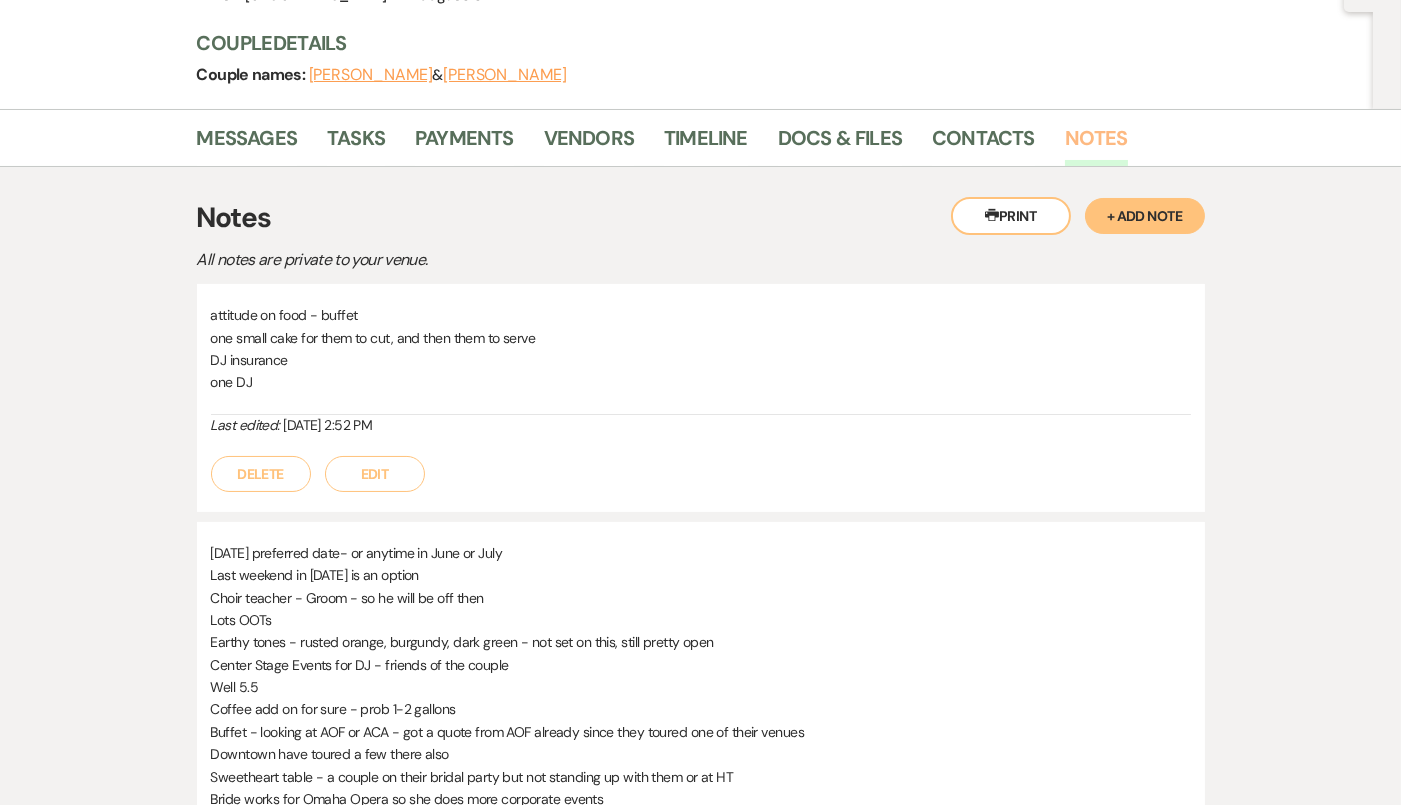scroll, scrollTop: 218, scrollLeft: 0, axis: vertical 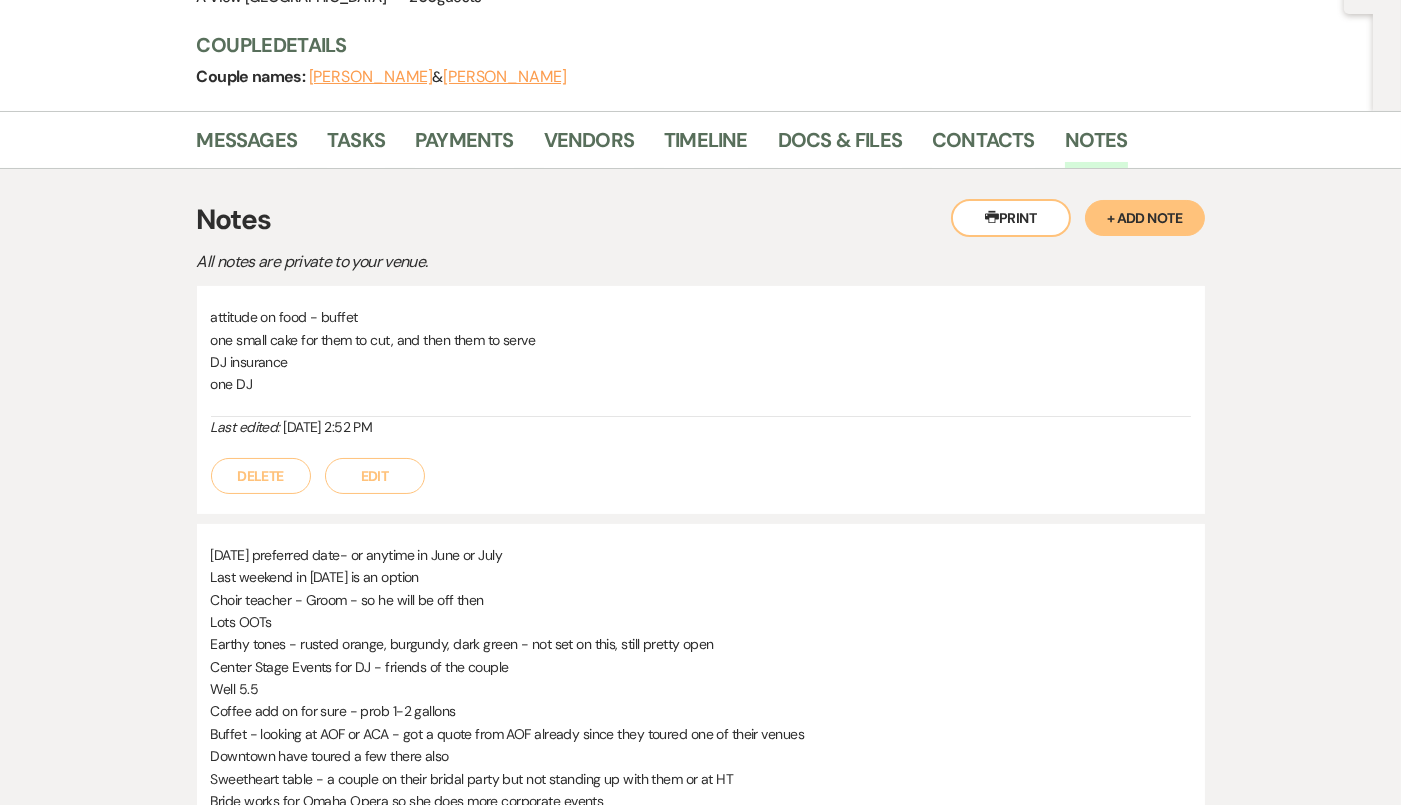 click on "Edit" at bounding box center (375, 476) 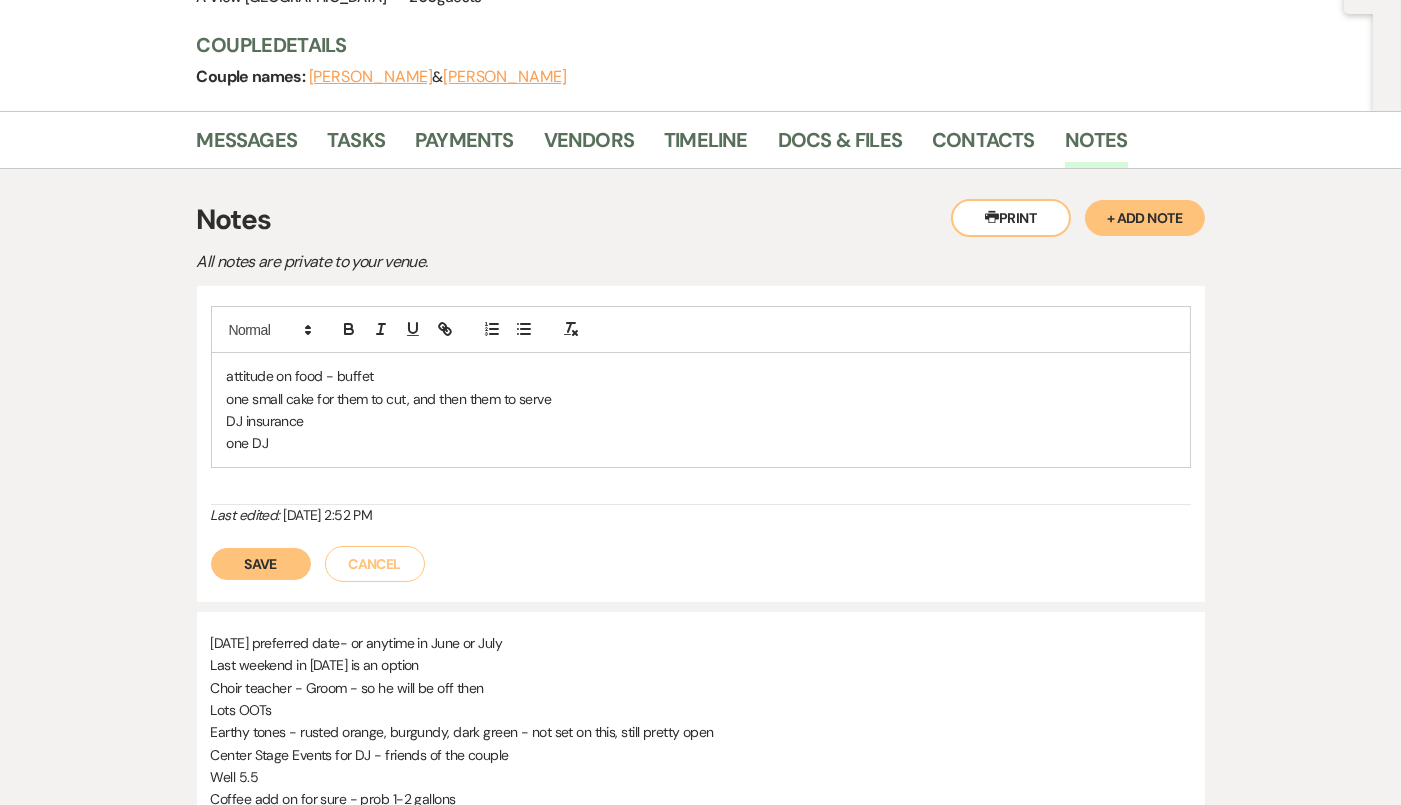 click on "attitude on food - buffet one small cake for them to cut, and then them to serve DJ insurance one DJ" at bounding box center [701, 410] 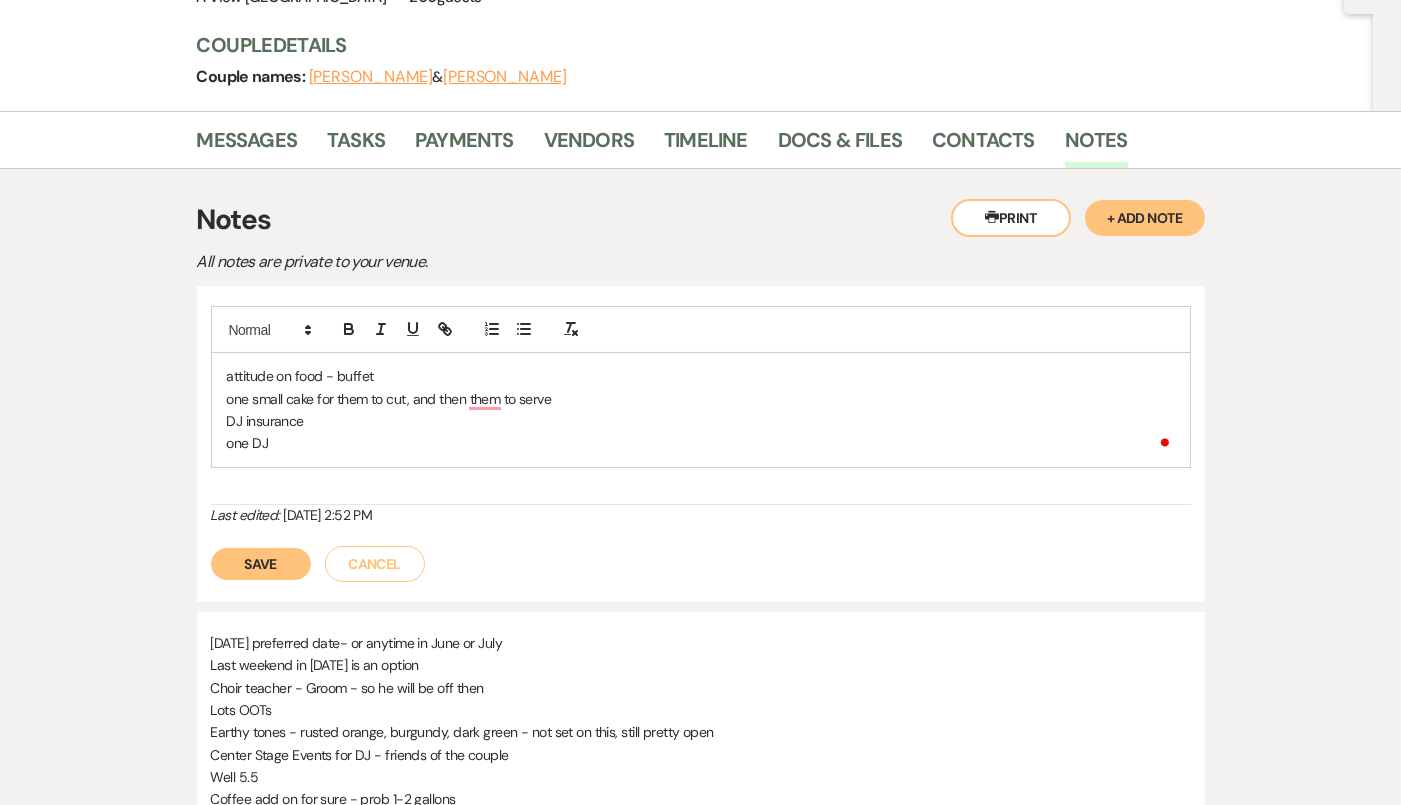 type 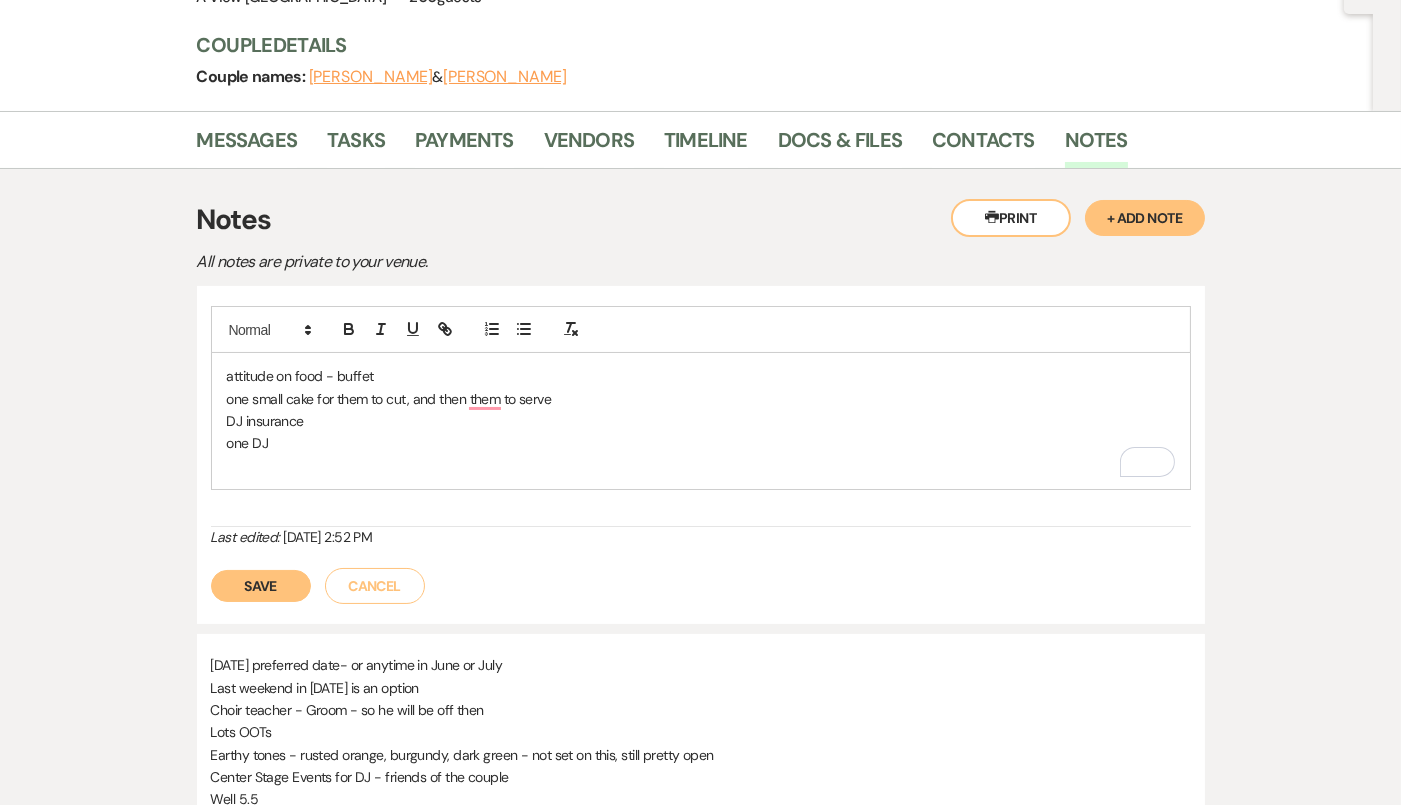 click at bounding box center (701, 466) 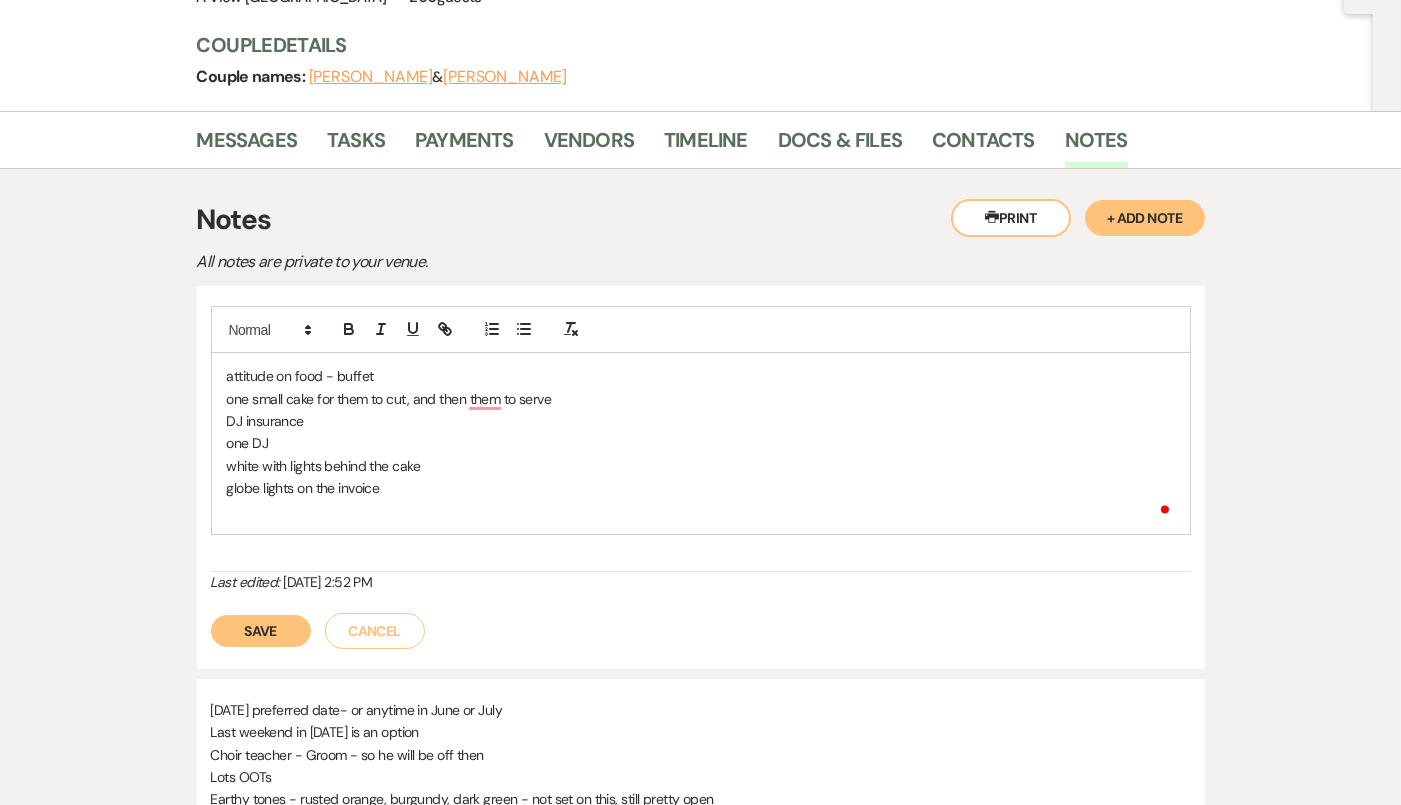 click on "attitude on food - buffet one small cake for them to cut, and then them to serve DJ insurance one DJ  white with lights behind the cake  globe lights on the invoice" at bounding box center (701, 443) 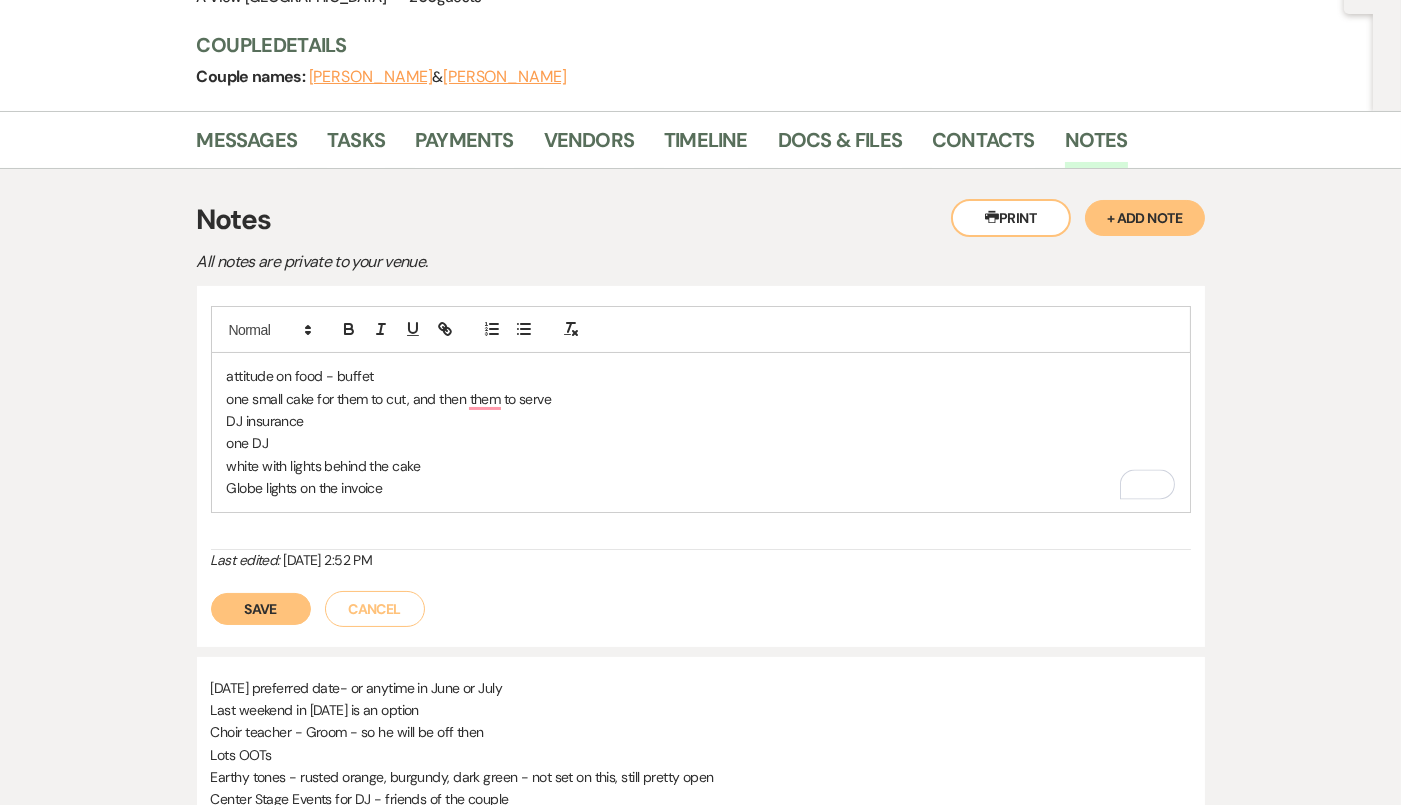 click on "Globe lights on the invoice" at bounding box center (701, 488) 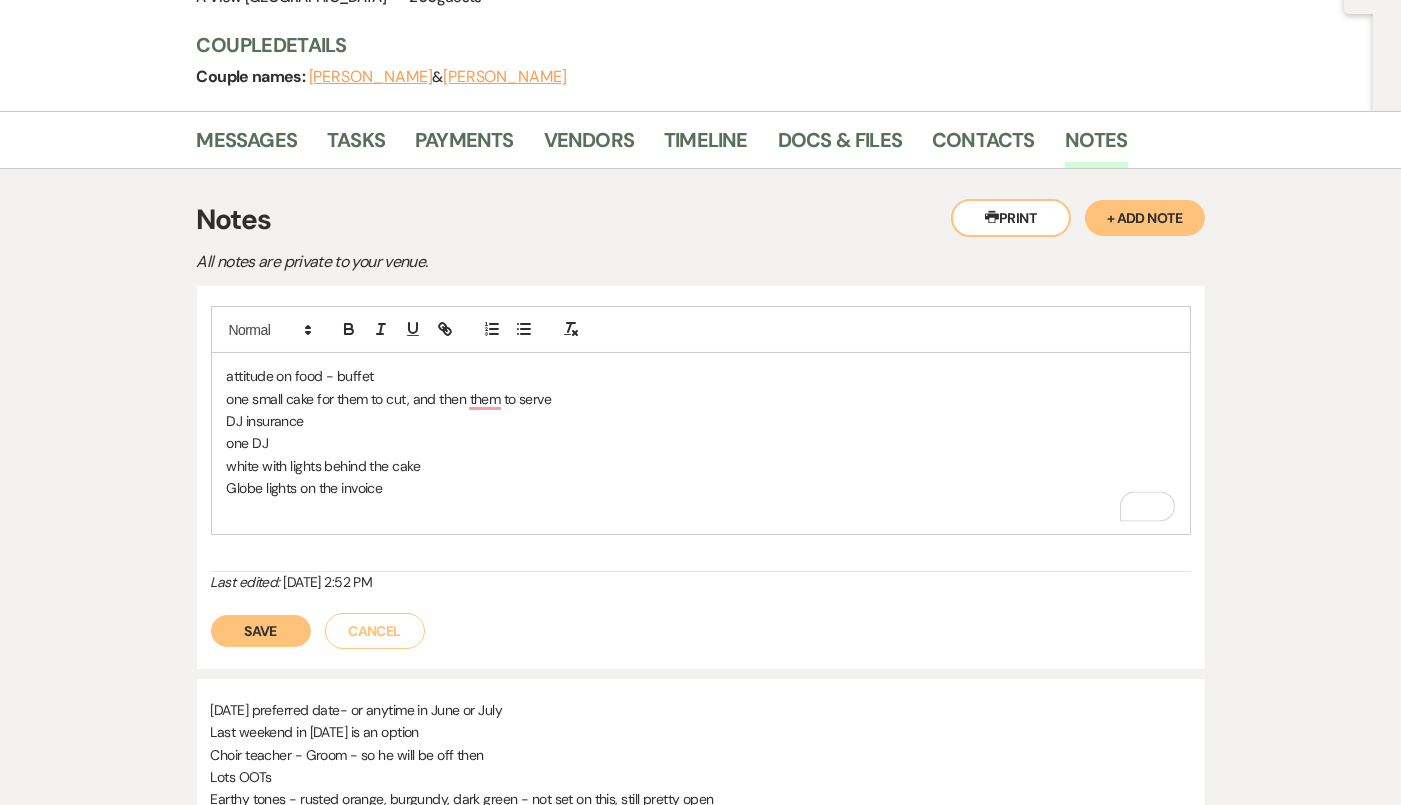 click on "white with lights behind the cake" at bounding box center [701, 466] 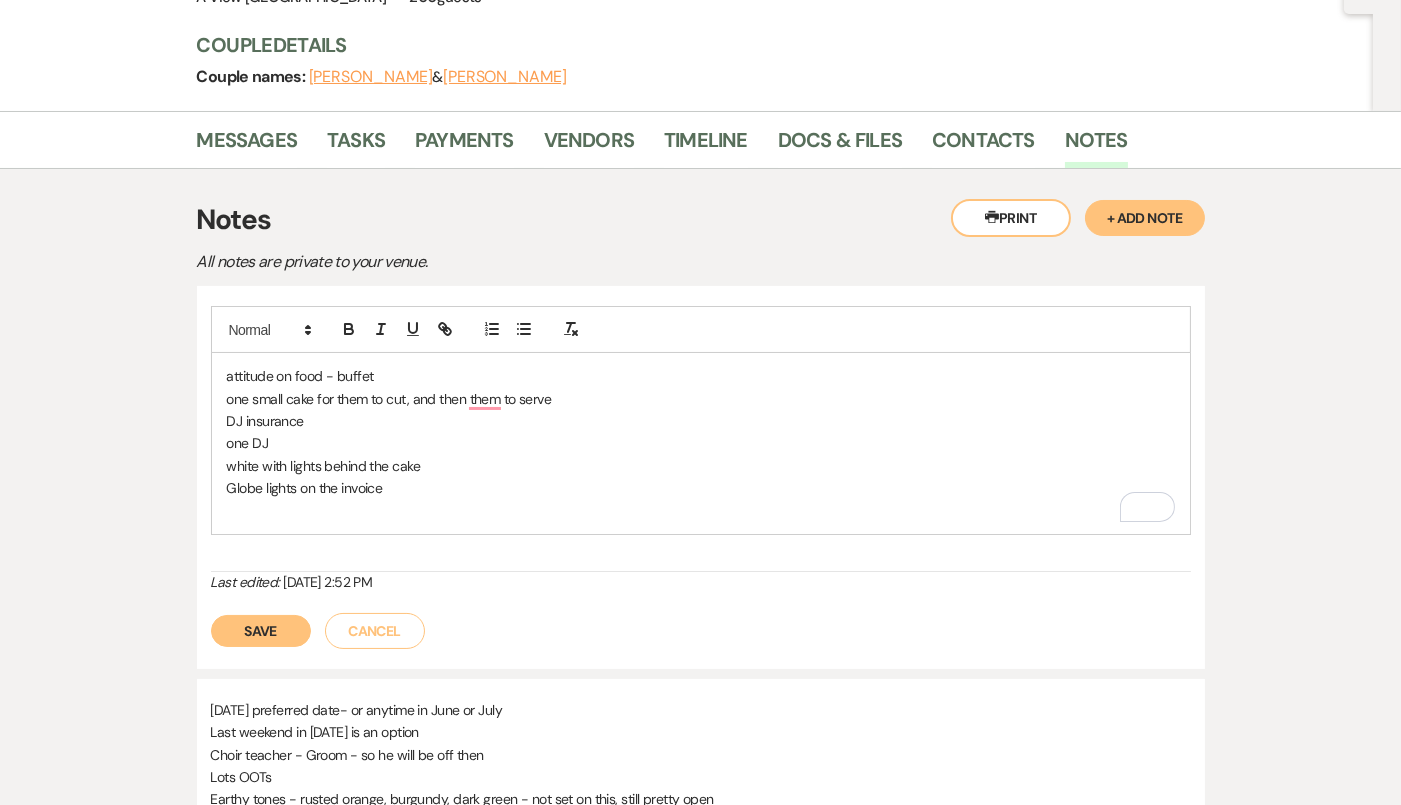 click on "attitude on food - buffet one small cake for them to cut, and then them to serve DJ insurance one DJ  white with lights behind the cake  Globe lights on the invoice" at bounding box center (701, 443) 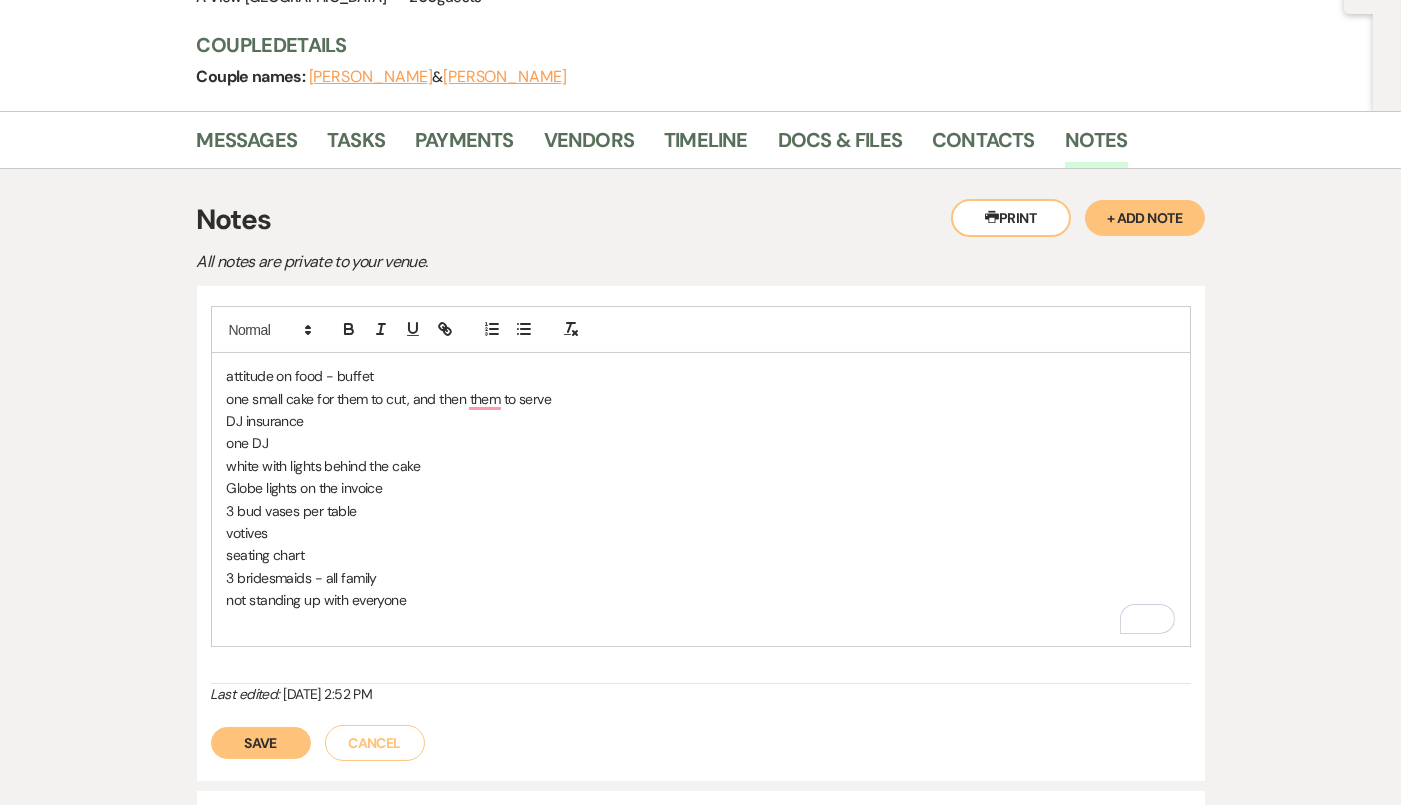 click on "3 bridesmaids - all family" at bounding box center [701, 578] 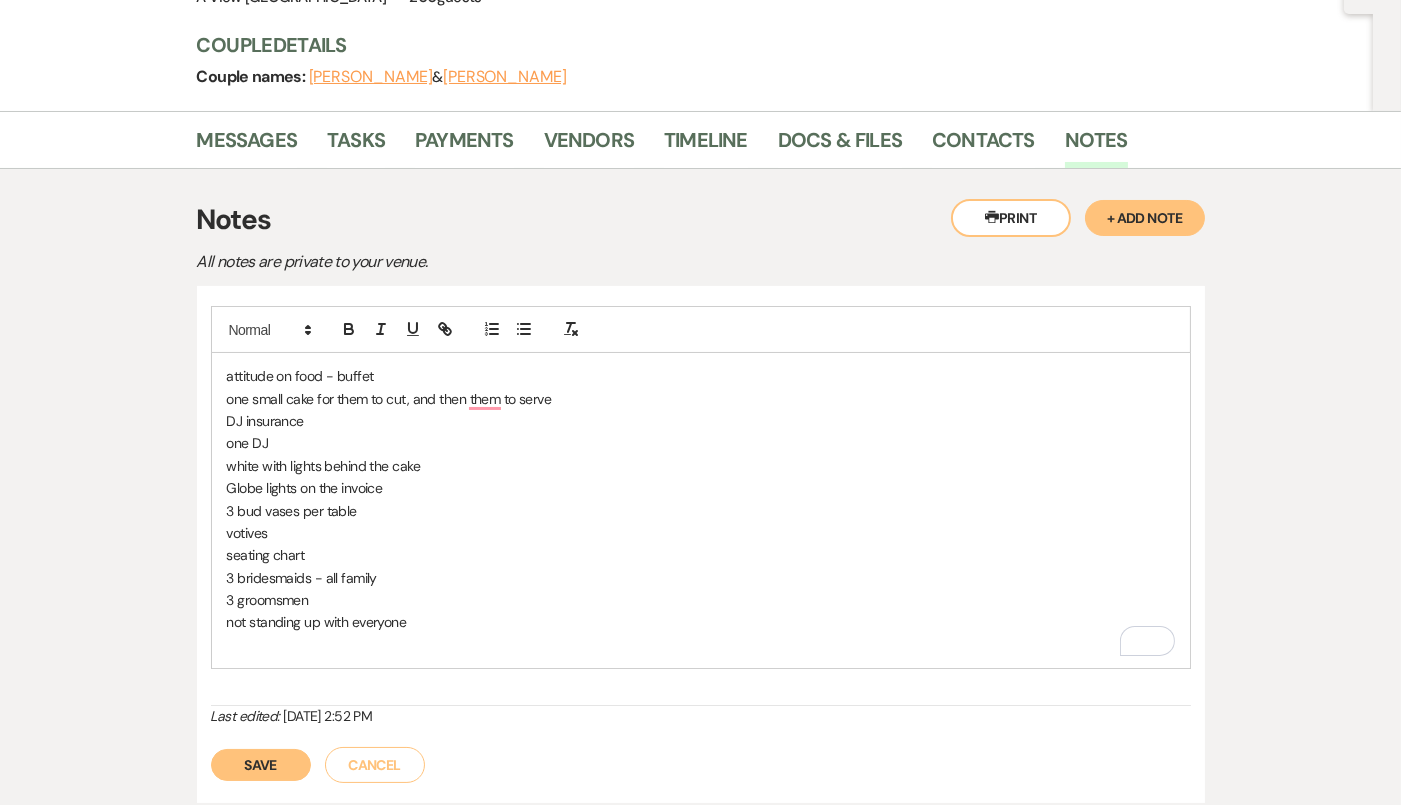 click at bounding box center (701, 645) 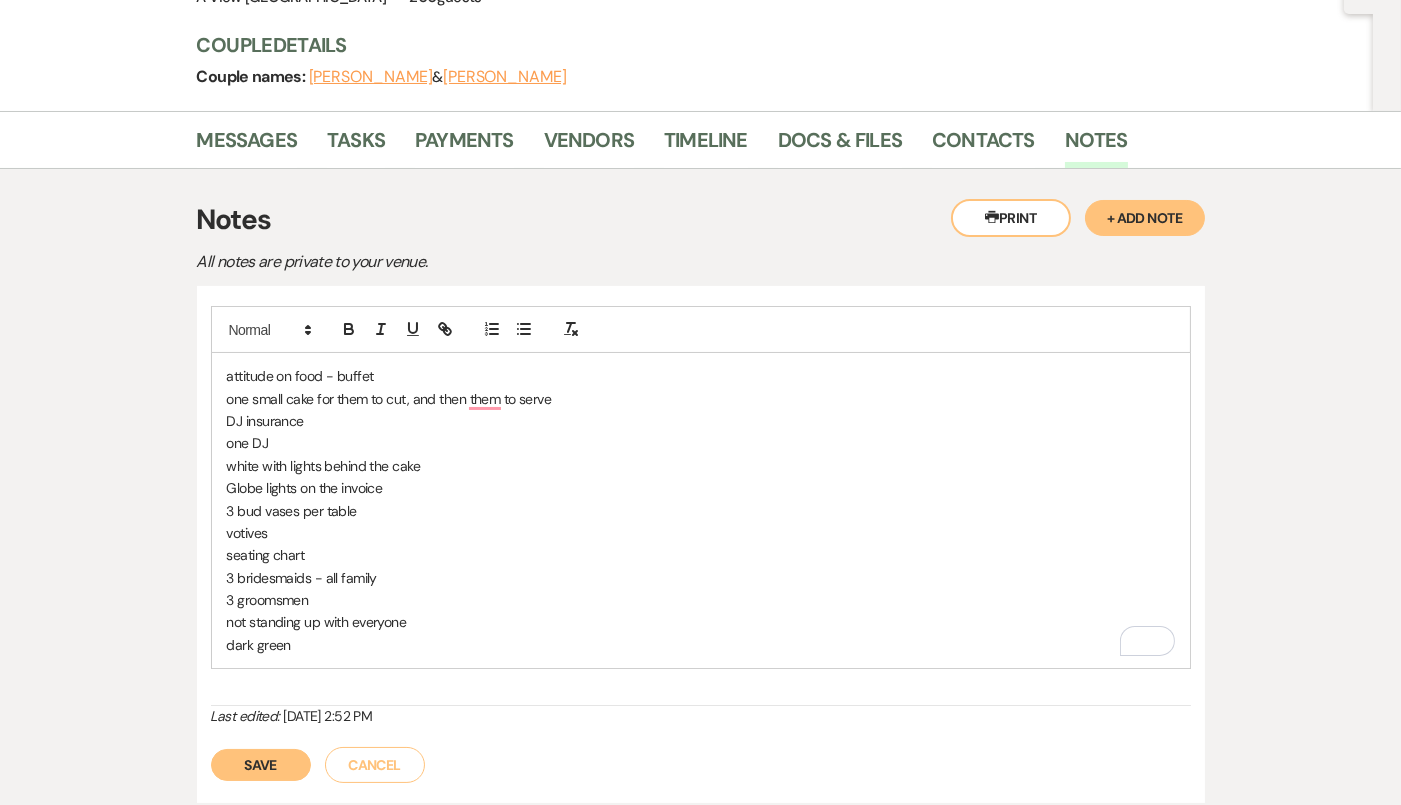 click on "dark green" at bounding box center [701, 645] 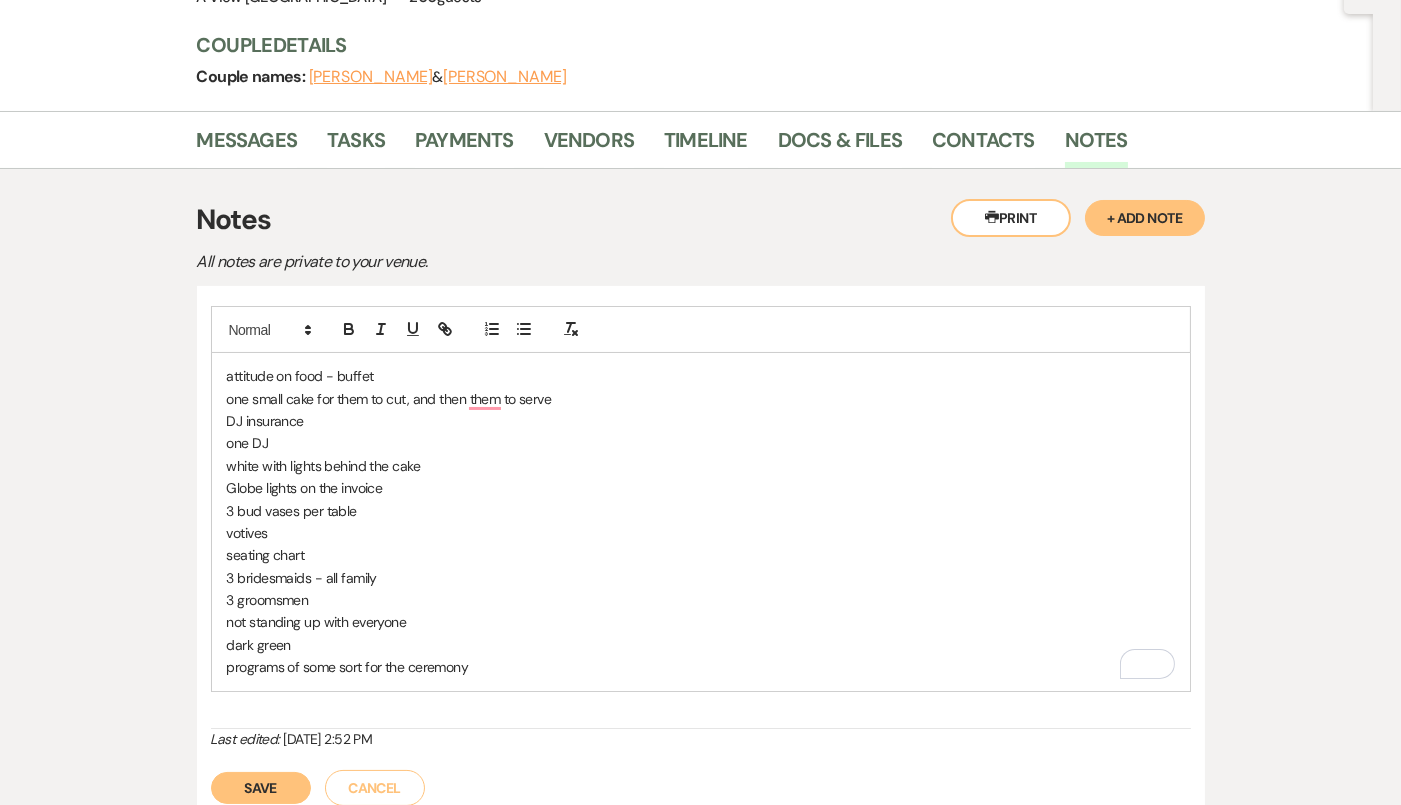 click on "Save" at bounding box center [261, 788] 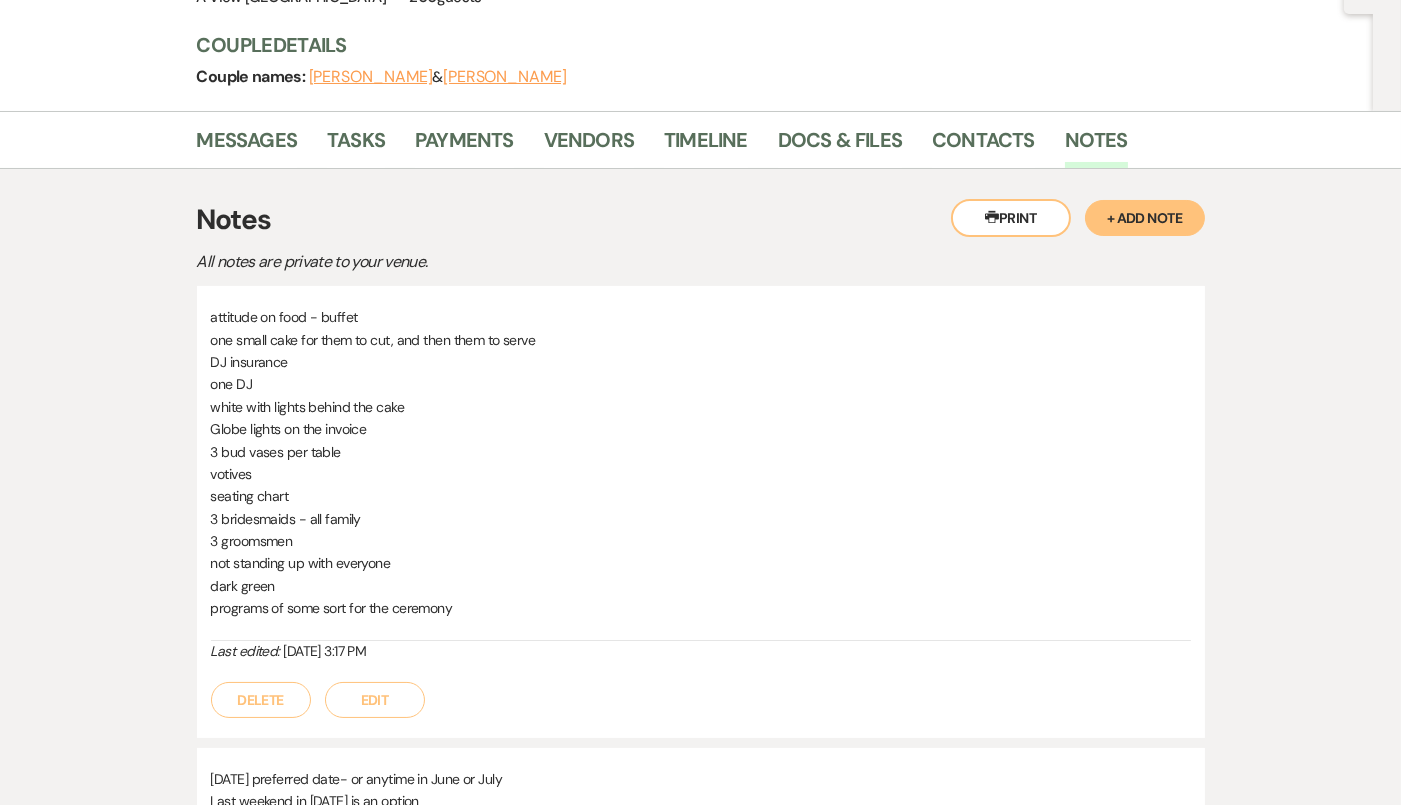 click on "Edit" at bounding box center (375, 700) 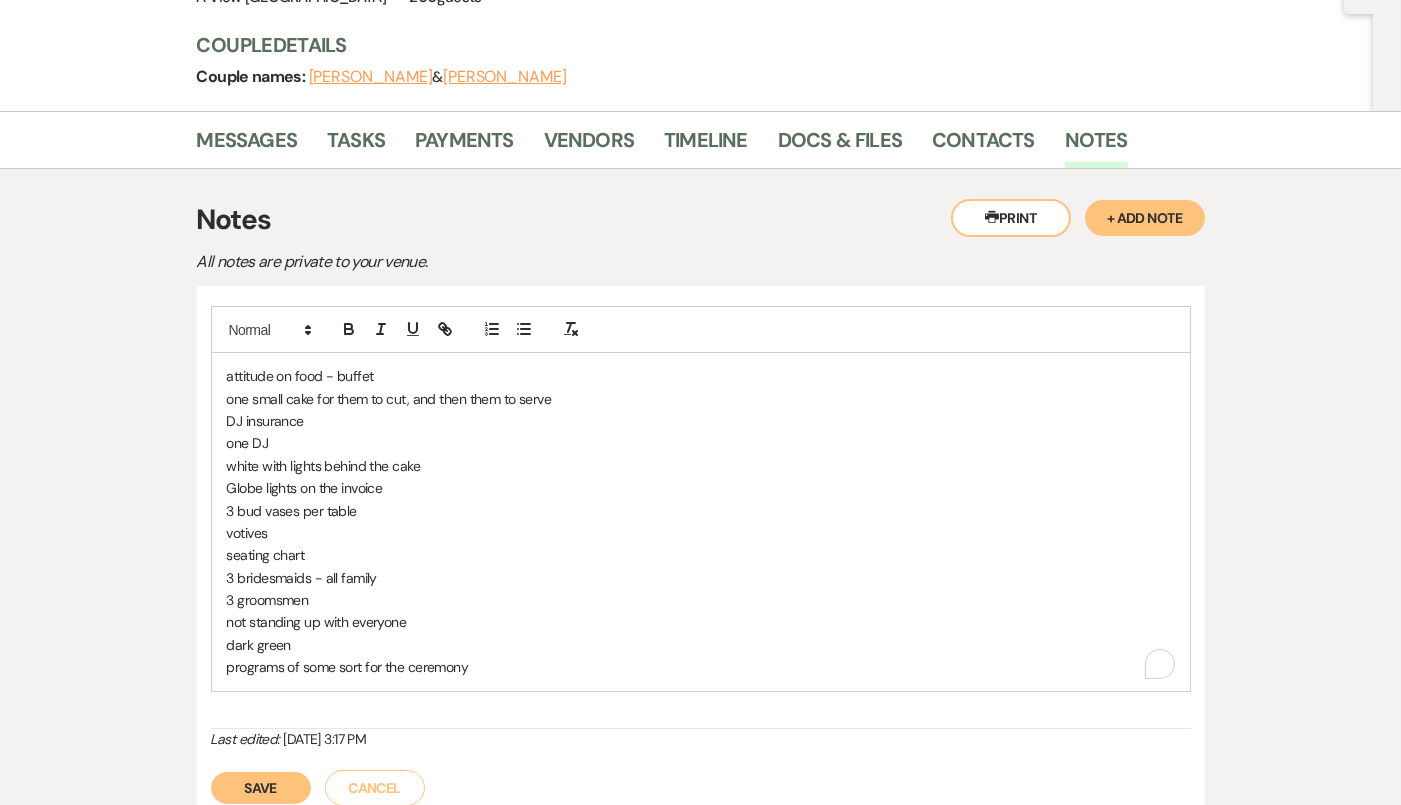 click on "programs of some sort for the ceremony" at bounding box center [701, 667] 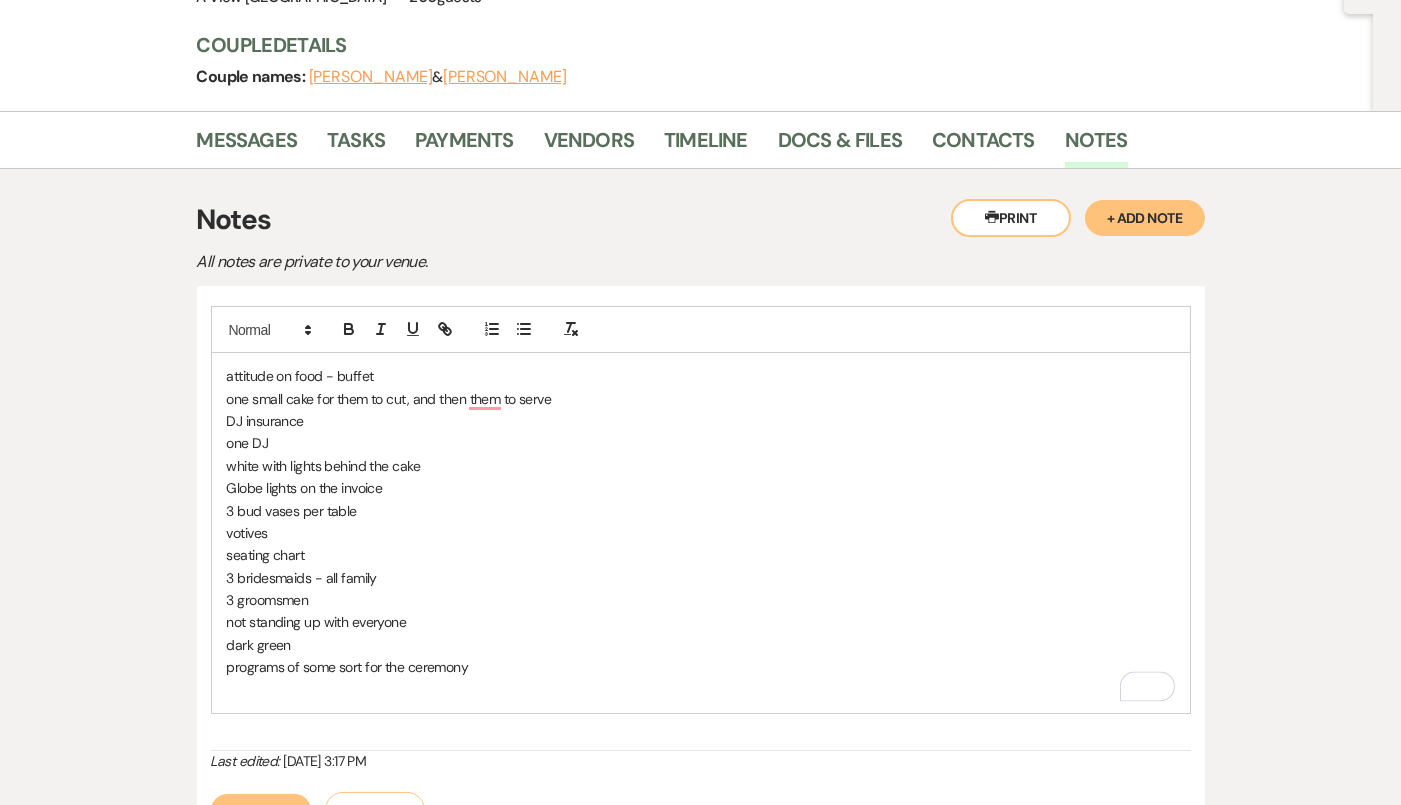 type 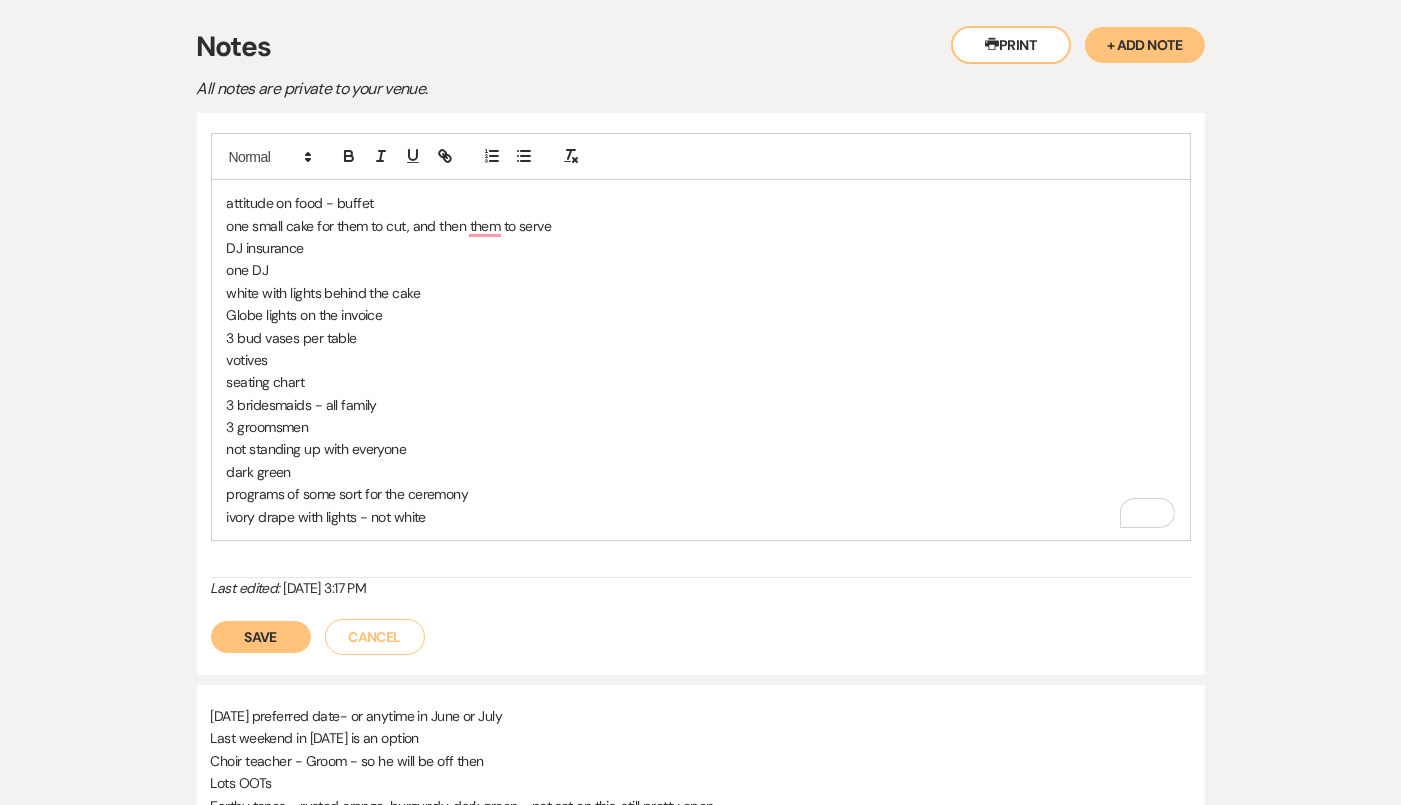 scroll, scrollTop: 388, scrollLeft: 0, axis: vertical 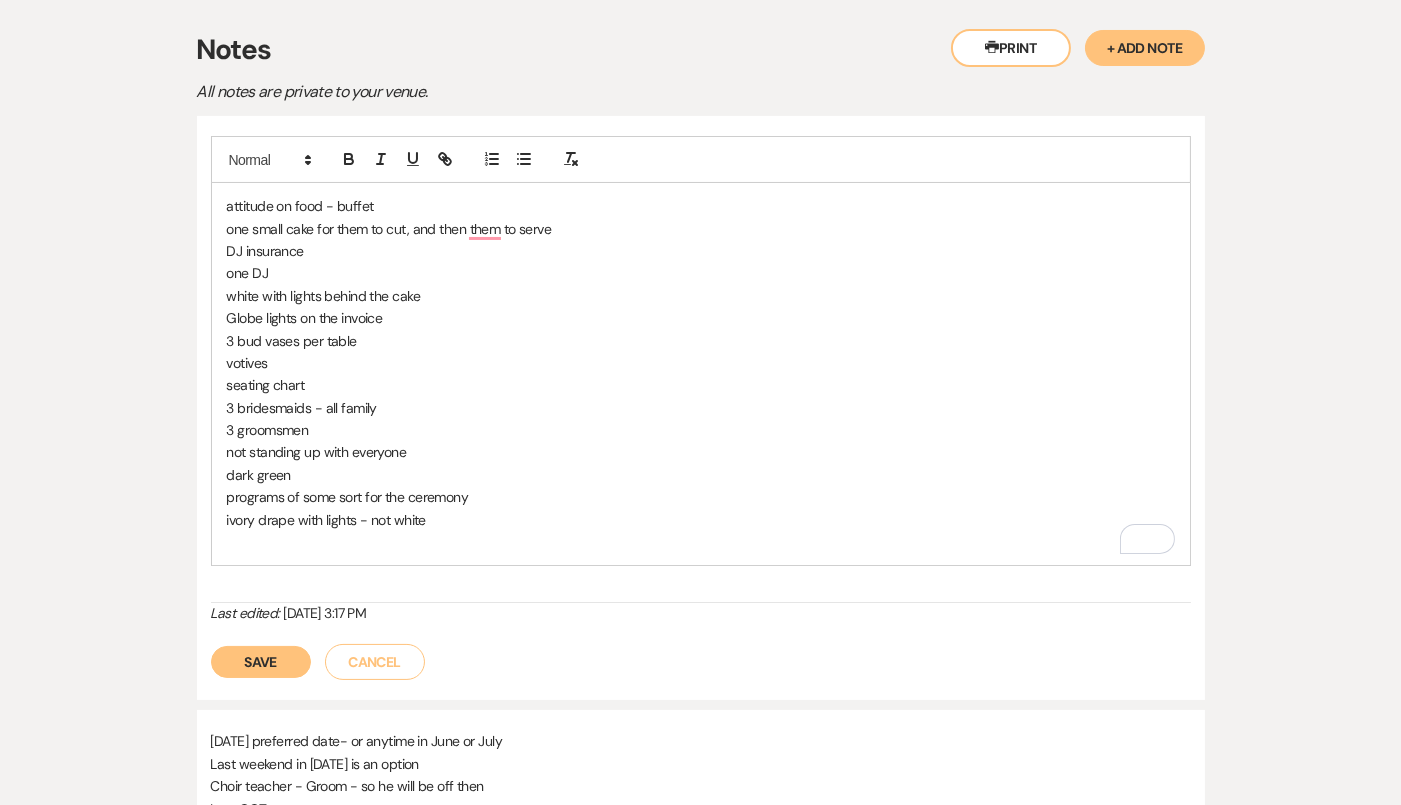 click at bounding box center (701, 542) 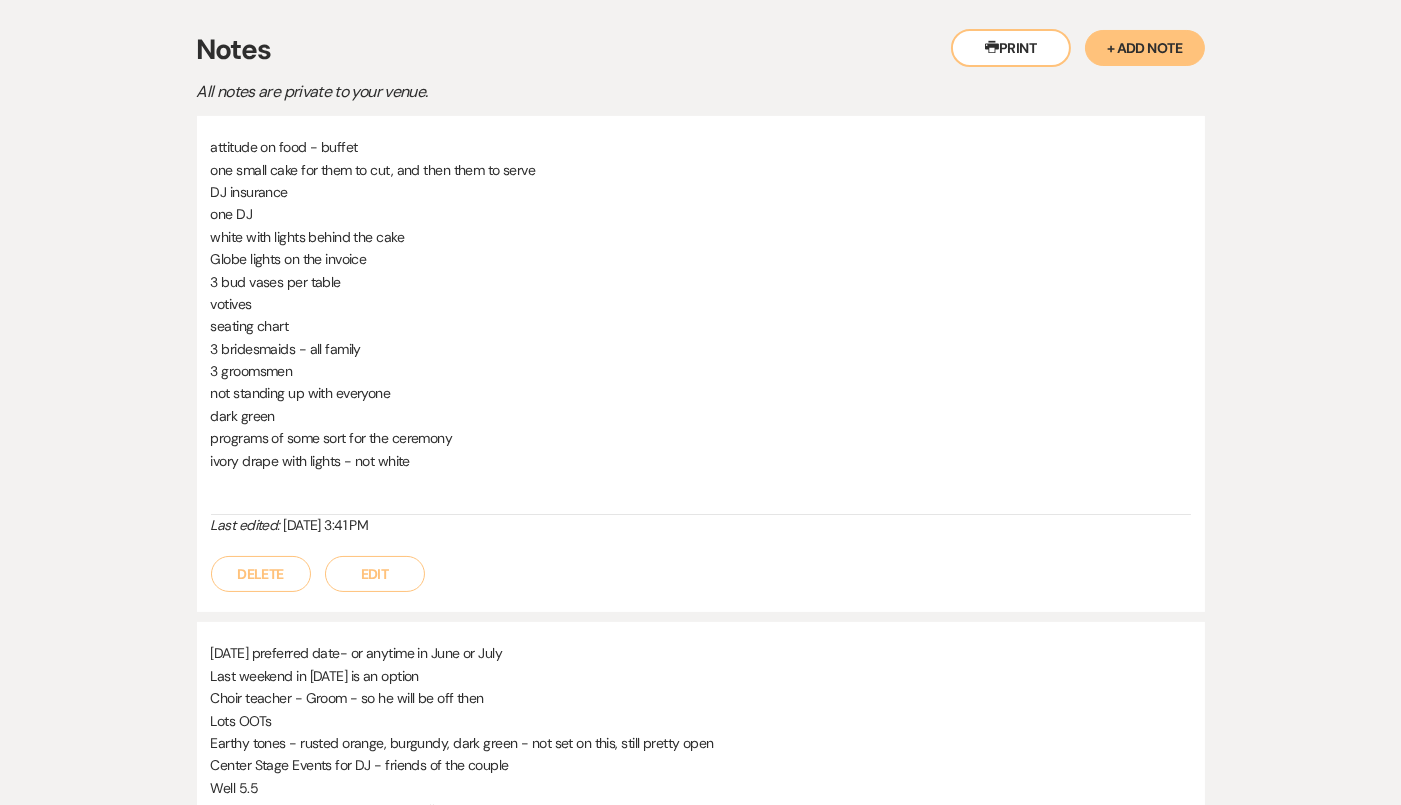 click on "Edit" at bounding box center (375, 574) 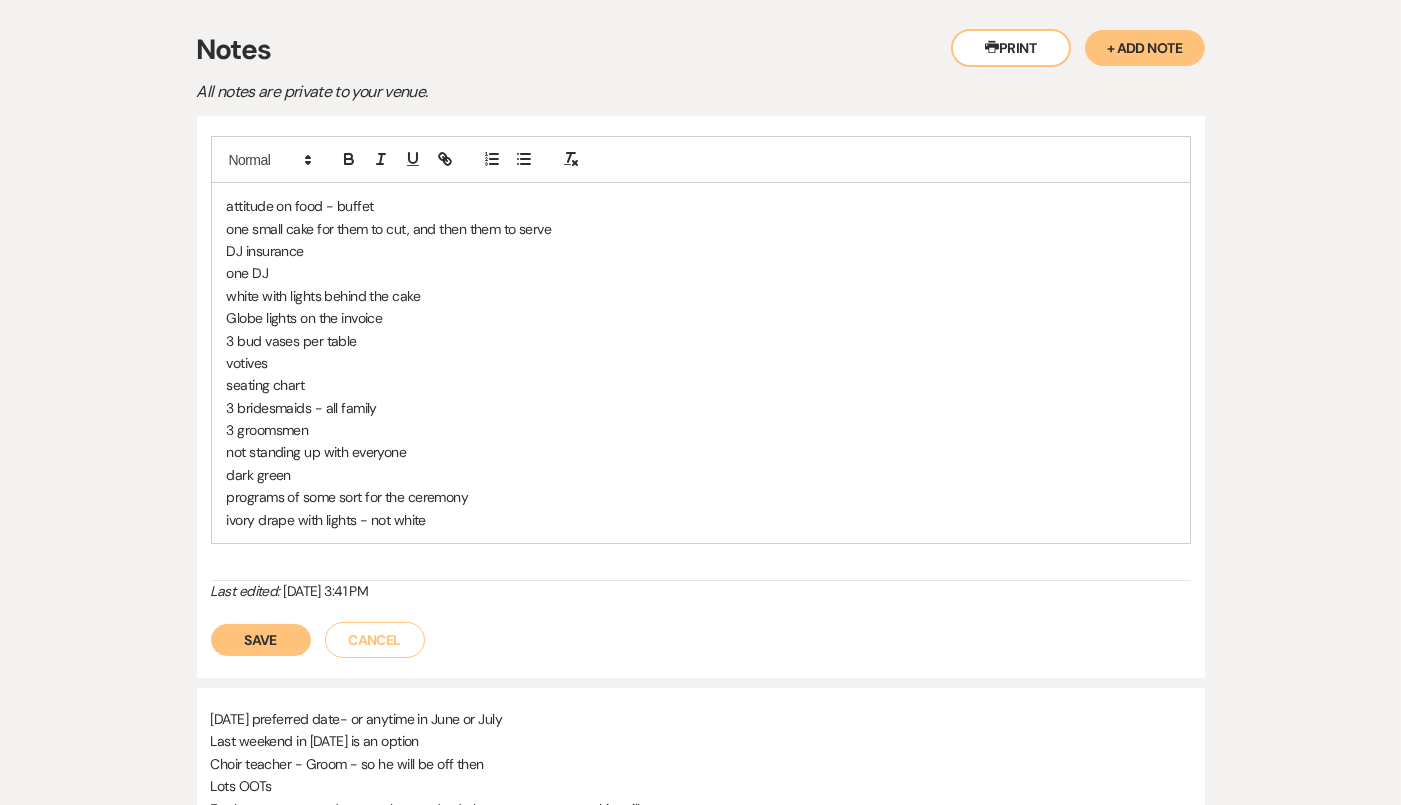 click on "ivory drape with lights - not white" at bounding box center (701, 520) 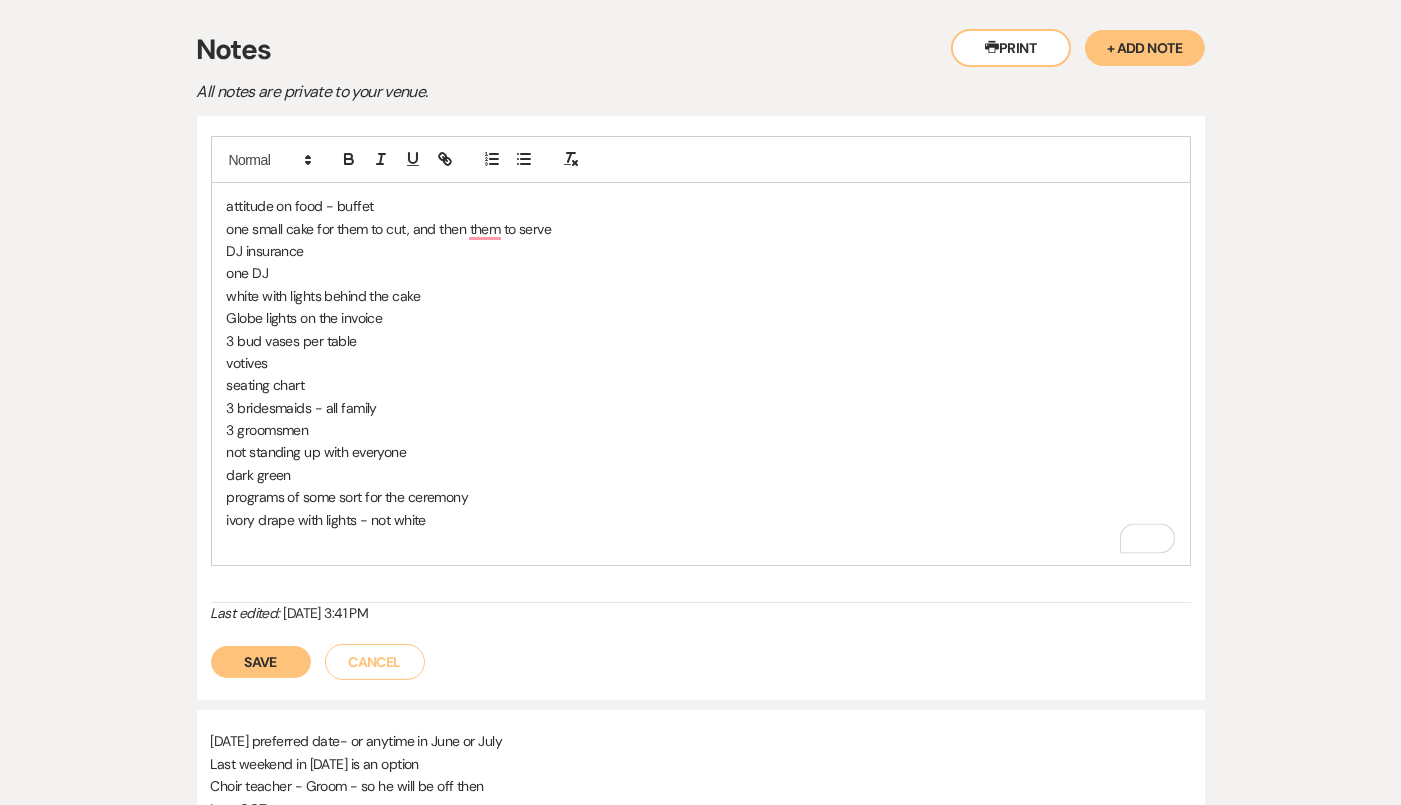 type 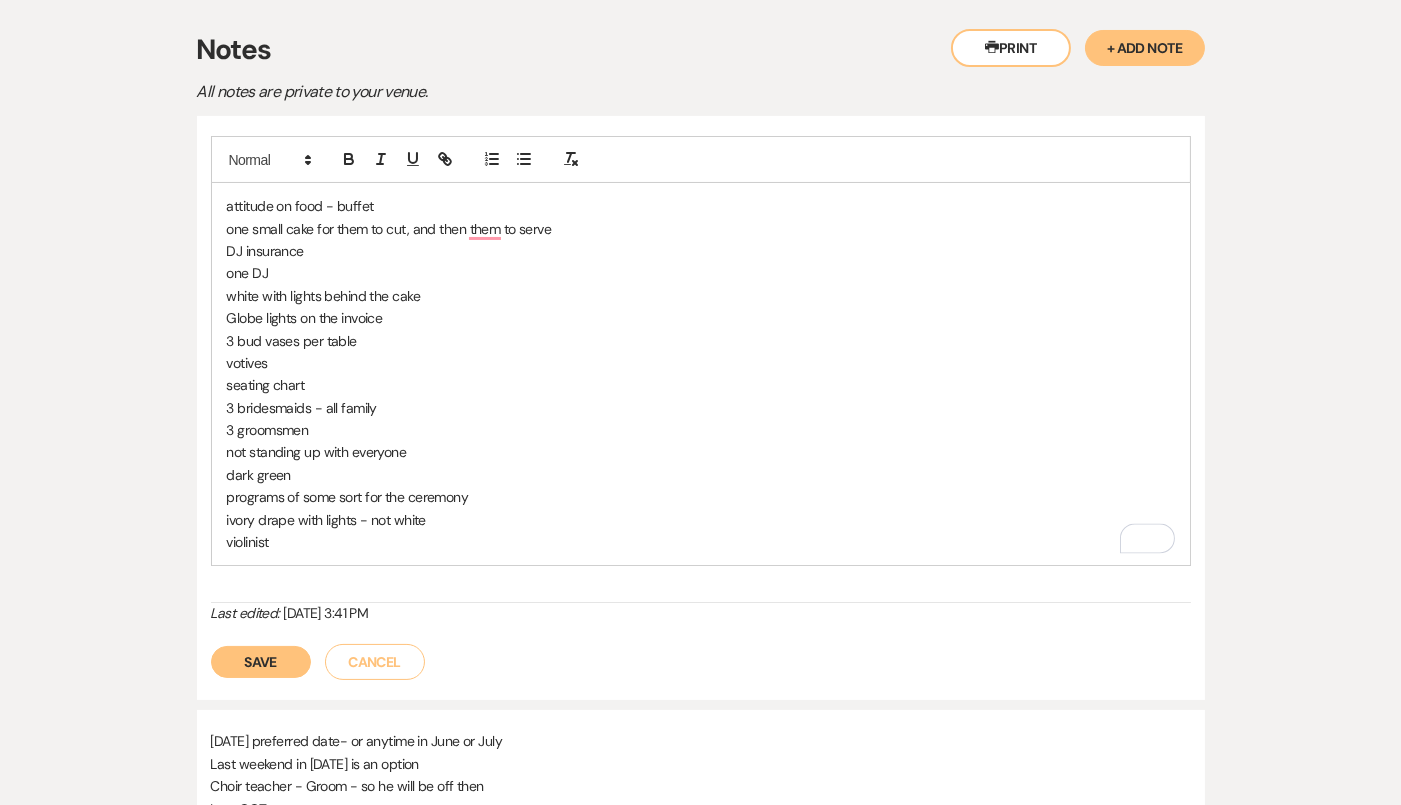 click on "attitude on food - buffet one small cake for them to cut, and then them to serve DJ insurance one DJ white with lights behind the cake Globe lights on the invoice 3 bud vases per table votives seating chart 3 bridesmaids - all family 3 groomsmen not standing up with everyone dark green programs of some sort for the ceremony ivory drape with lights - not white violinist" at bounding box center [701, 374] 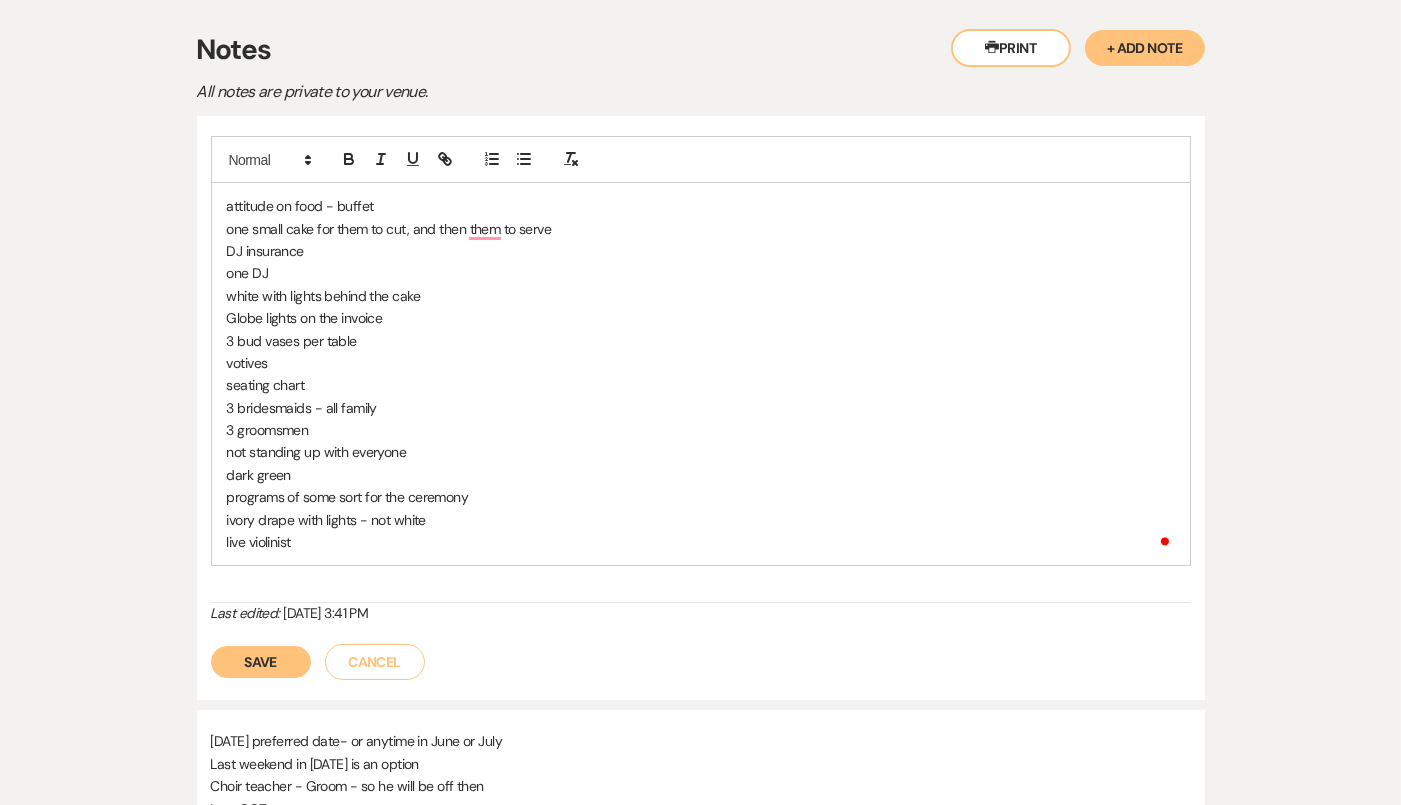 click on "live violinist" at bounding box center (701, 542) 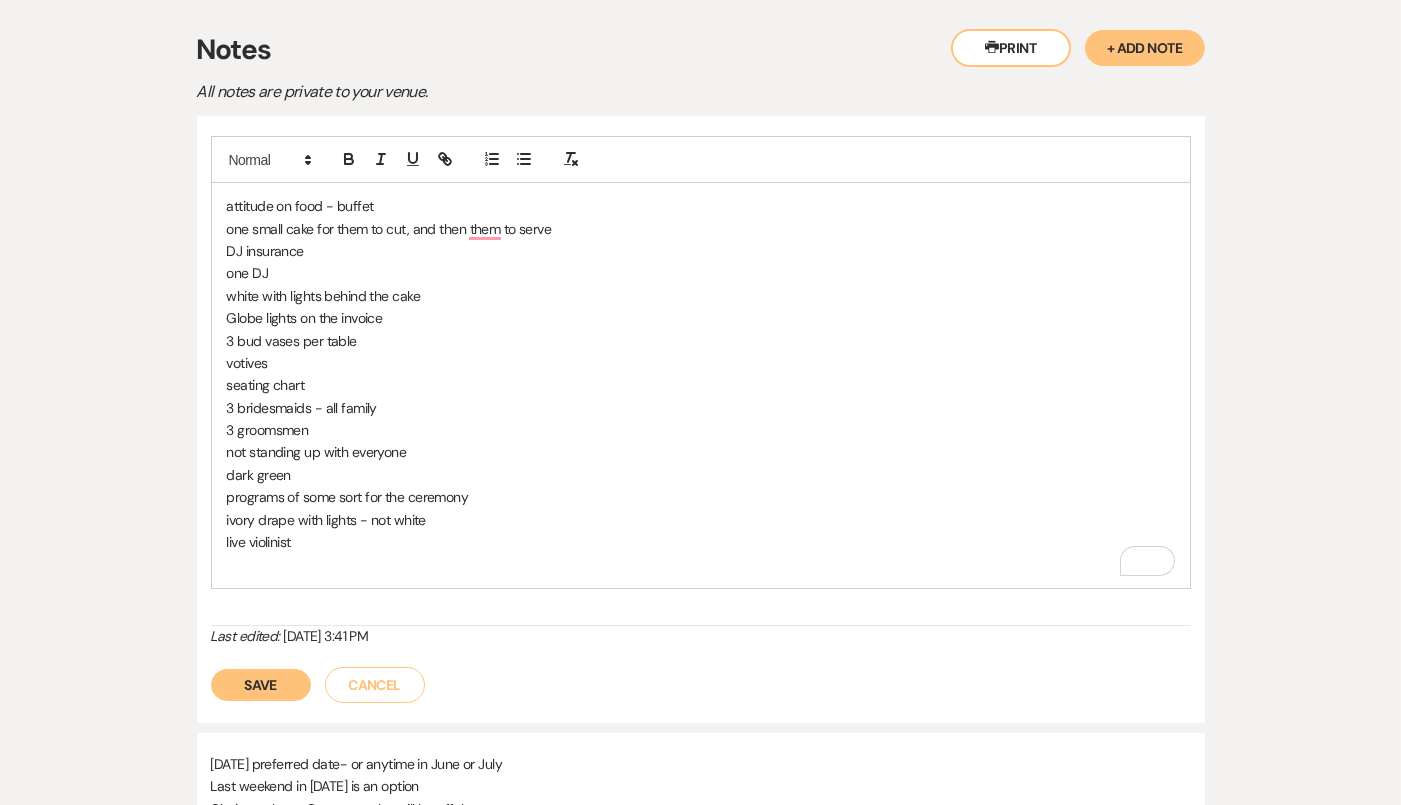 click on "Save" at bounding box center [261, 685] 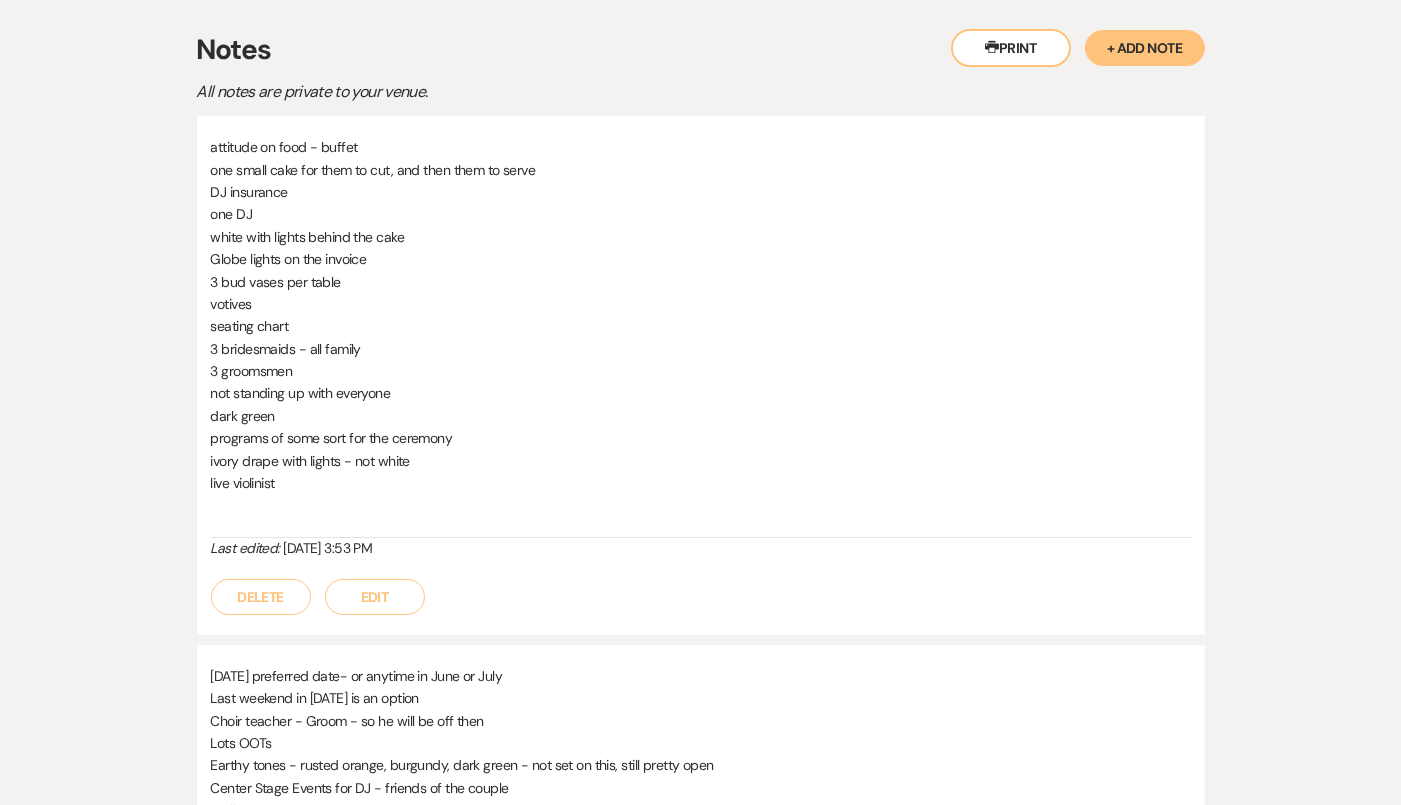 click on "Edit" at bounding box center [375, 597] 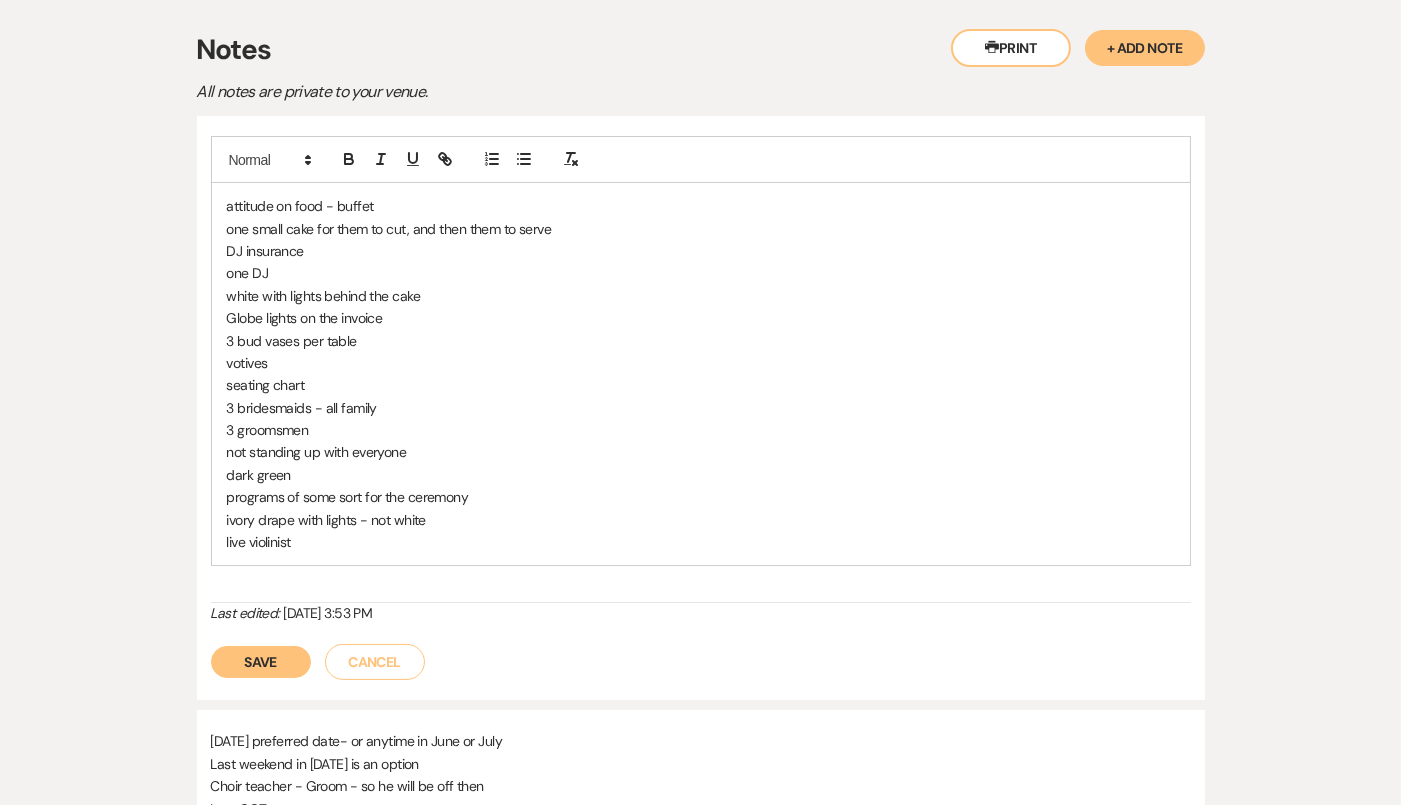 scroll, scrollTop: 386, scrollLeft: 0, axis: vertical 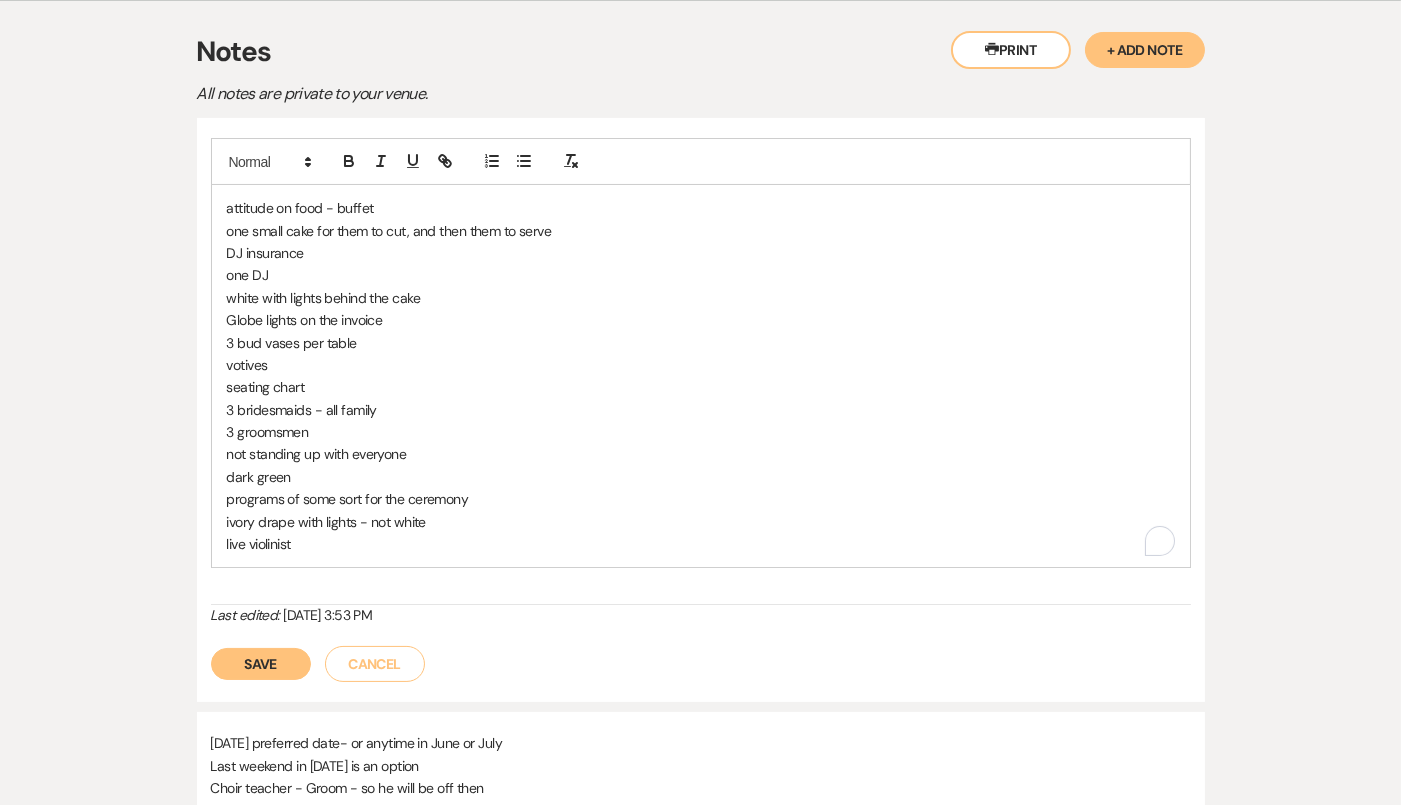 click on "live violinist" at bounding box center (701, 544) 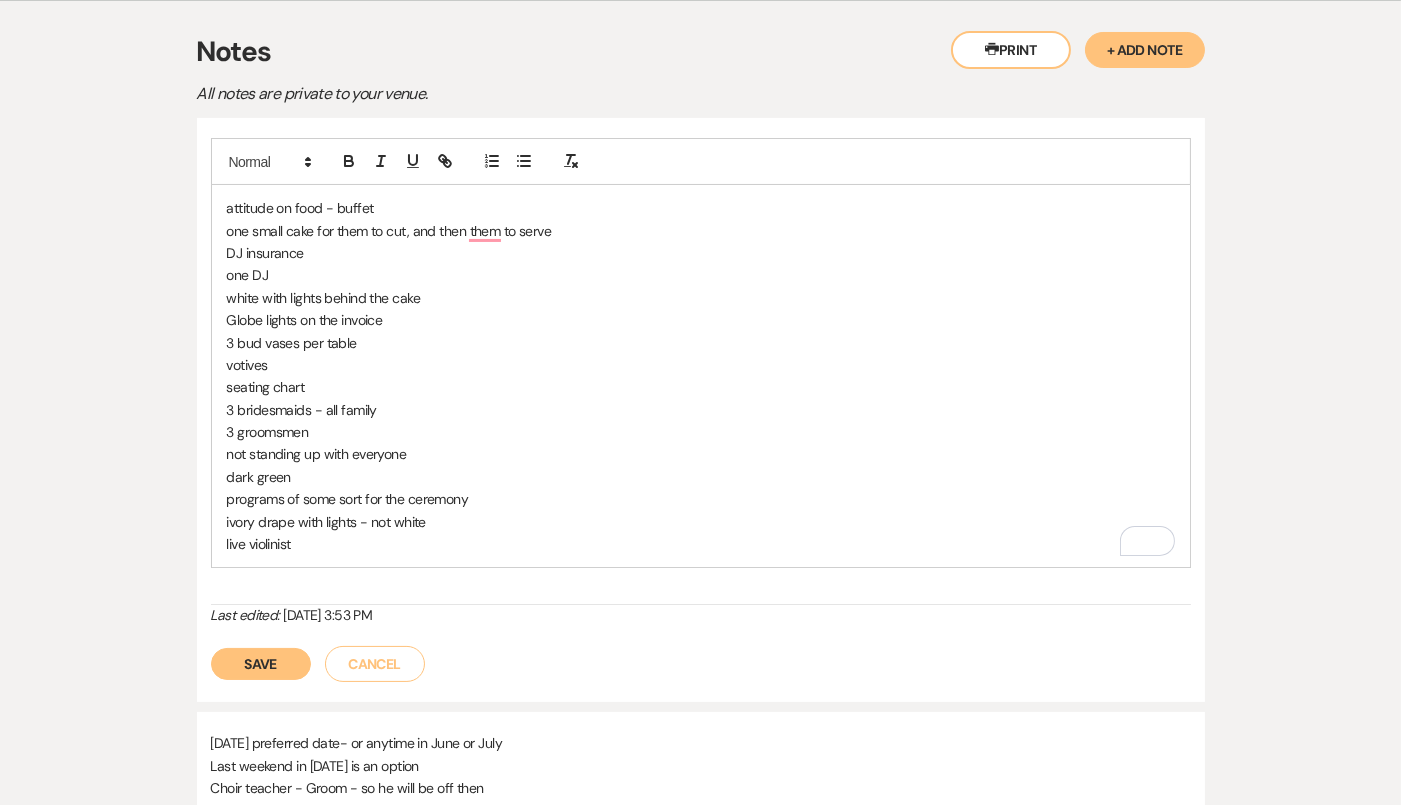 type 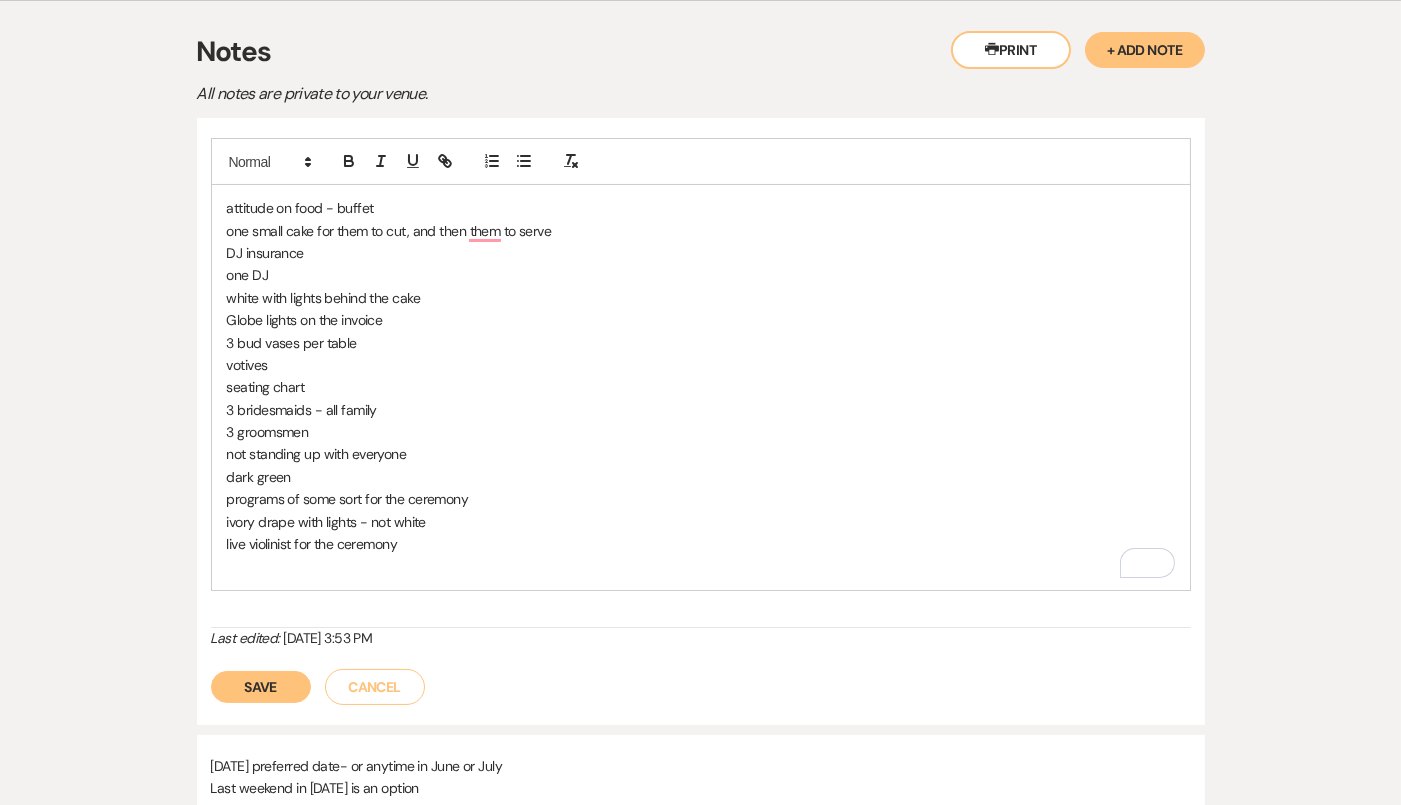 click at bounding box center [701, 566] 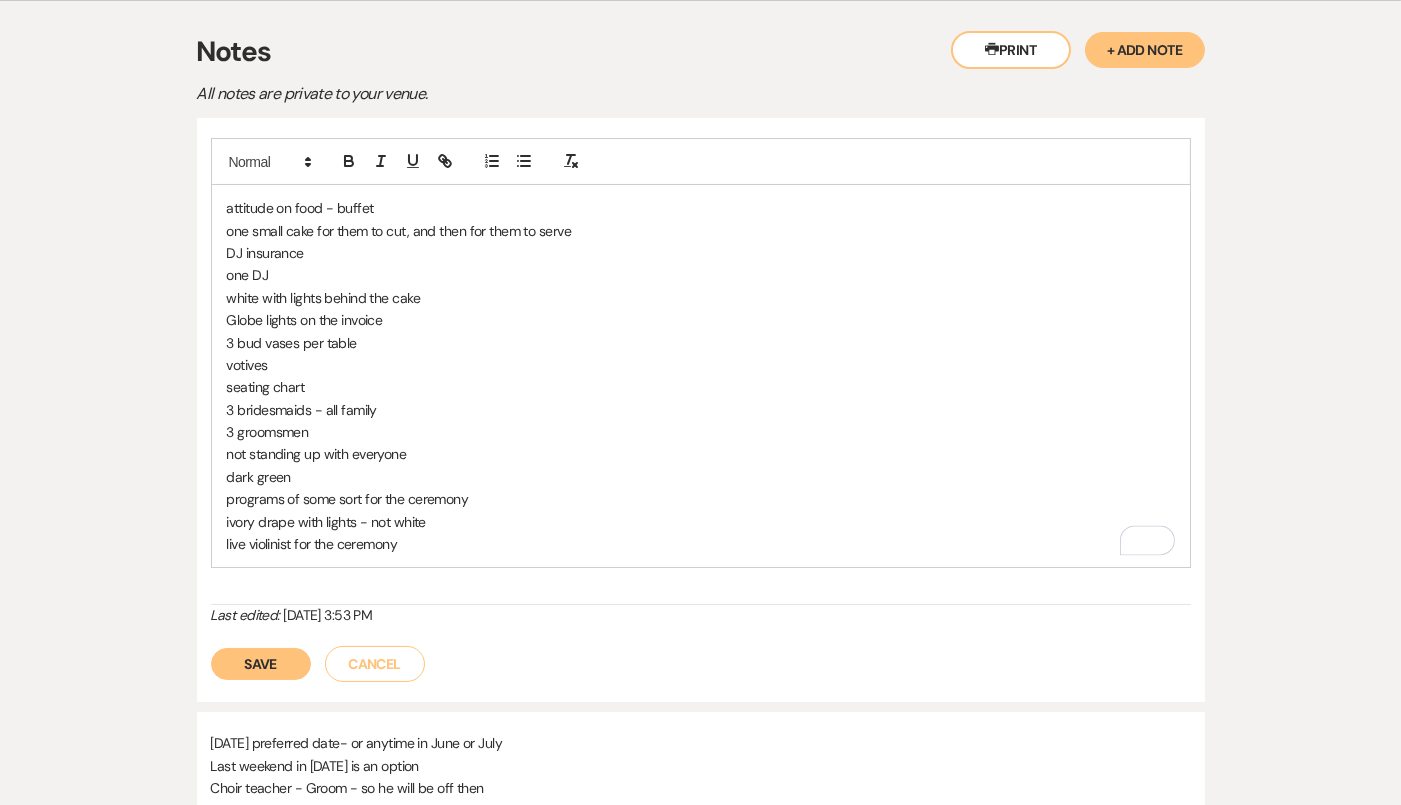 click on "DJ insurance" at bounding box center [701, 253] 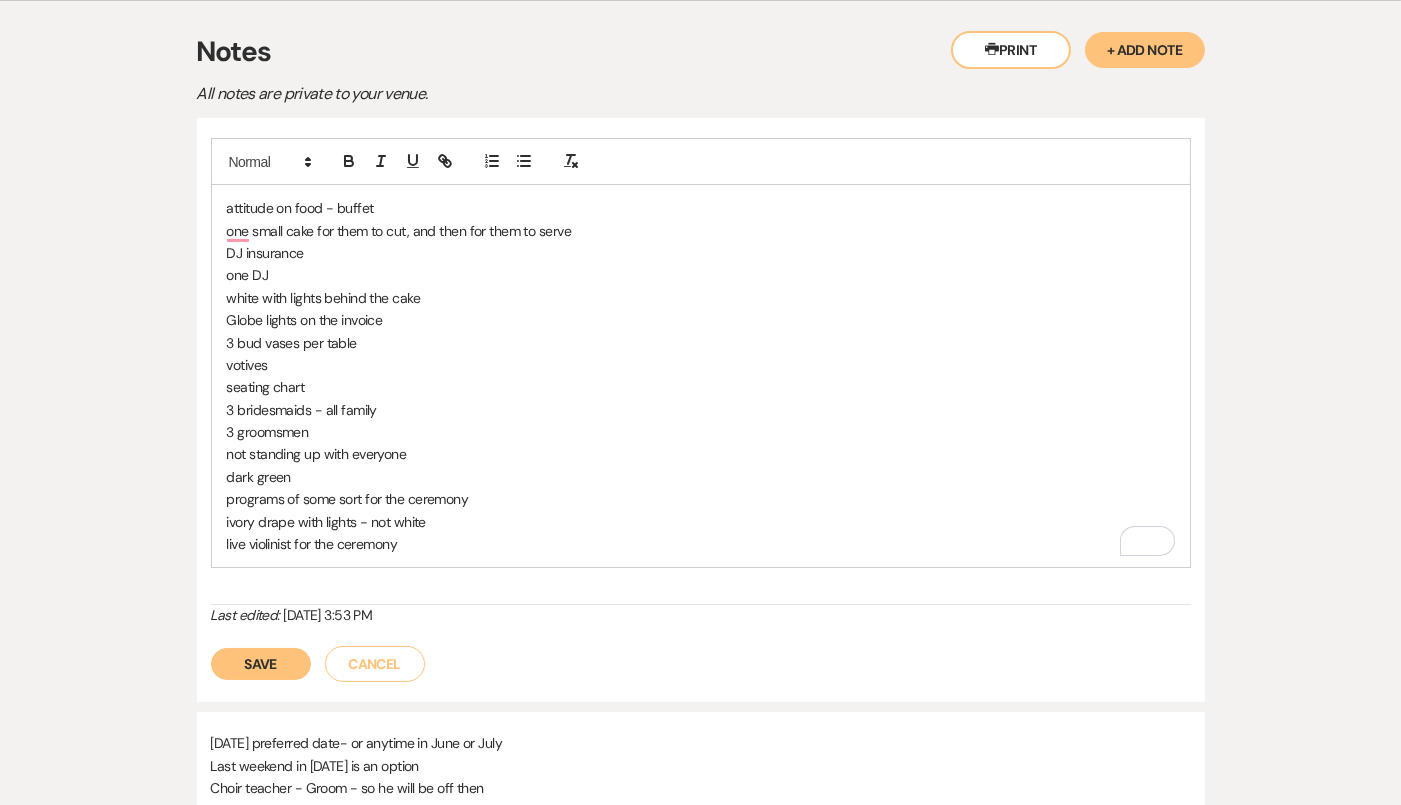 click on "attitude on food - buffet" at bounding box center (701, 208) 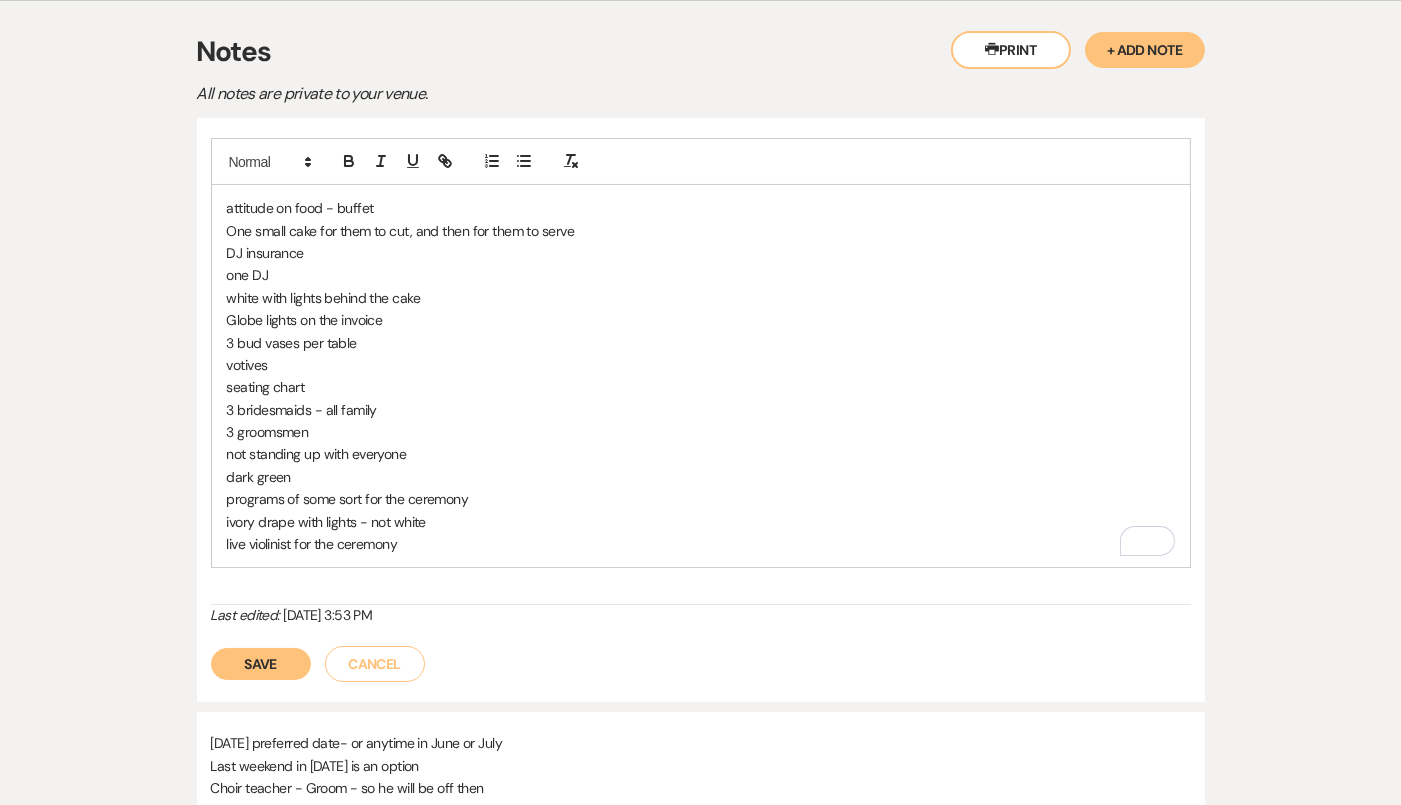click on "one DJ" at bounding box center [701, 275] 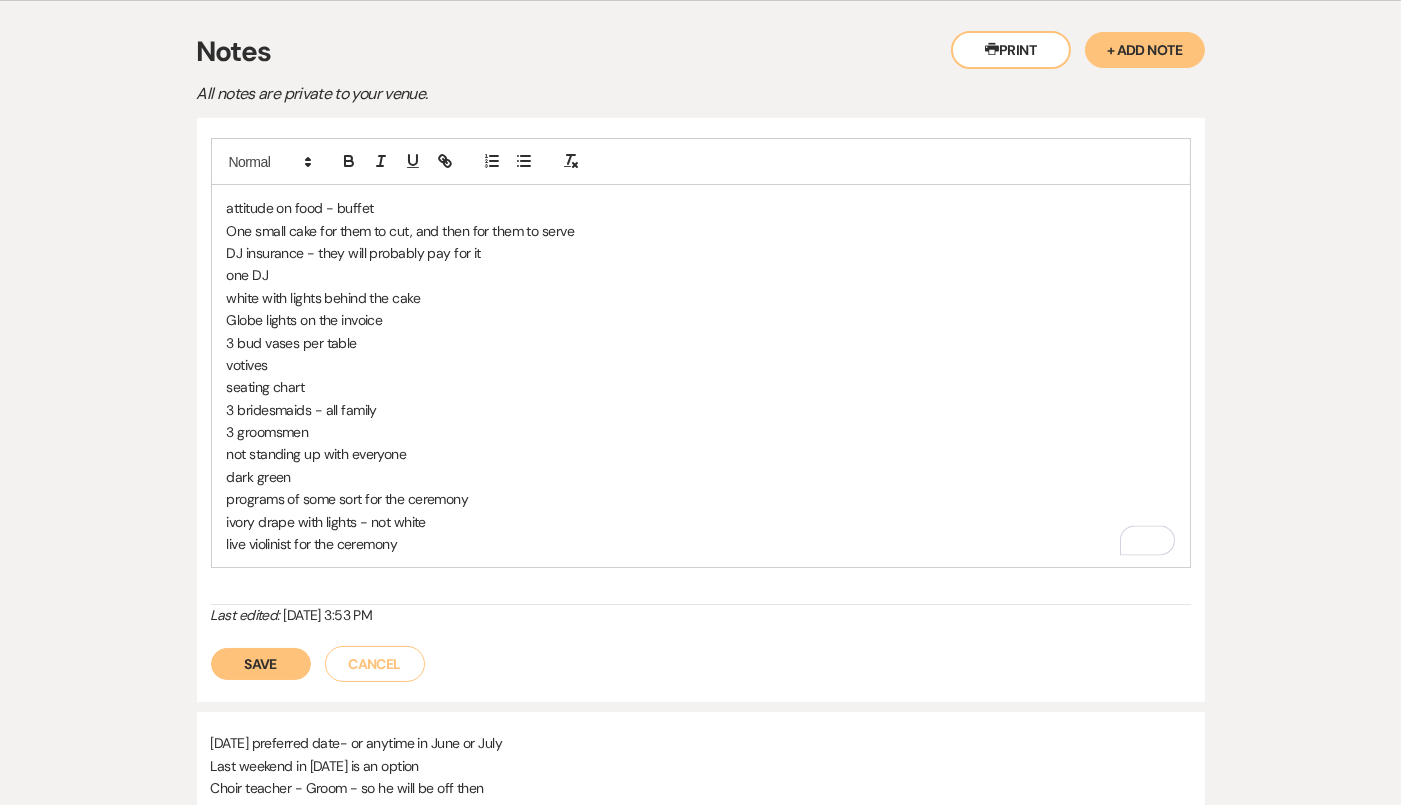 click on "DJ insurance - they will probably pay for it" at bounding box center [701, 253] 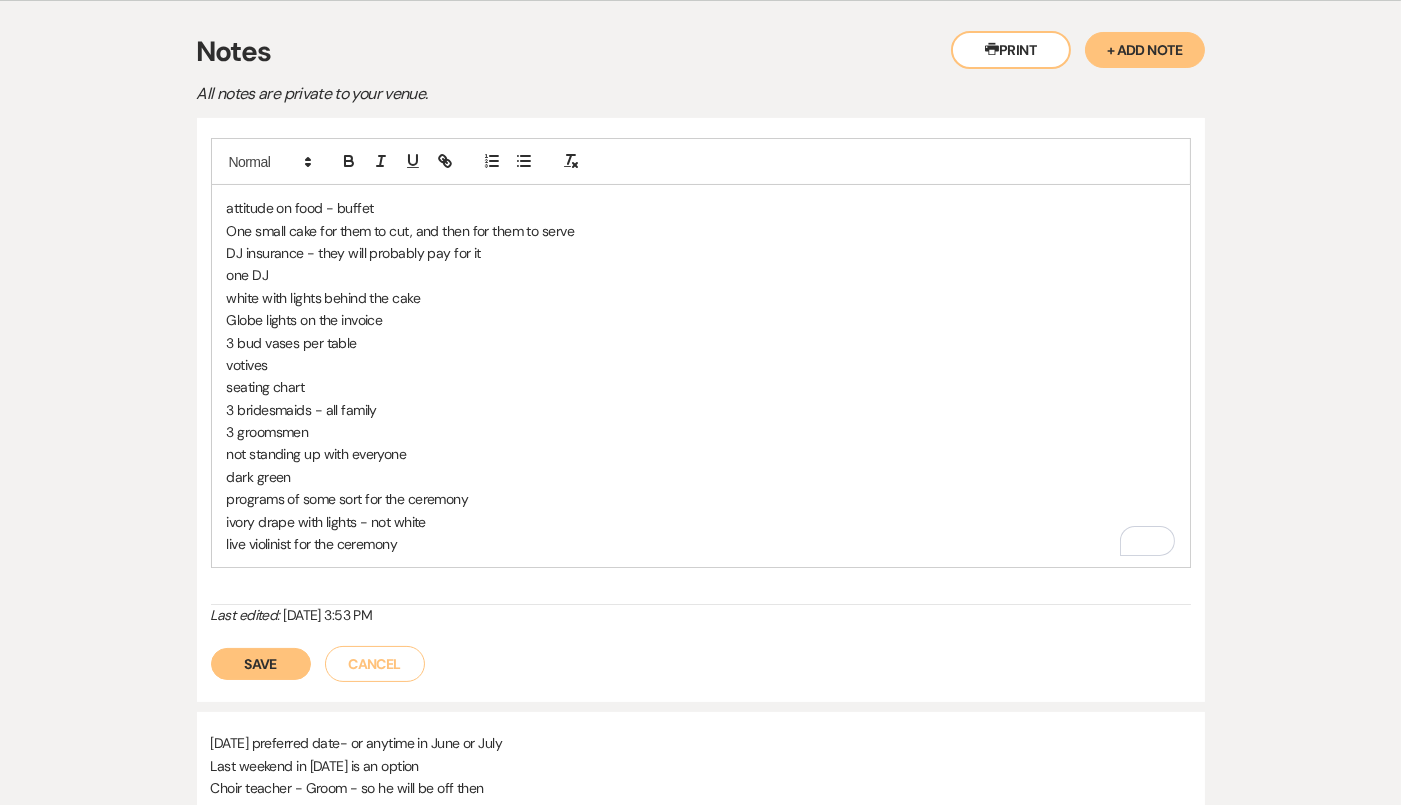 click on "3 bud vases per table" at bounding box center [701, 343] 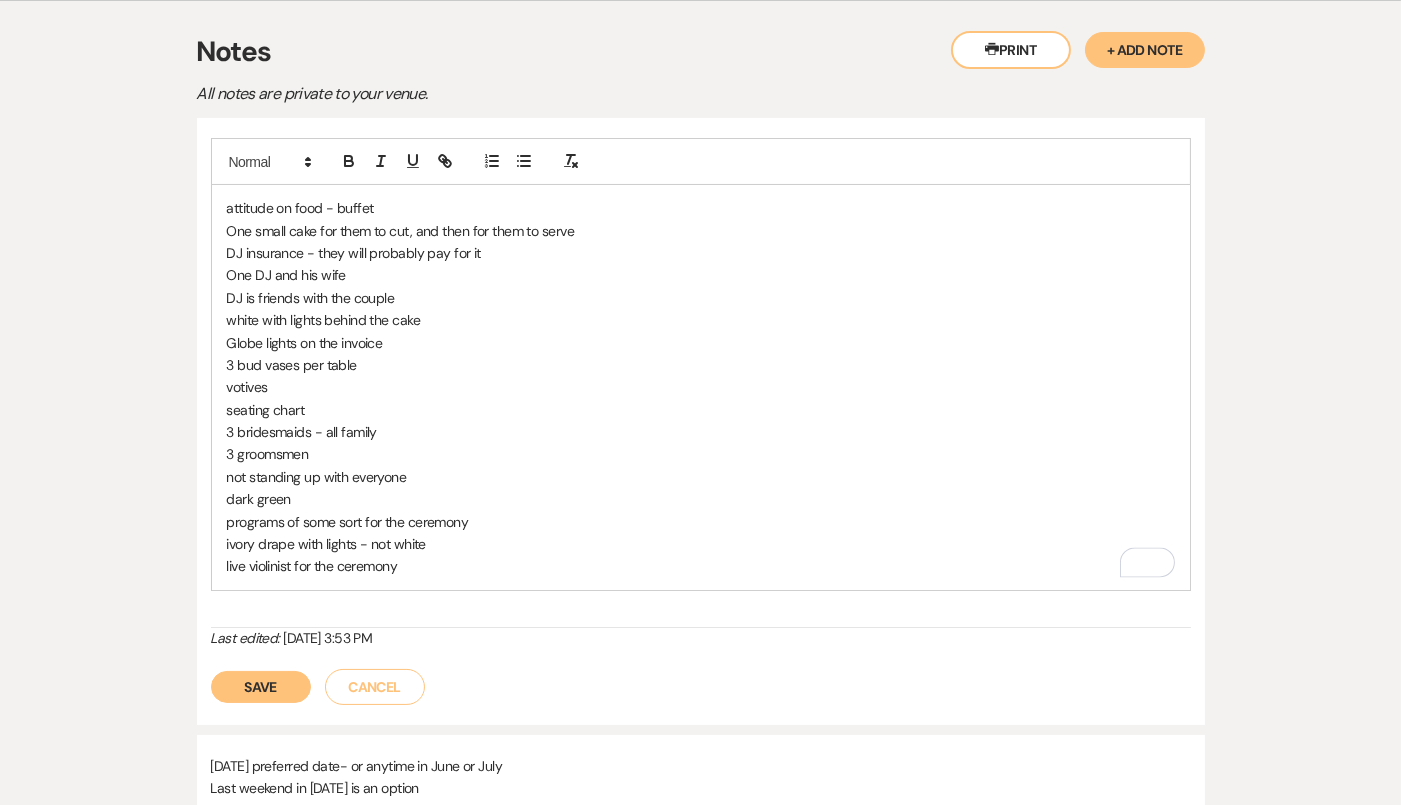 click on "One DJ and his wife" at bounding box center [701, 275] 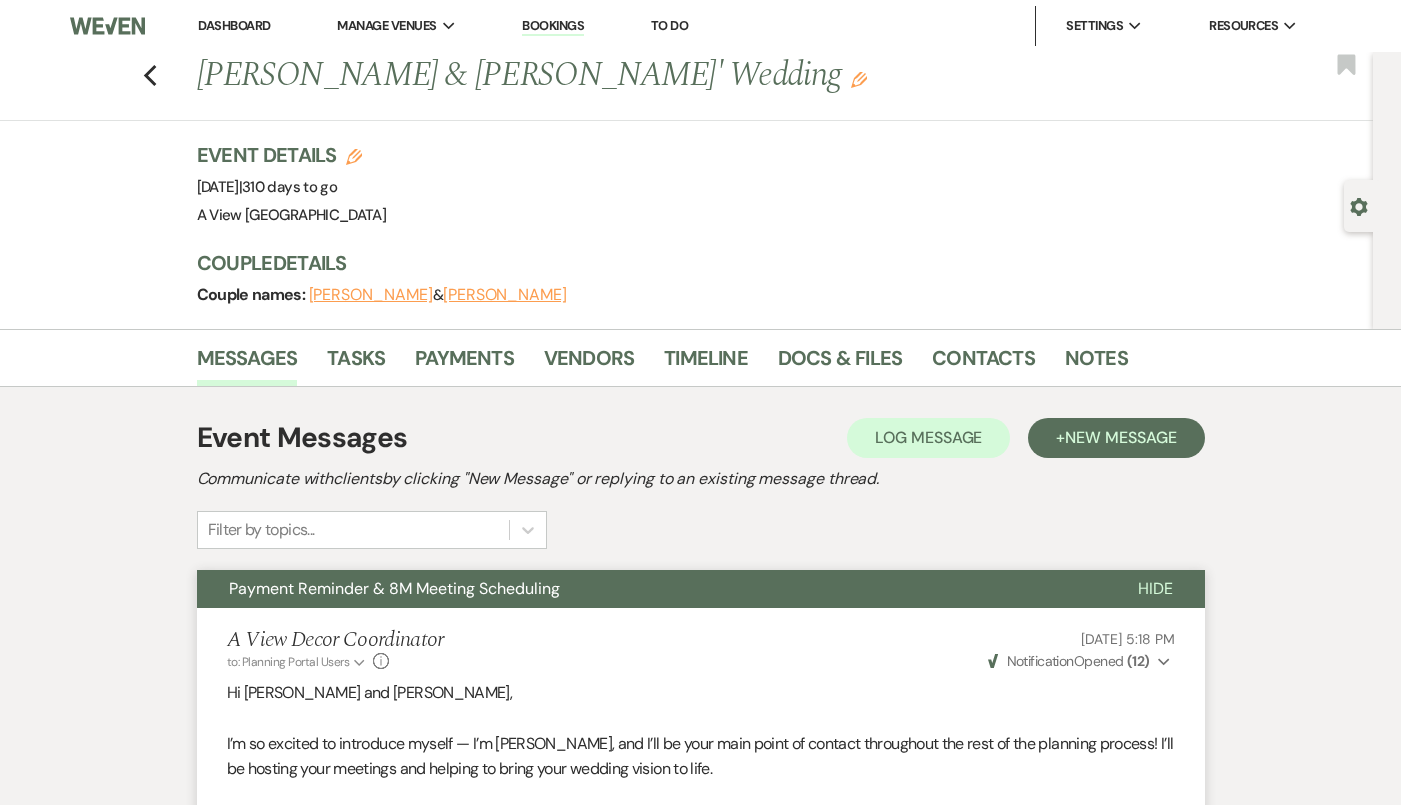 scroll, scrollTop: 3056, scrollLeft: 0, axis: vertical 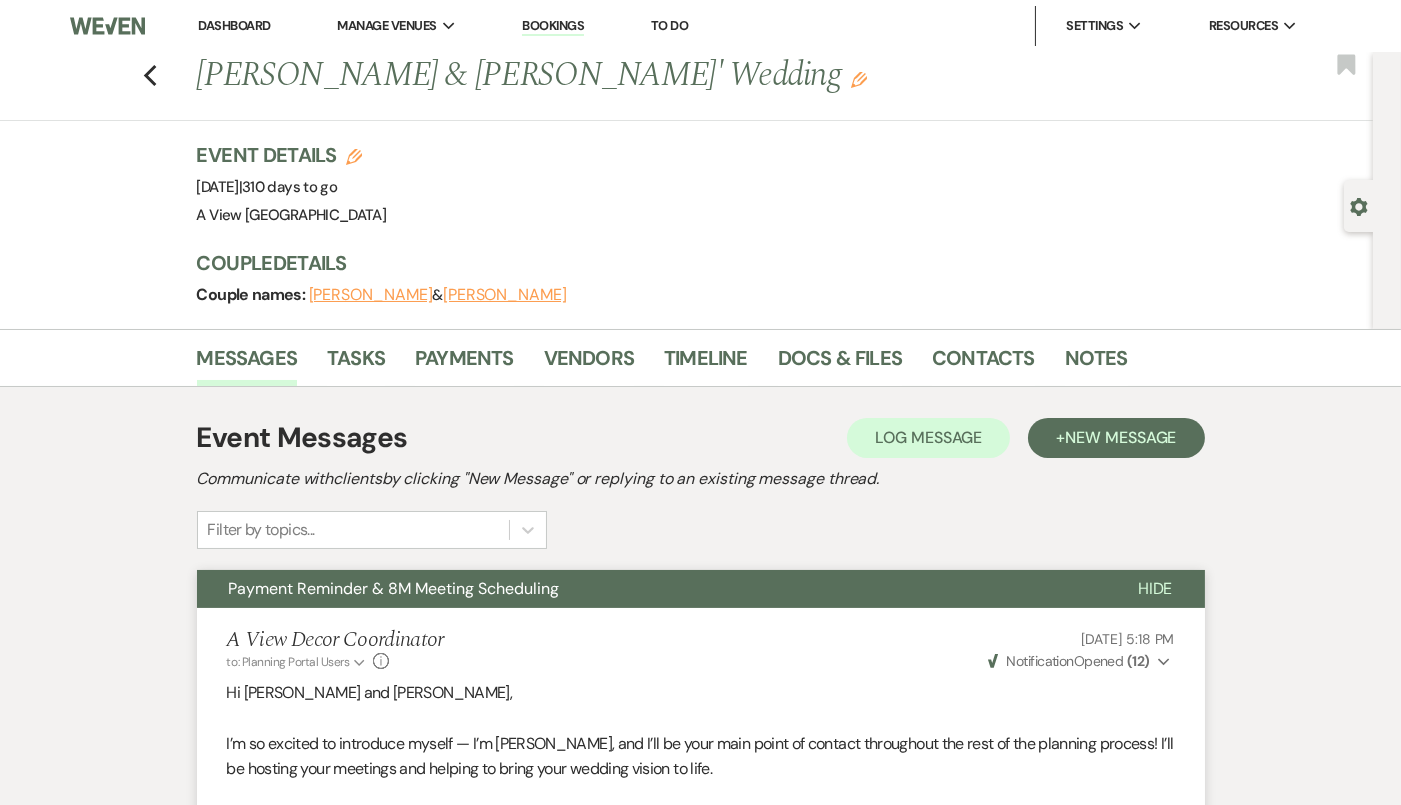 click on "Previous [PERSON_NAME] & [PERSON_NAME]' Wedding Edit Bookmark" at bounding box center [681, 86] 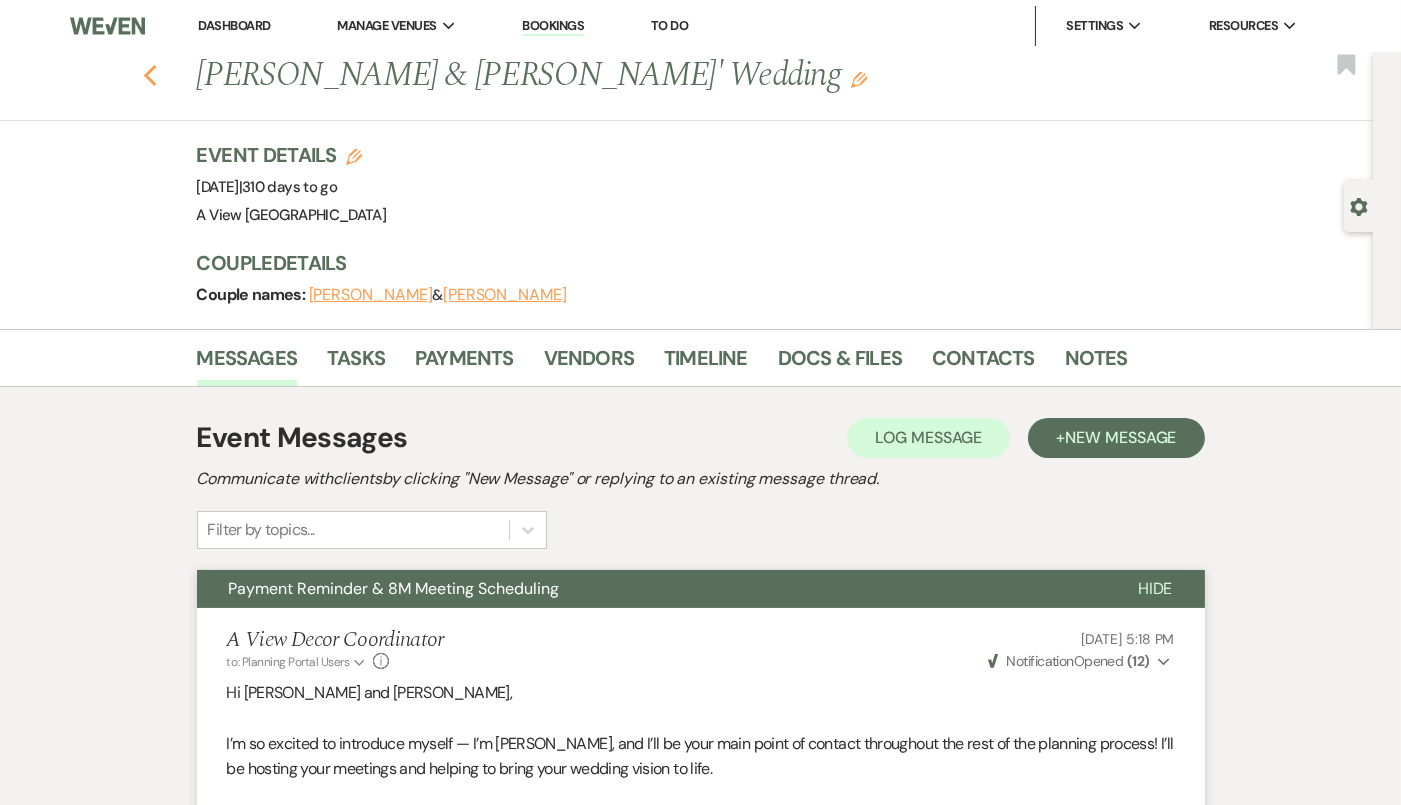 click on "Previous" 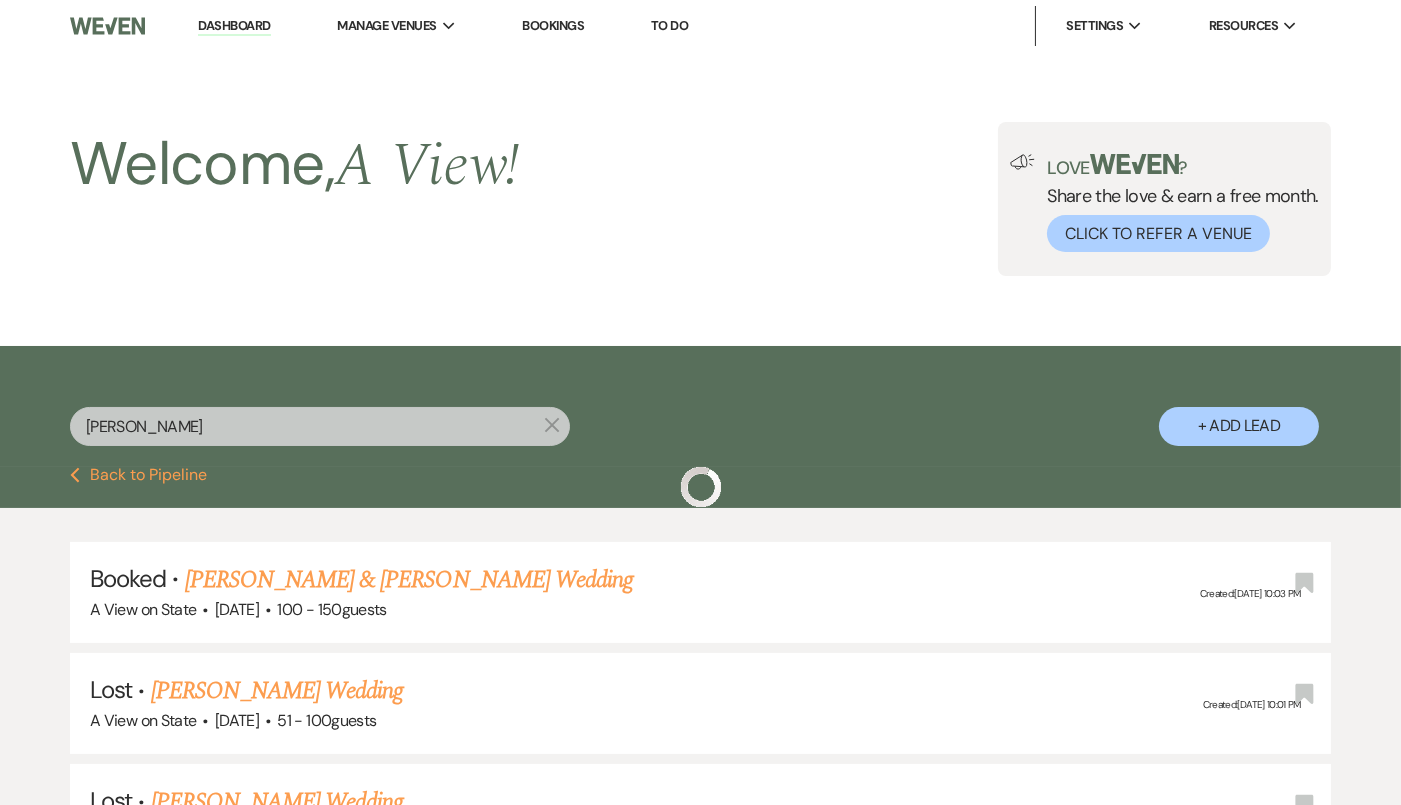 scroll, scrollTop: 826, scrollLeft: 0, axis: vertical 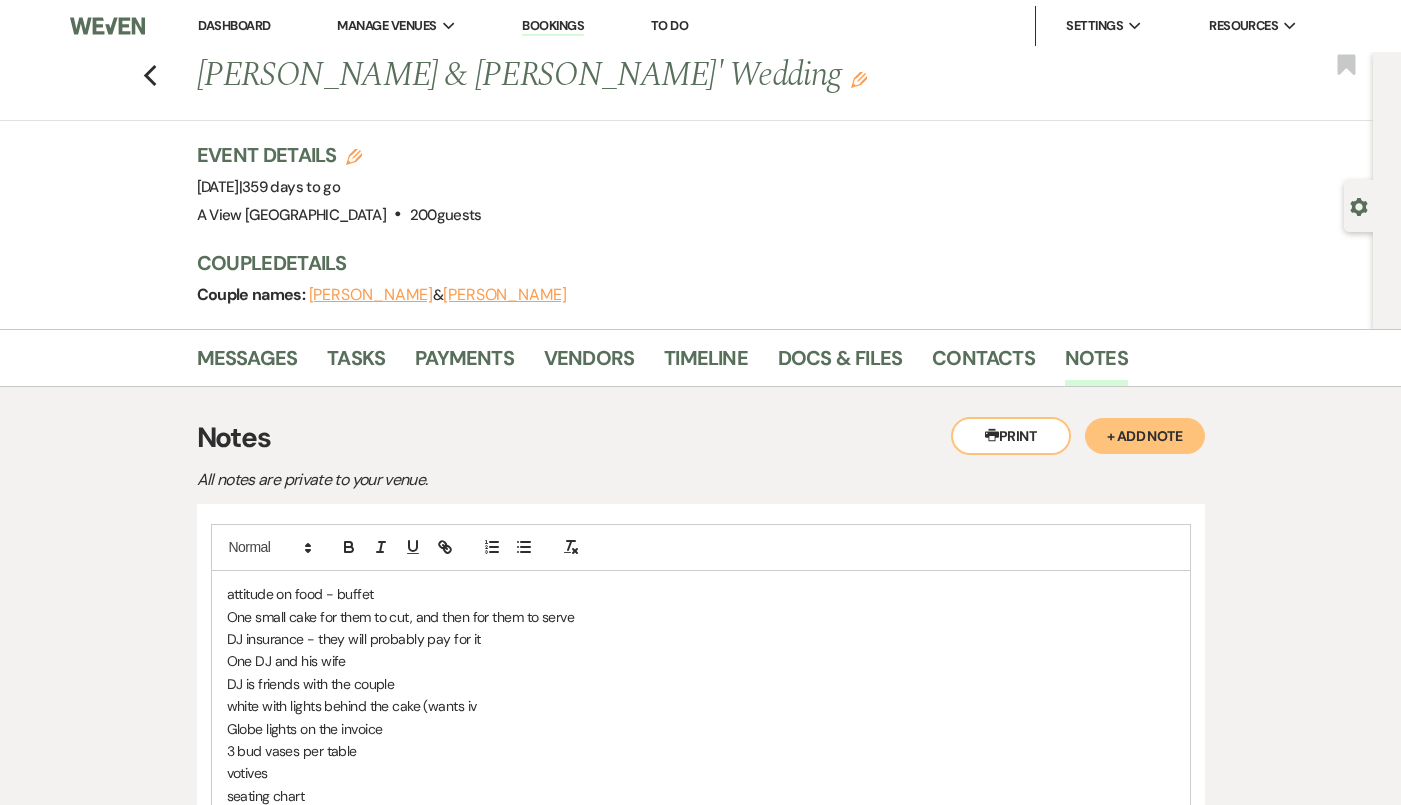 type 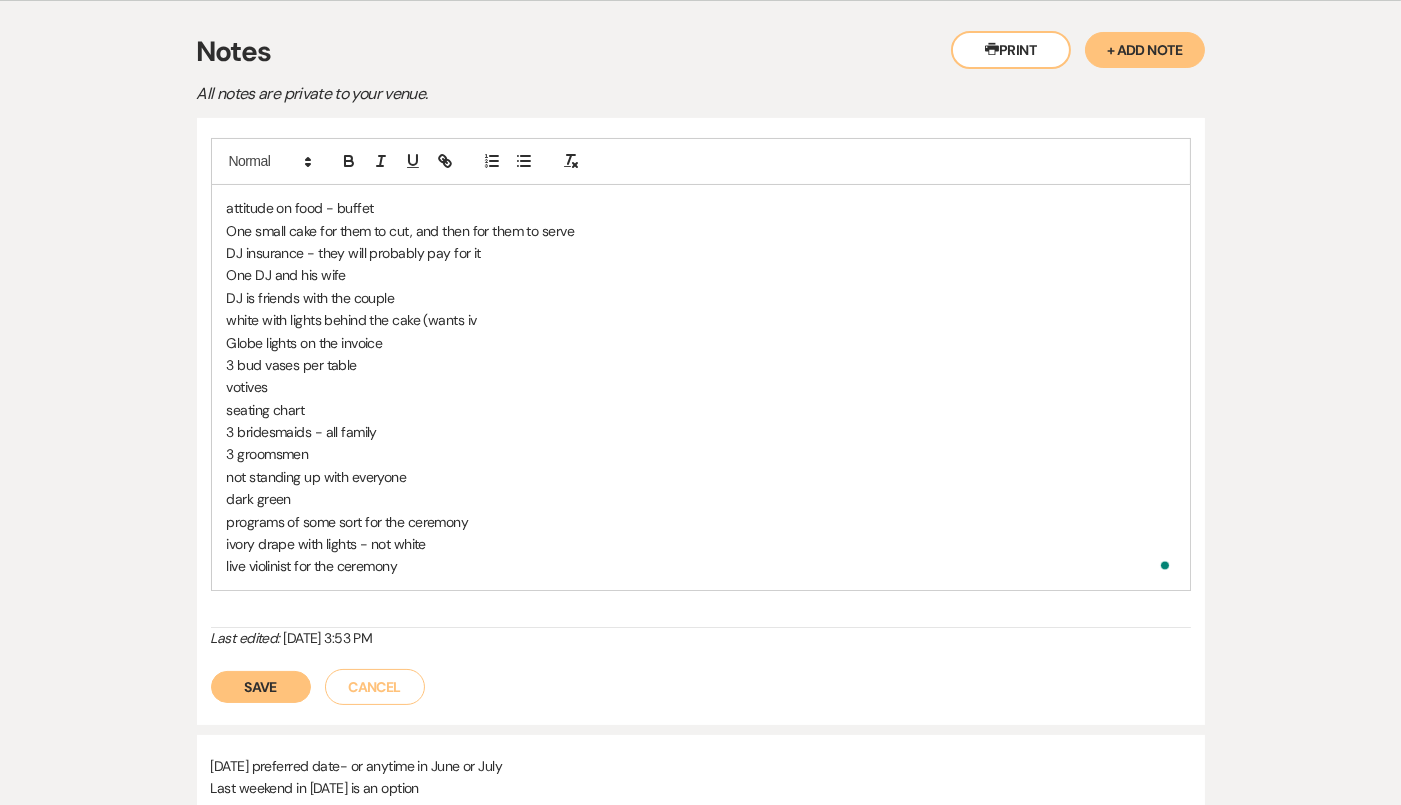scroll, scrollTop: 0, scrollLeft: 0, axis: both 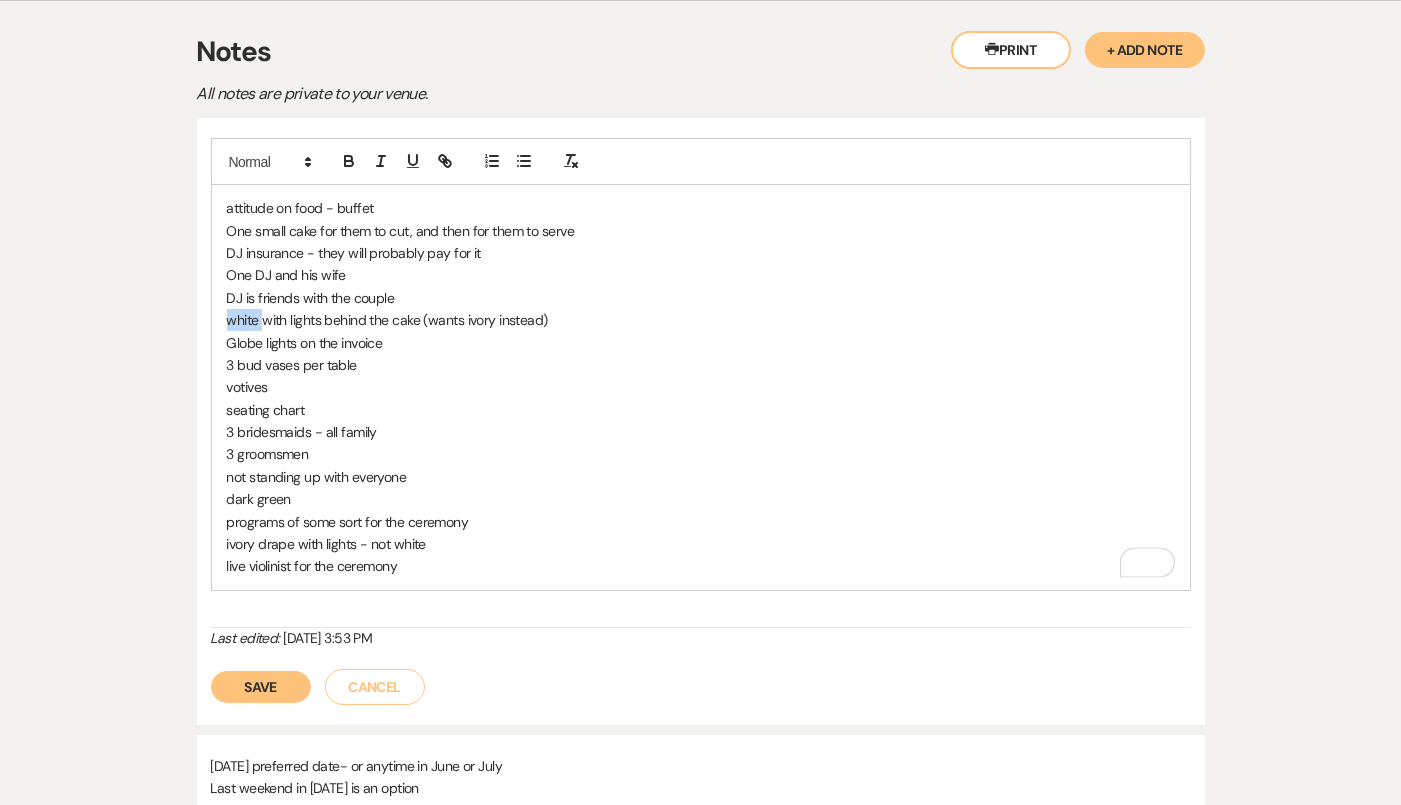 drag, startPoint x: 262, startPoint y: 315, endPoint x: 220, endPoint y: 314, distance: 42.0119 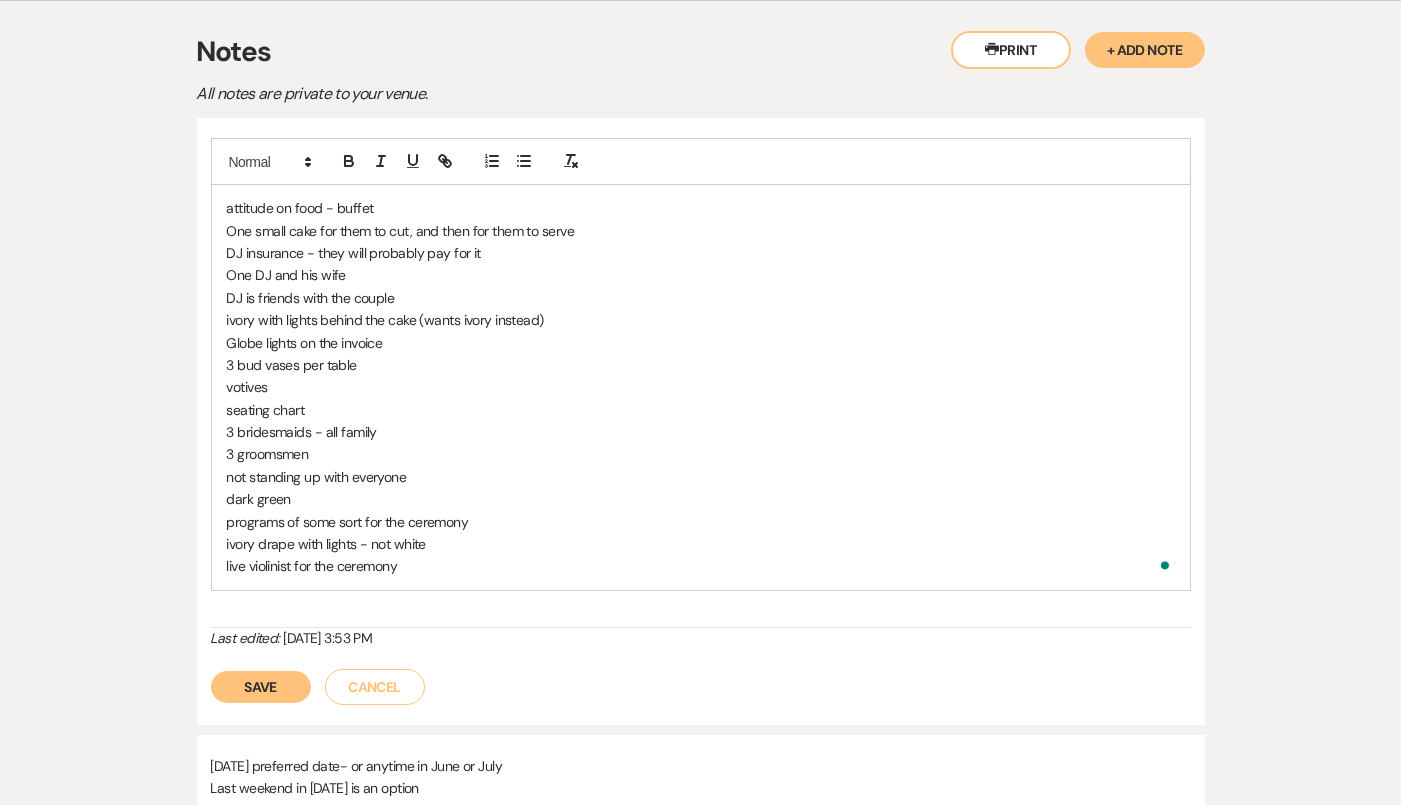 click on "ivory with lights behind the cake (wants ivory instead)" at bounding box center [701, 320] 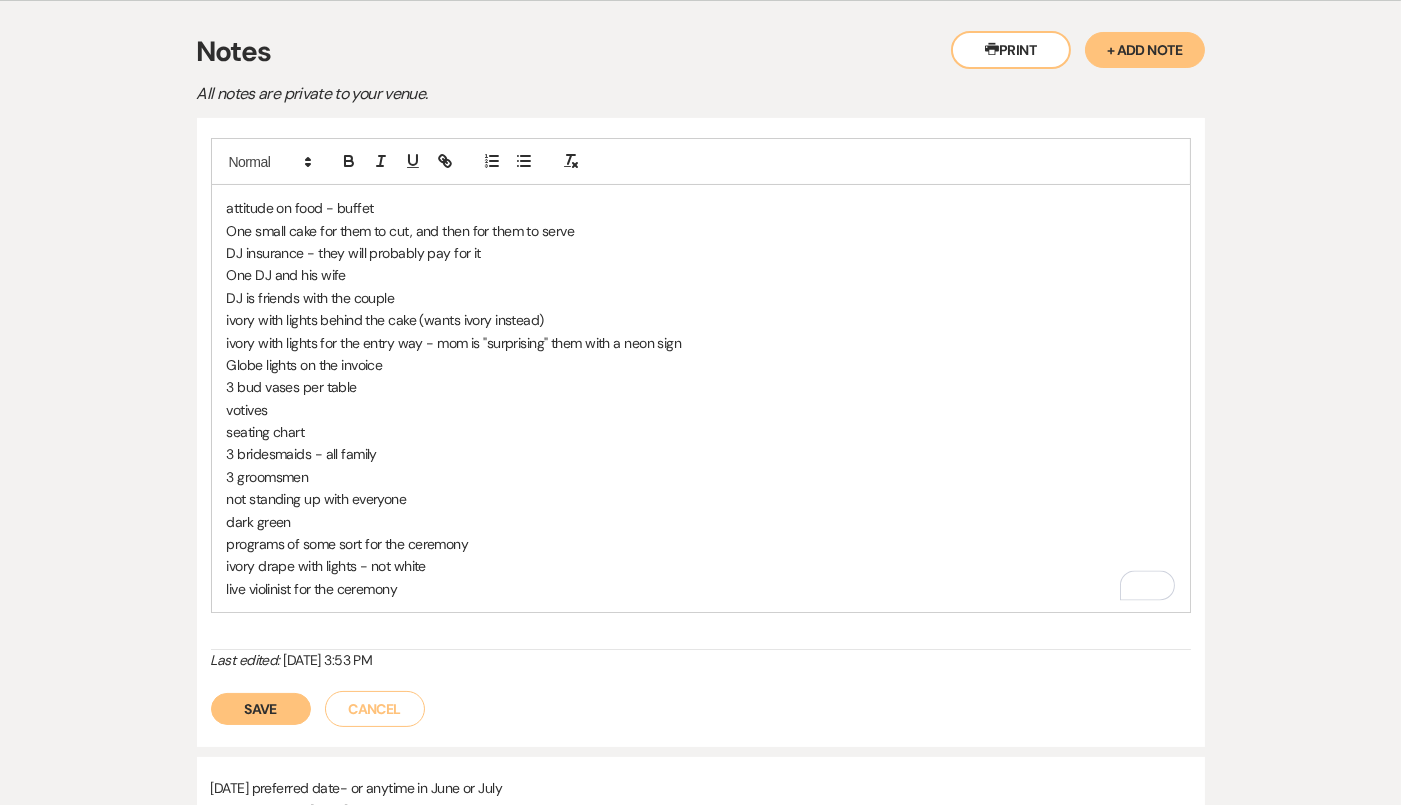 click on "Globe lights on the invoice" at bounding box center [701, 365] 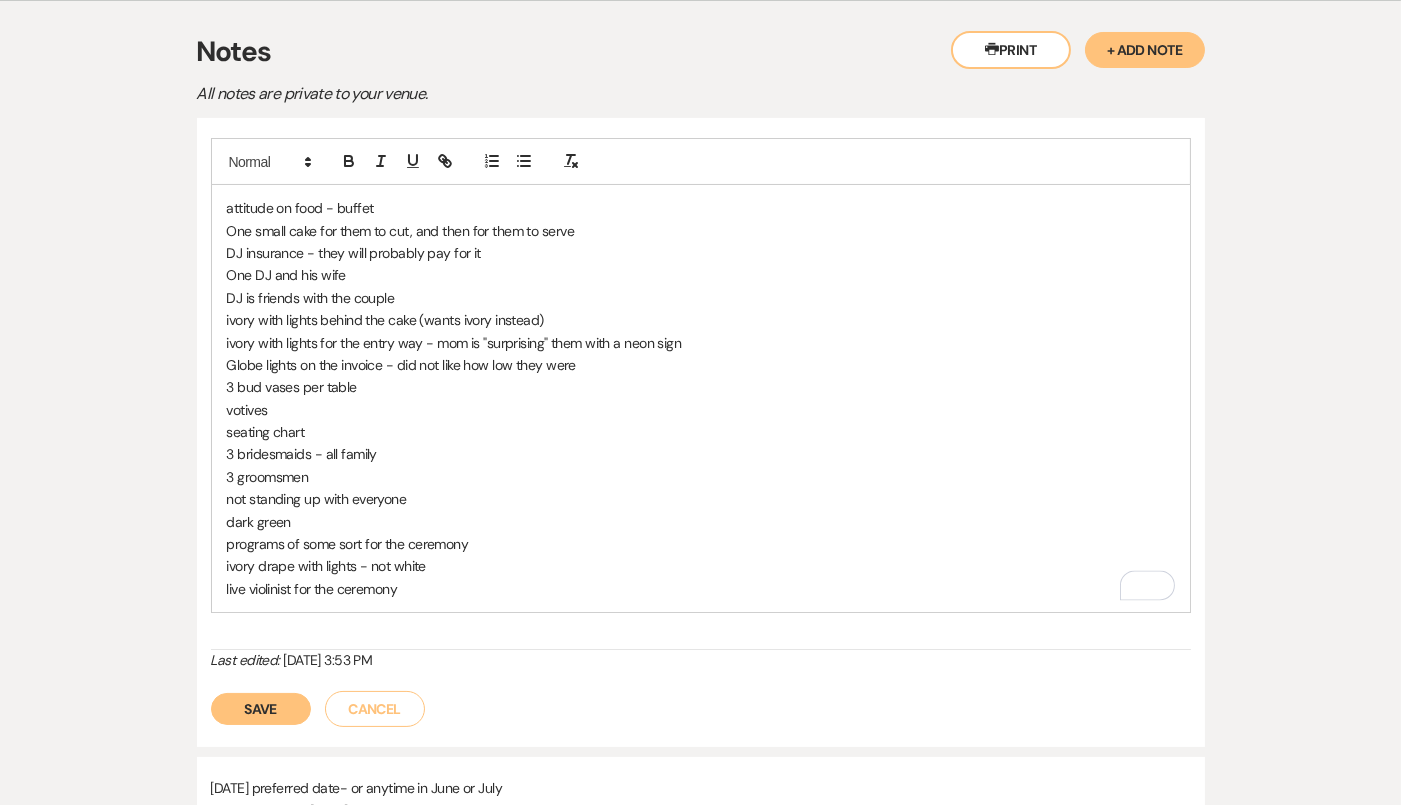 click on "votives" at bounding box center (701, 410) 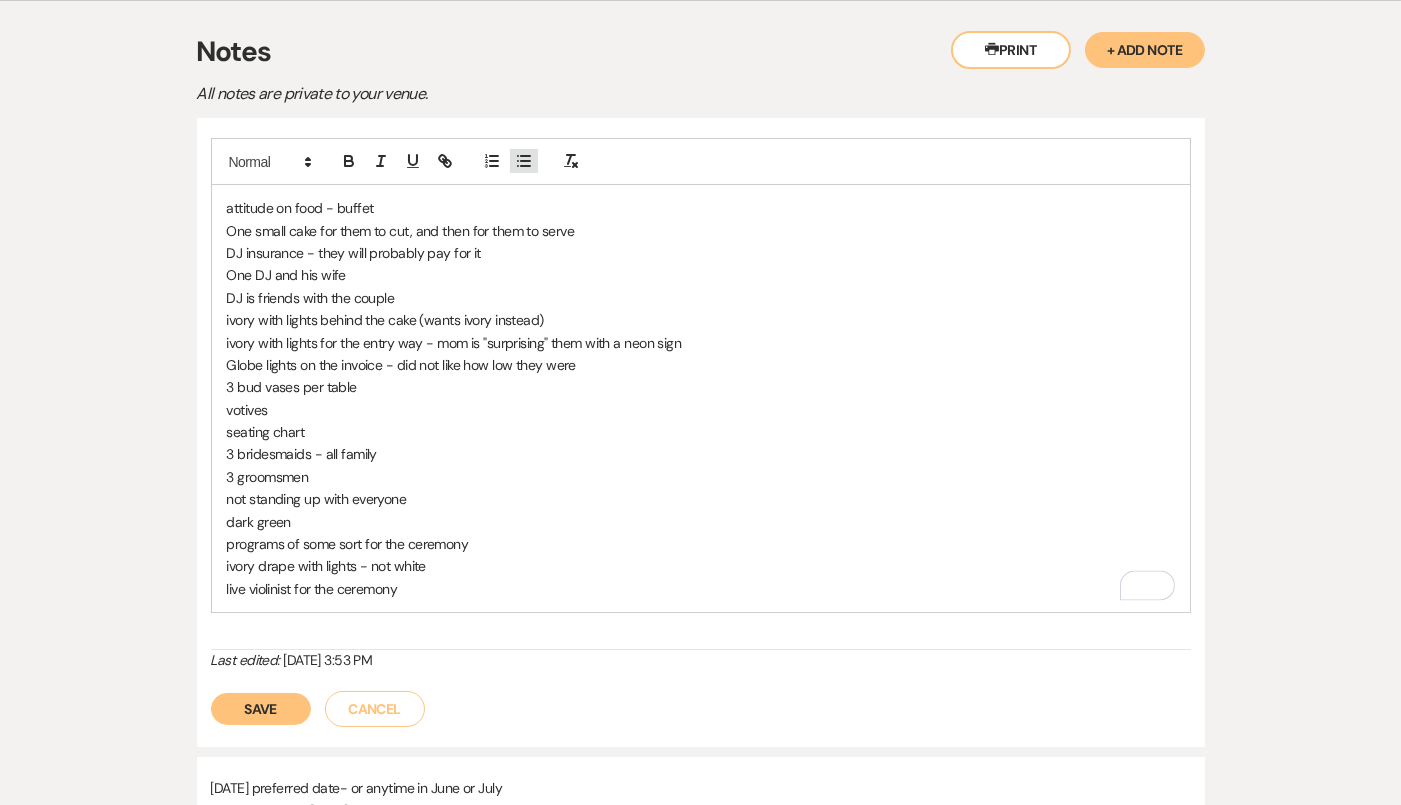 click at bounding box center [524, 161] 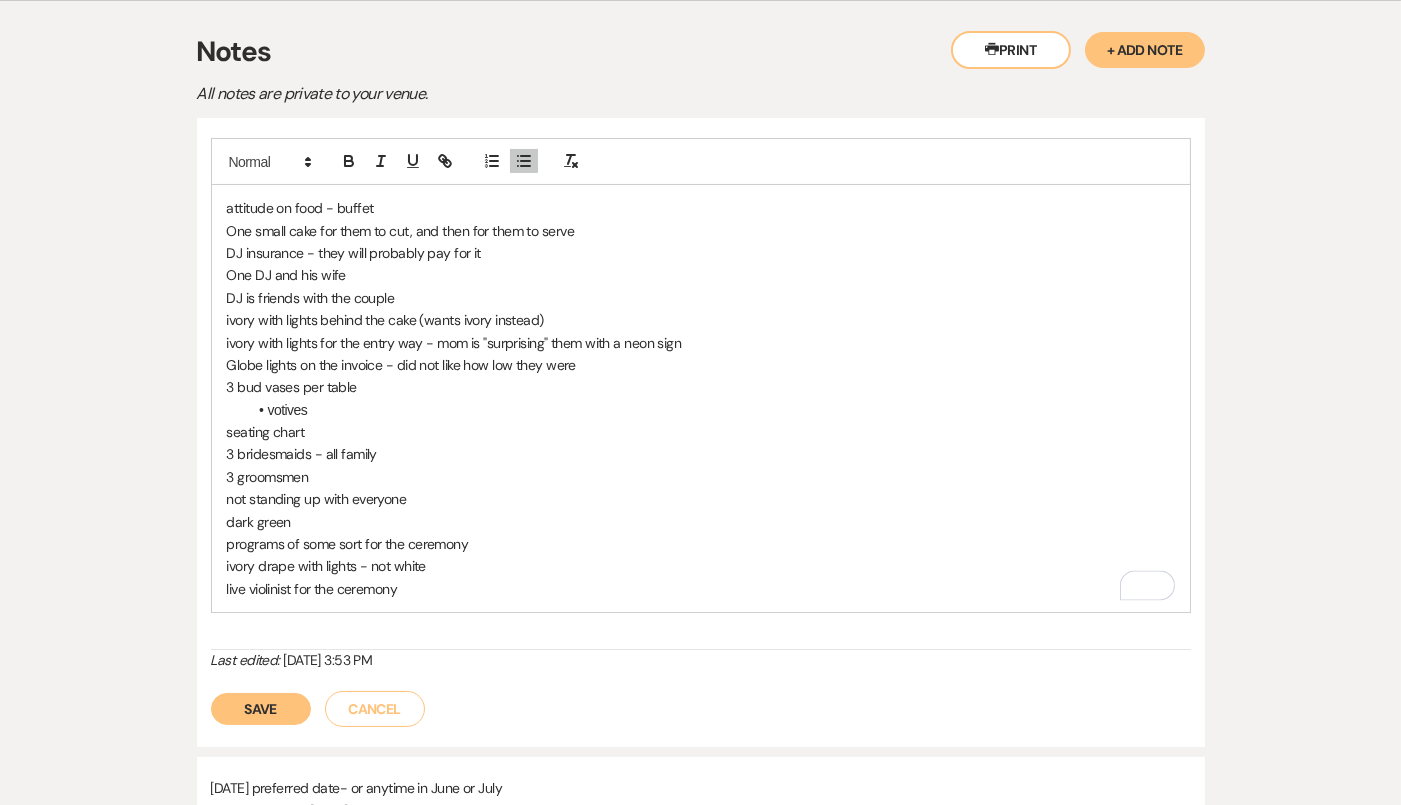 click on "votives" at bounding box center (711, 410) 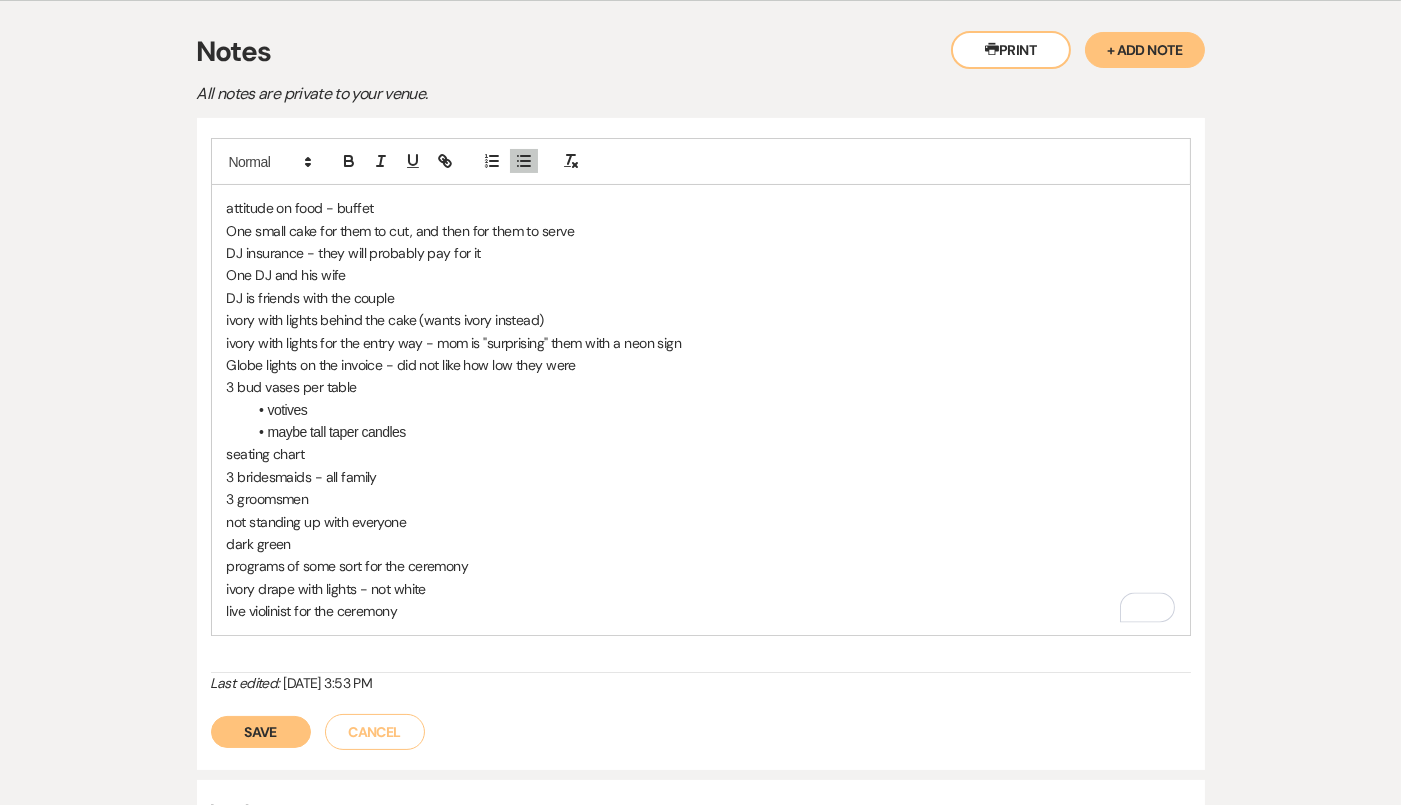 click on "3 bud vases per table" at bounding box center (701, 387) 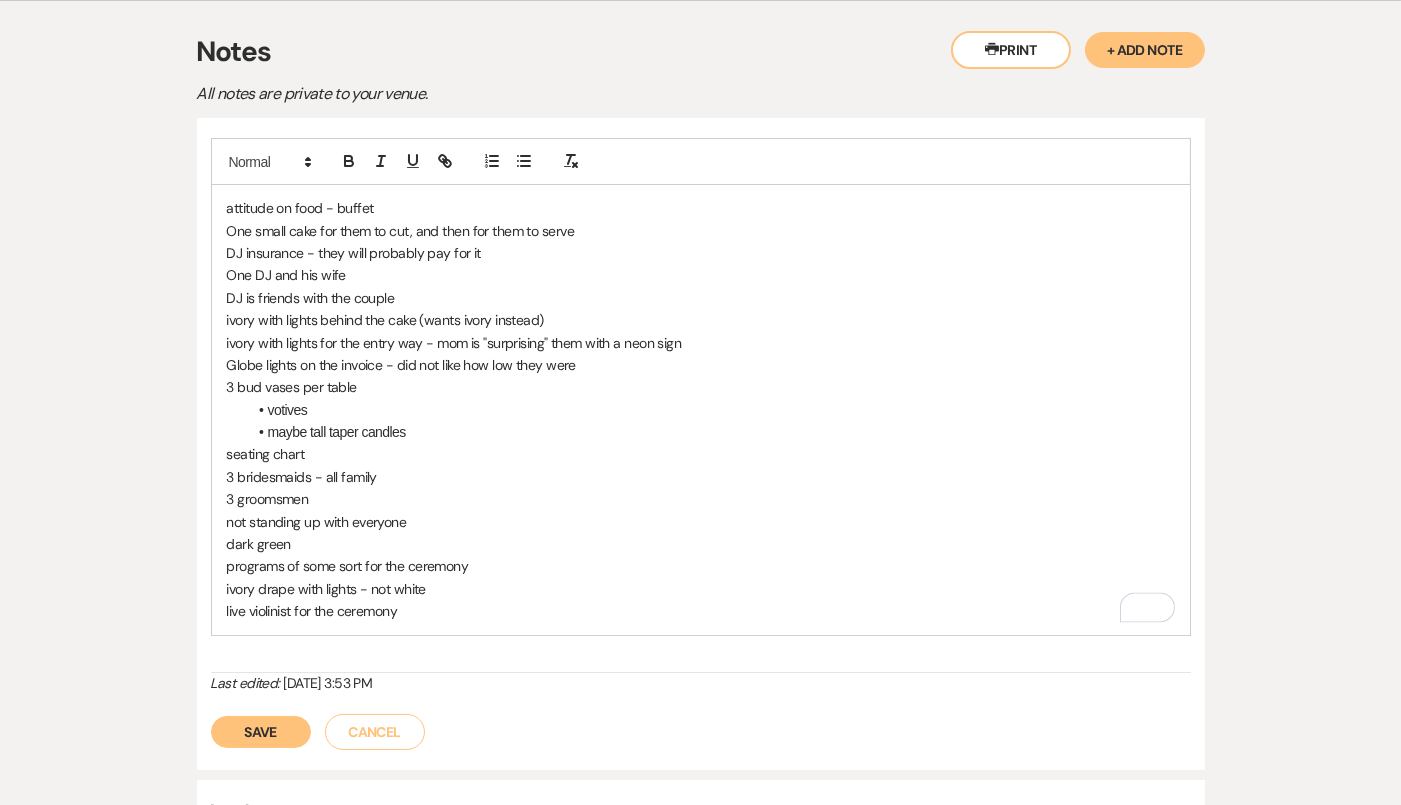 click on "maybe tall taper candles" at bounding box center (711, 432) 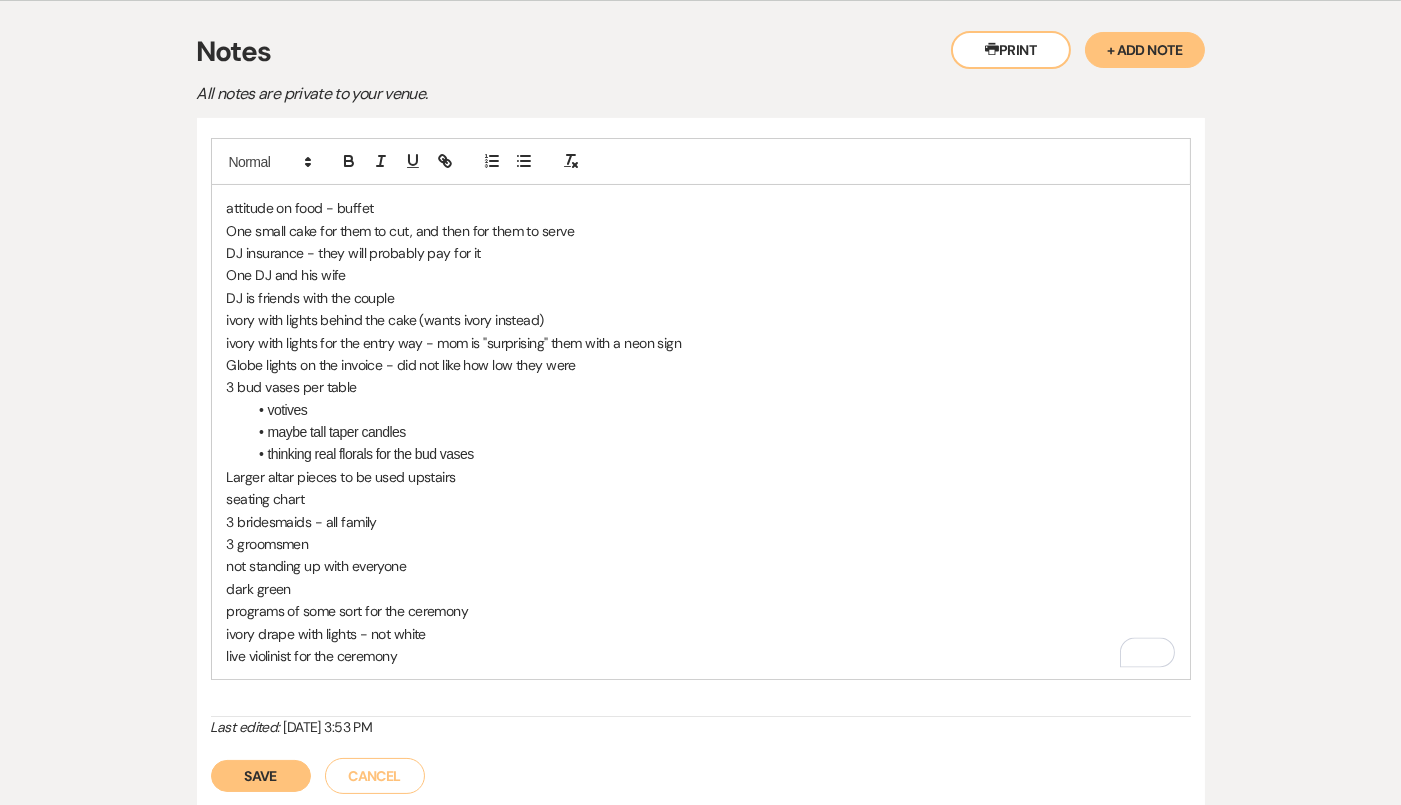 click on "Larger altar pieces to be used upstairs" at bounding box center [701, 477] 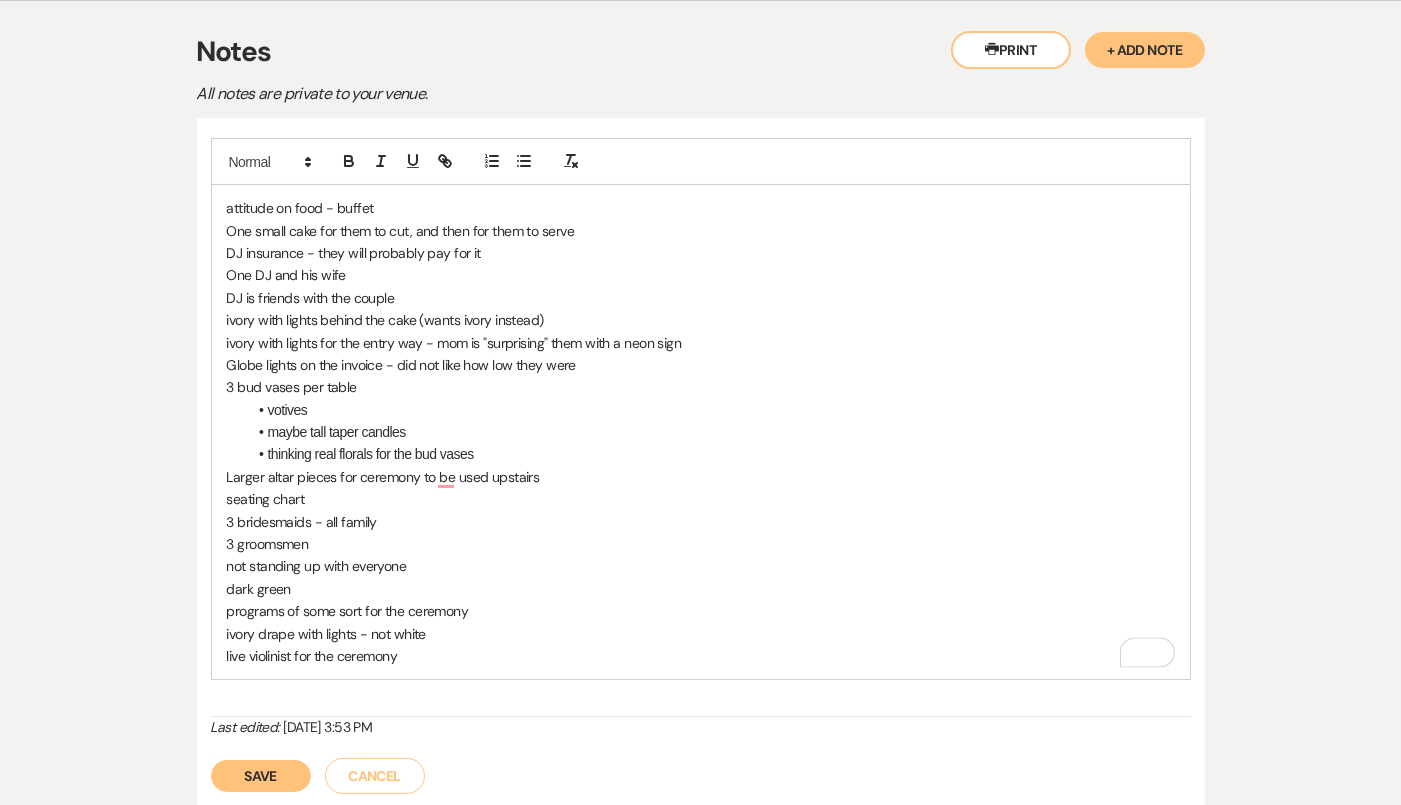 click on "Larger altar pieces for ceremony to be used upstairs" at bounding box center (701, 477) 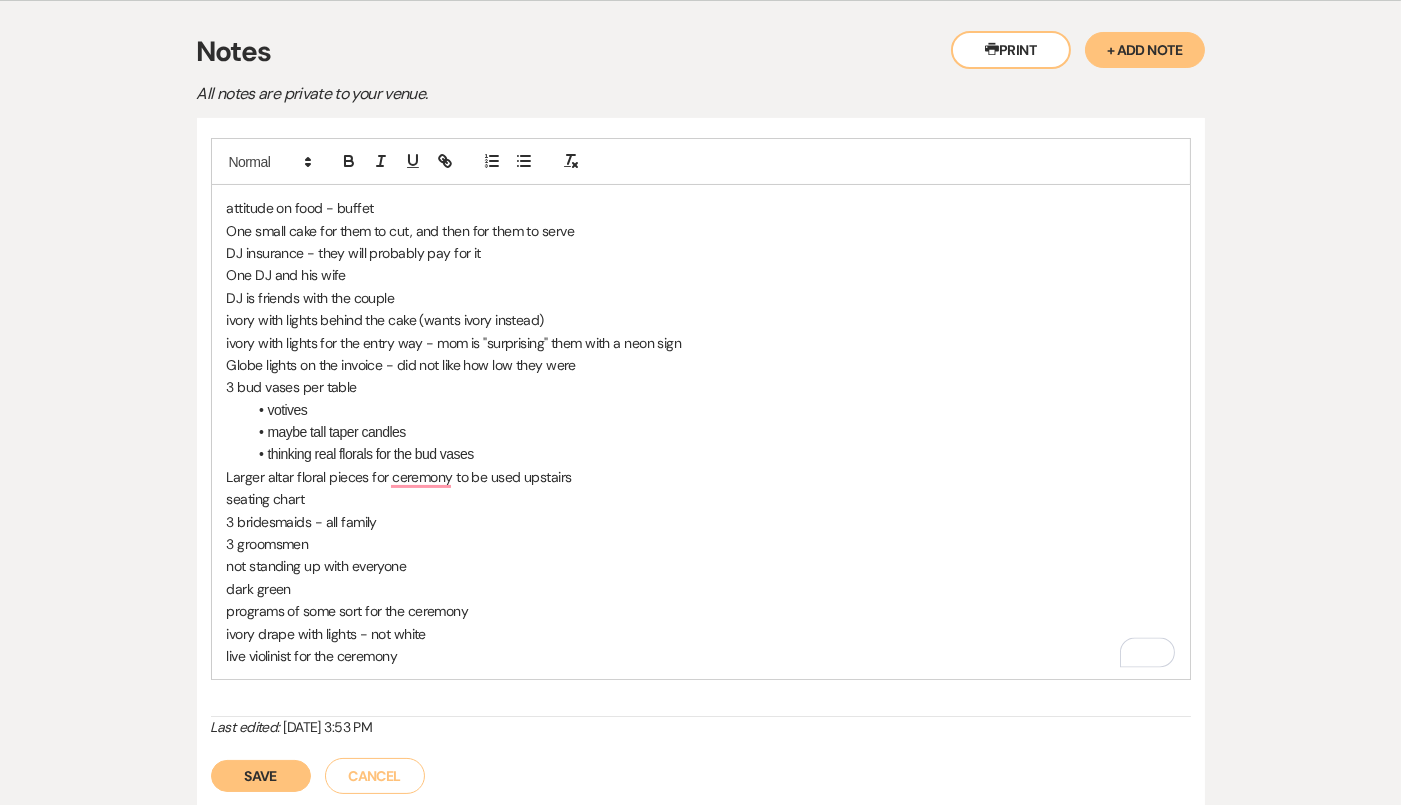 click on "Larger altar floral pieces for ceremony to be used upstairs" at bounding box center (701, 477) 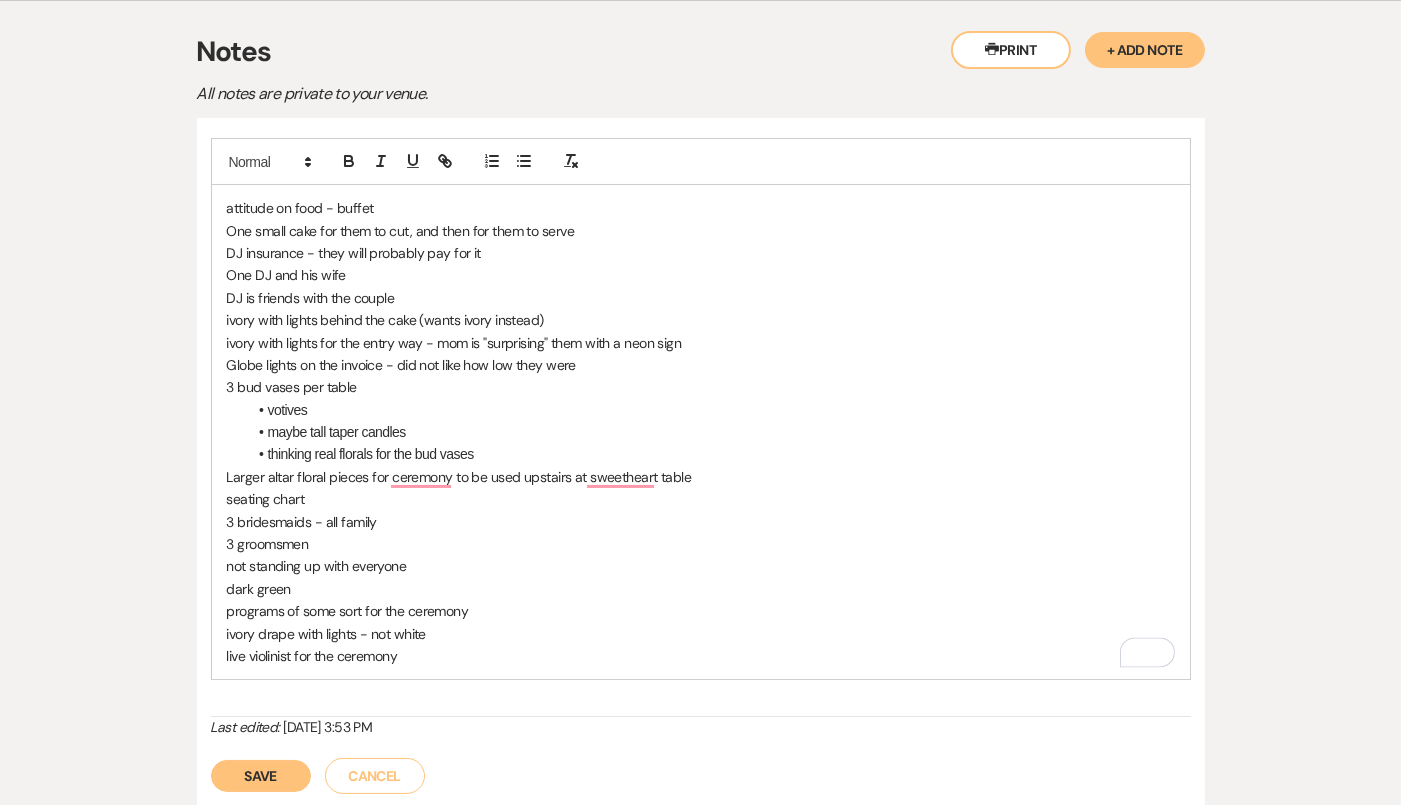 click on "seating chart" at bounding box center [701, 499] 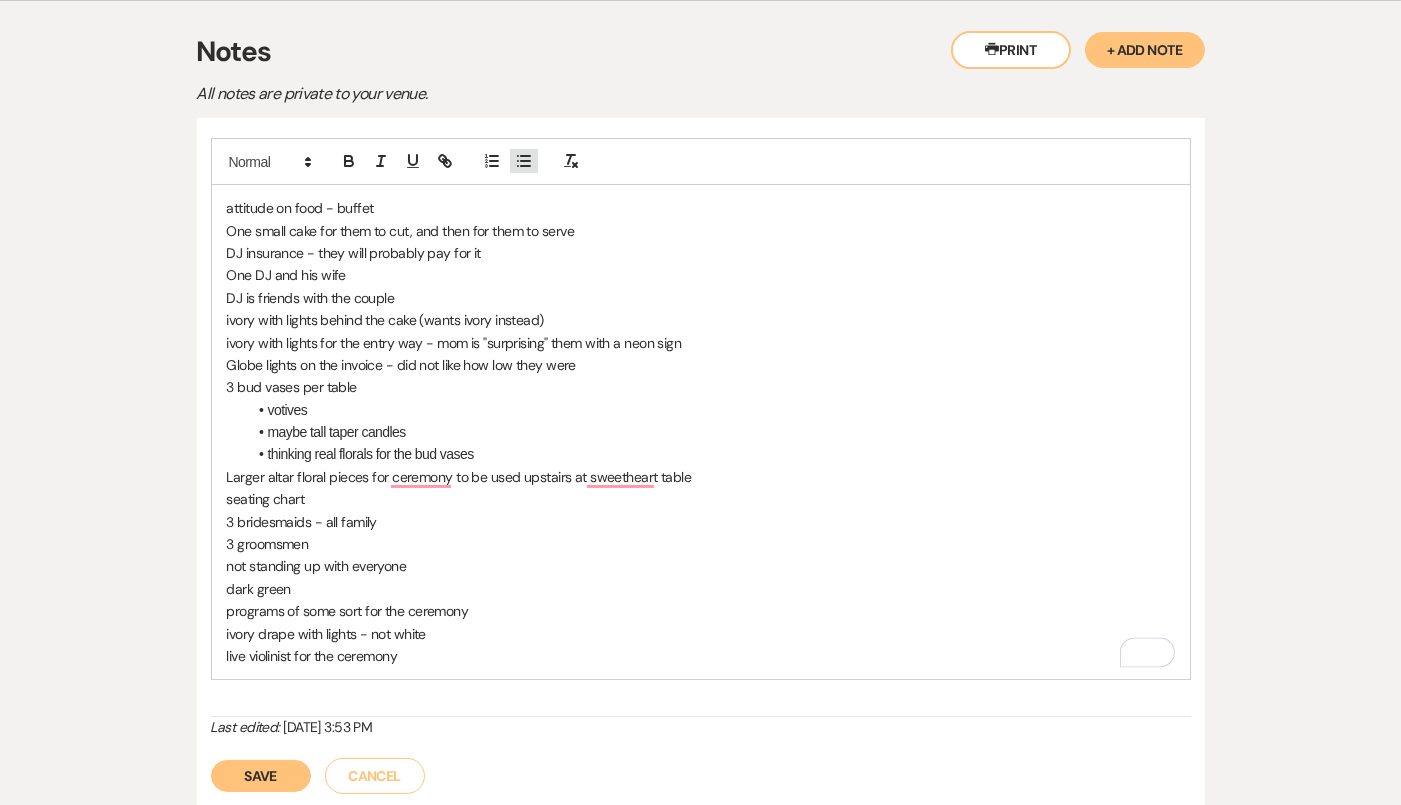 click 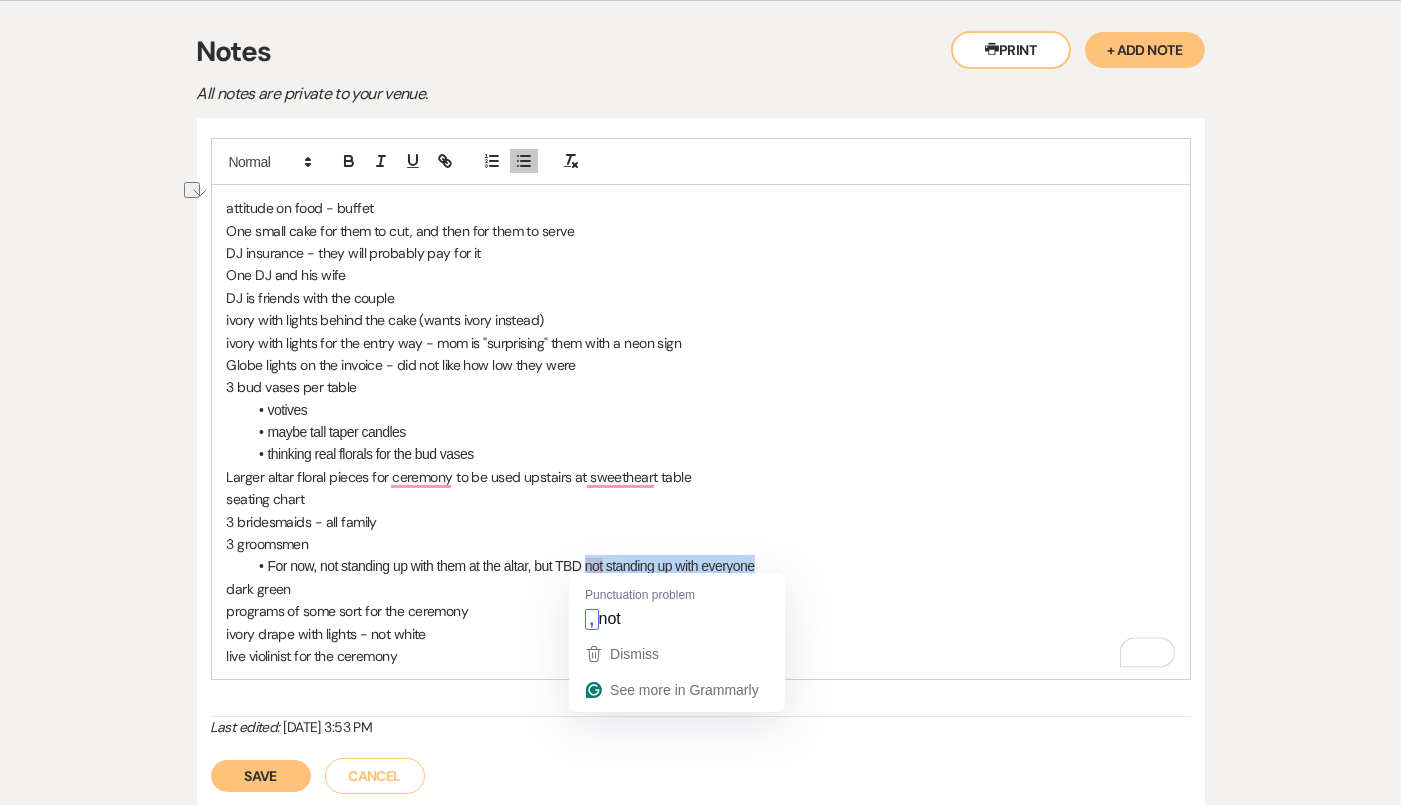 drag, startPoint x: 763, startPoint y: 561, endPoint x: 587, endPoint y: 567, distance: 176.10225 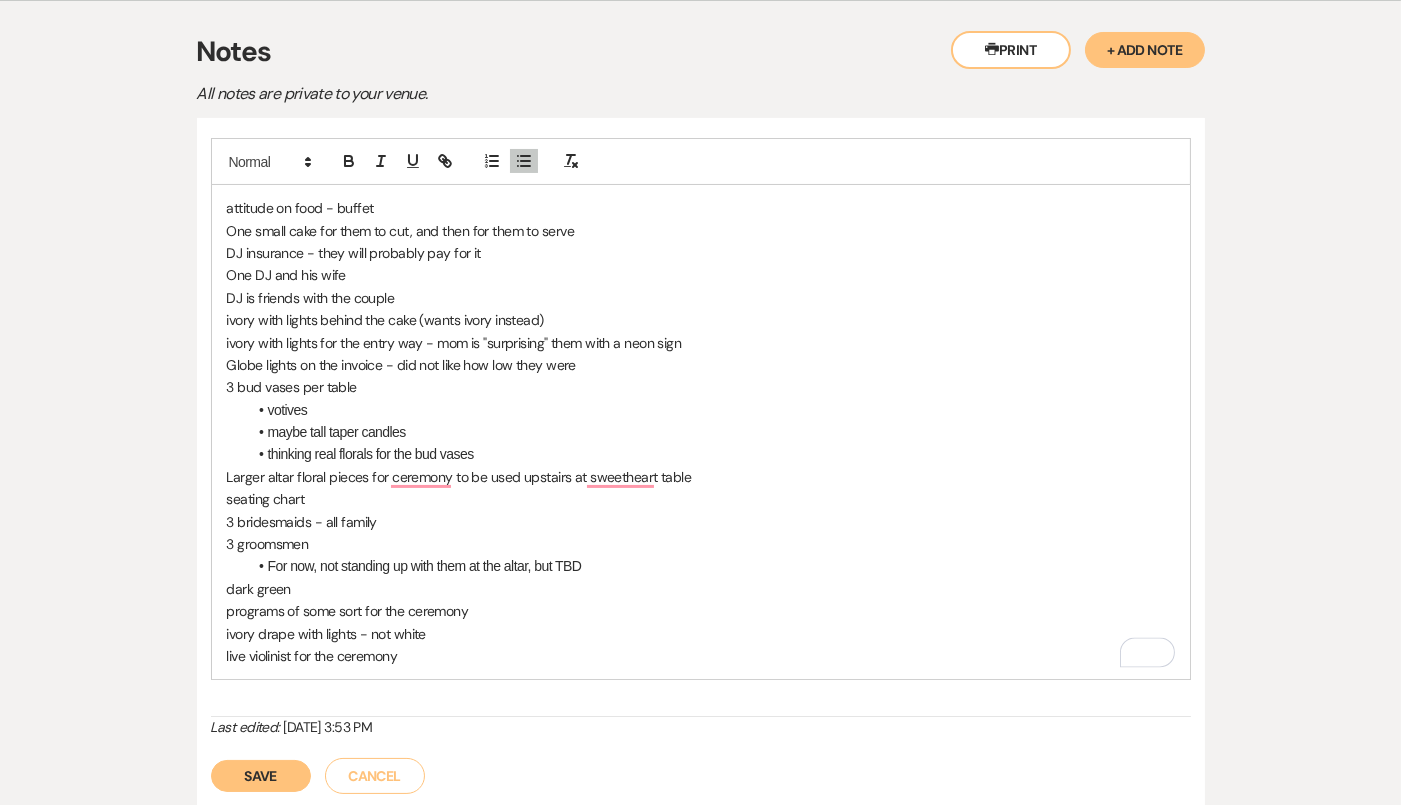 click on "dark green" at bounding box center [701, 589] 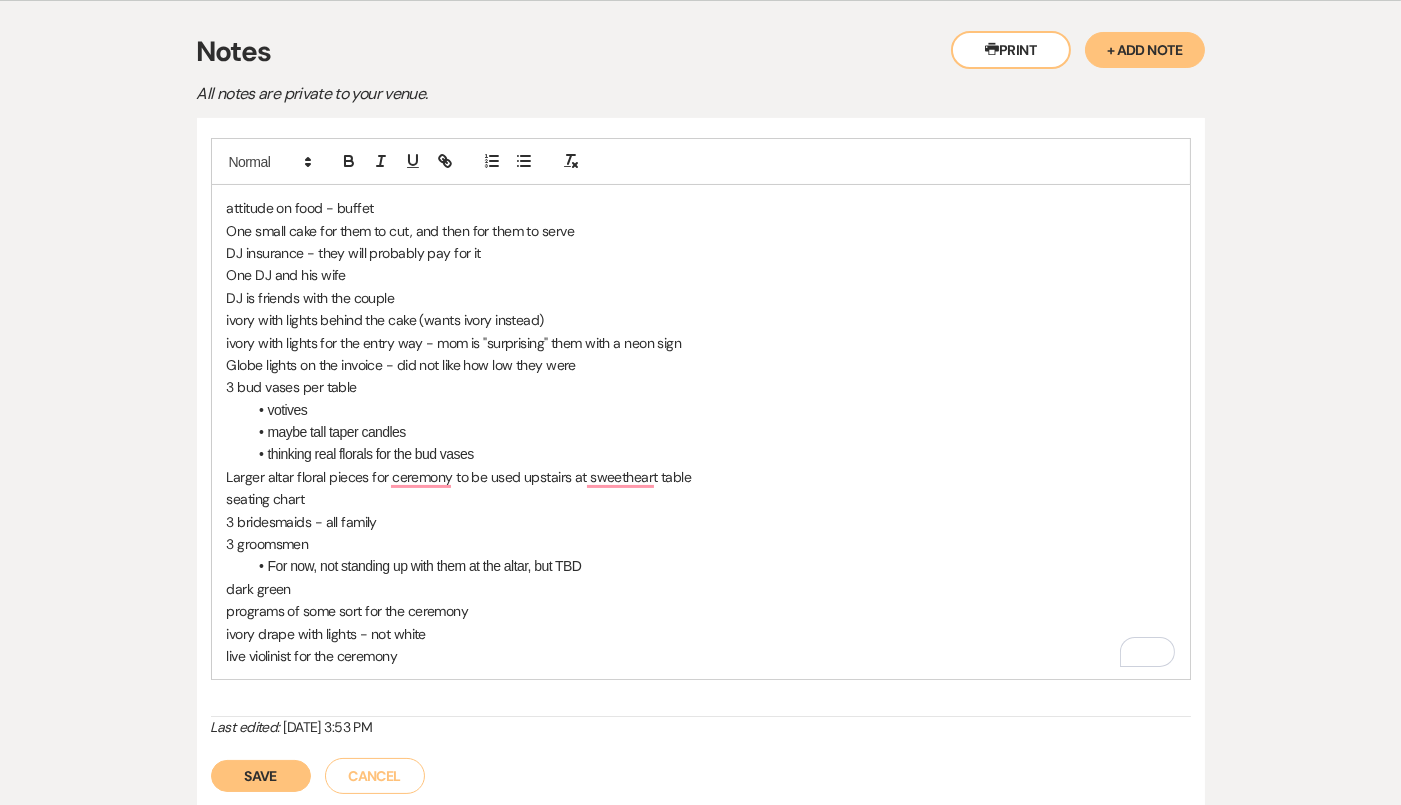 click on "dark green" at bounding box center (701, 589) 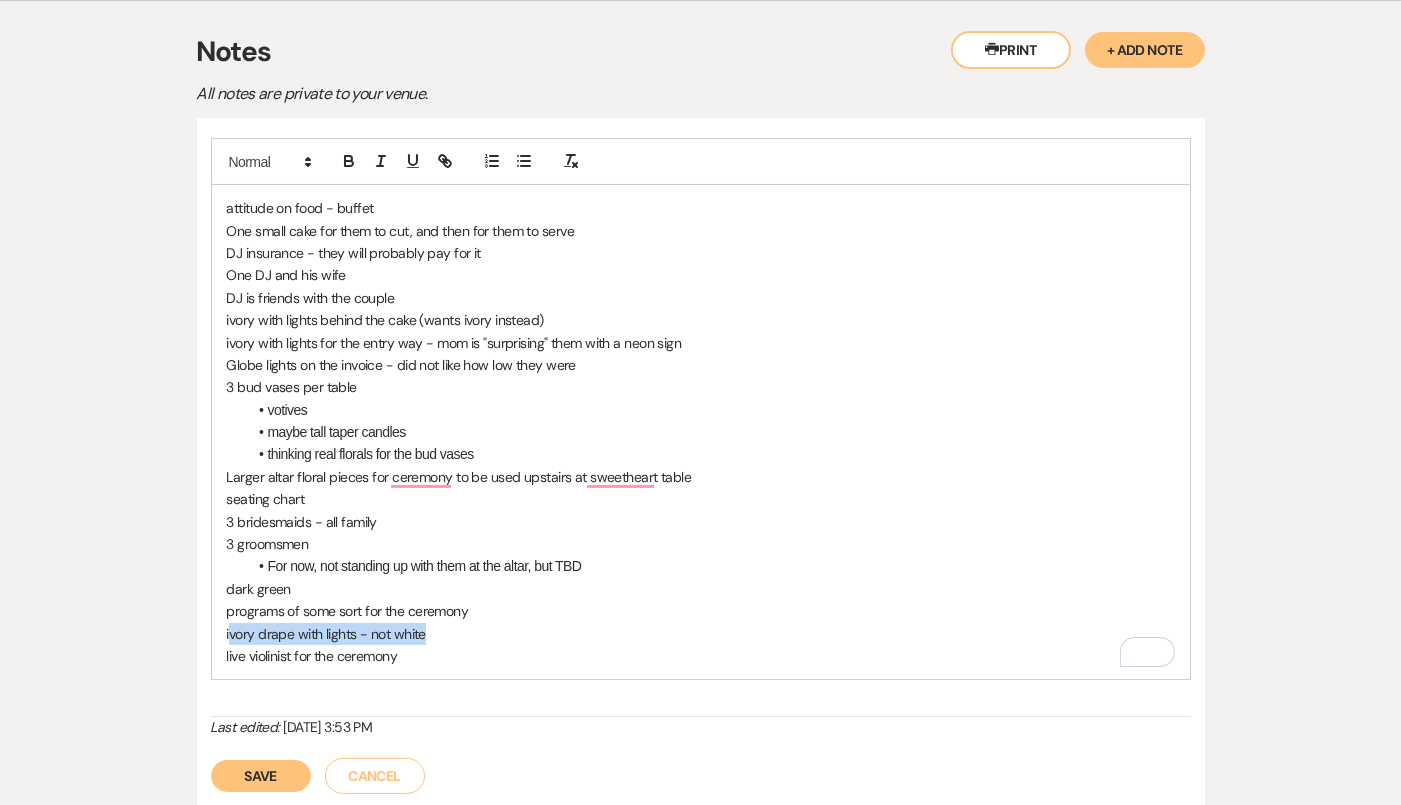 drag, startPoint x: 443, startPoint y: 632, endPoint x: 230, endPoint y: 630, distance: 213.00938 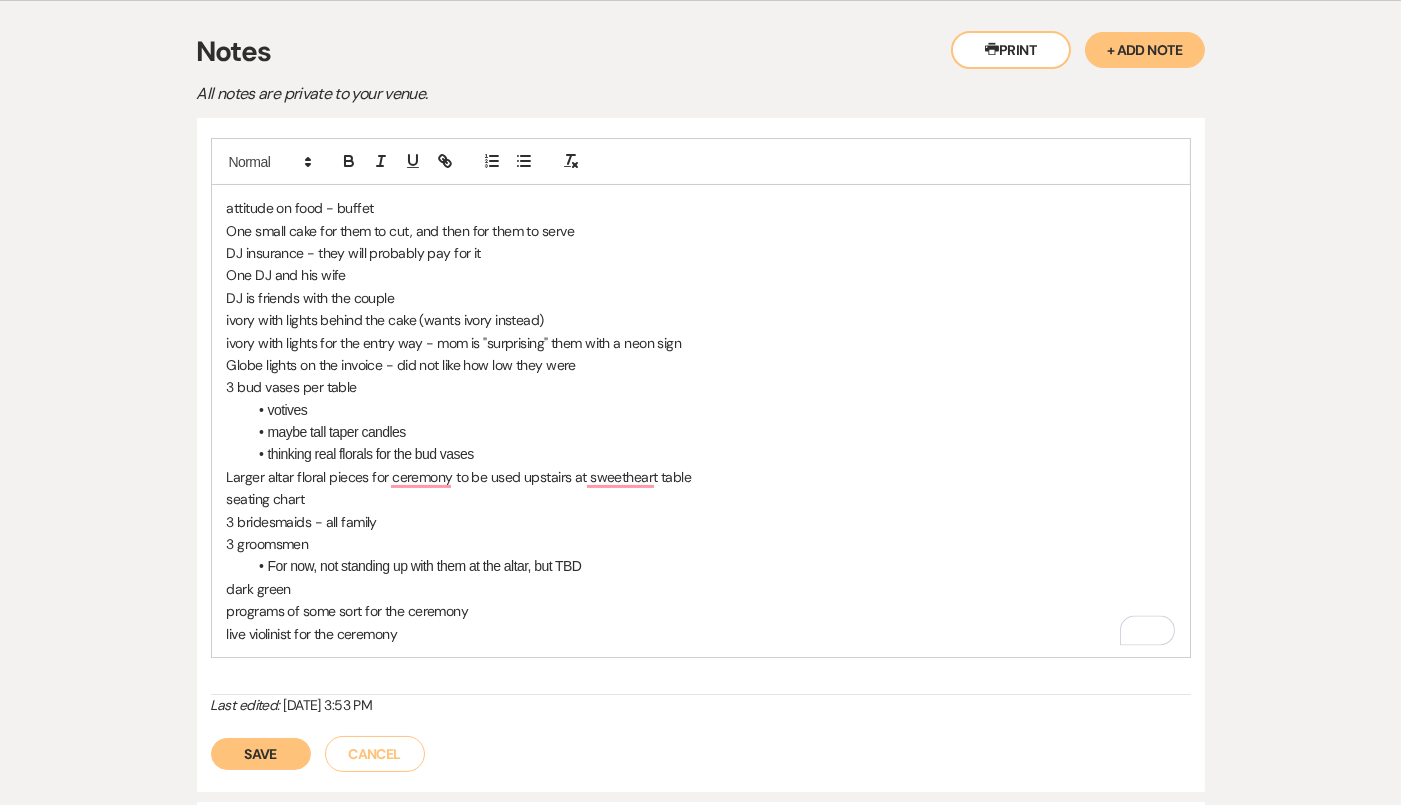 click on "live violinist for the ceremony" at bounding box center [701, 634] 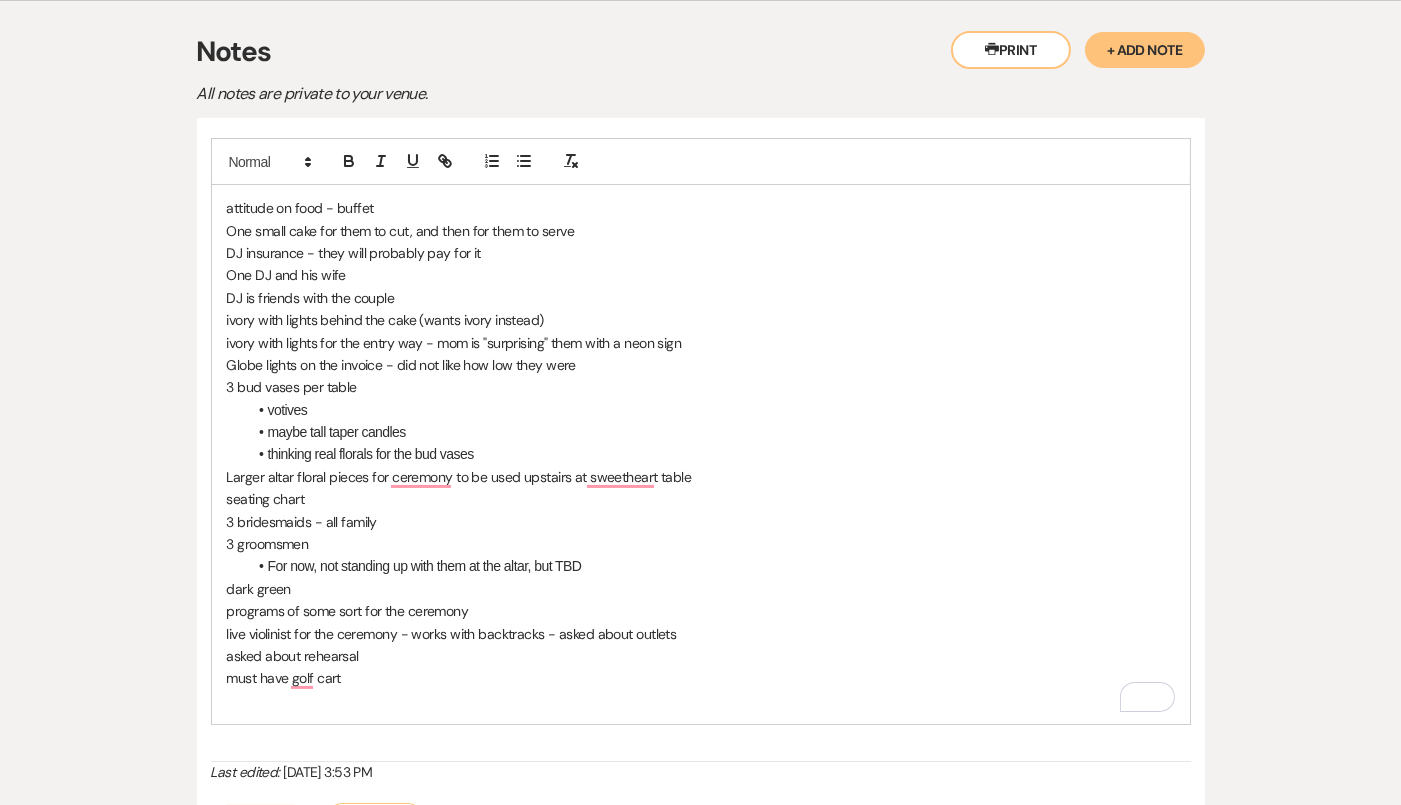 click on "live violinist for the ceremony - works with backtracks - asked about outlets" at bounding box center (701, 634) 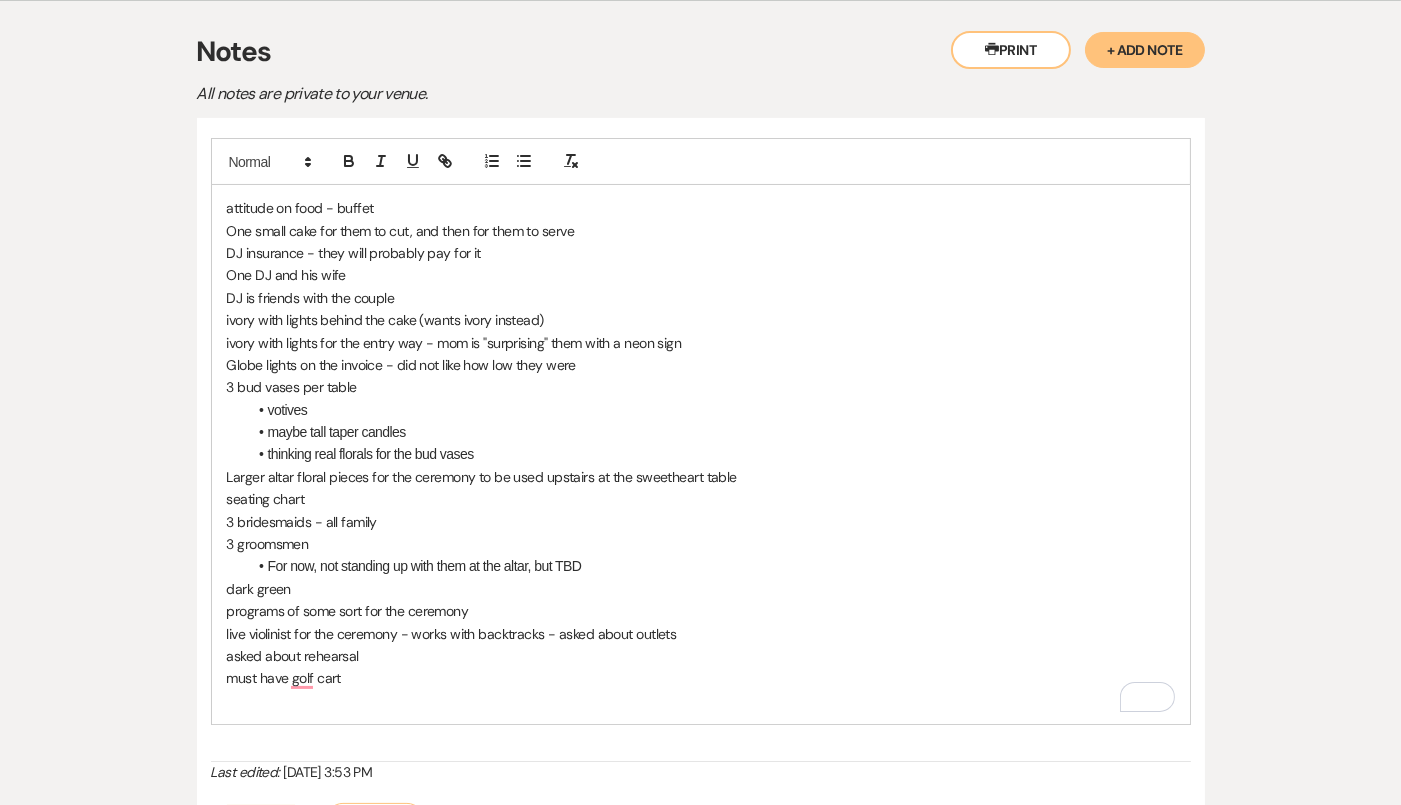 click on "3 bridesmaids - all family" at bounding box center (701, 522) 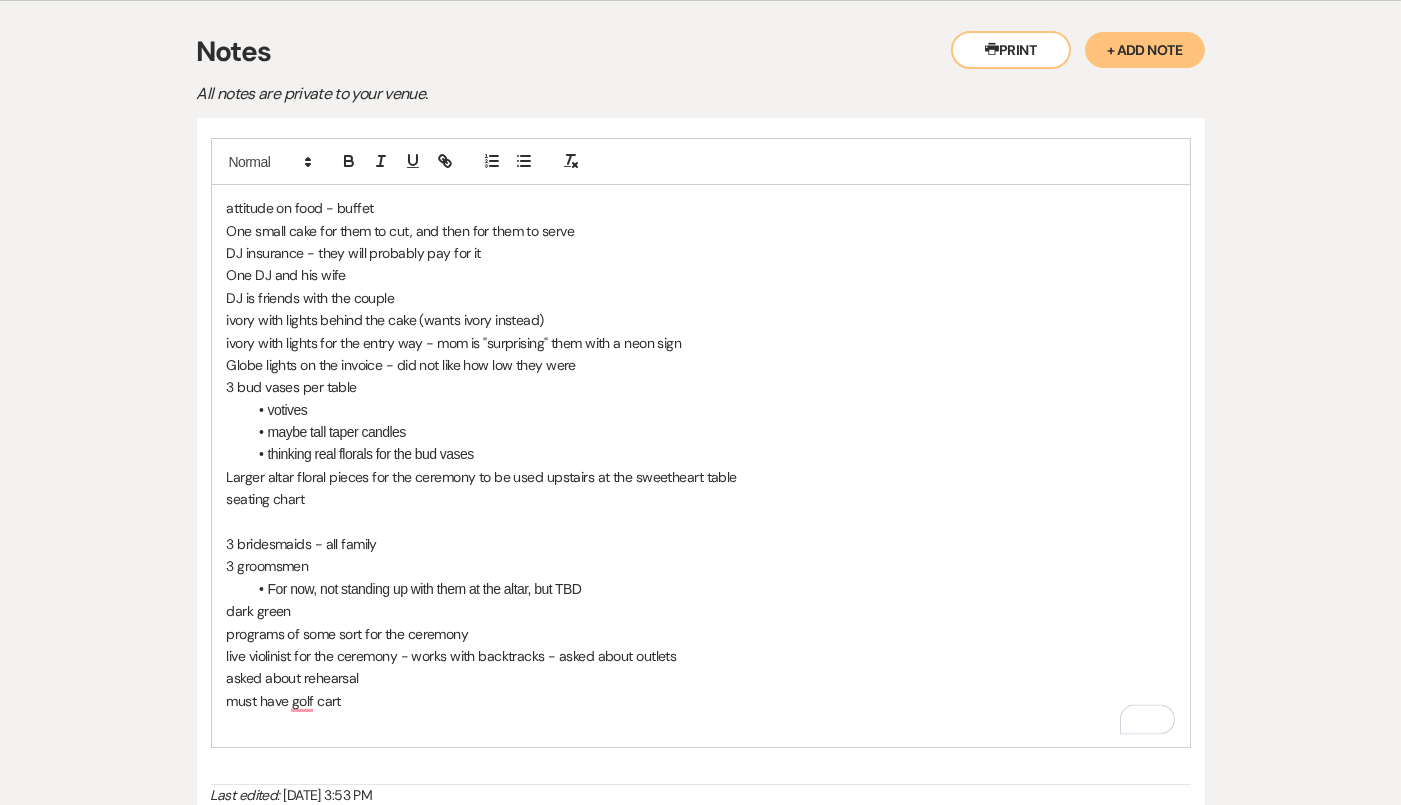 click on "seating chart" at bounding box center (701, 499) 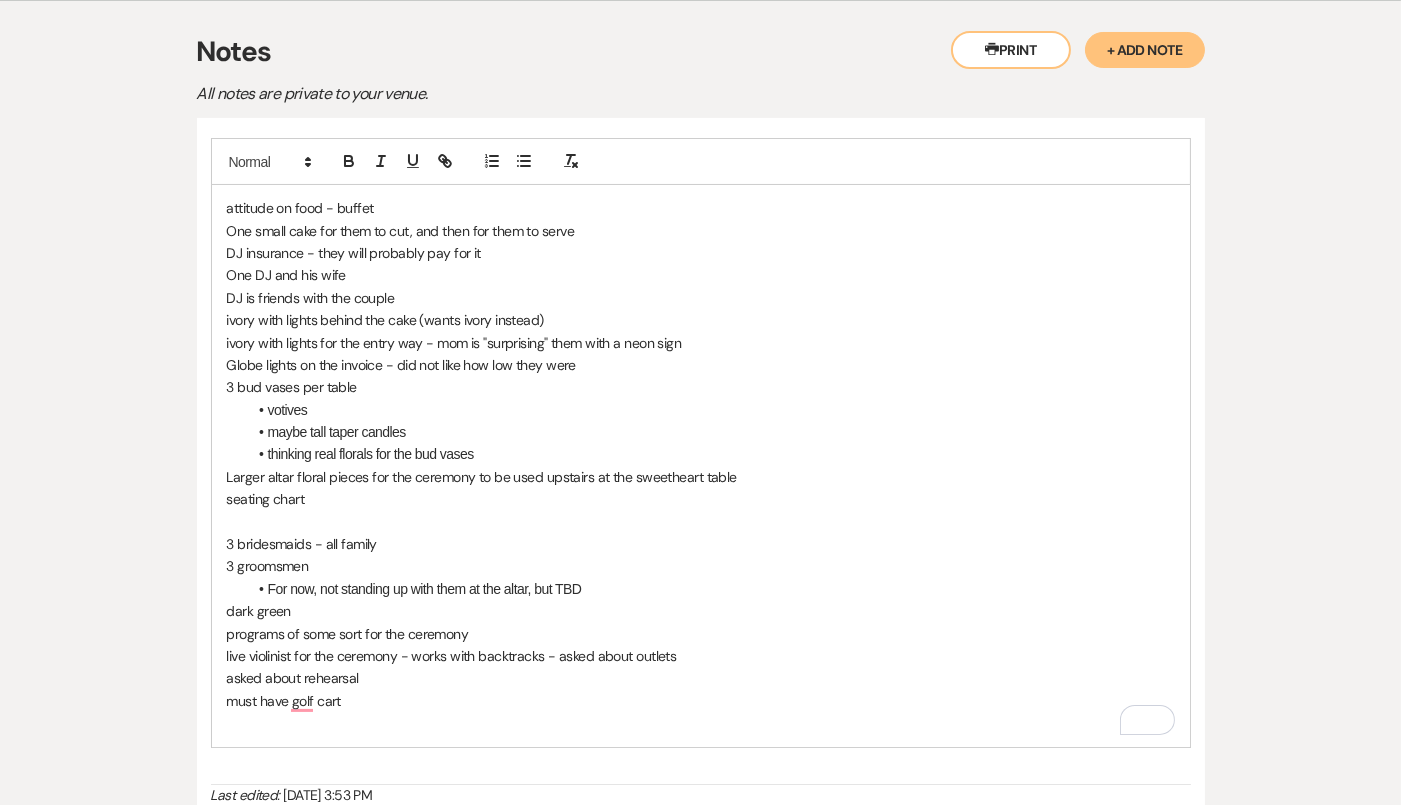 click at bounding box center [701, 522] 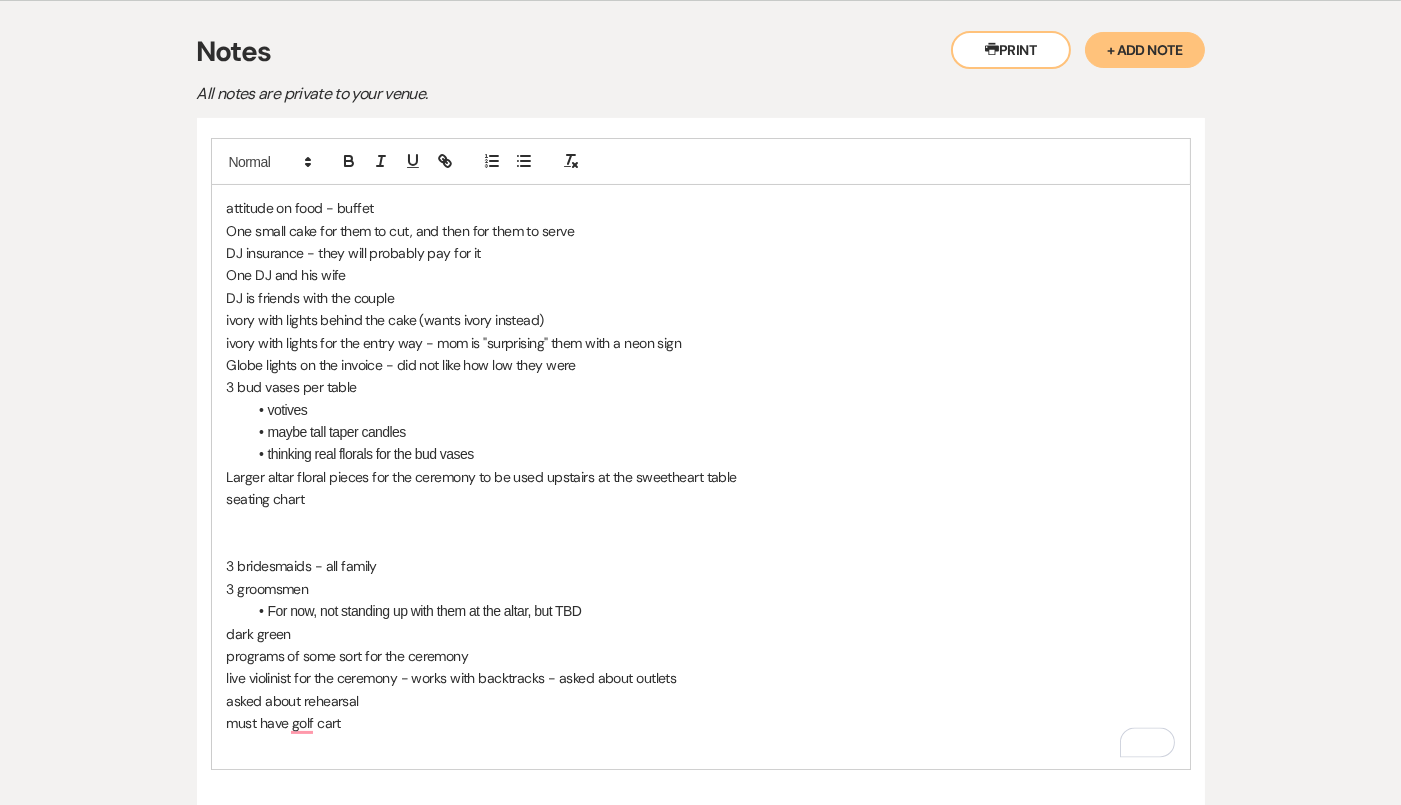 click on "3 groomsmen" at bounding box center (701, 589) 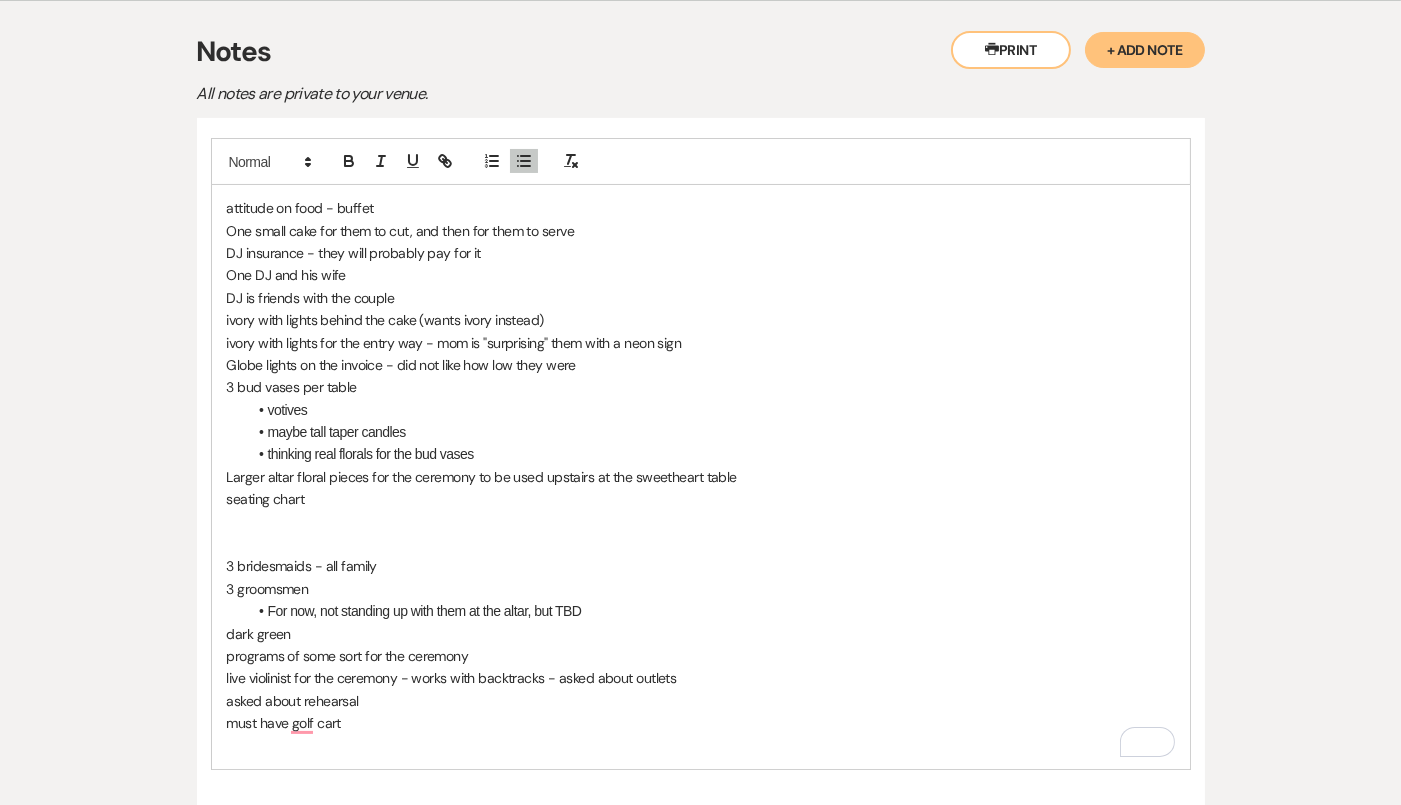 click at bounding box center (701, 522) 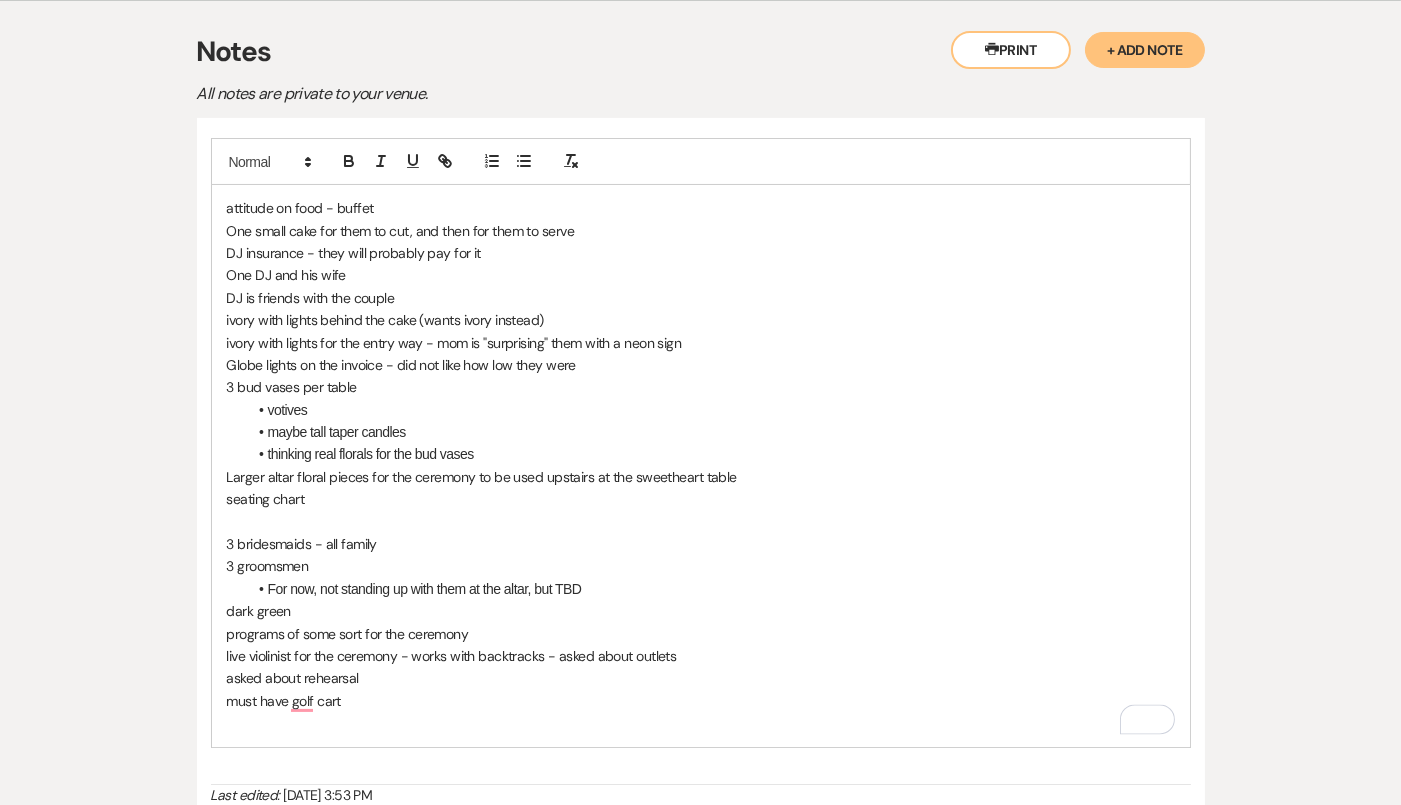 click on "attitude on food - buffet One small cake for them to cut, and then for them to serve DJ insurance - they will probably pay for it  One DJ and his wife  DJ is friends with the couple  ivory with lights behind the cake (wants ivory instead) ivory with lights for the entry way - mom is "surprising" them with a neon sign  Globe lights on the invoice - did not like how low they were  3 bud vases per table  votives maybe tall taper candles  thinking real florals for the bud vases  Larger altar floral pieces for the ceremony to be used upstairs at the sweetheart table  seating chart 3 bridesmaids - all family 3 groomsmen  For now, not standing up with them at the altar, but TBD  dark green programs of some sort for the ceremony live violinist for the ceremony - works with backtracks - asked about outlets  asked about rehearsal  must have golf cart" at bounding box center (701, 465) 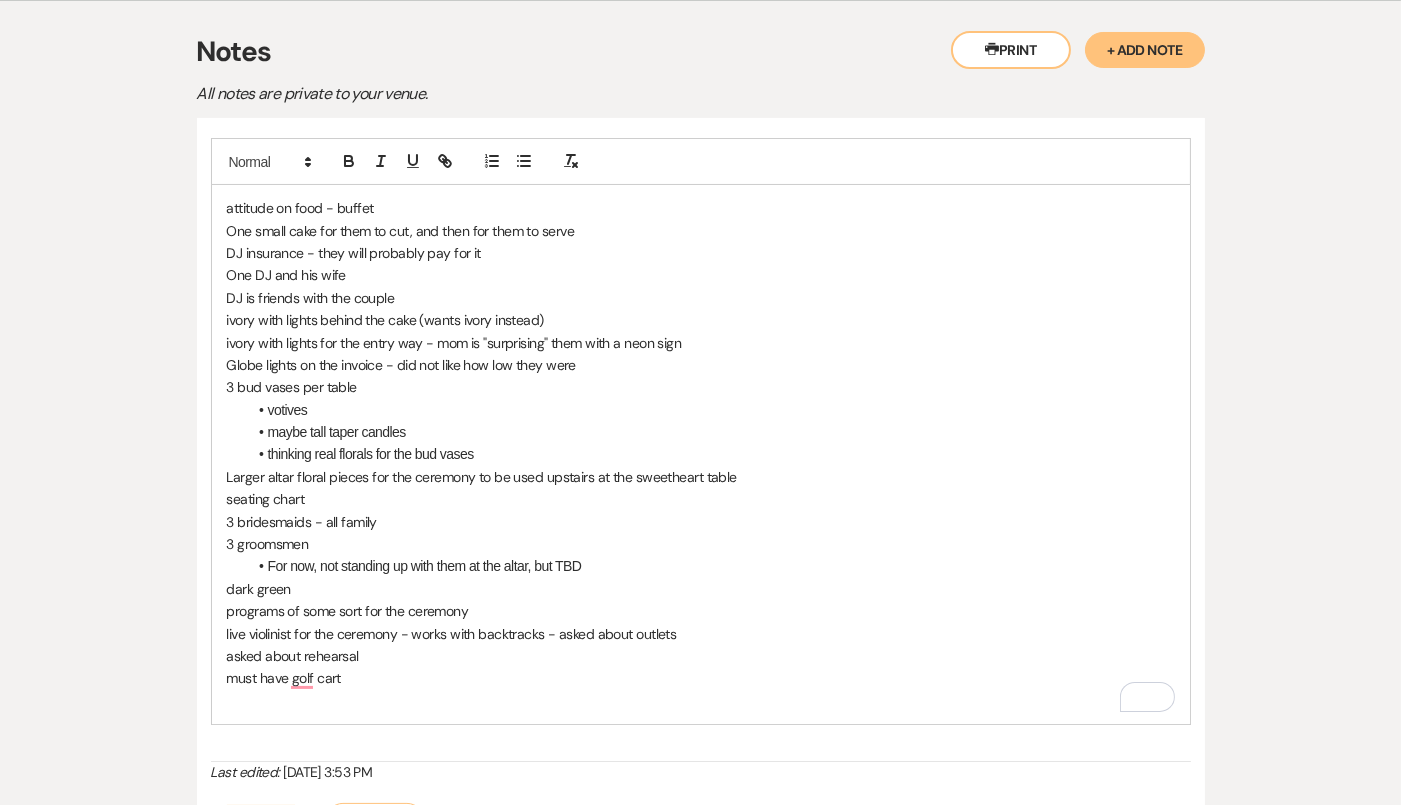 click on "3 groomsmen" at bounding box center (701, 544) 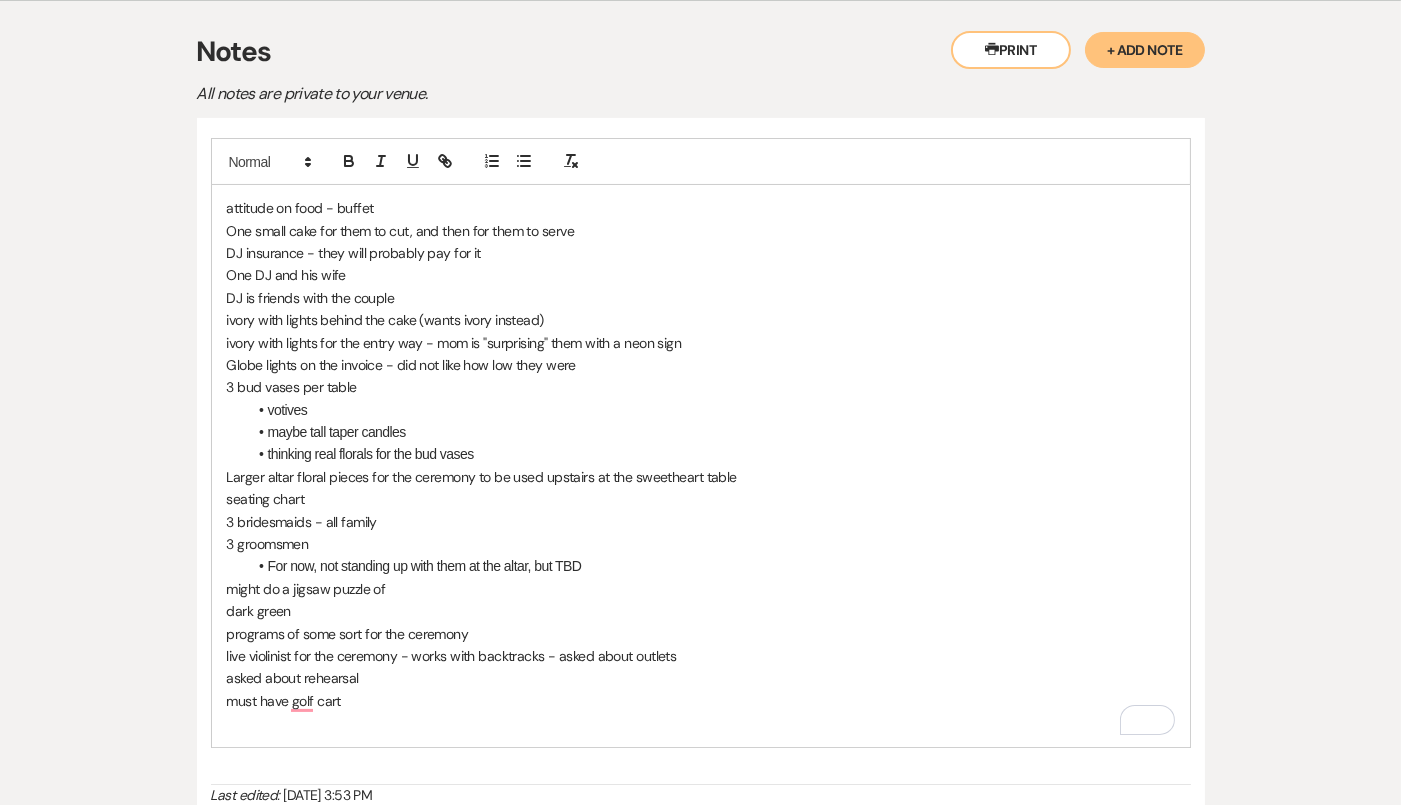 click on "might do a jigsaw puzzle of" at bounding box center [701, 589] 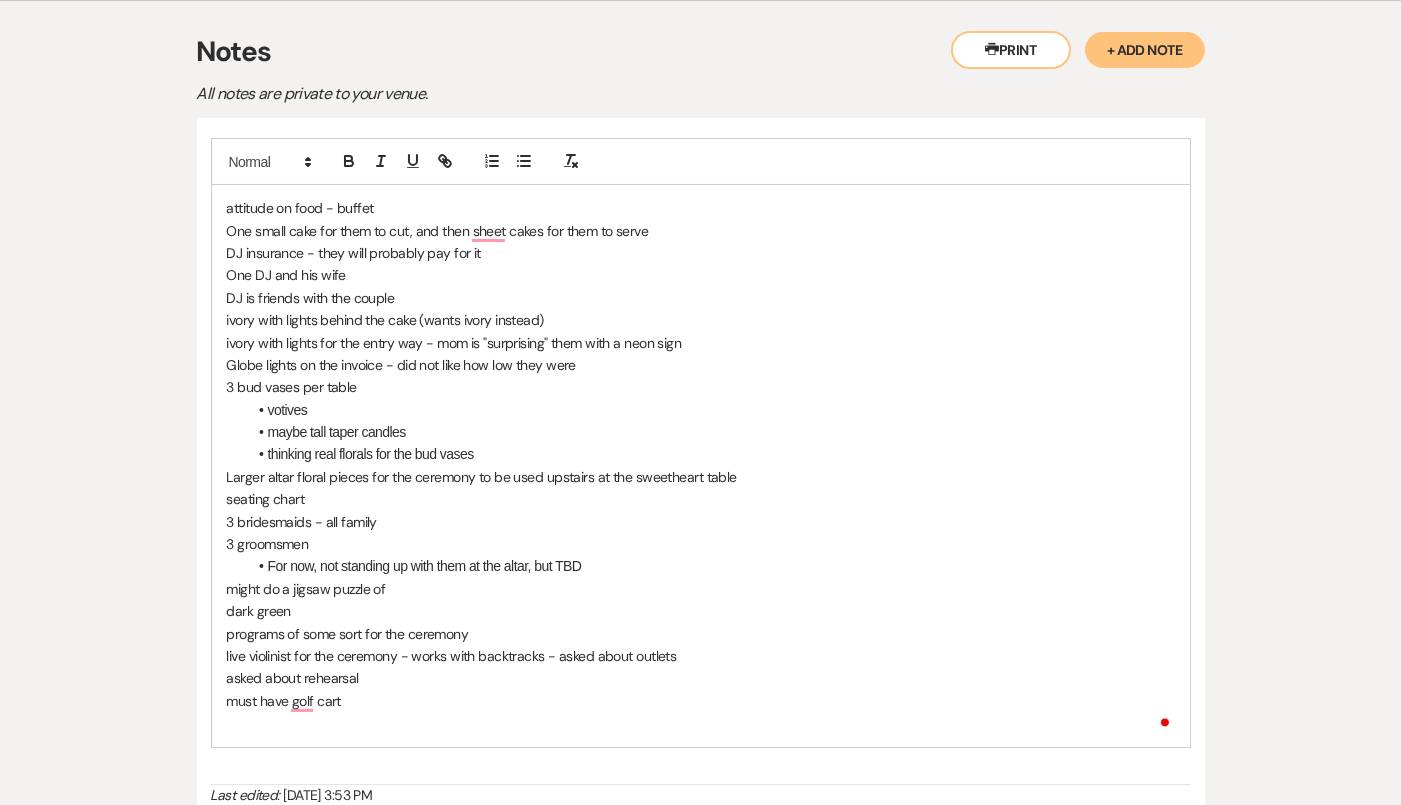 click on "One DJ and his wife" at bounding box center (701, 275) 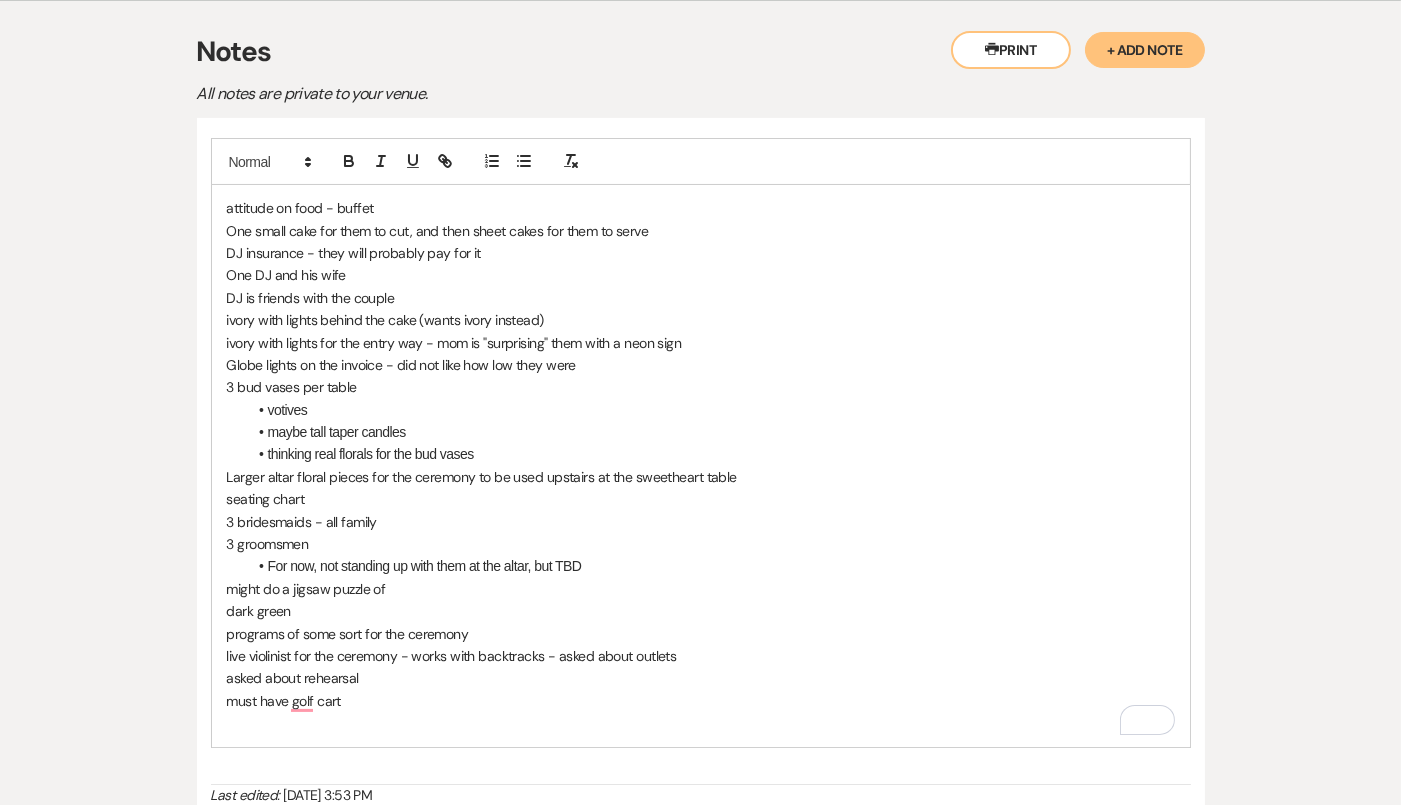 click on "One DJ and his wife" at bounding box center (701, 275) 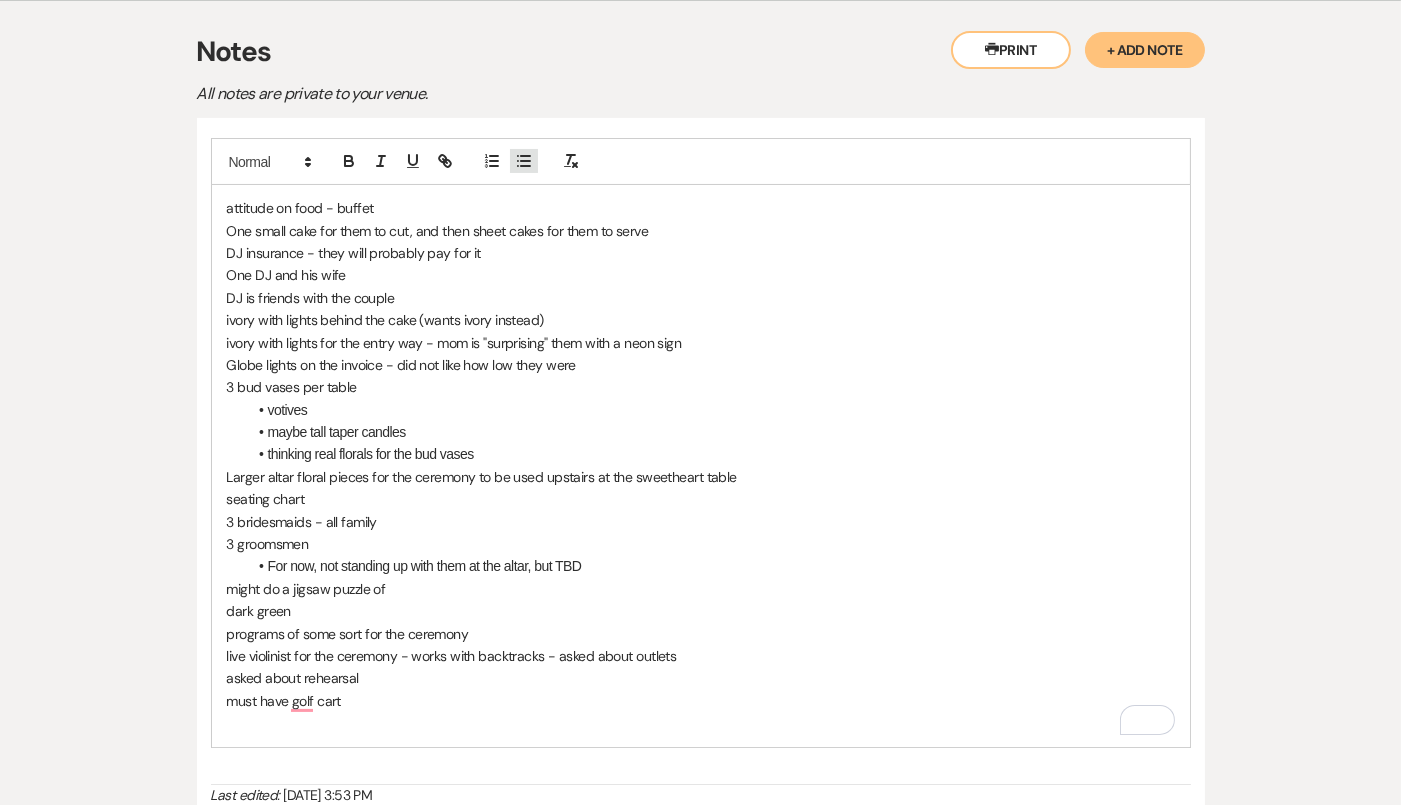 click 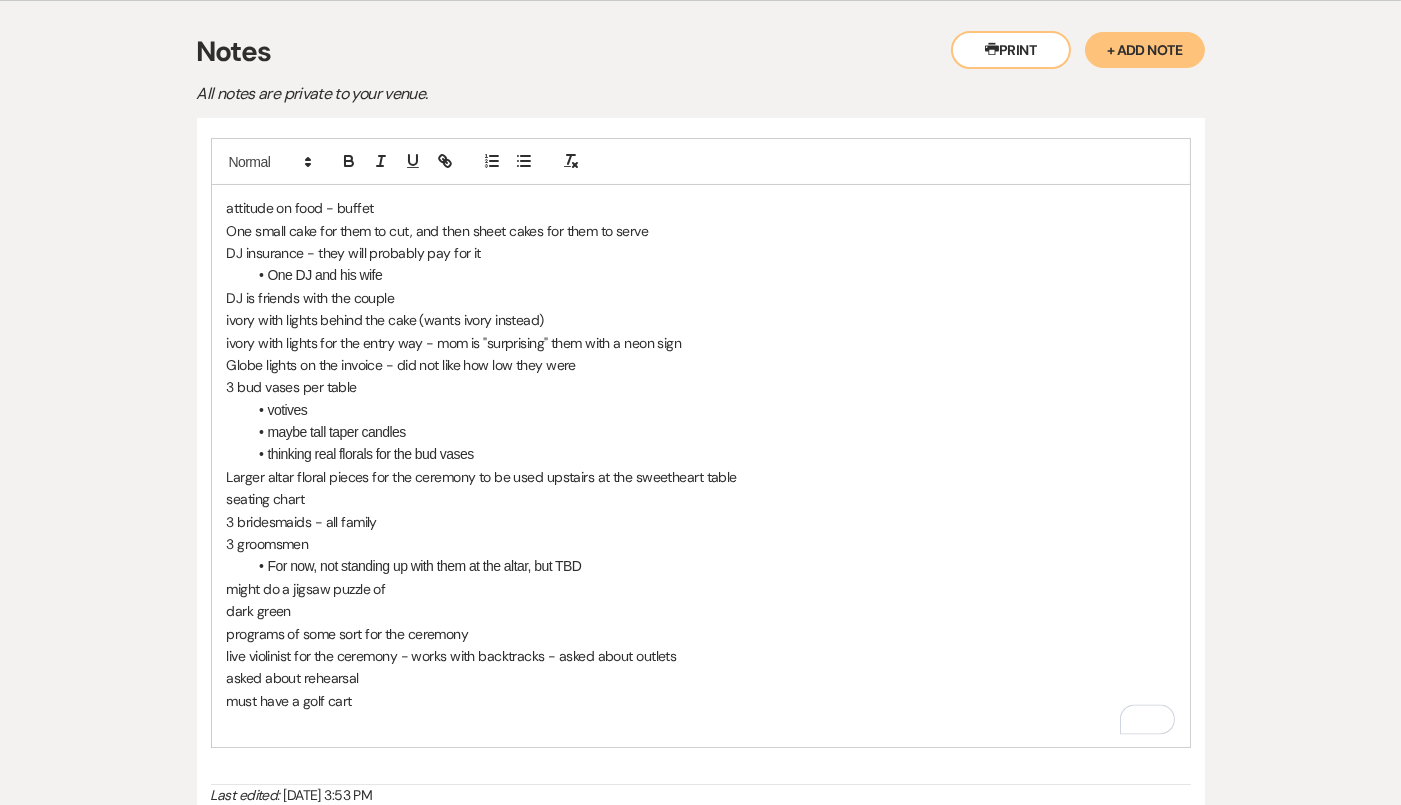 click on "must have a golf cart" at bounding box center (701, 701) 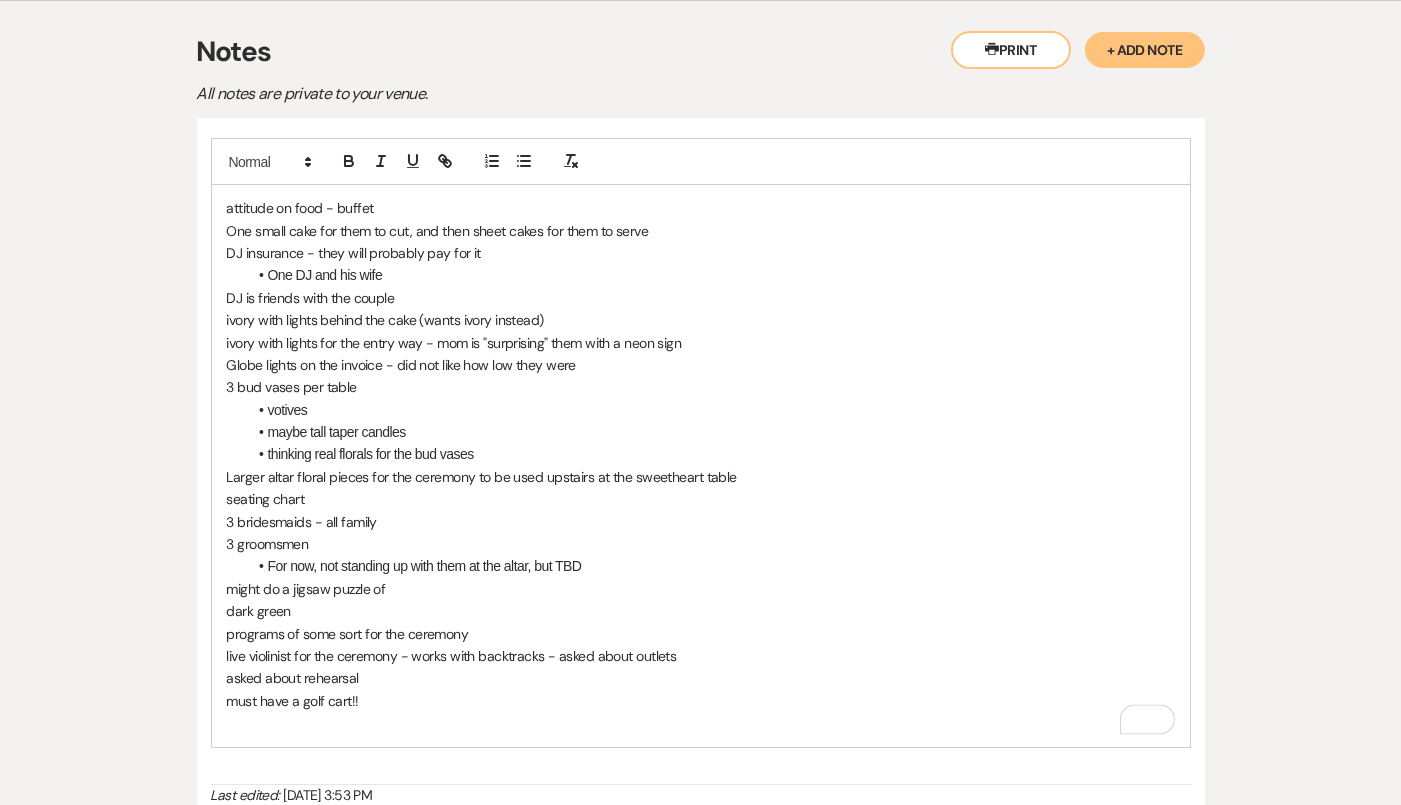 click on "dark green" at bounding box center [701, 611] 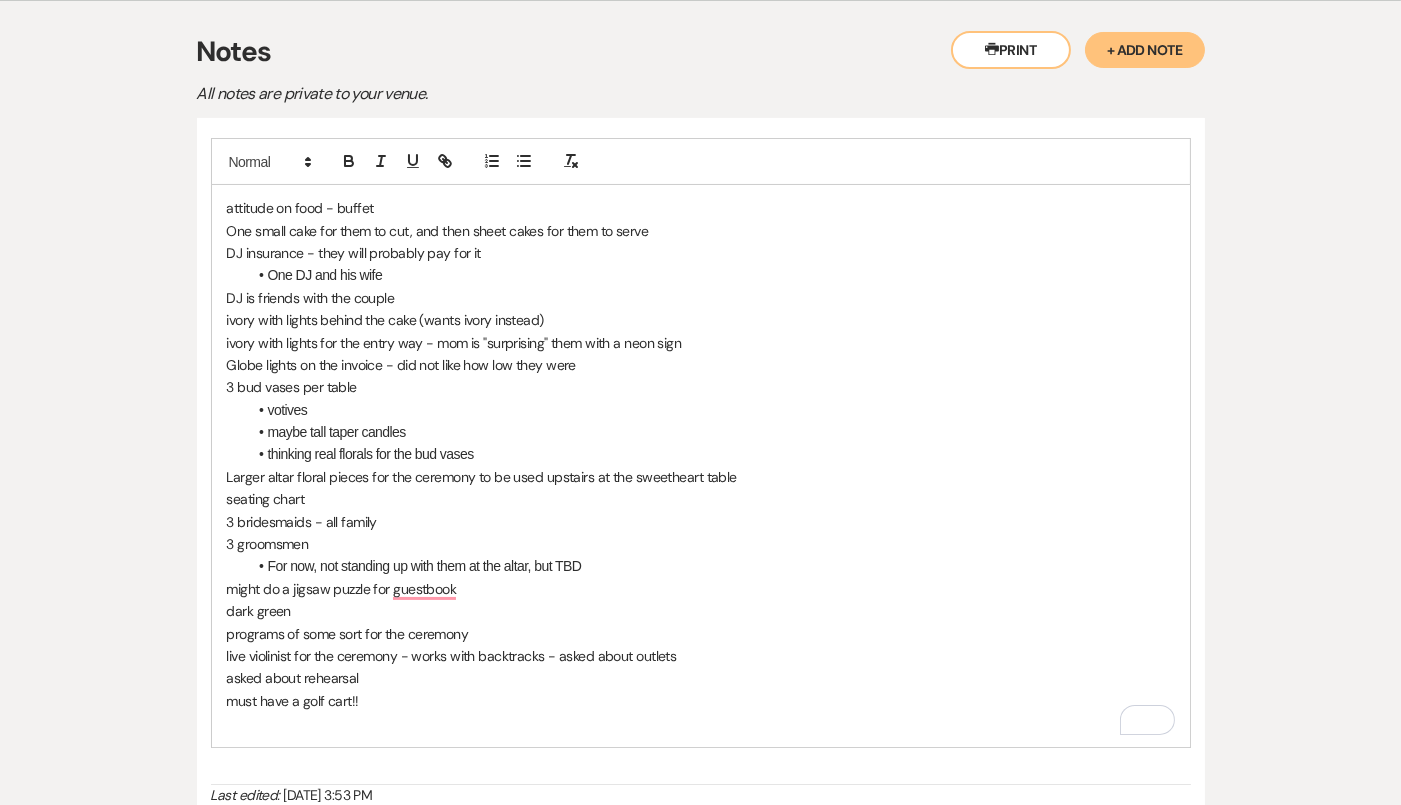click on "programs of some sort for the ceremony" at bounding box center [701, 634] 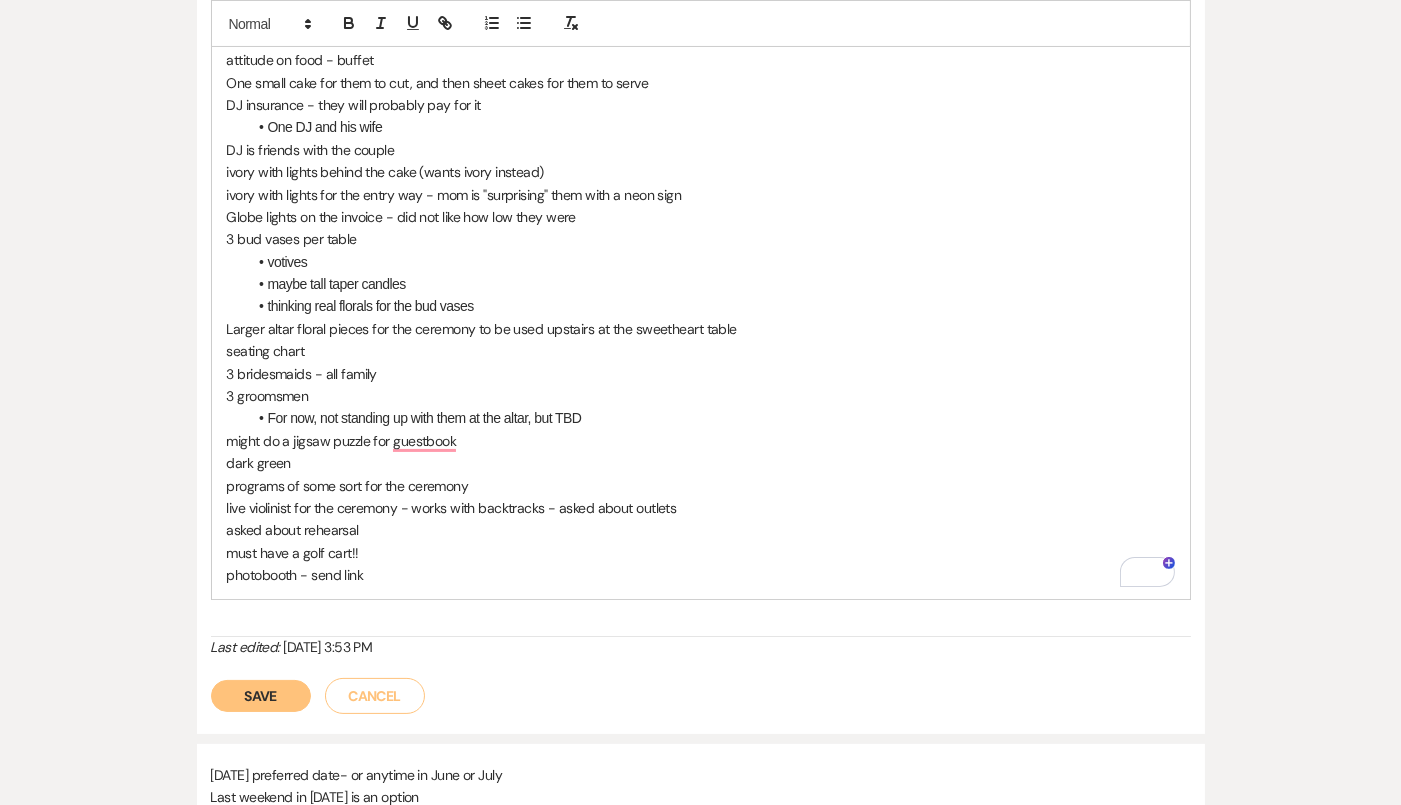 scroll, scrollTop: 567, scrollLeft: 0, axis: vertical 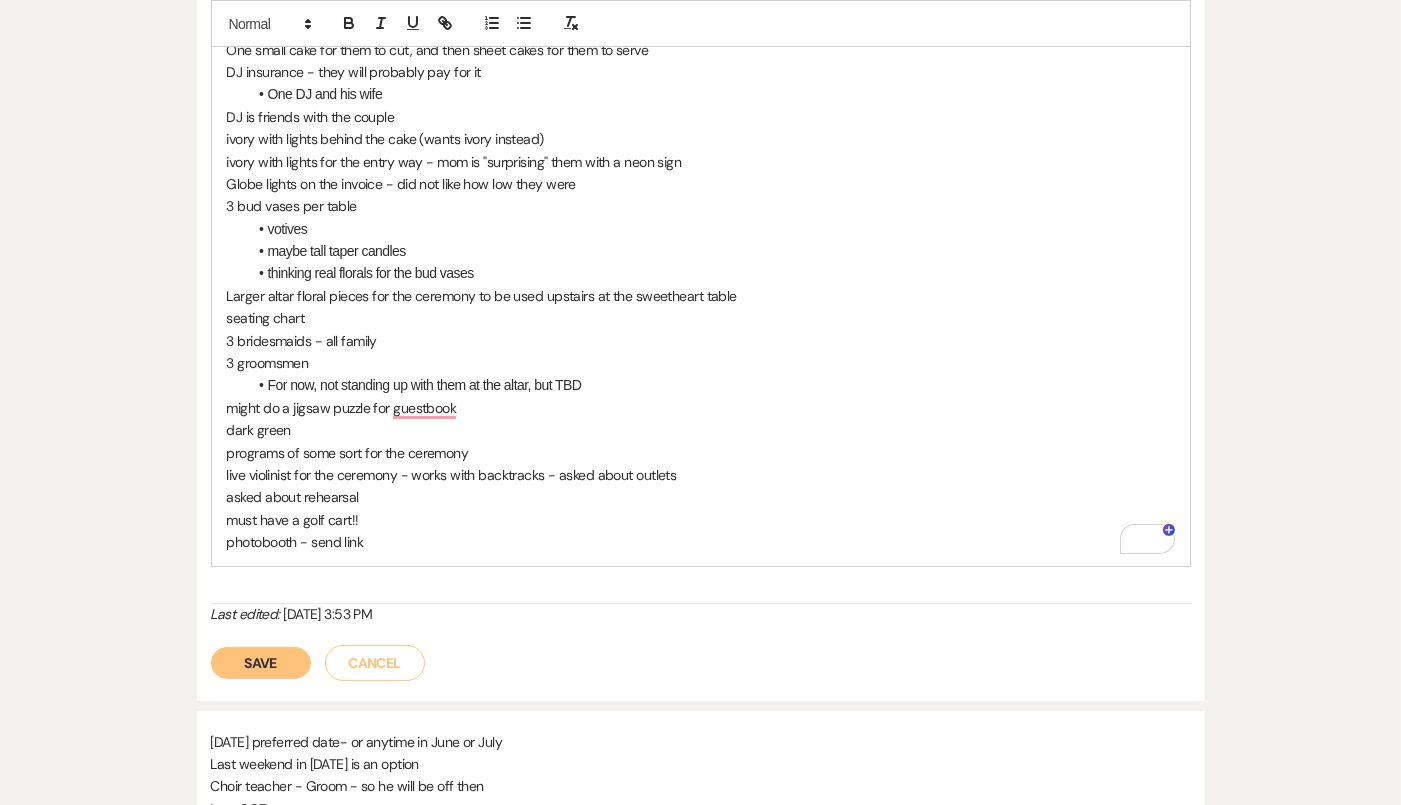 click on "Save" at bounding box center (261, 663) 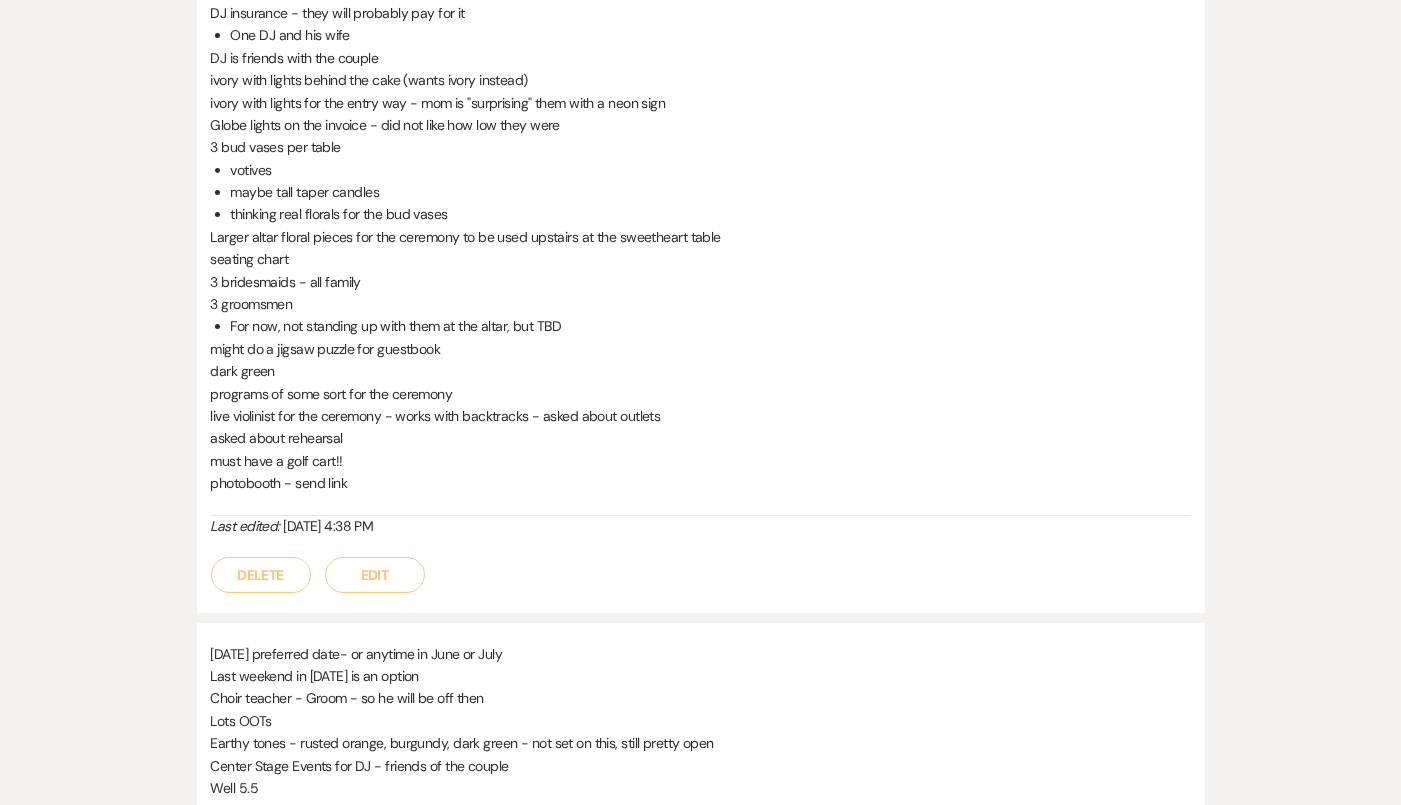 scroll, scrollTop: 0, scrollLeft: 0, axis: both 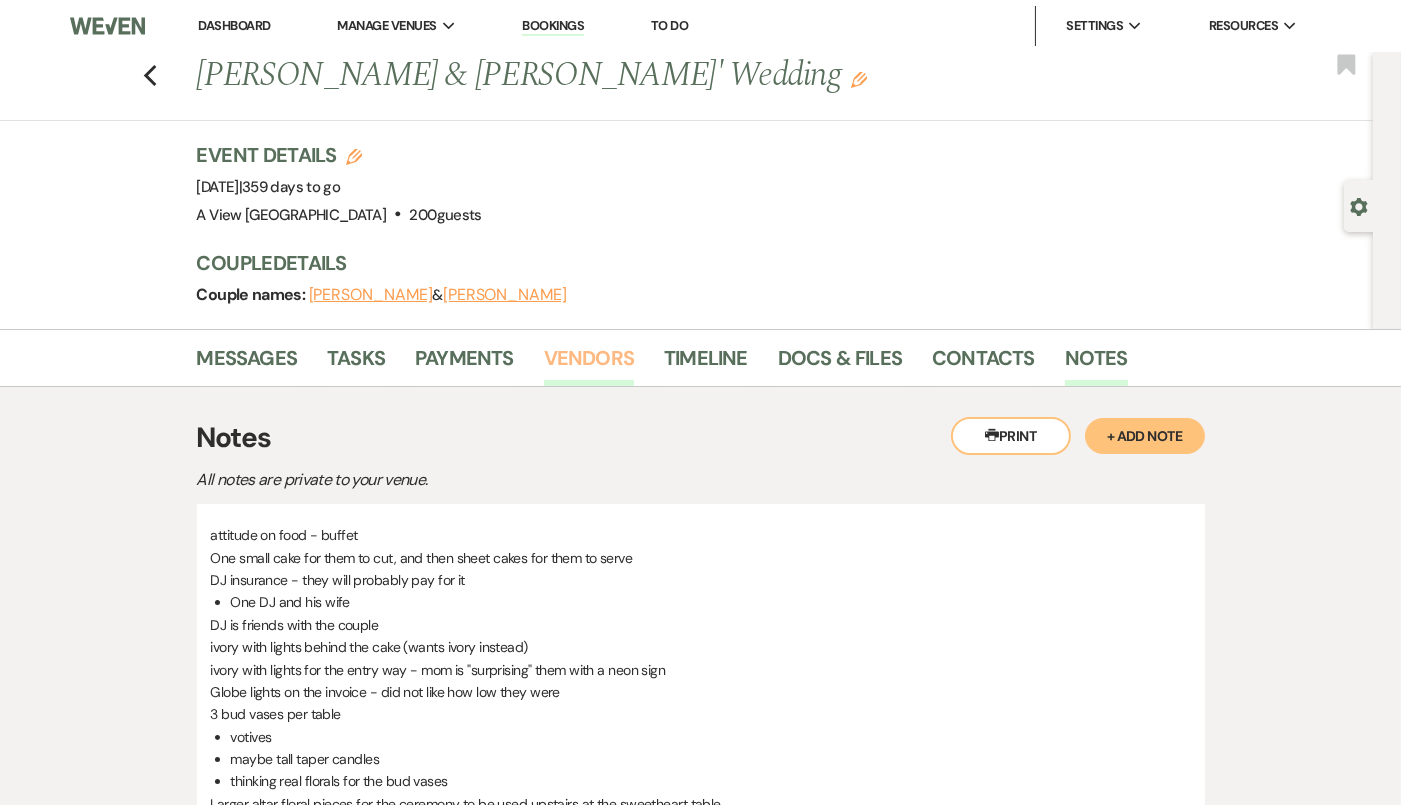 click on "Vendors" at bounding box center (589, 364) 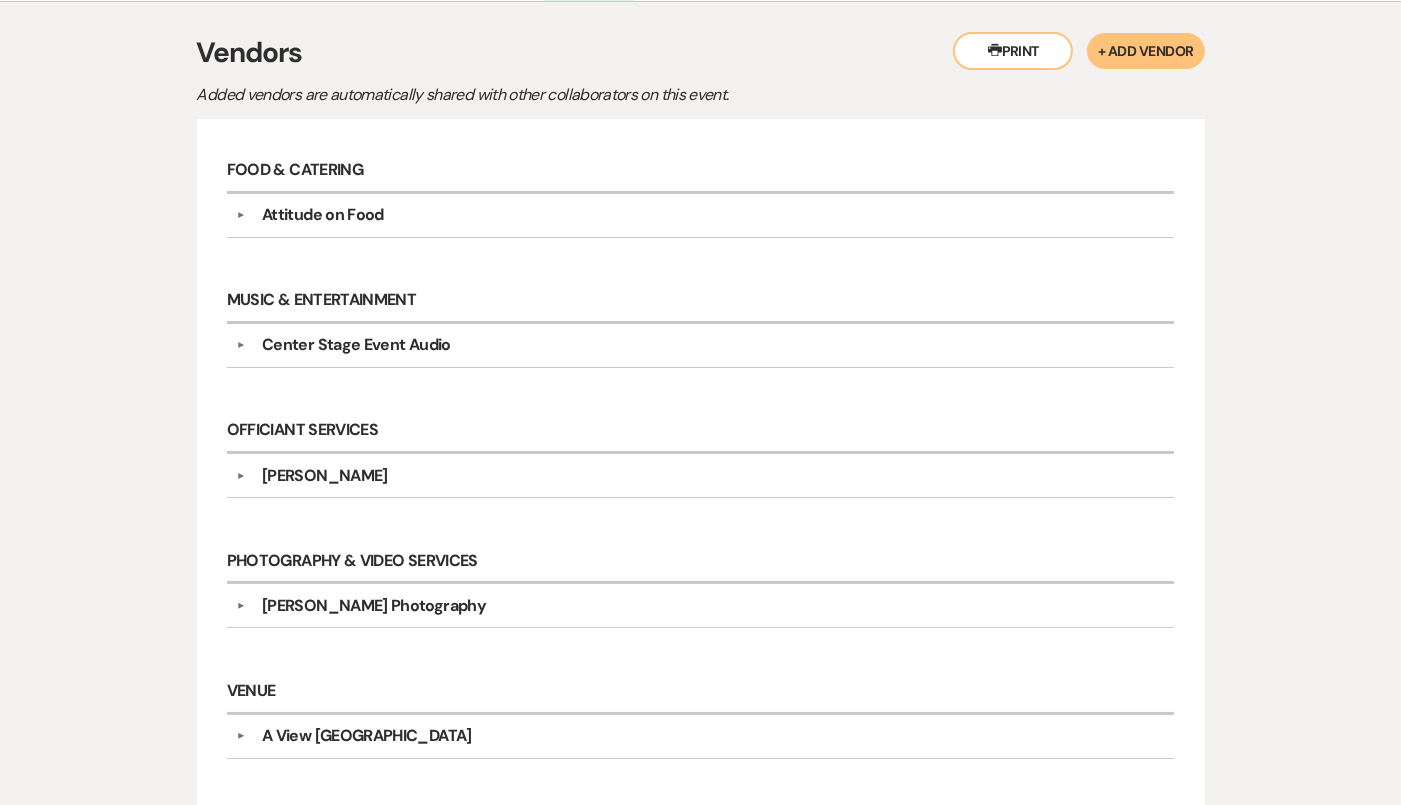 scroll, scrollTop: 386, scrollLeft: 0, axis: vertical 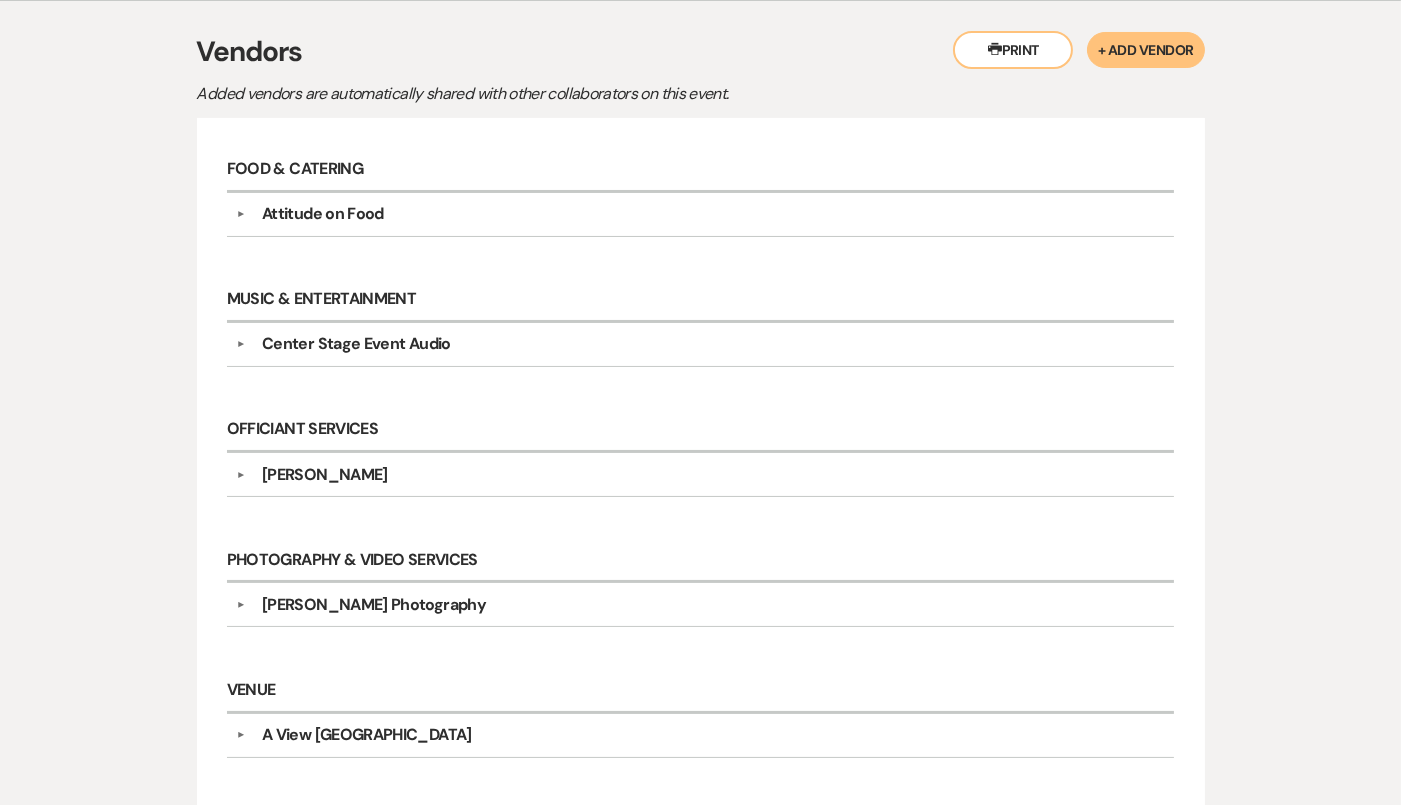 click on "Eric Carlson" at bounding box center [705, 475] 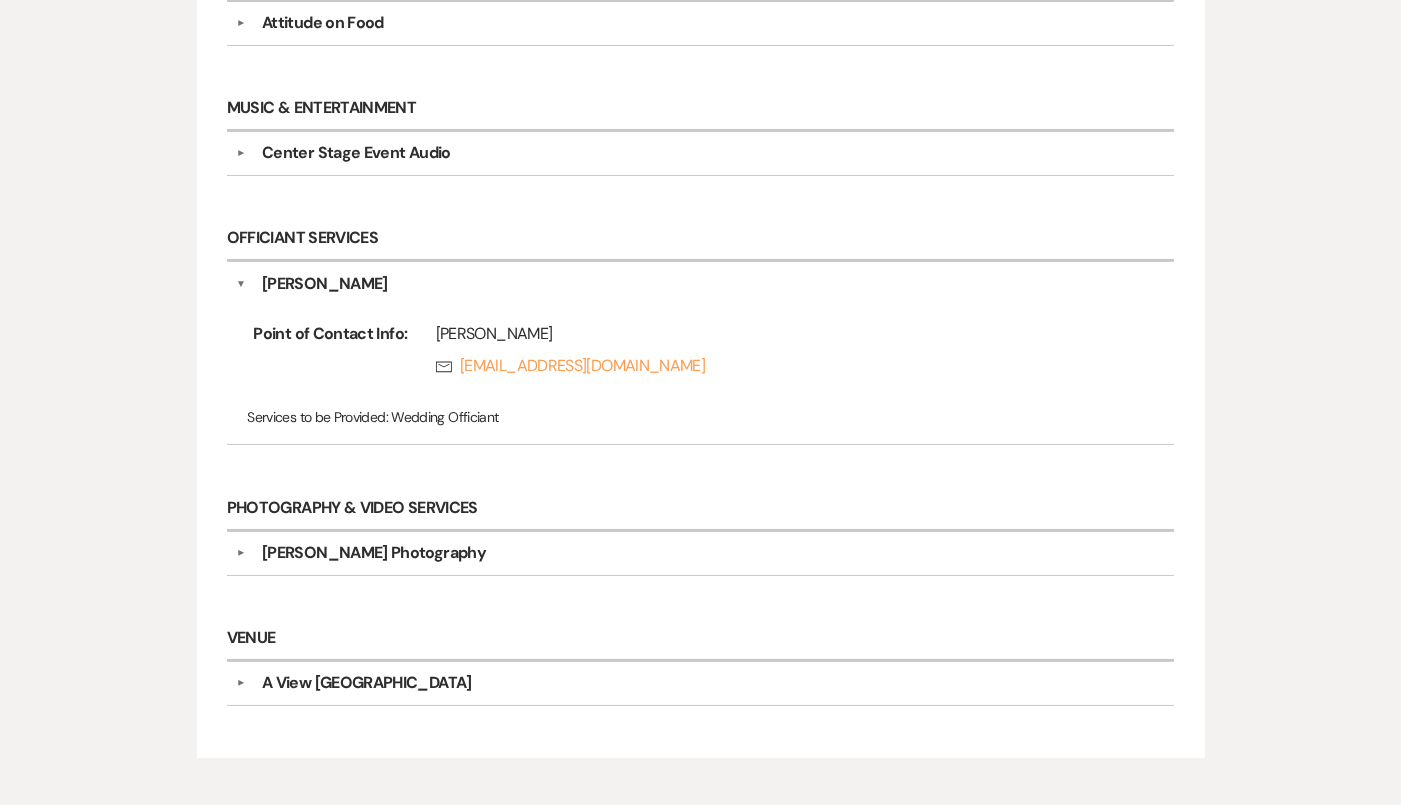scroll, scrollTop: 0, scrollLeft: 0, axis: both 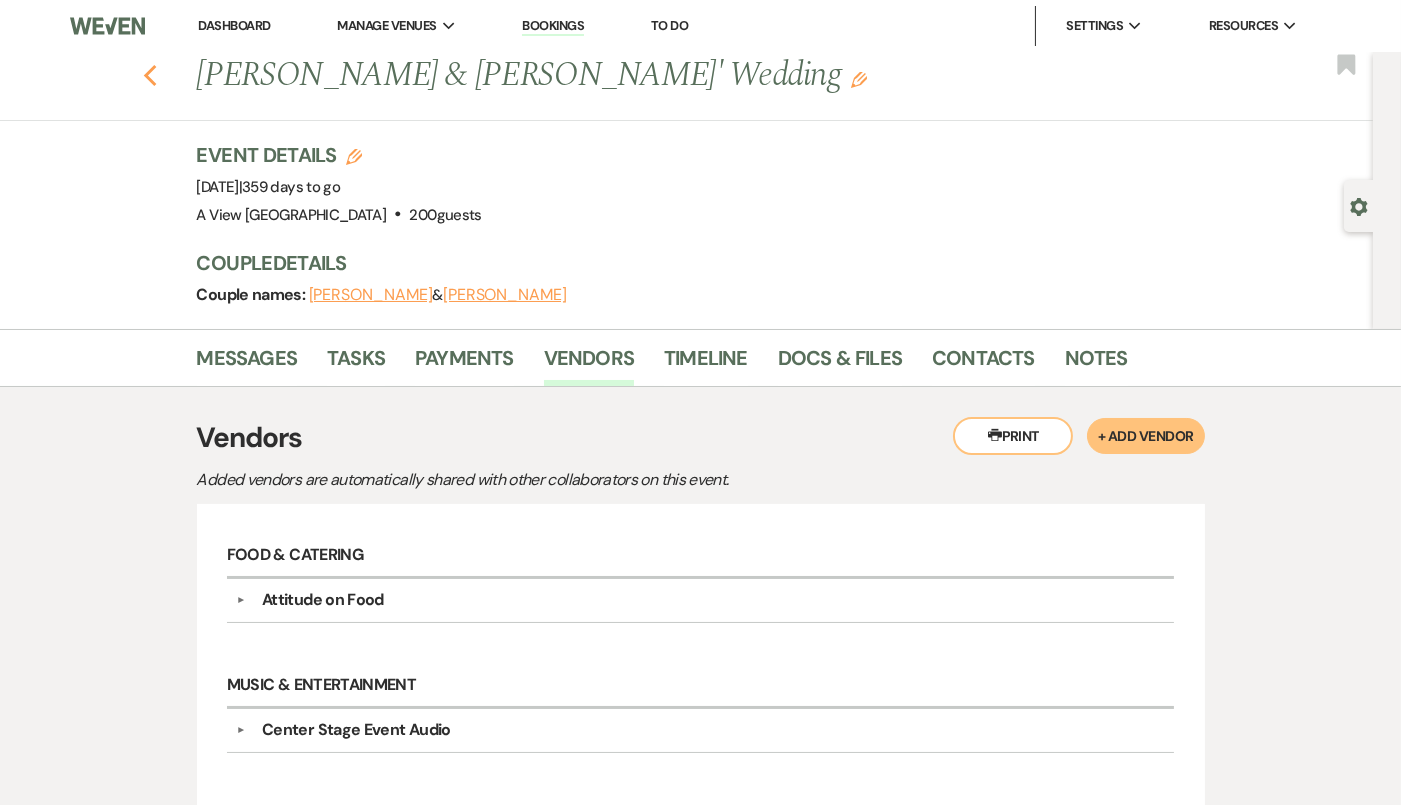 click on "Previous" 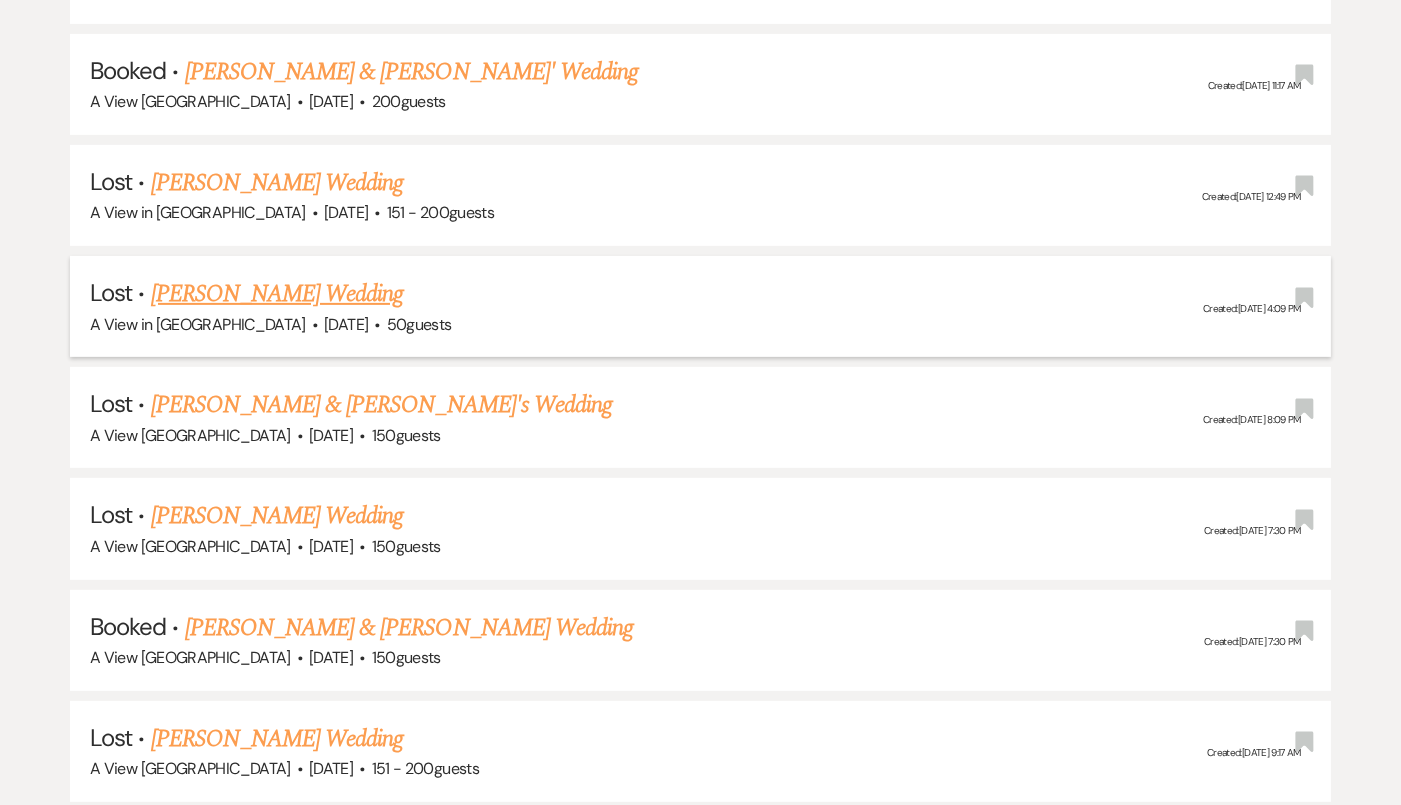 scroll, scrollTop: 0, scrollLeft: 0, axis: both 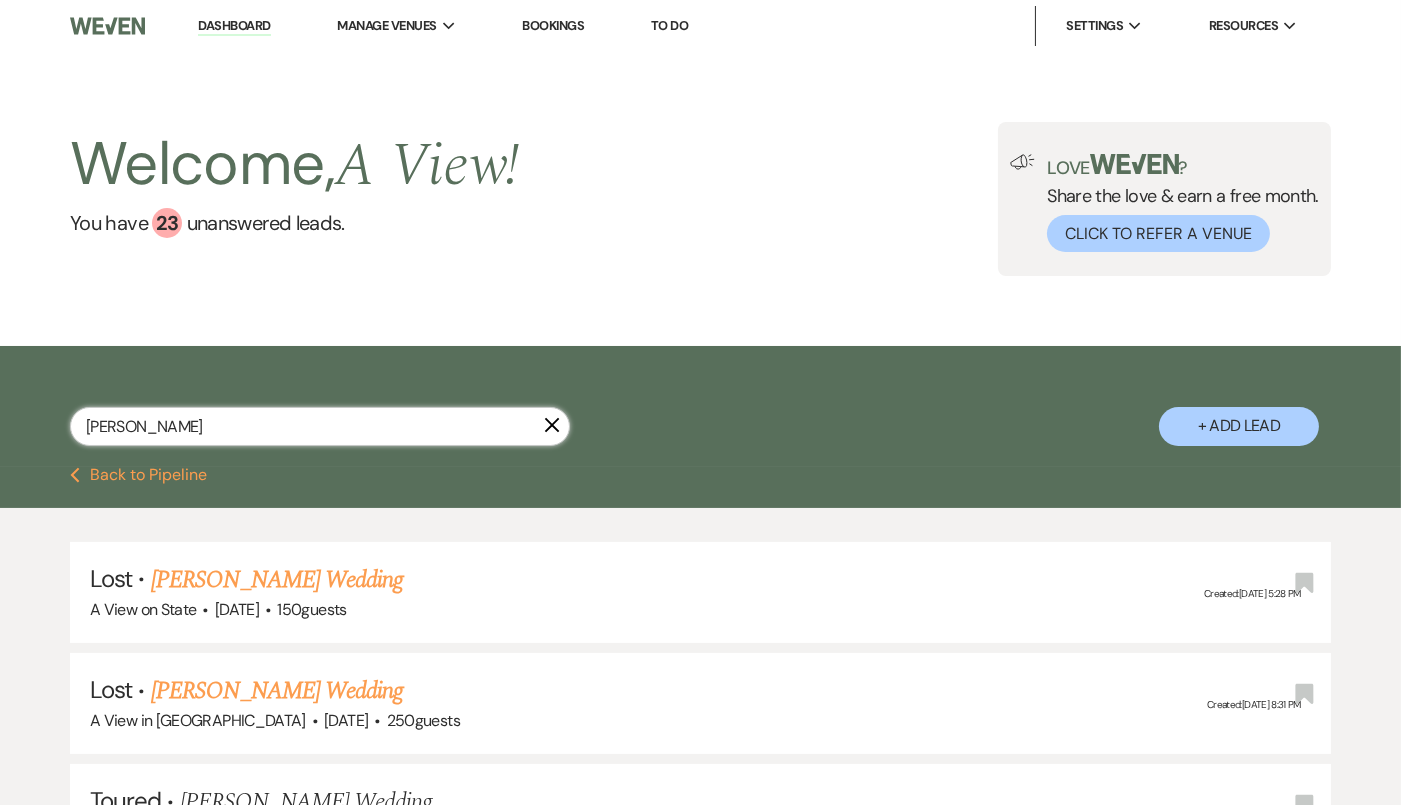 click on "rebecca" at bounding box center (320, 426) 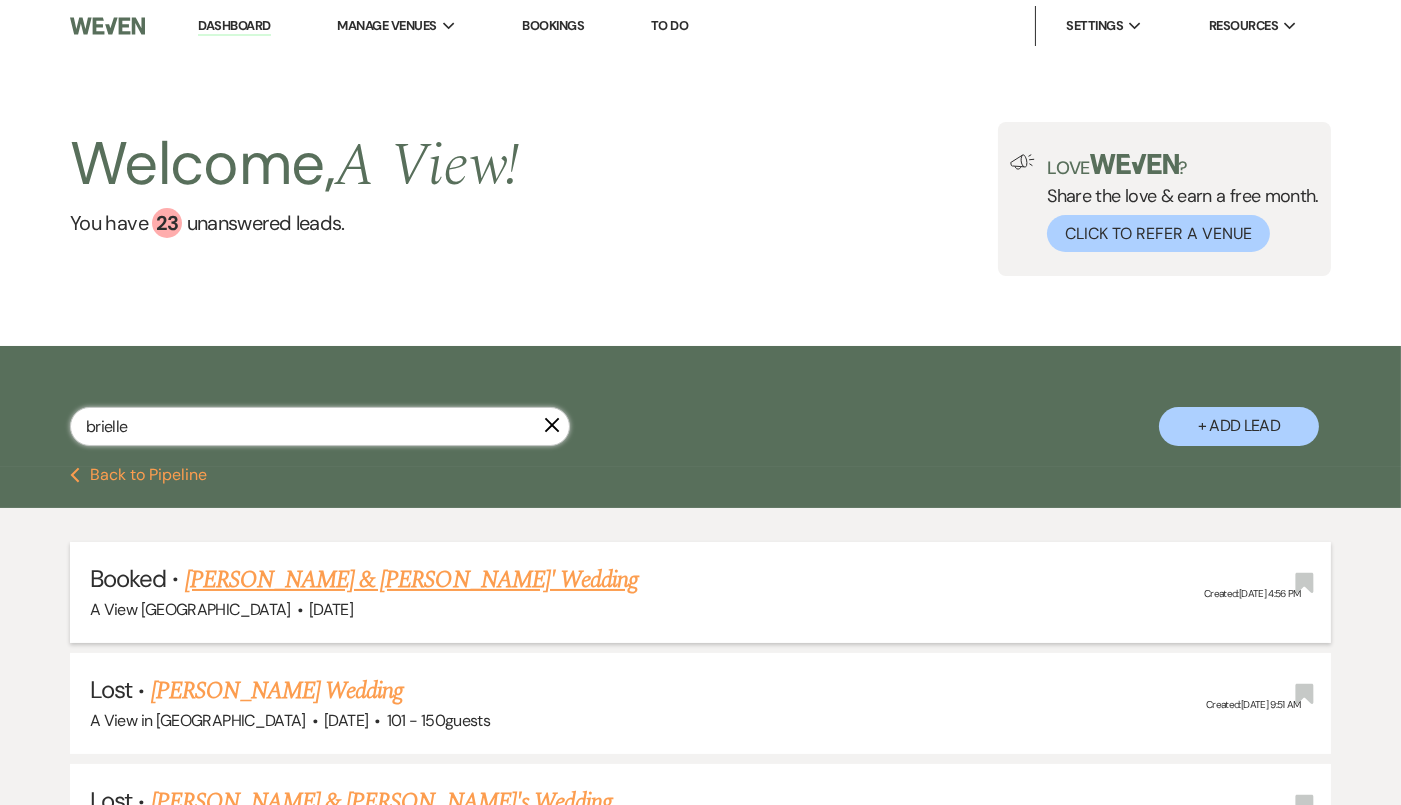 type on "brielle" 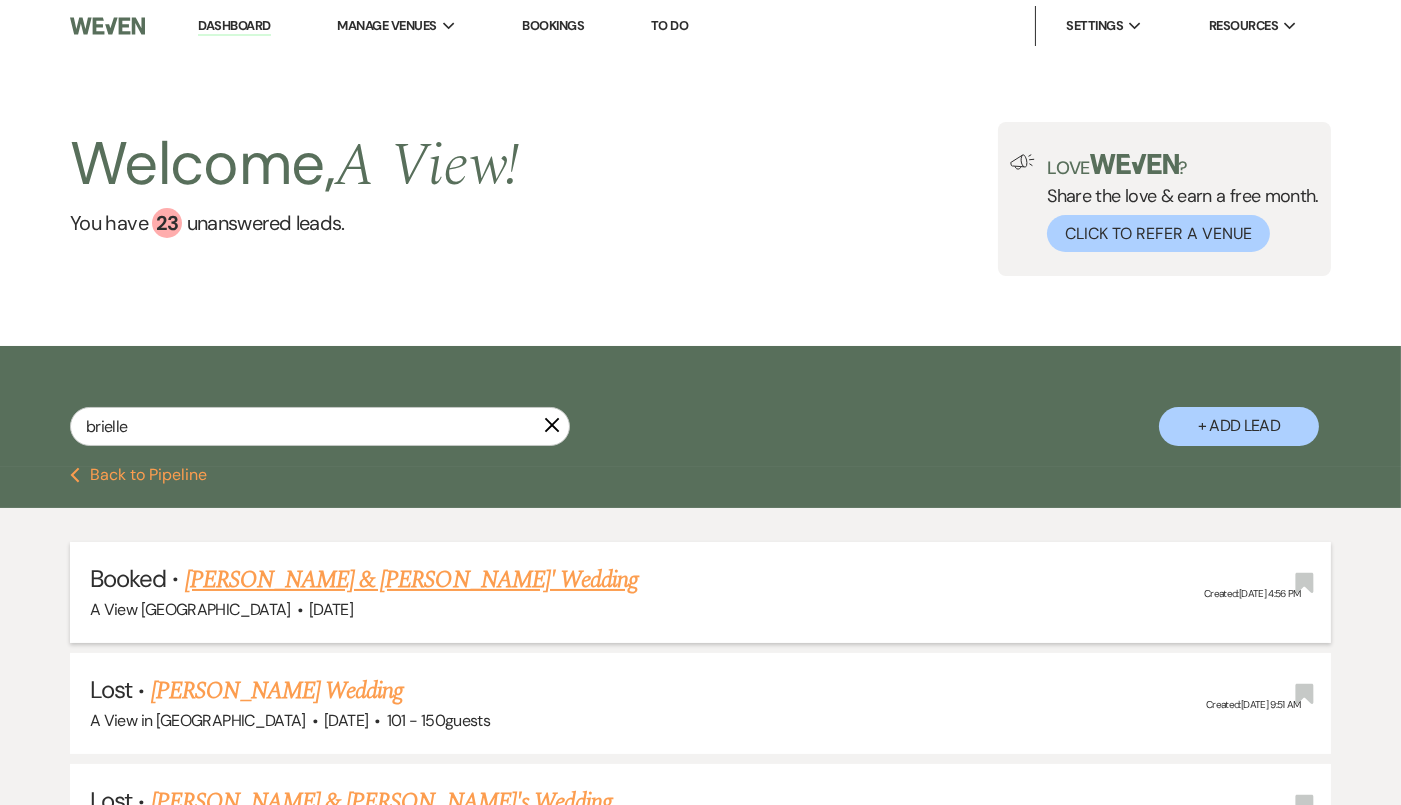 click on "Brielle Hall & Michael Xiques' Wedding" at bounding box center [412, 580] 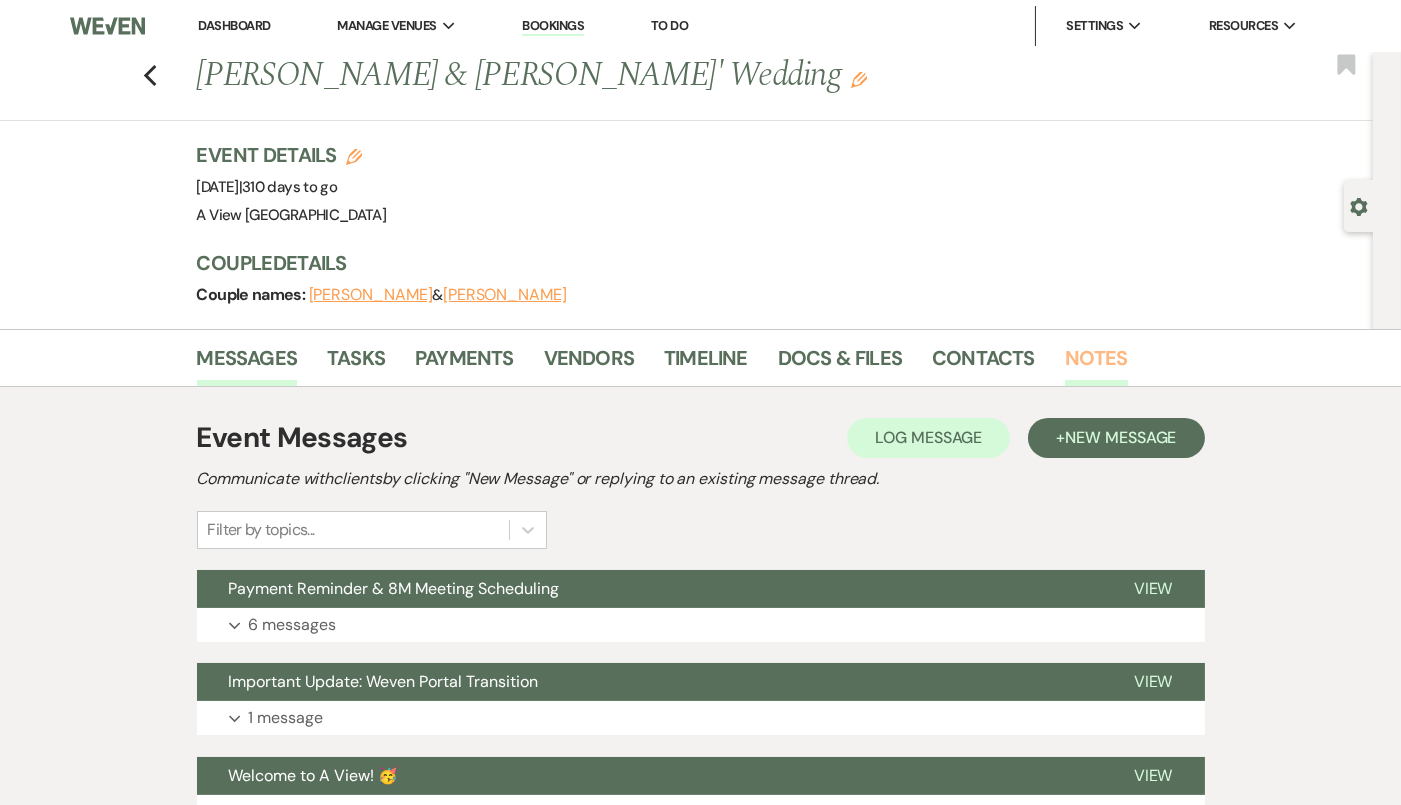 click on "Notes" at bounding box center (1096, 364) 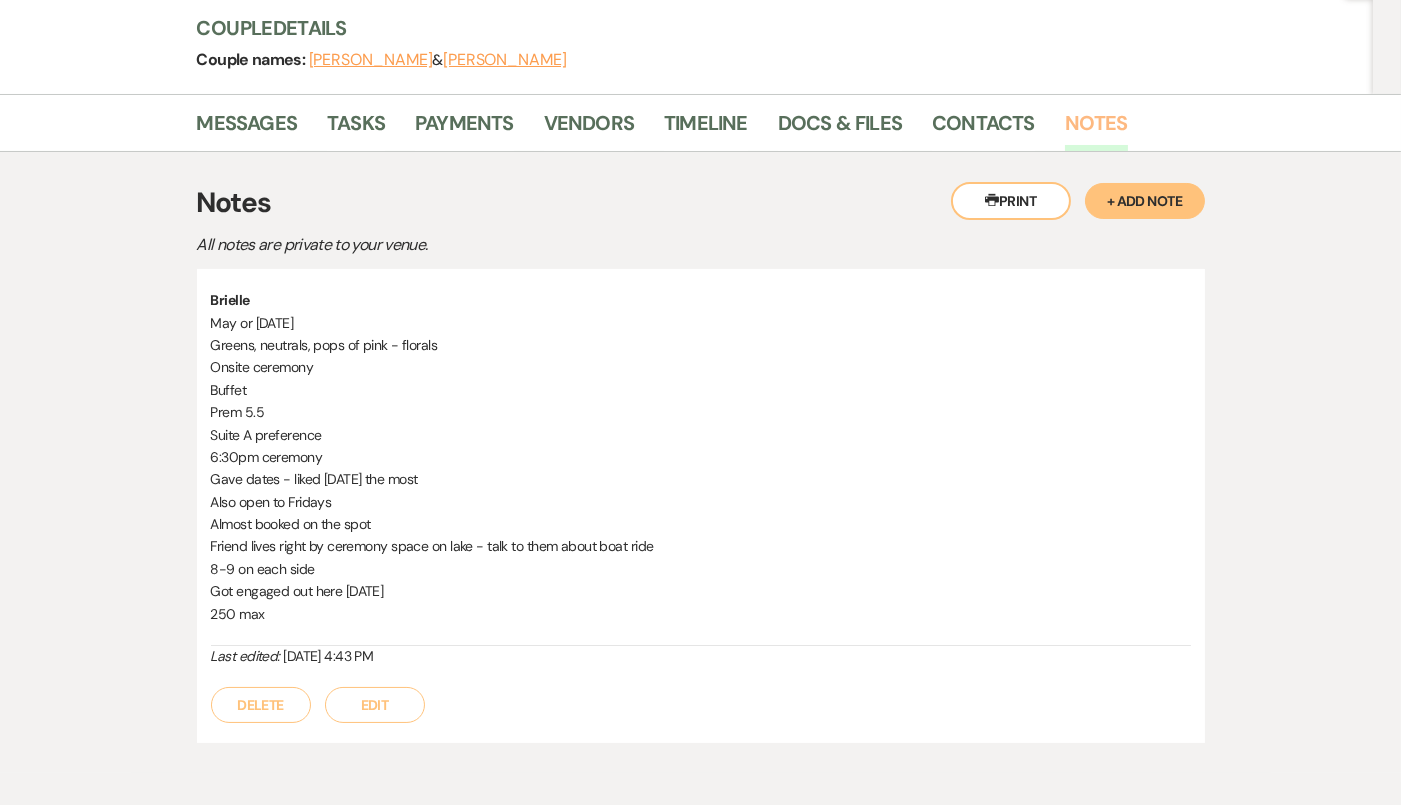 scroll, scrollTop: 233, scrollLeft: 0, axis: vertical 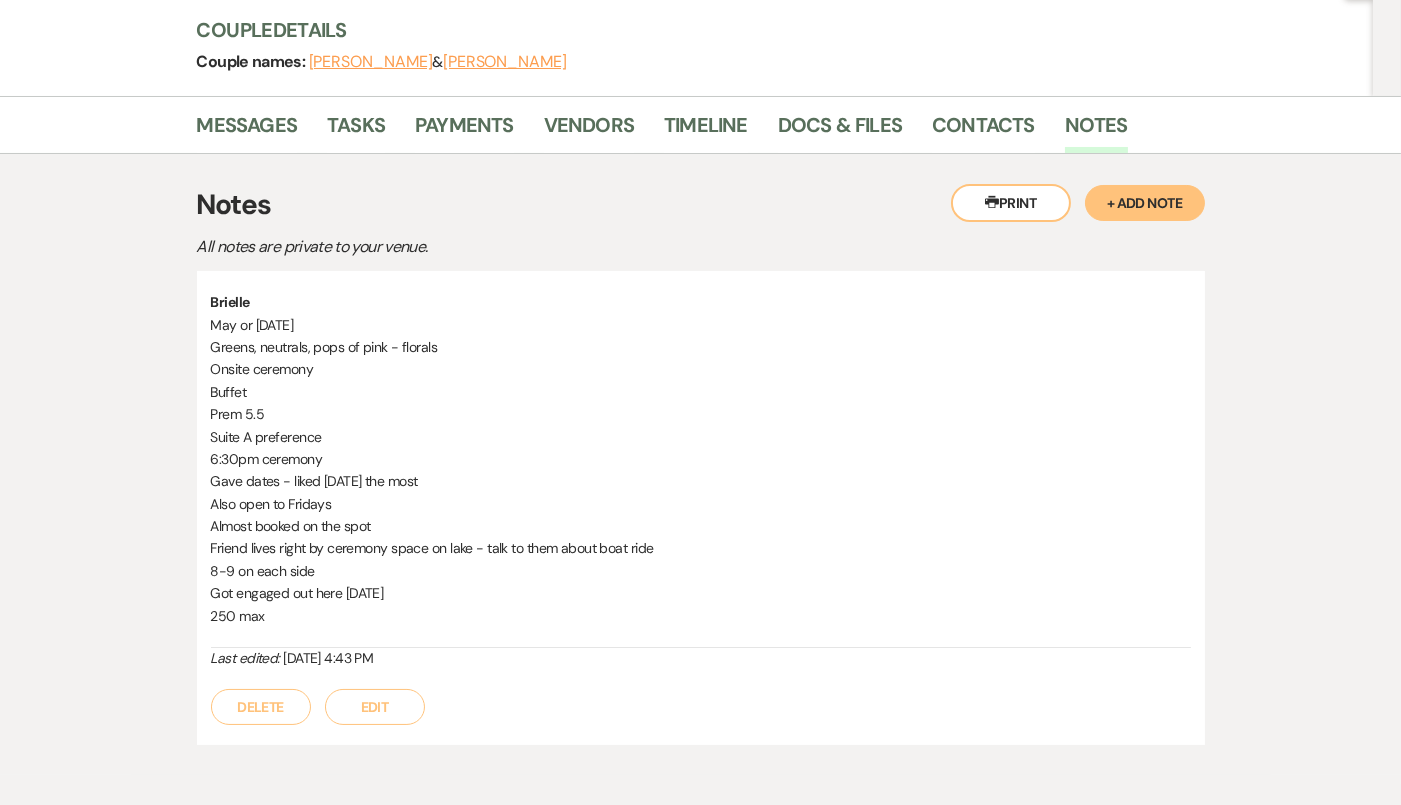 click on "+ Add Note" at bounding box center (1145, 203) 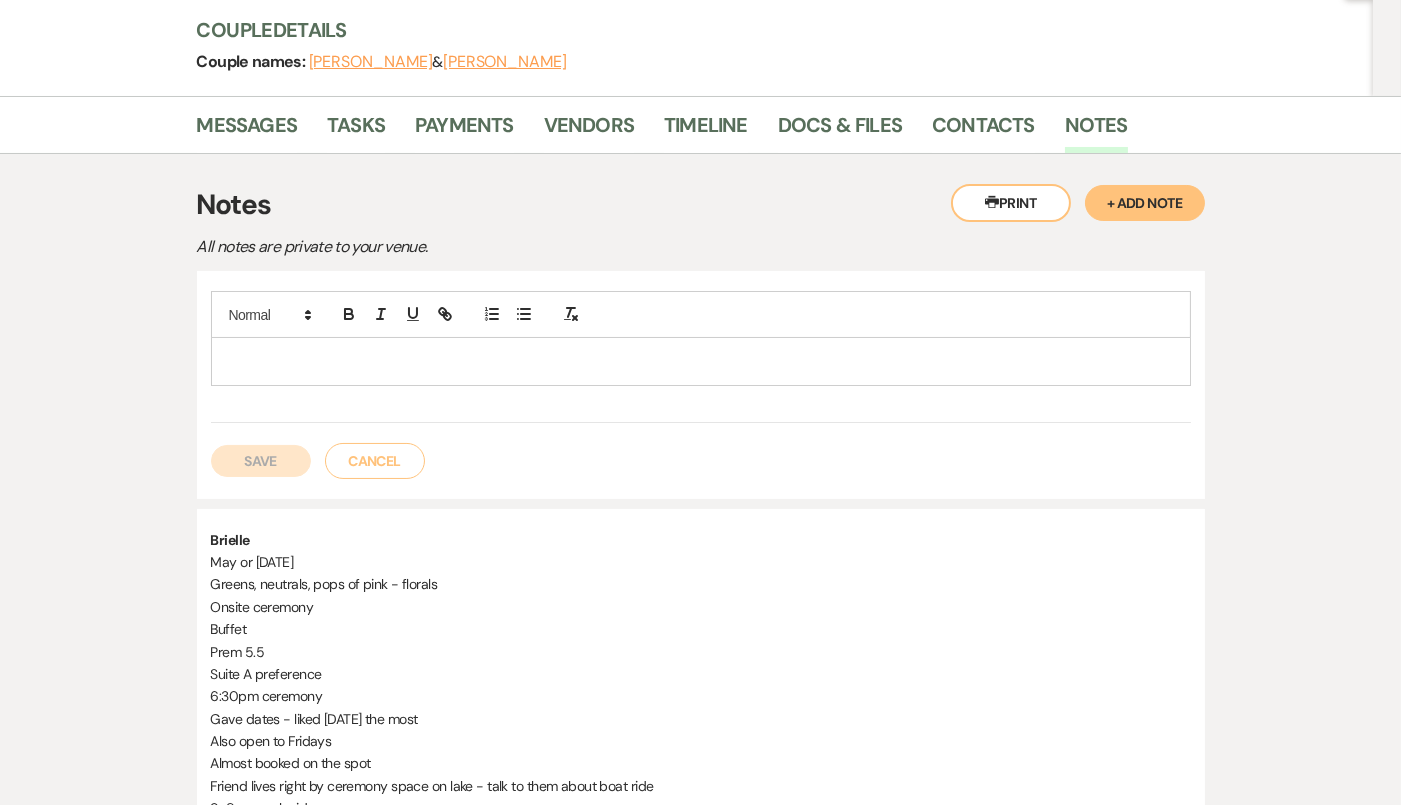 click at bounding box center [701, 361] 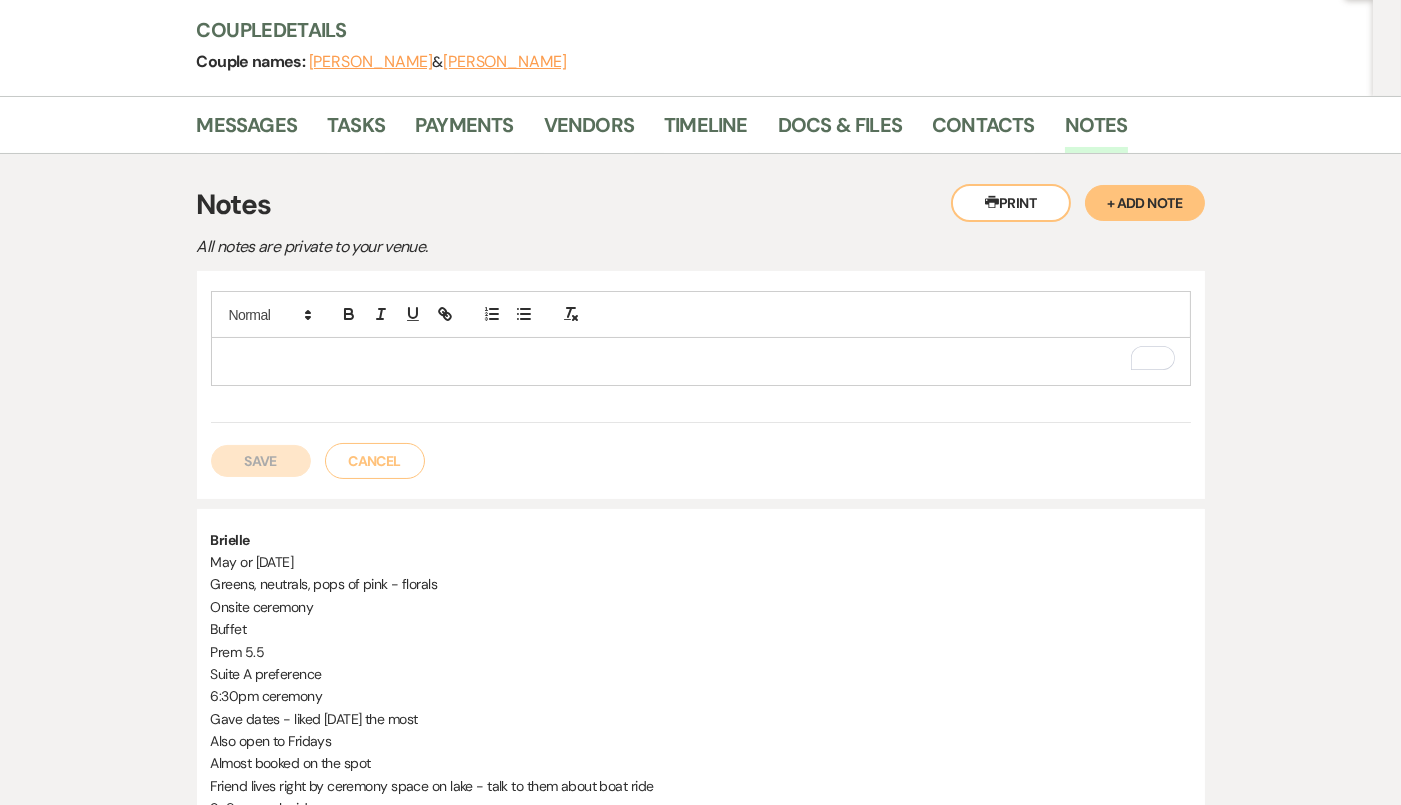 type 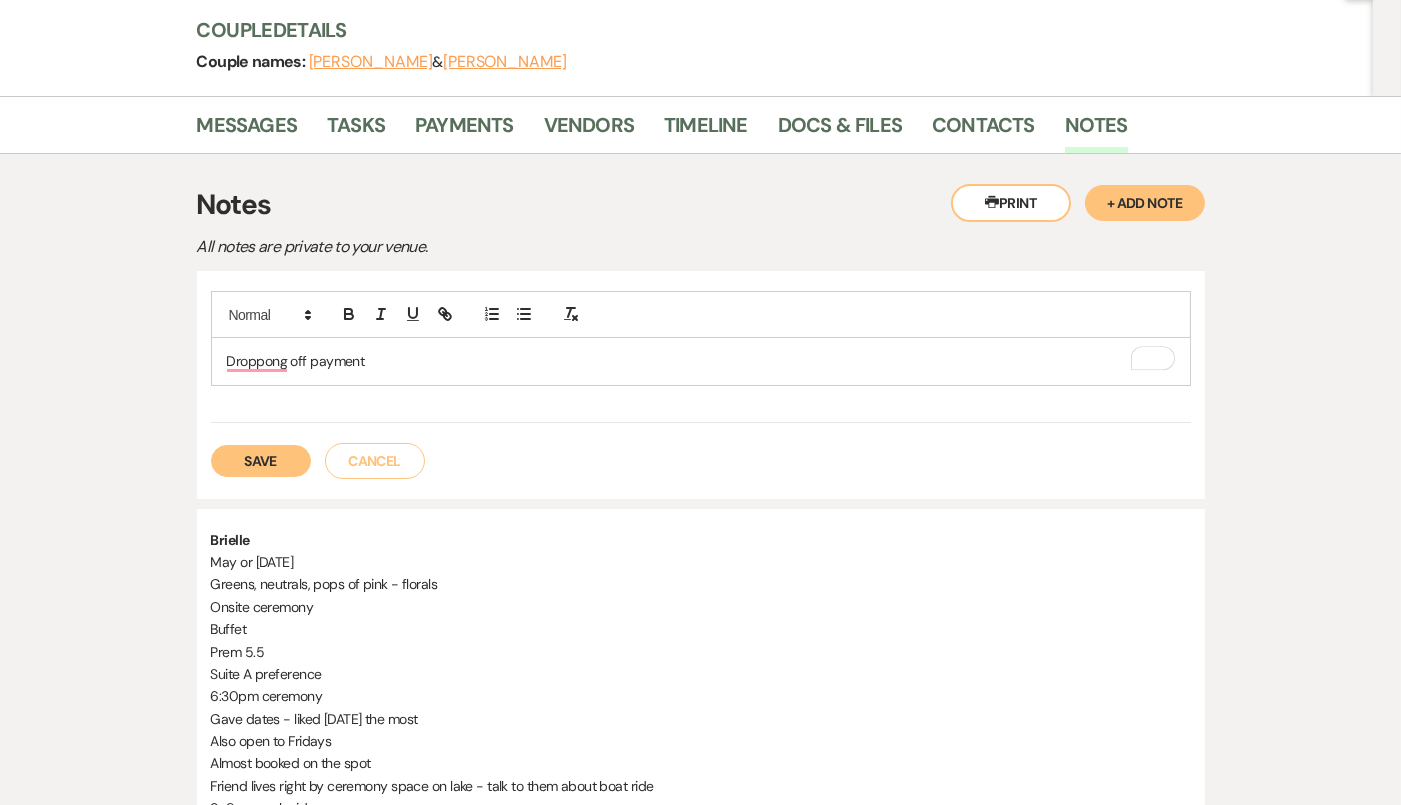 click on "Droppong off payment" at bounding box center (701, 361) 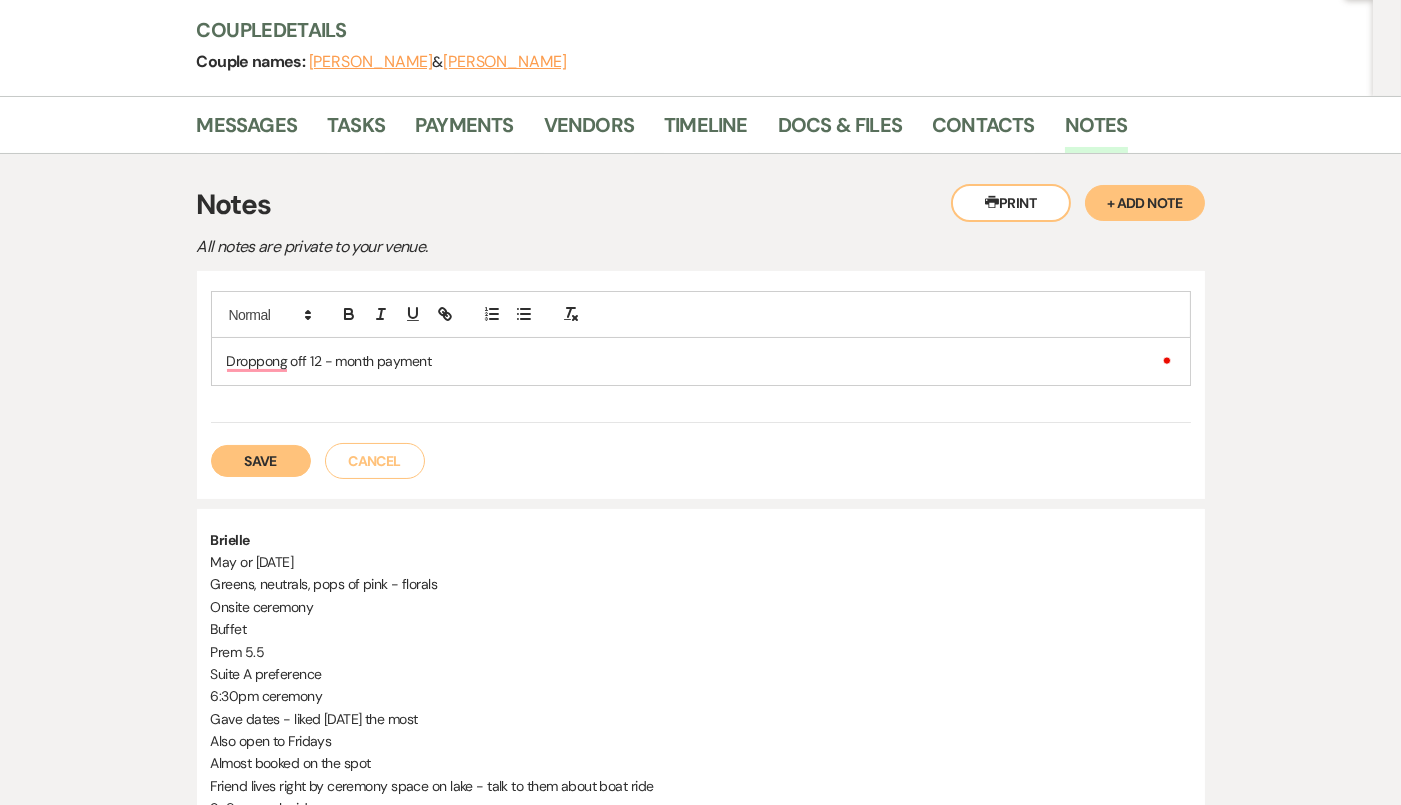 click on "Droppong off 12 - month payment" at bounding box center [701, 361] 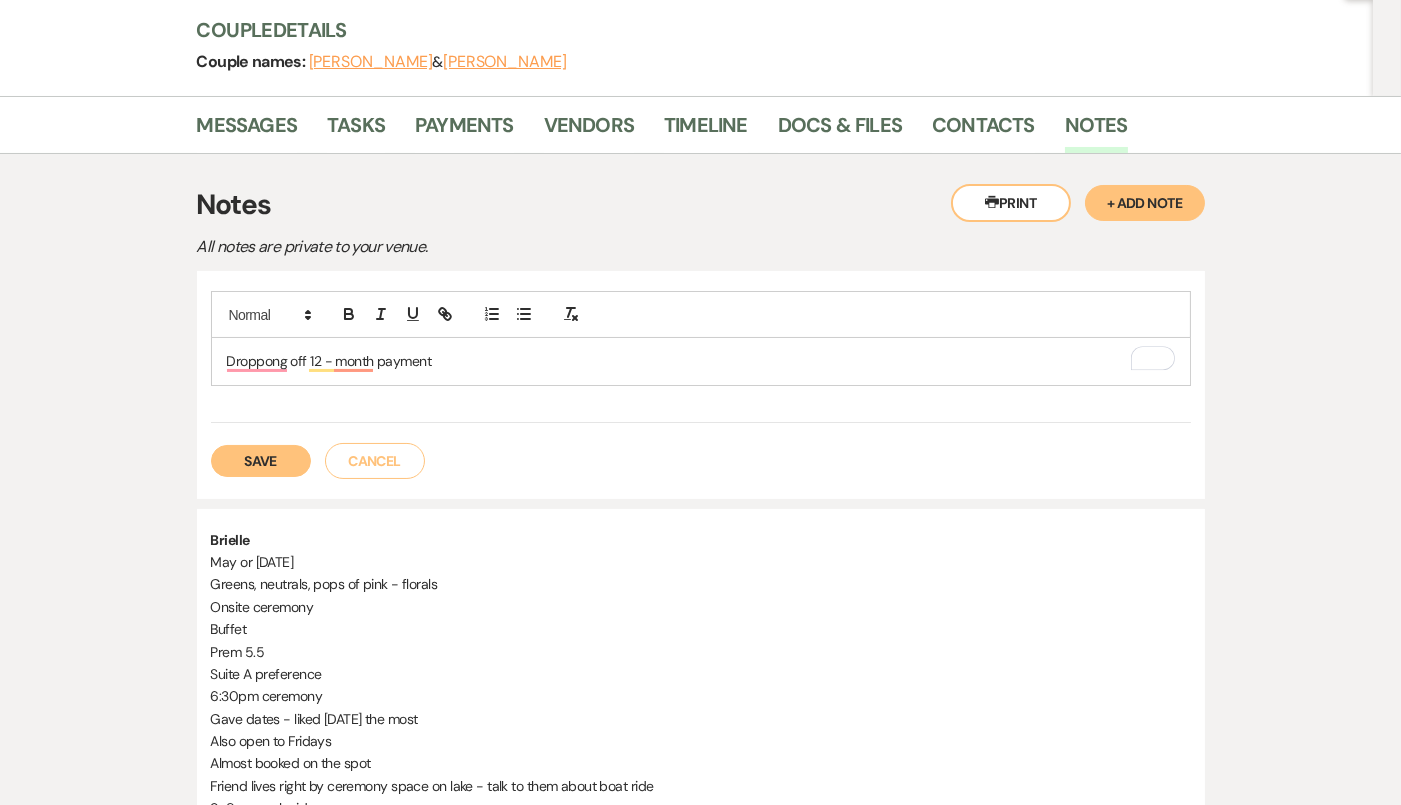 click on "Droppong off 12 - month payment" at bounding box center [701, 356] 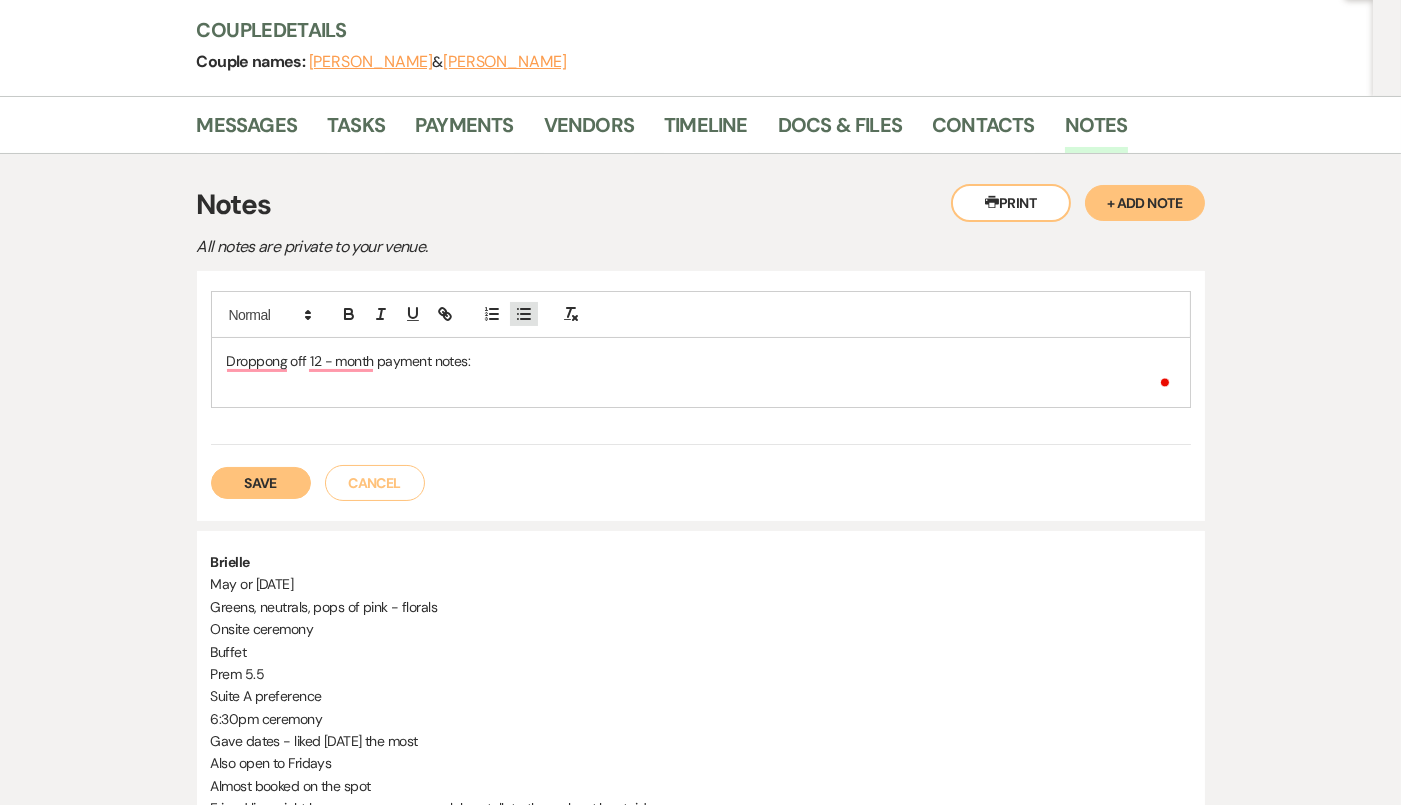 click 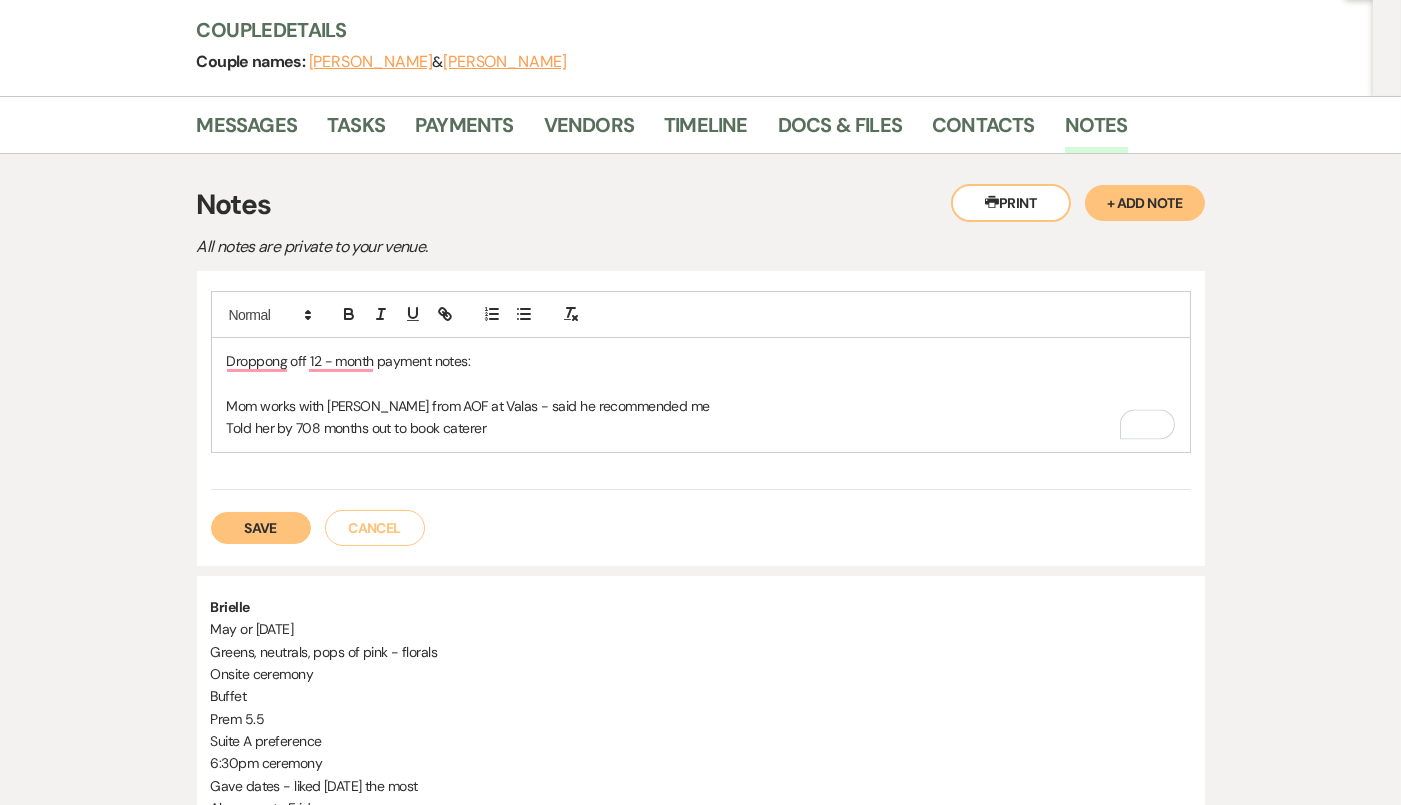 click on "Told her by 708 months out to book caterer" at bounding box center (701, 428) 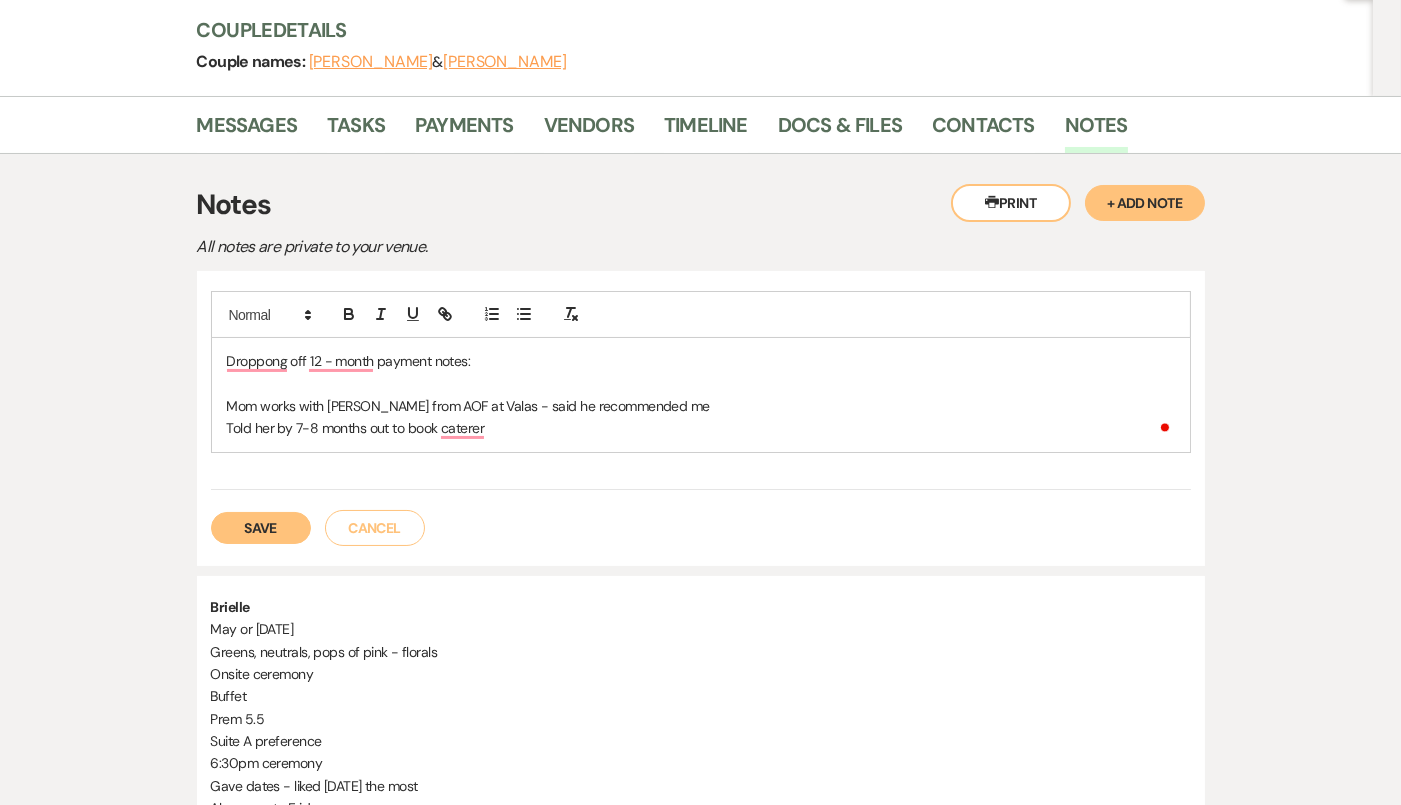 click on "Told her by 7-8 months out to book caterer" at bounding box center (701, 428) 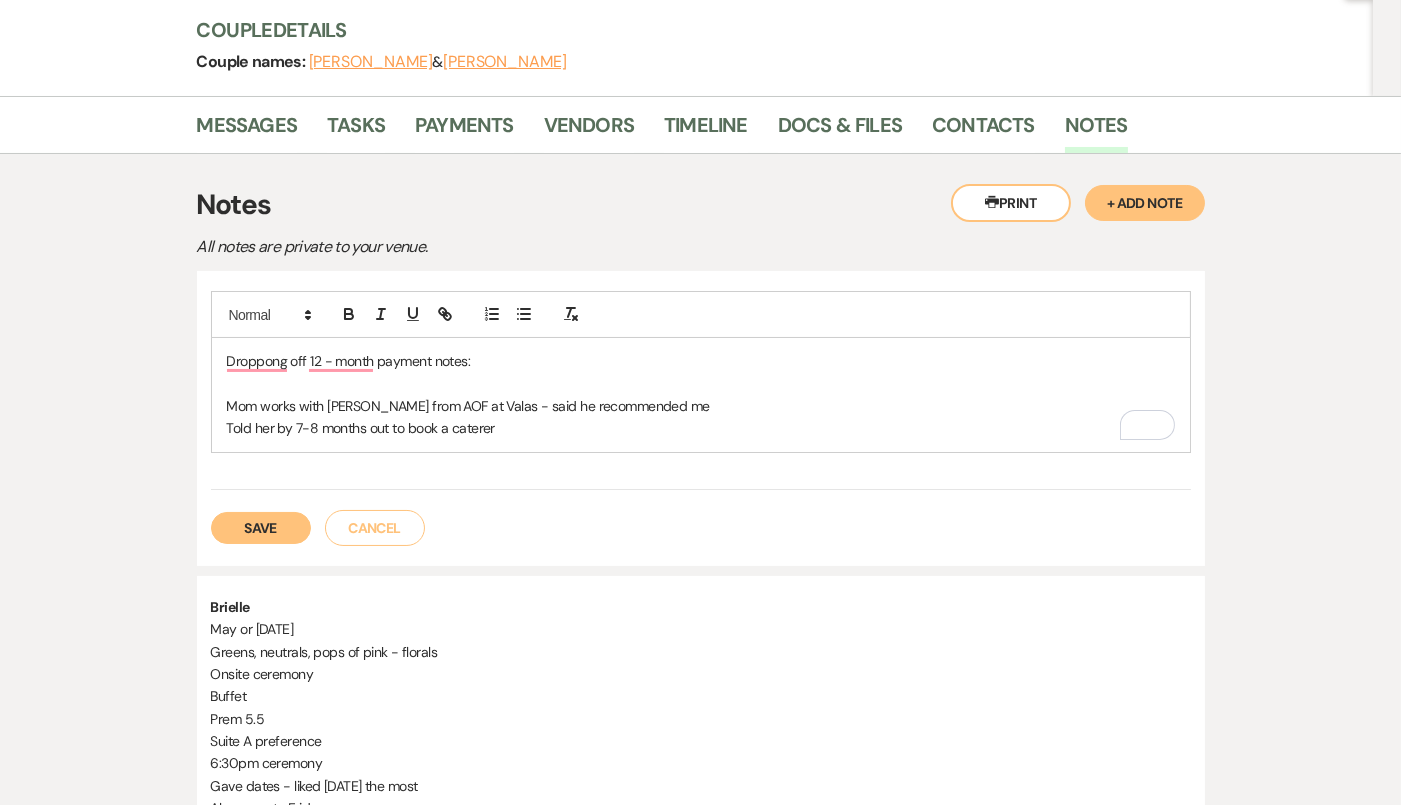 click on "Told her by 7-8 months out to book a caterer" at bounding box center (701, 428) 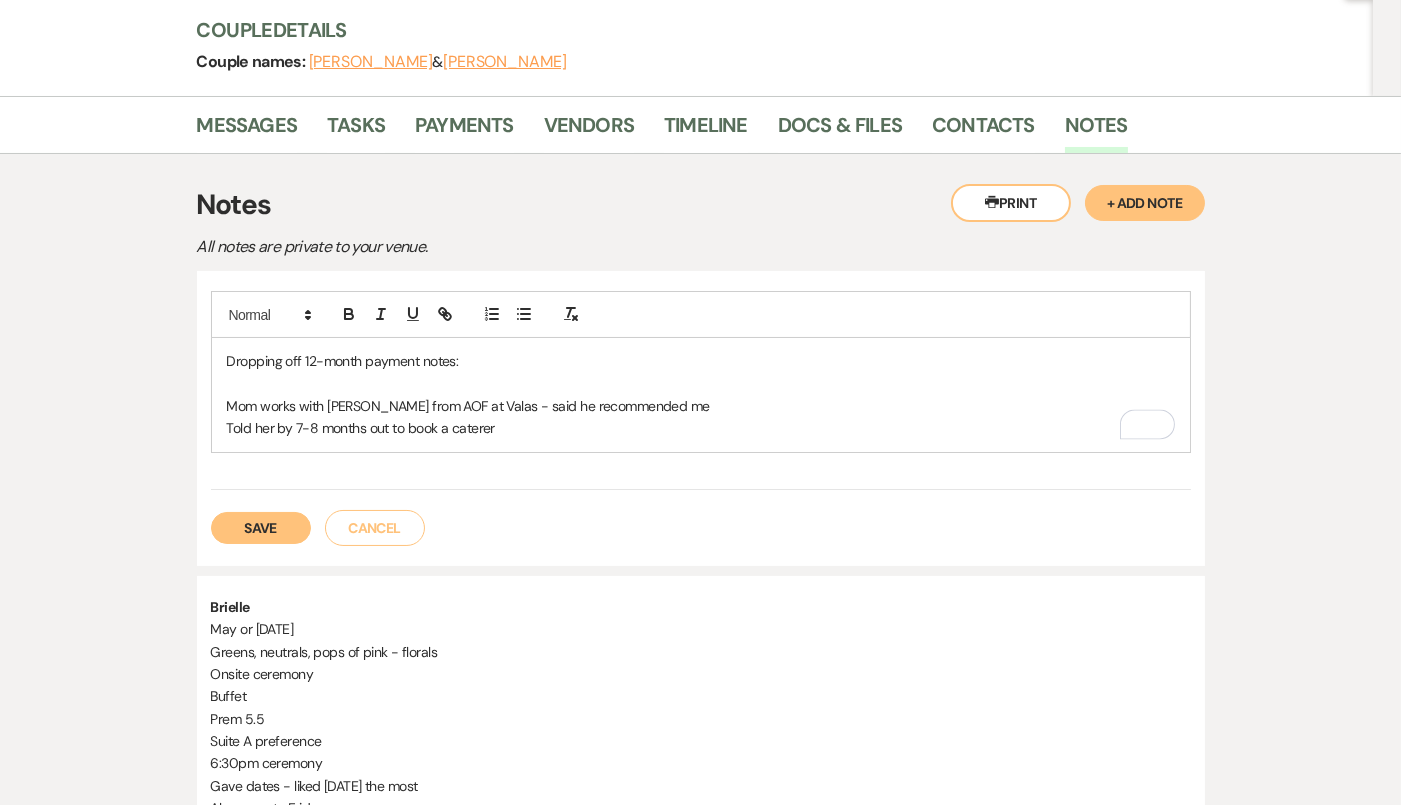 drag, startPoint x: 482, startPoint y: 368, endPoint x: 209, endPoint y: 356, distance: 273.2636 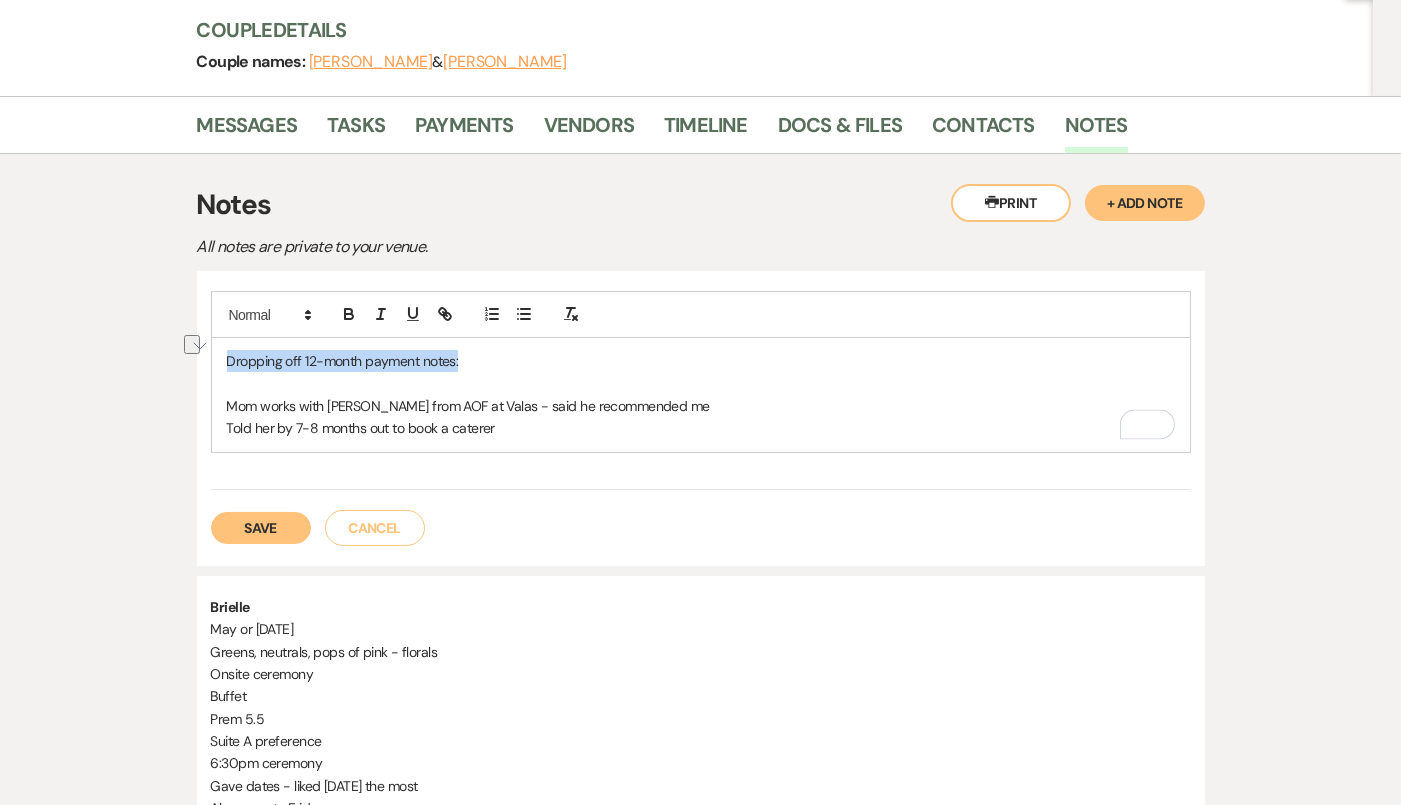 drag, startPoint x: 468, startPoint y: 360, endPoint x: 194, endPoint y: 353, distance: 274.08942 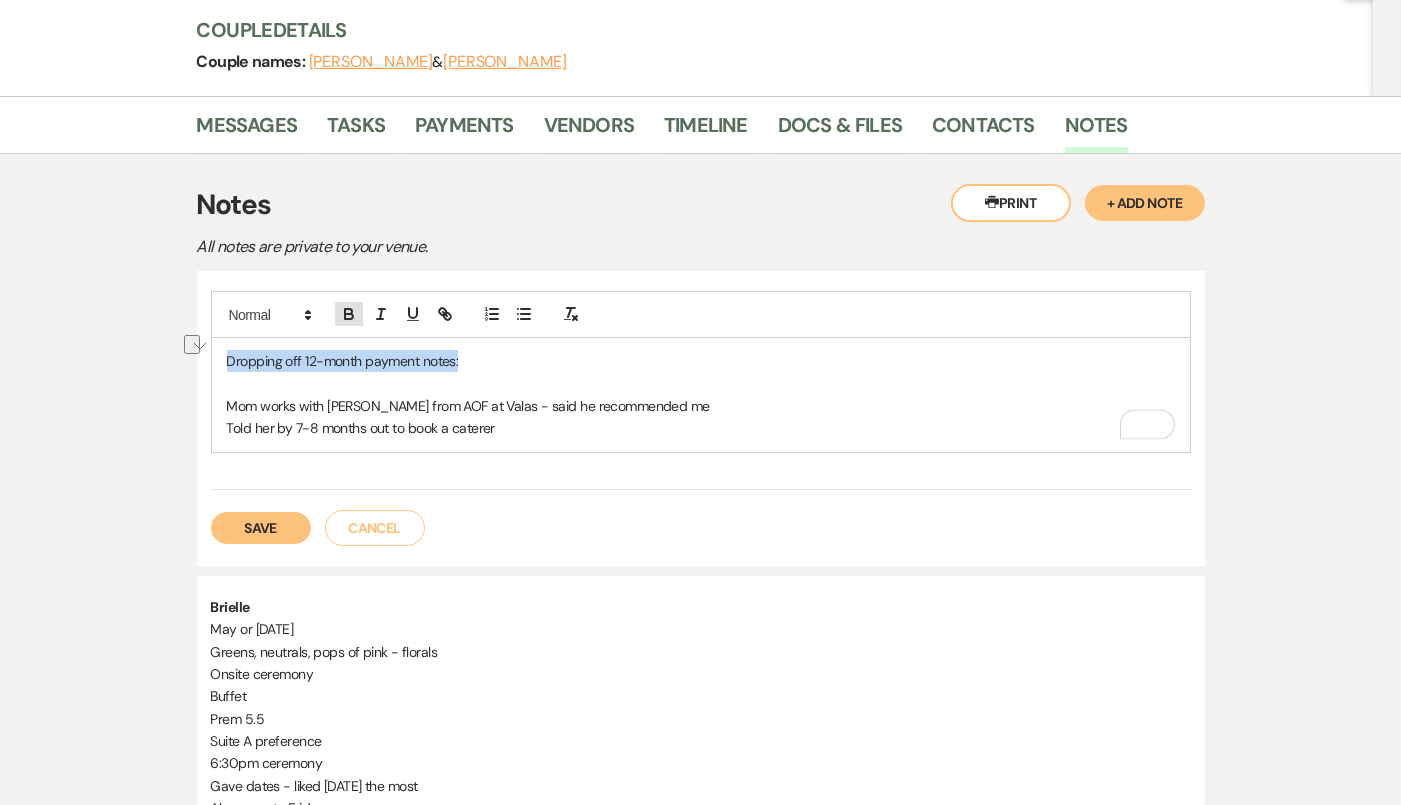 click at bounding box center (349, 314) 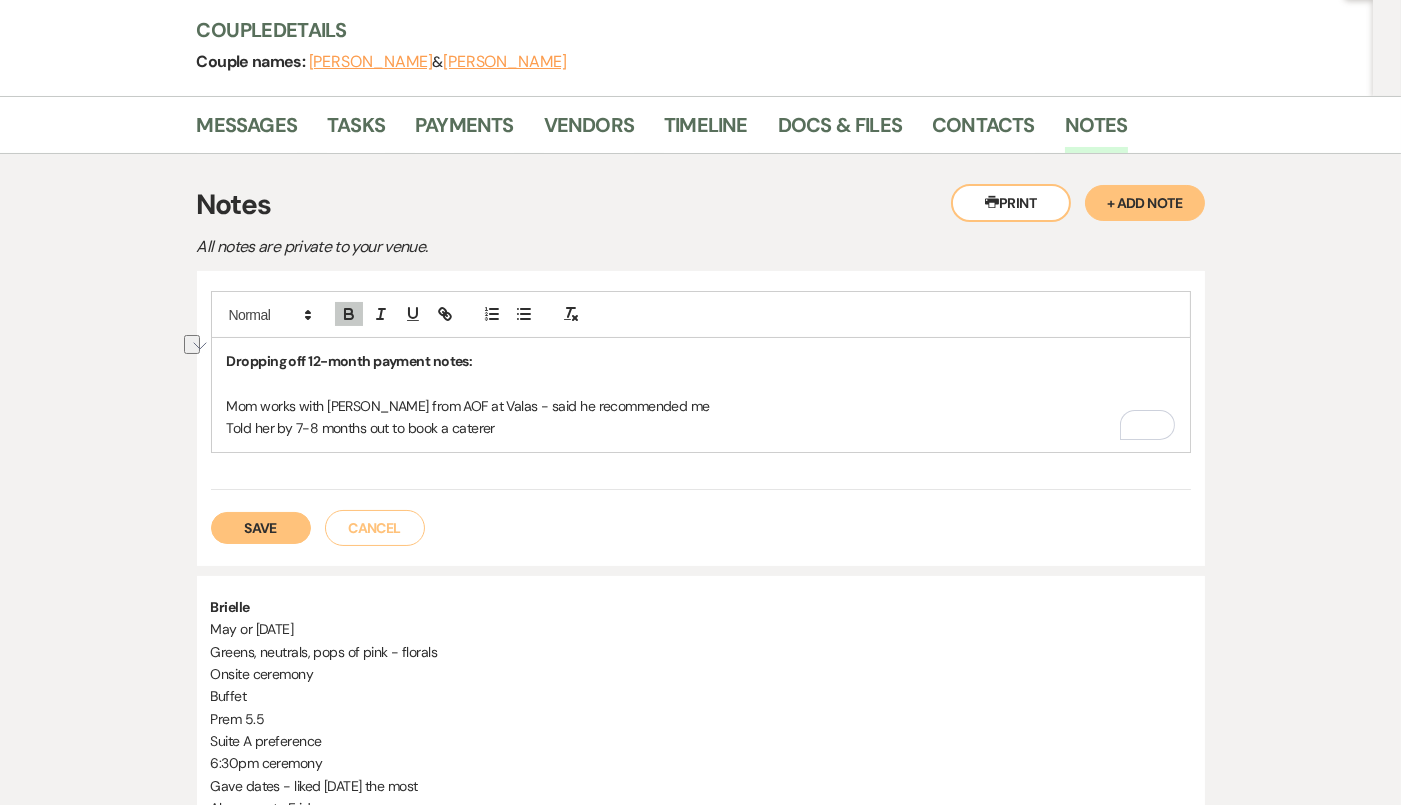 click on "Told her by 7-8 months out to book a caterer" at bounding box center (701, 428) 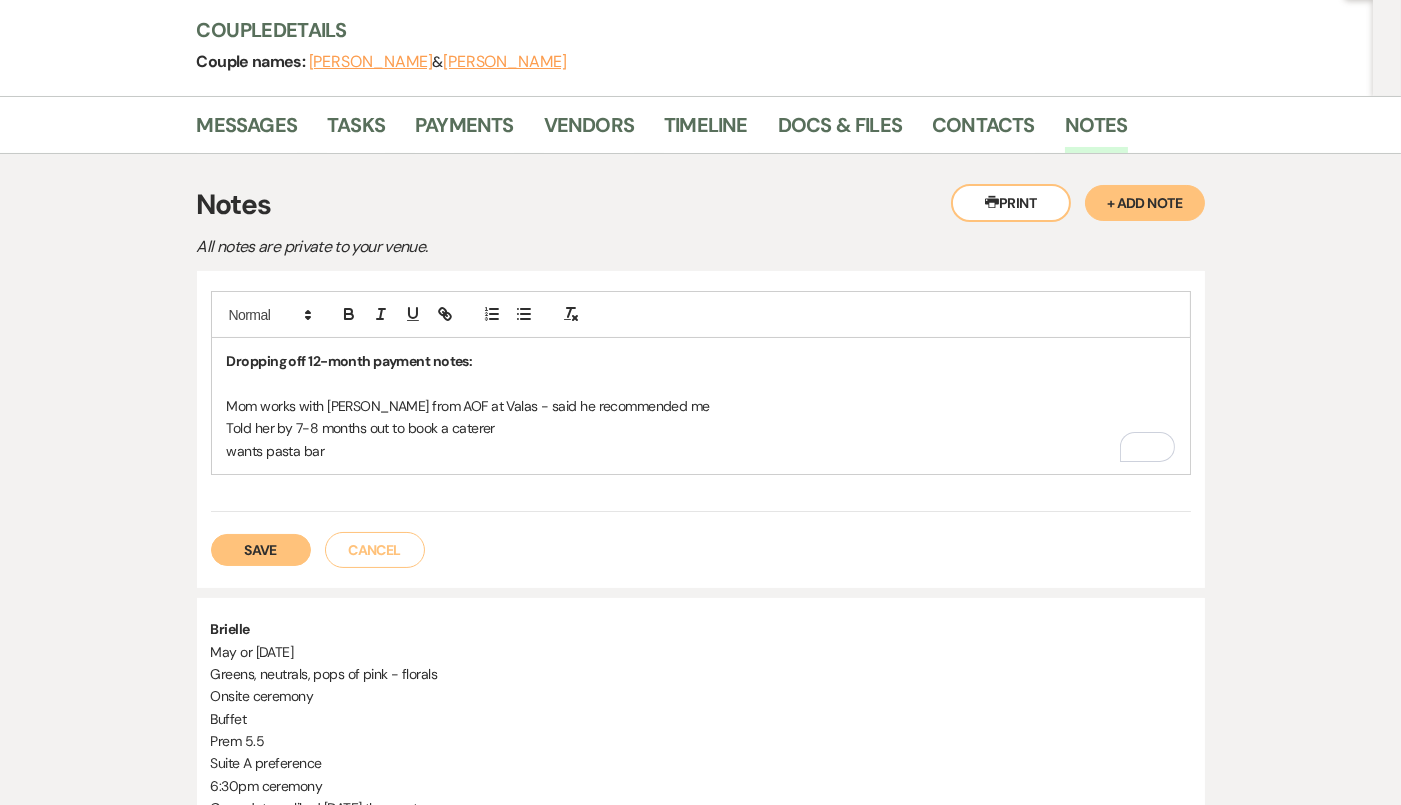 click on "wants pasta bar" at bounding box center [701, 451] 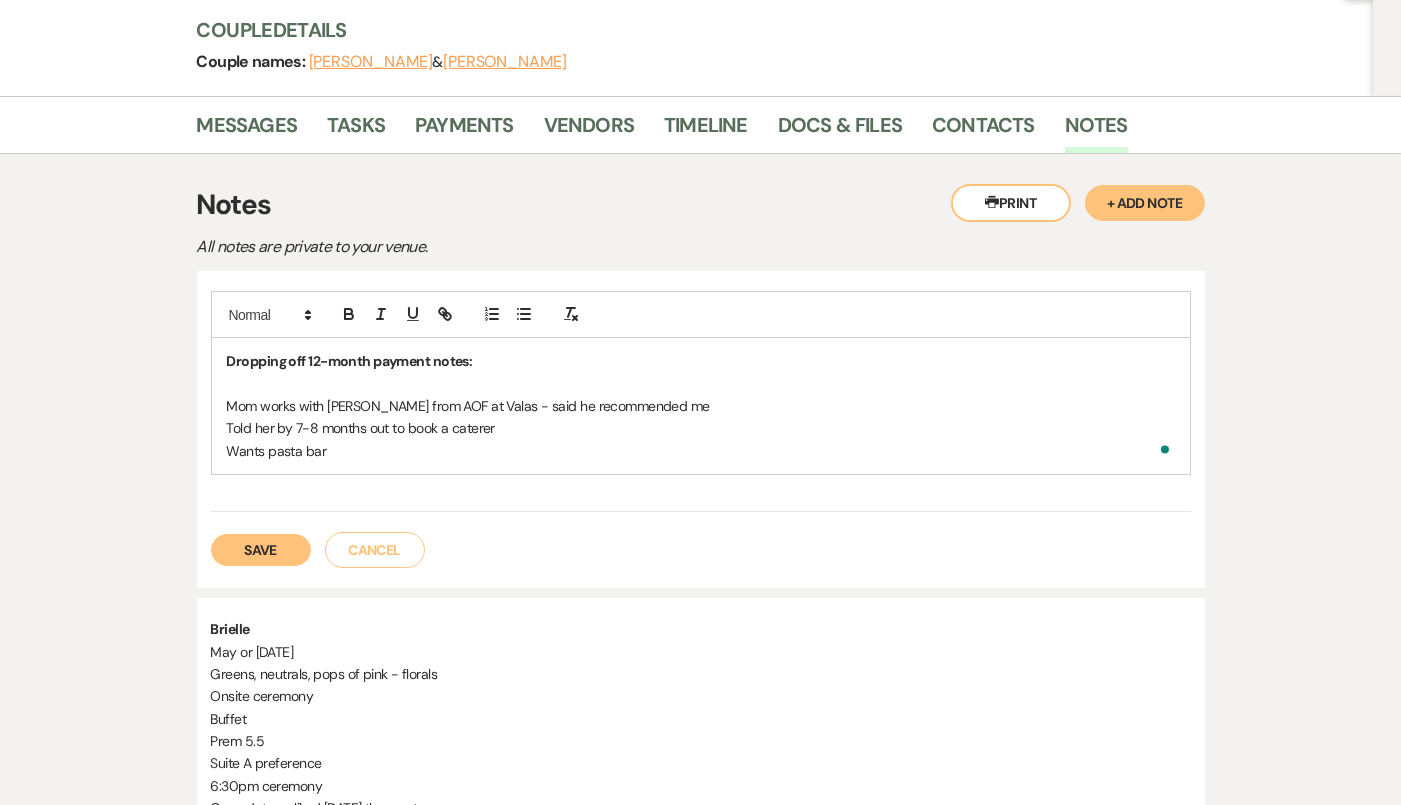 click on "Wants pasta bar" at bounding box center (701, 451) 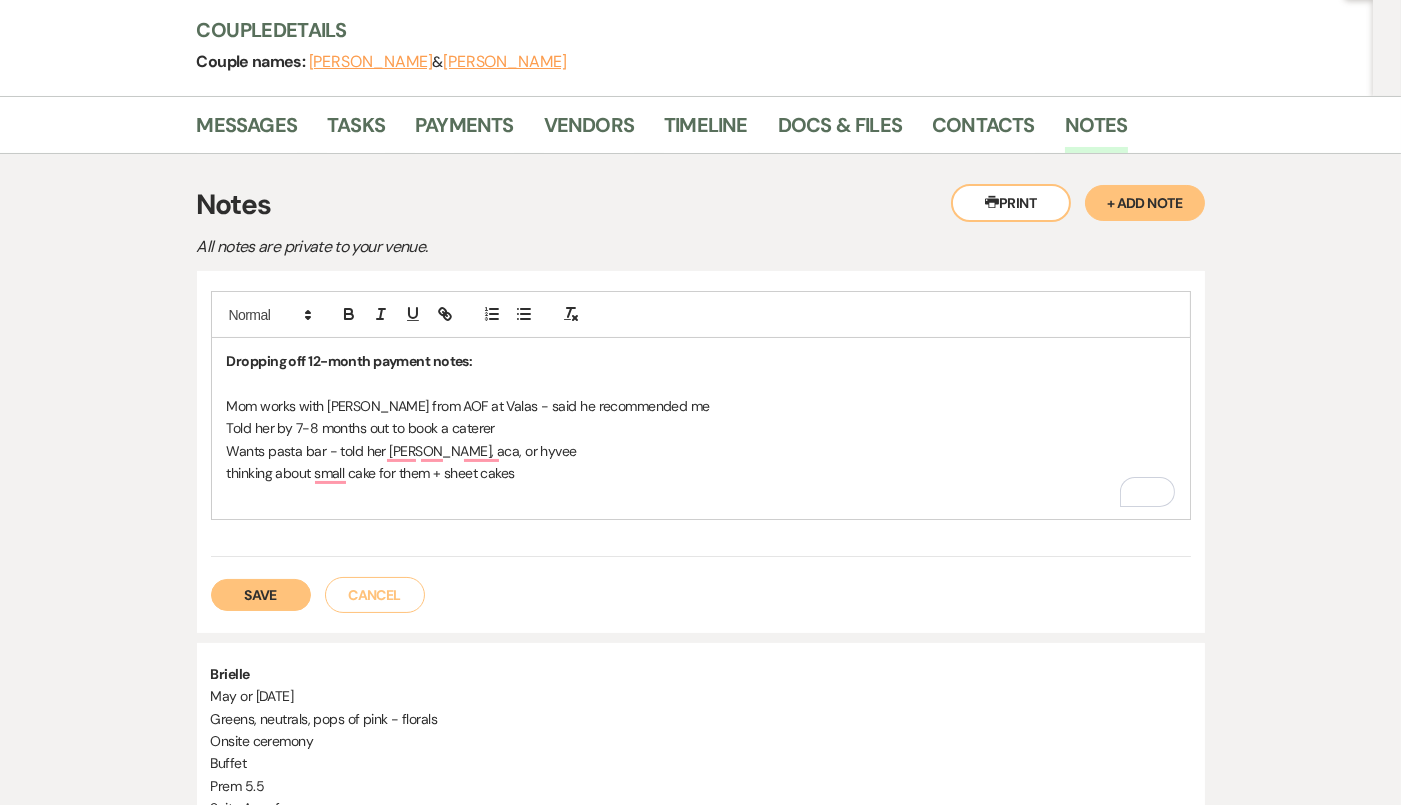 scroll, scrollTop: 395, scrollLeft: 0, axis: vertical 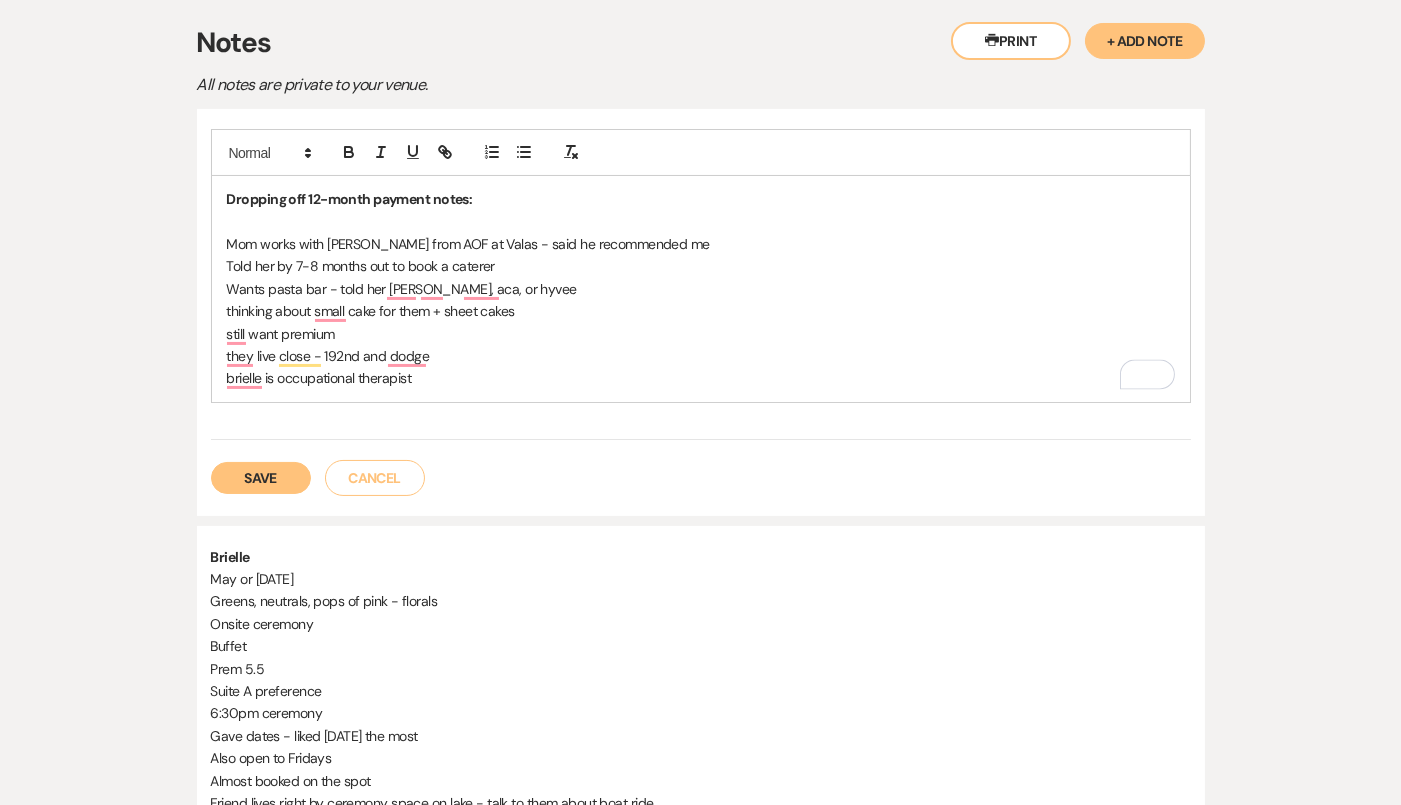 click on "brielle is occupational therapist" at bounding box center (701, 378) 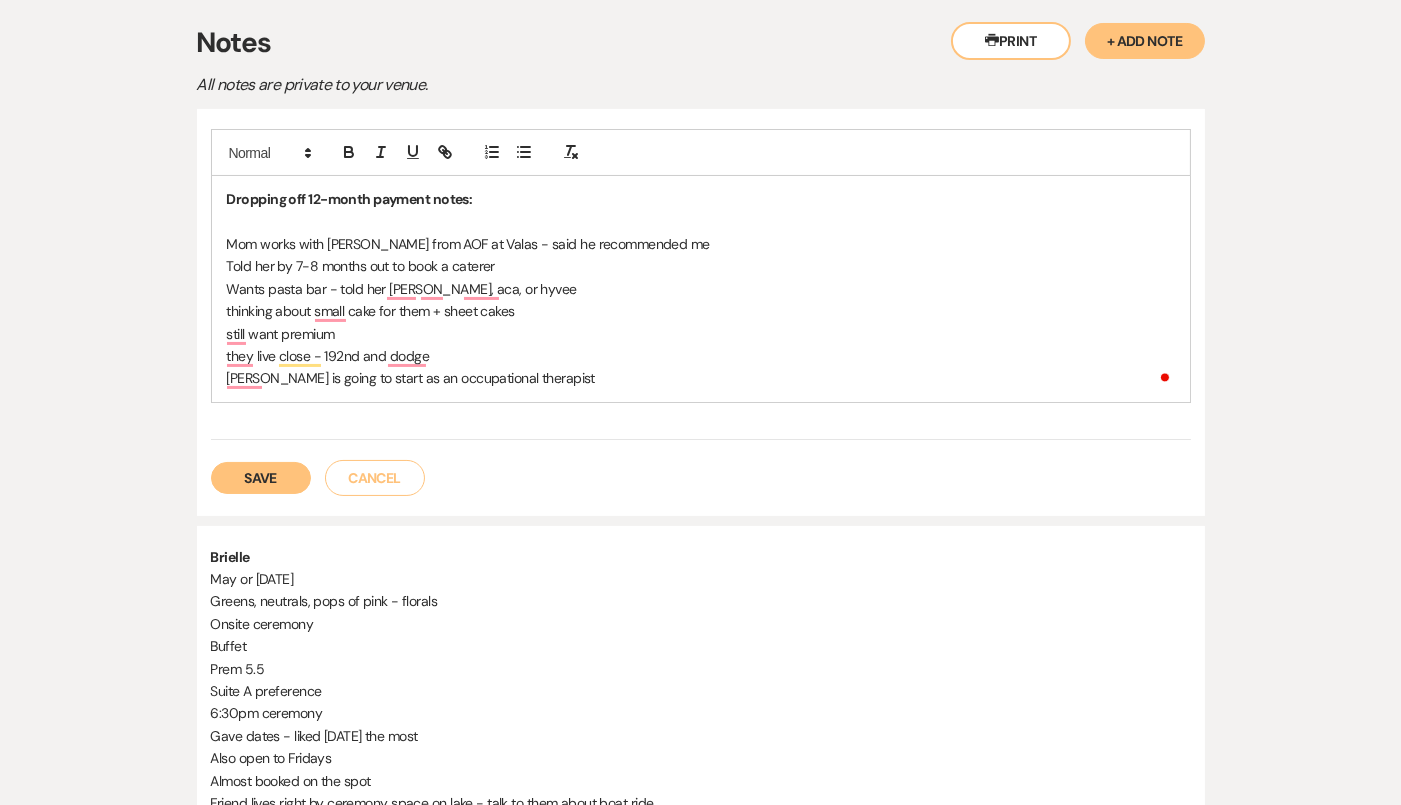 click on "brielle is going to start as an occupational therapist" at bounding box center (701, 378) 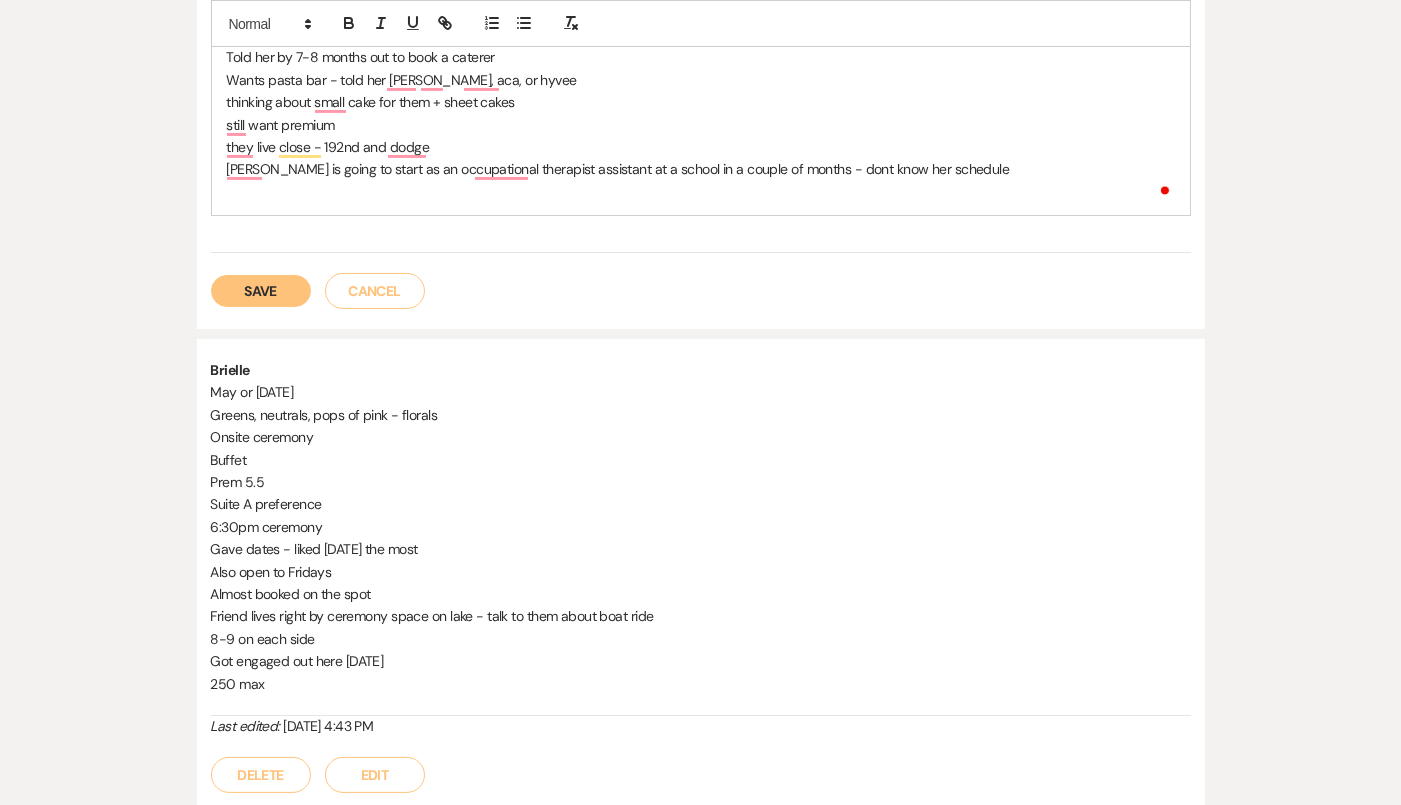 scroll, scrollTop: 603, scrollLeft: 0, axis: vertical 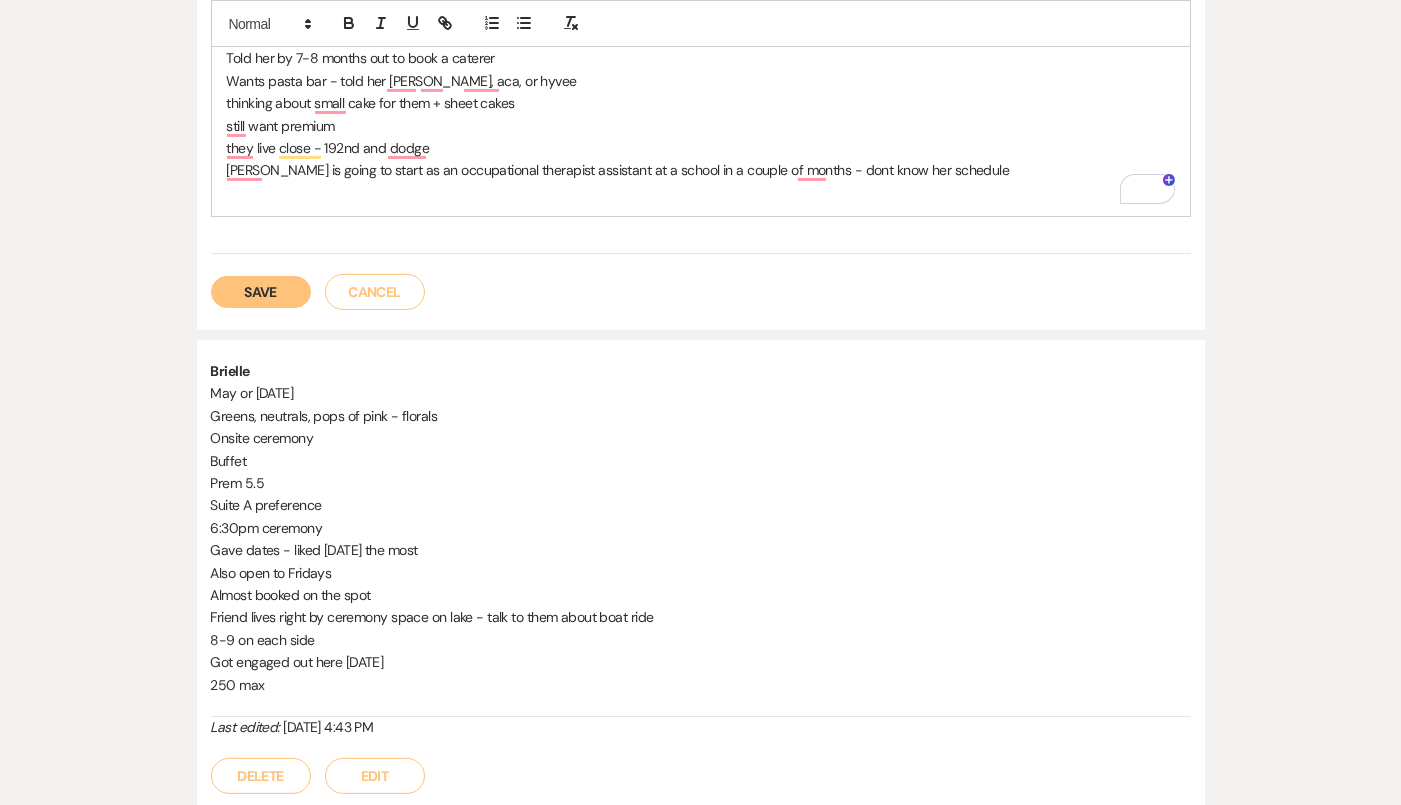 click on "Save" at bounding box center [261, 292] 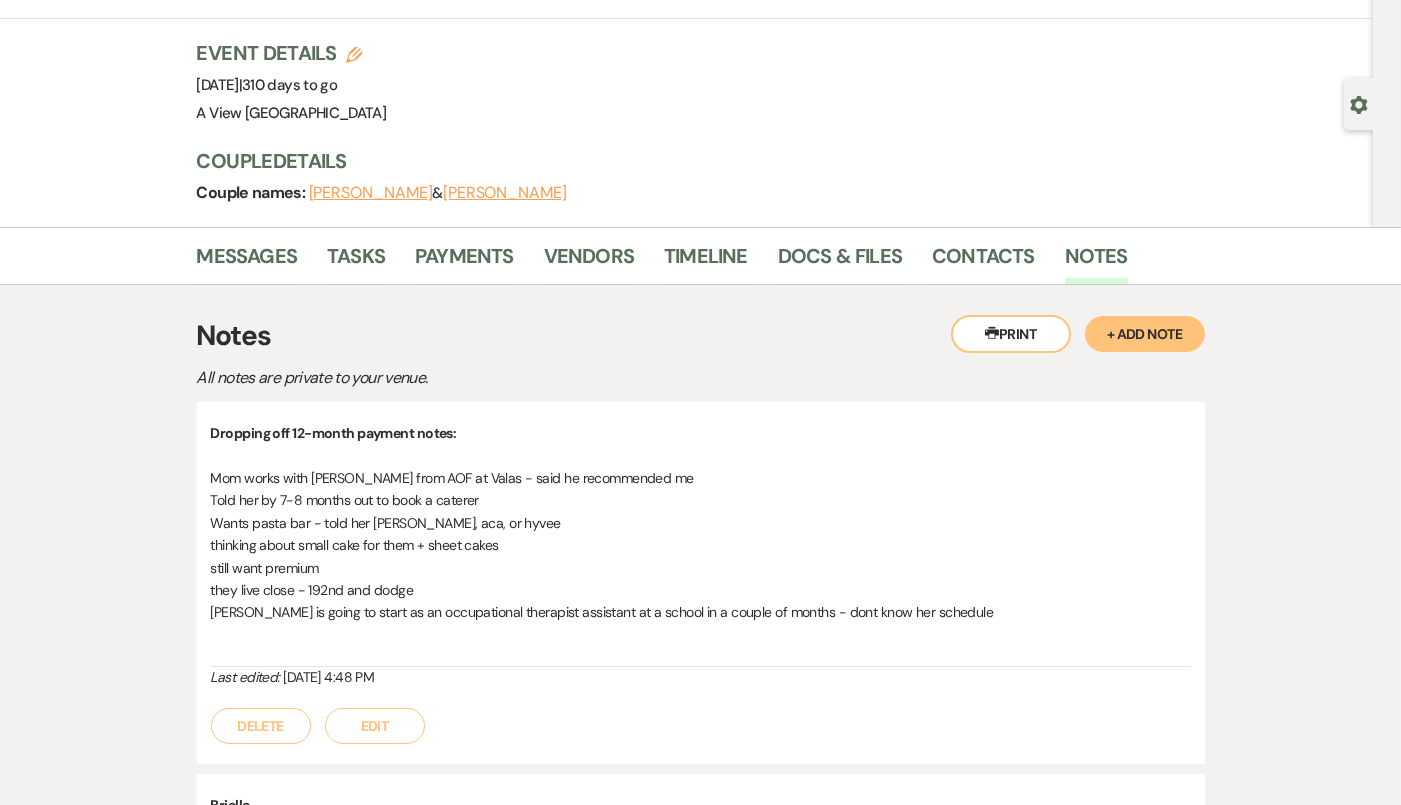 scroll, scrollTop: 108, scrollLeft: 0, axis: vertical 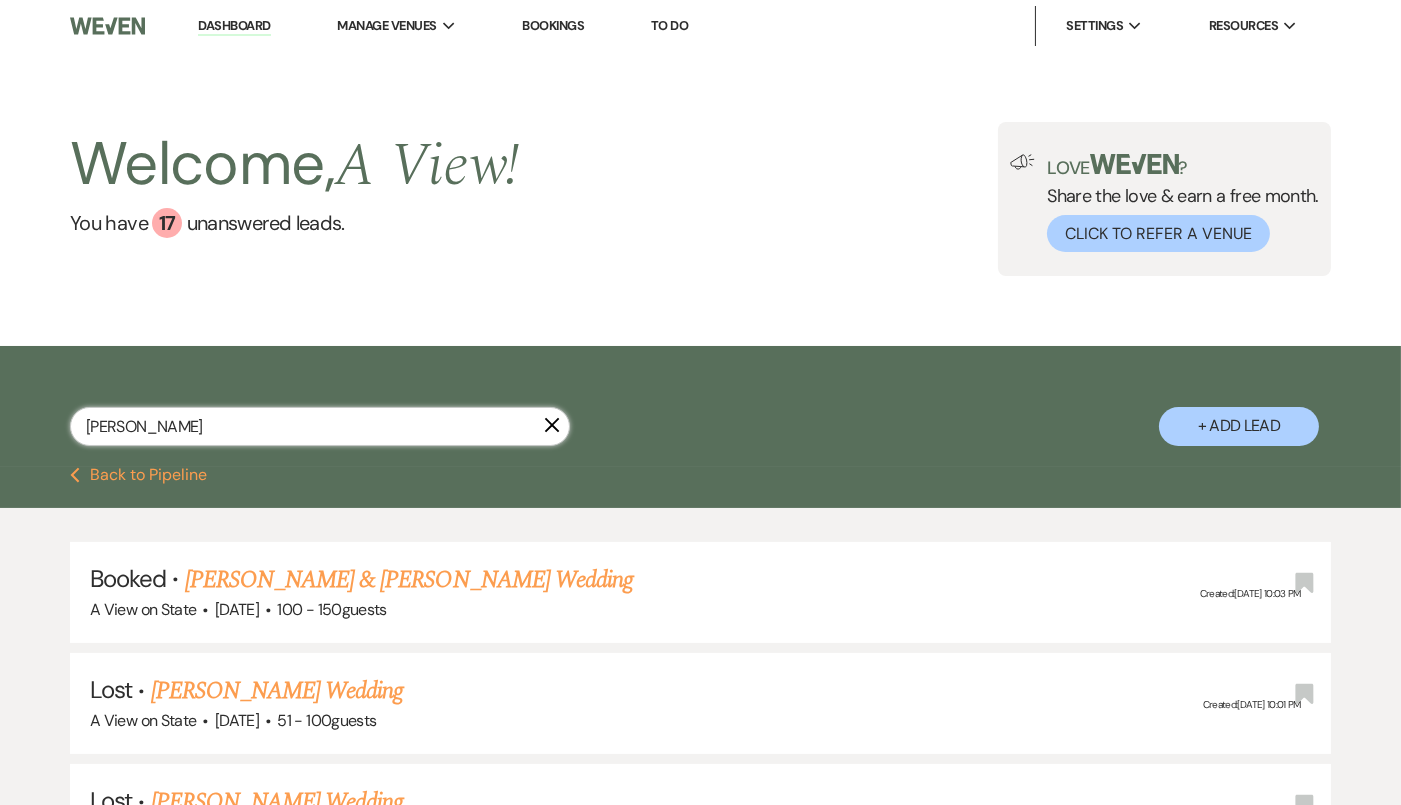 click on "brielle hall" at bounding box center [320, 426] 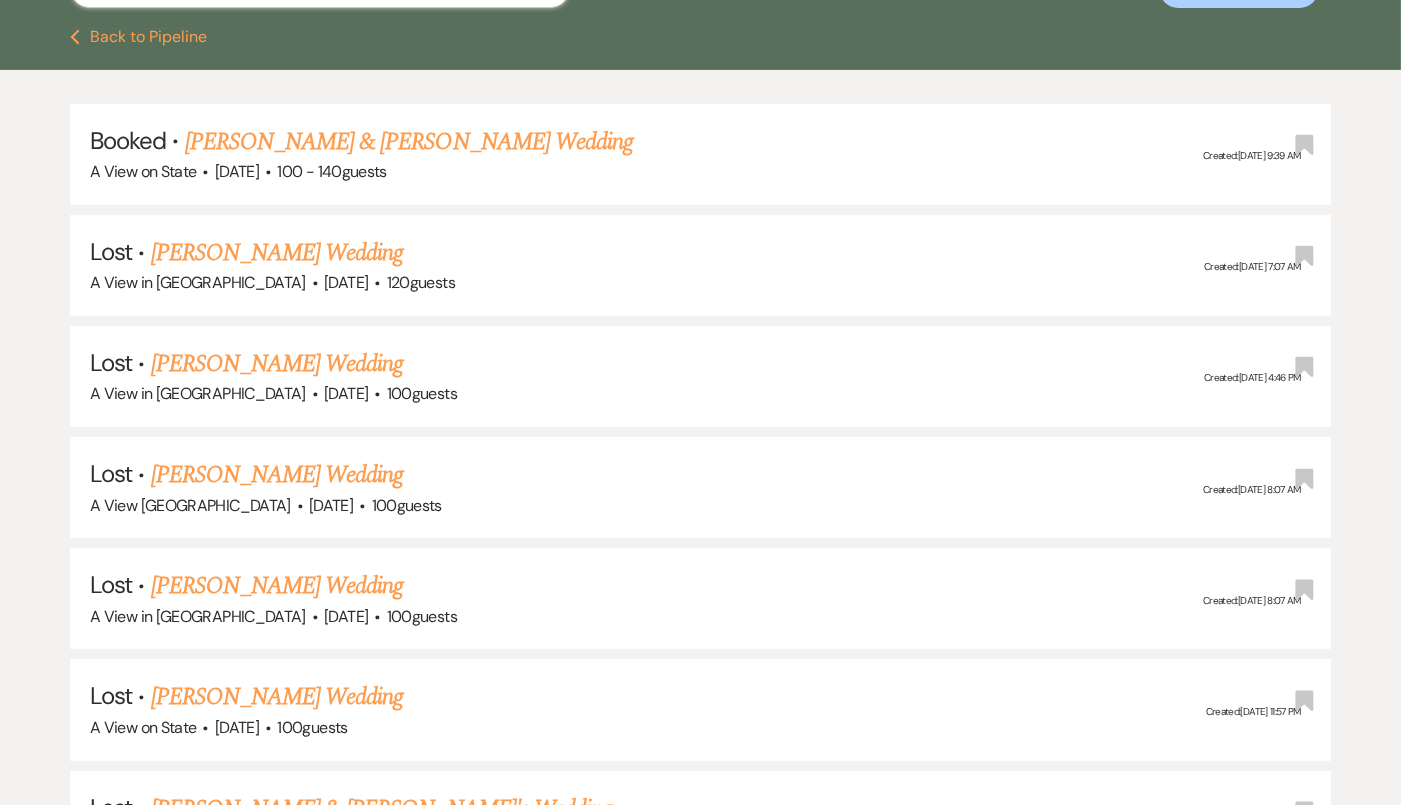 scroll, scrollTop: 1296, scrollLeft: 0, axis: vertical 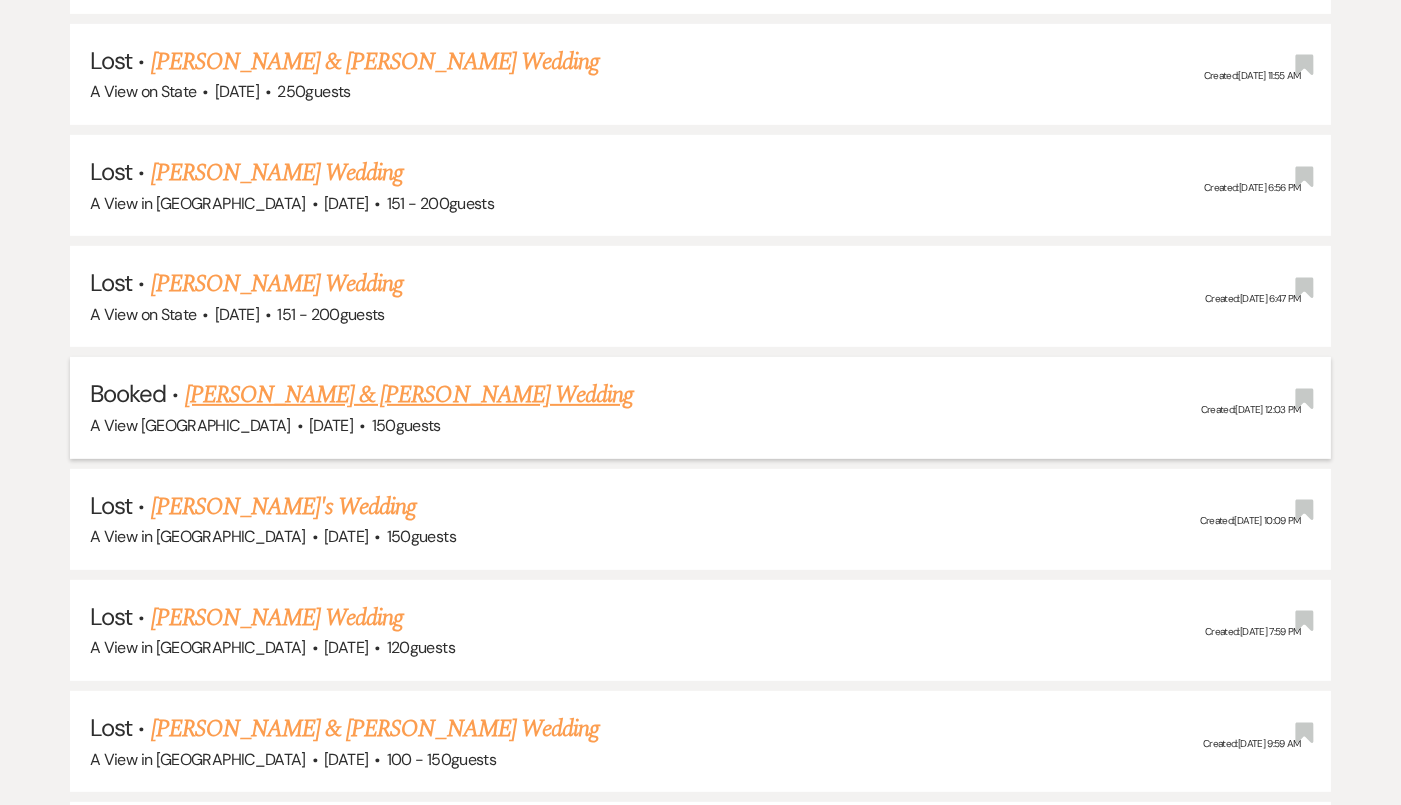 type on "jenna carr" 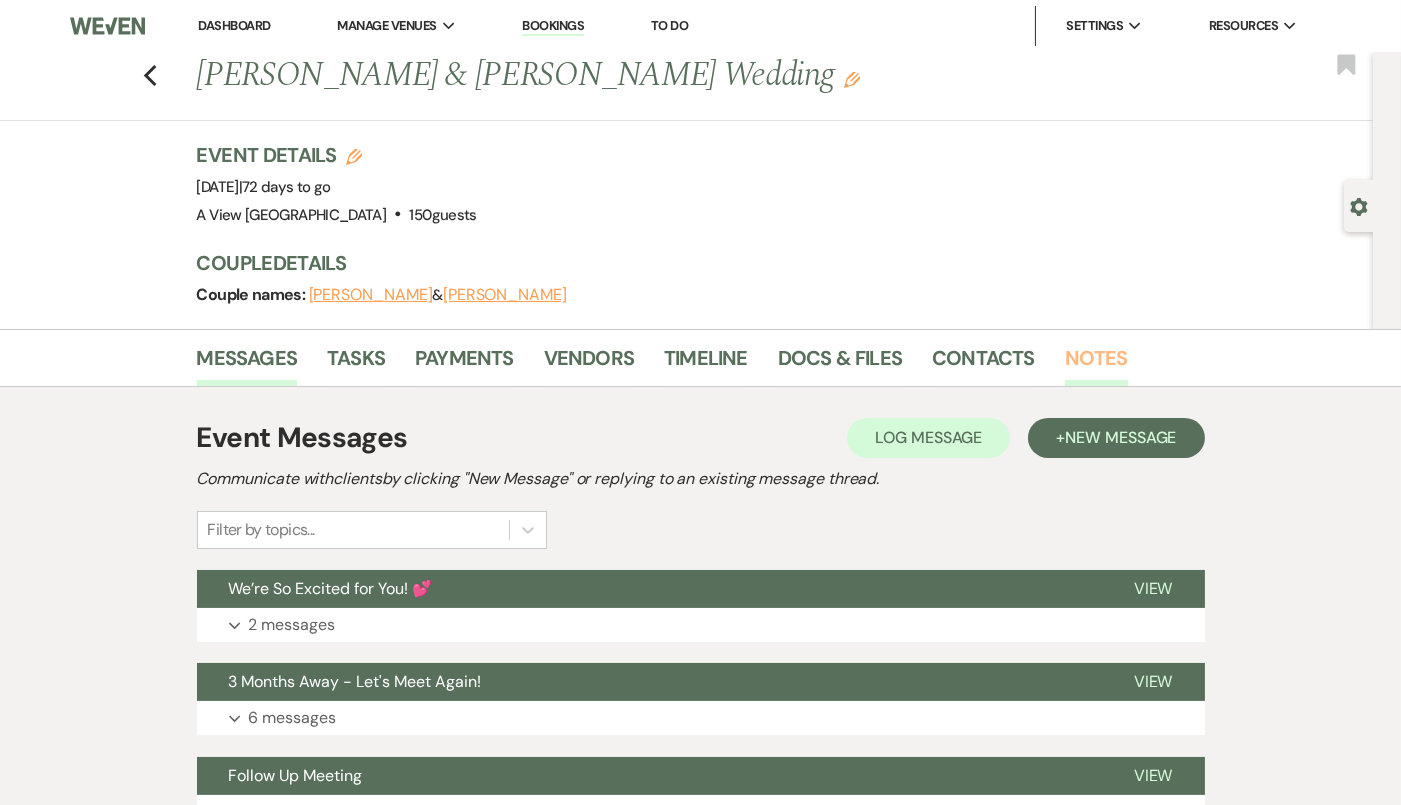 click on "Notes" at bounding box center (1096, 364) 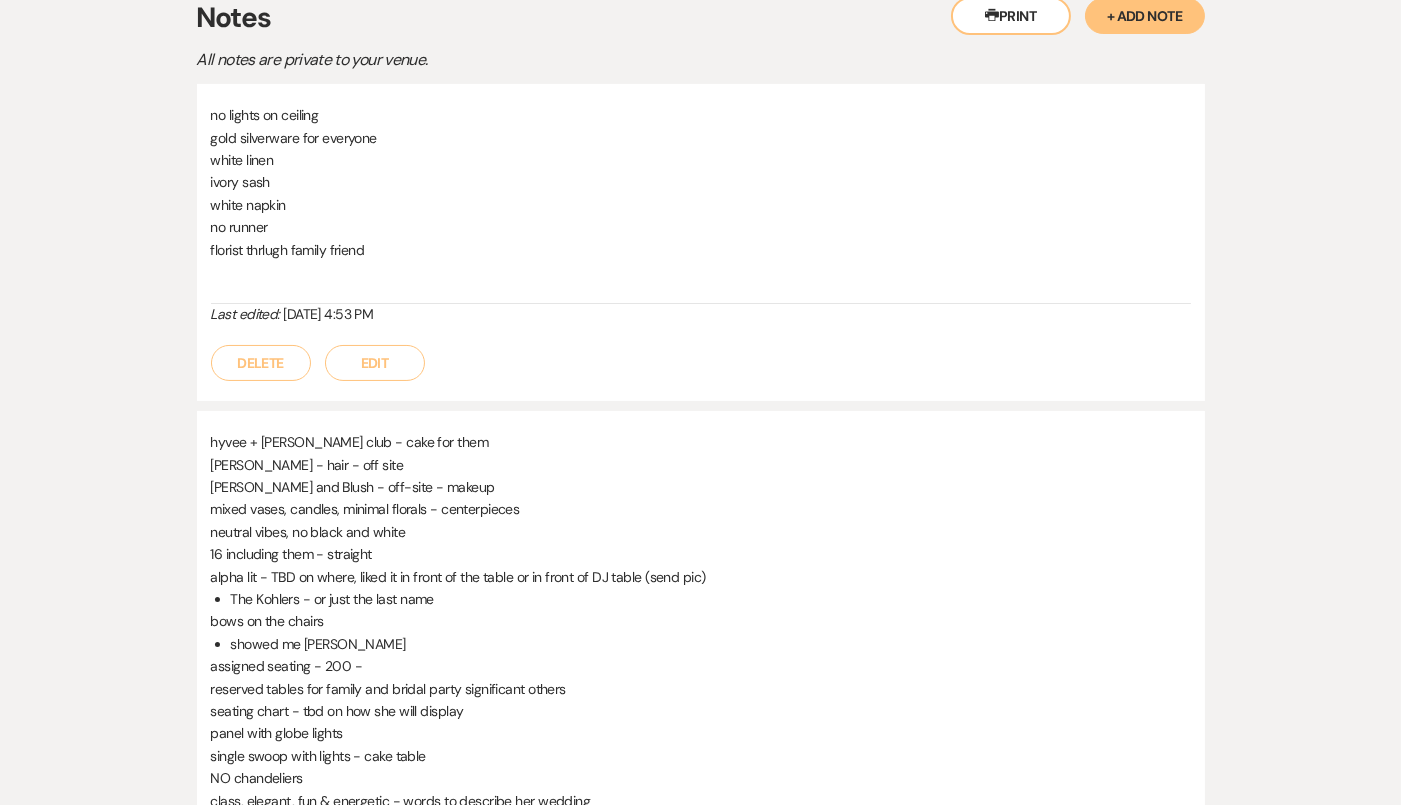 scroll, scrollTop: 0, scrollLeft: 0, axis: both 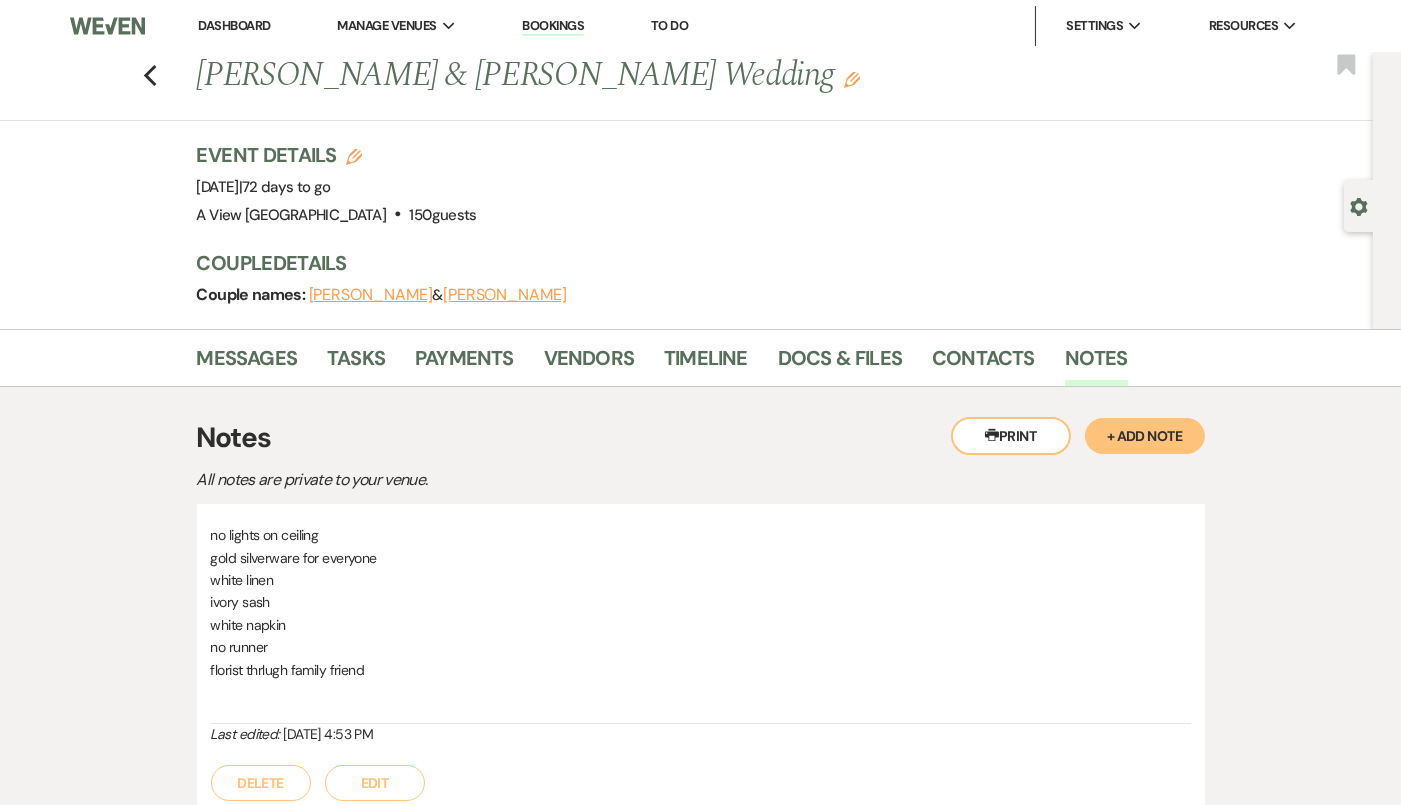 click on "+ Add Note" at bounding box center (1145, 436) 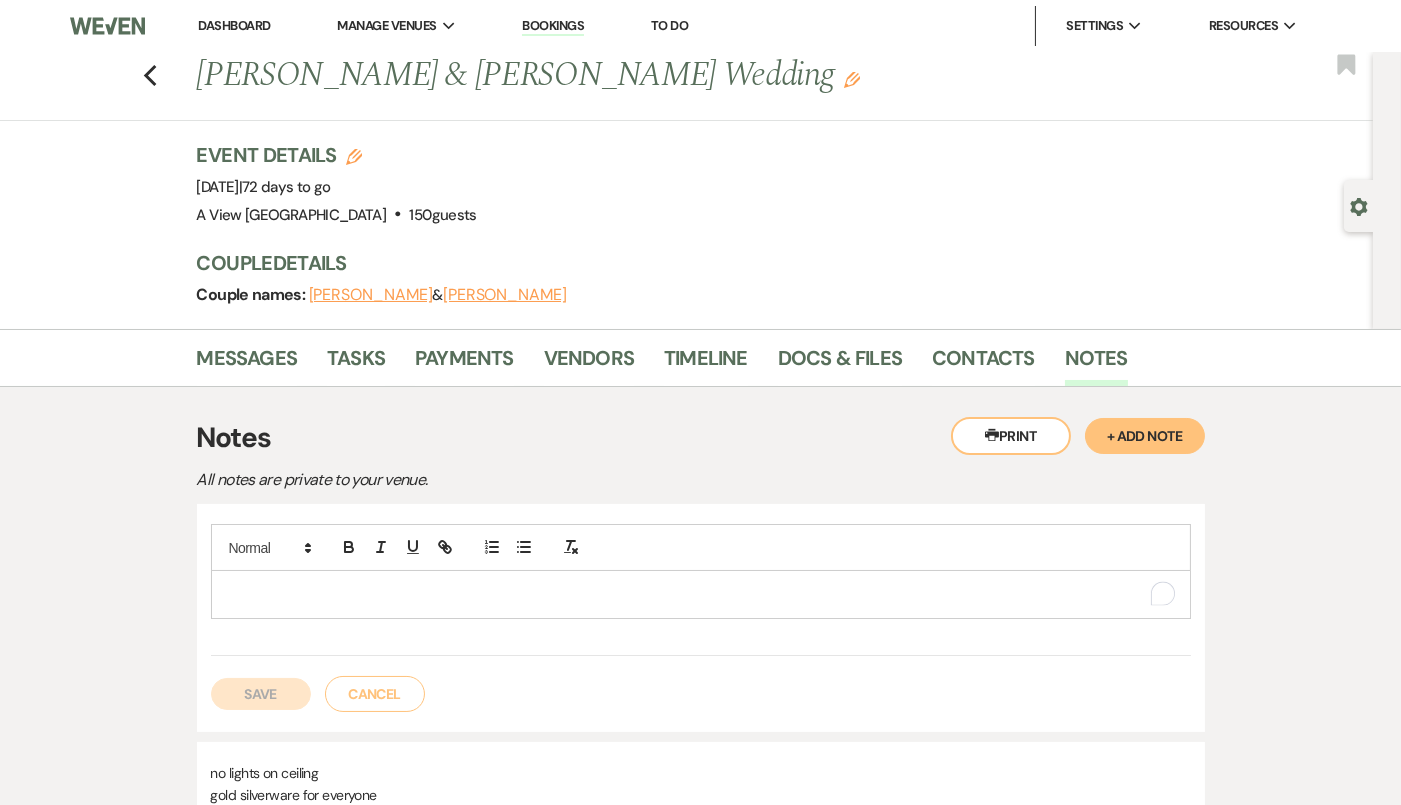 click at bounding box center [701, 594] 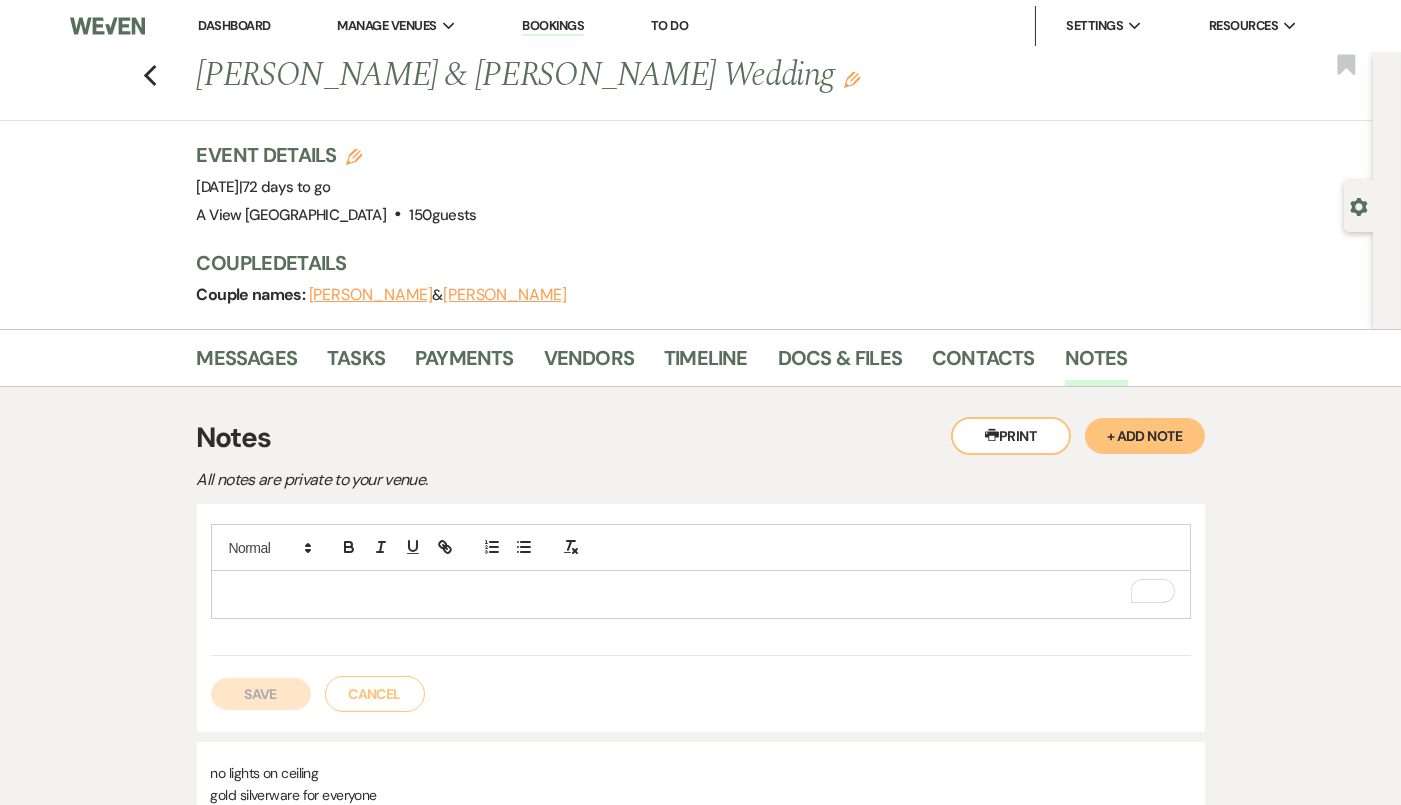 click at bounding box center (701, 594) 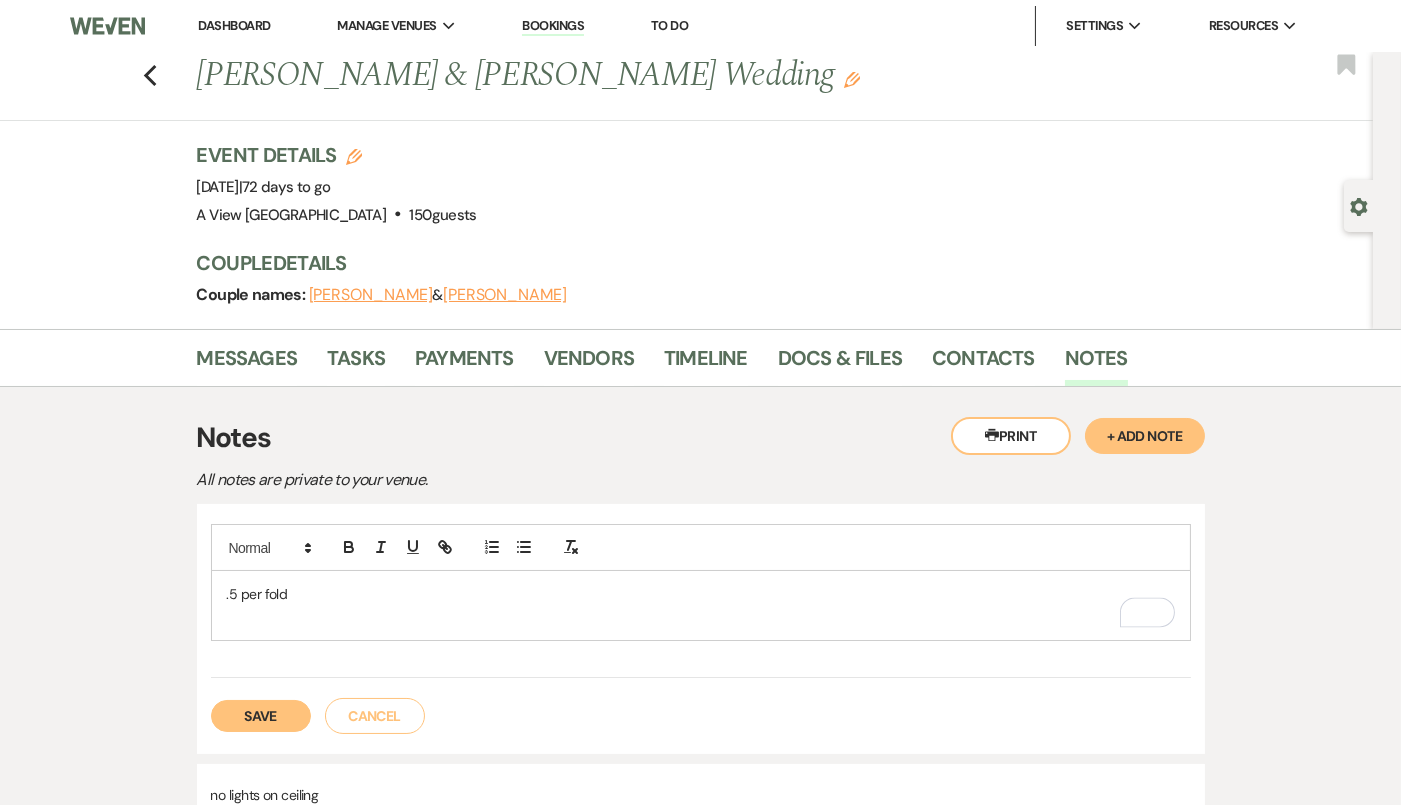 click on ".5 per fold" at bounding box center (701, 605) 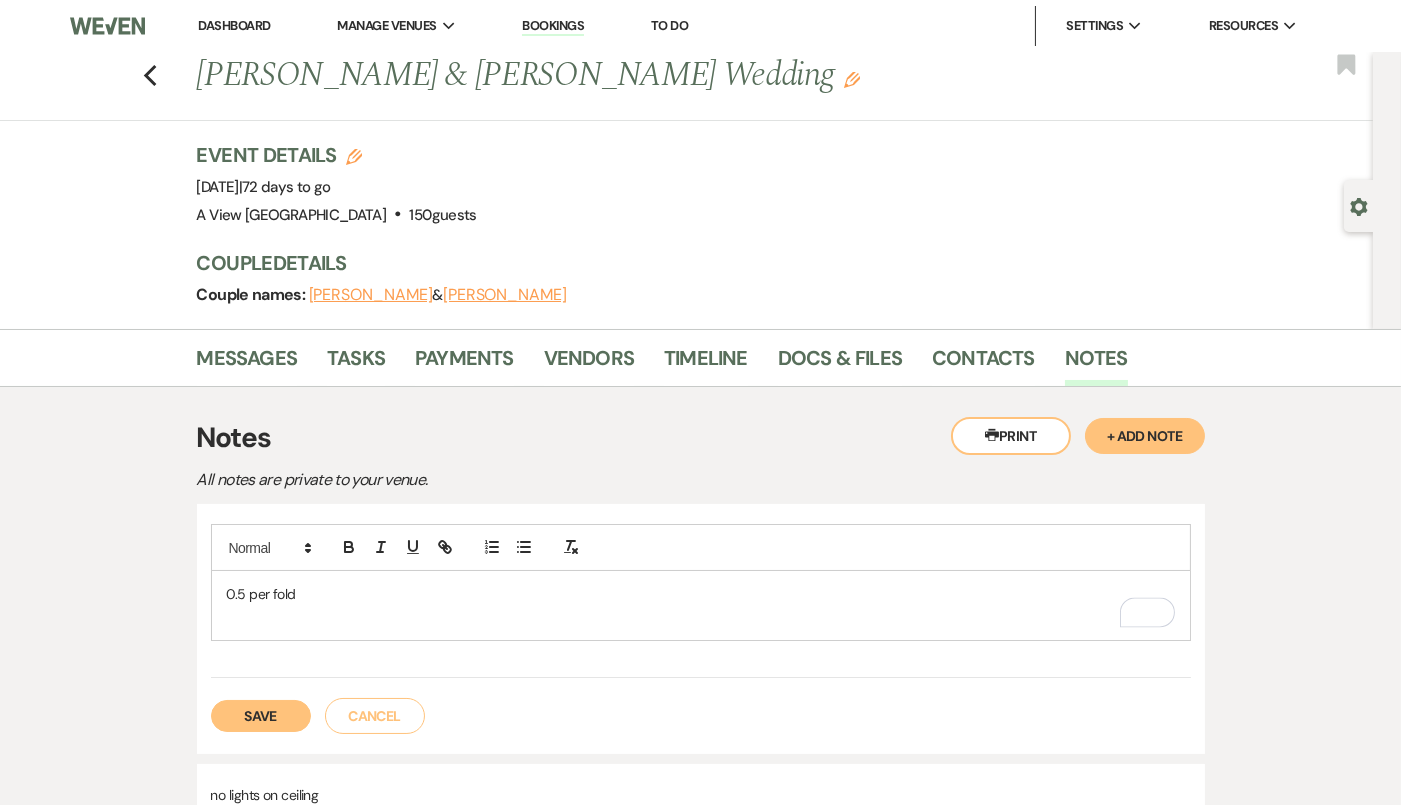 click on "0.5 per fold" at bounding box center (701, 594) 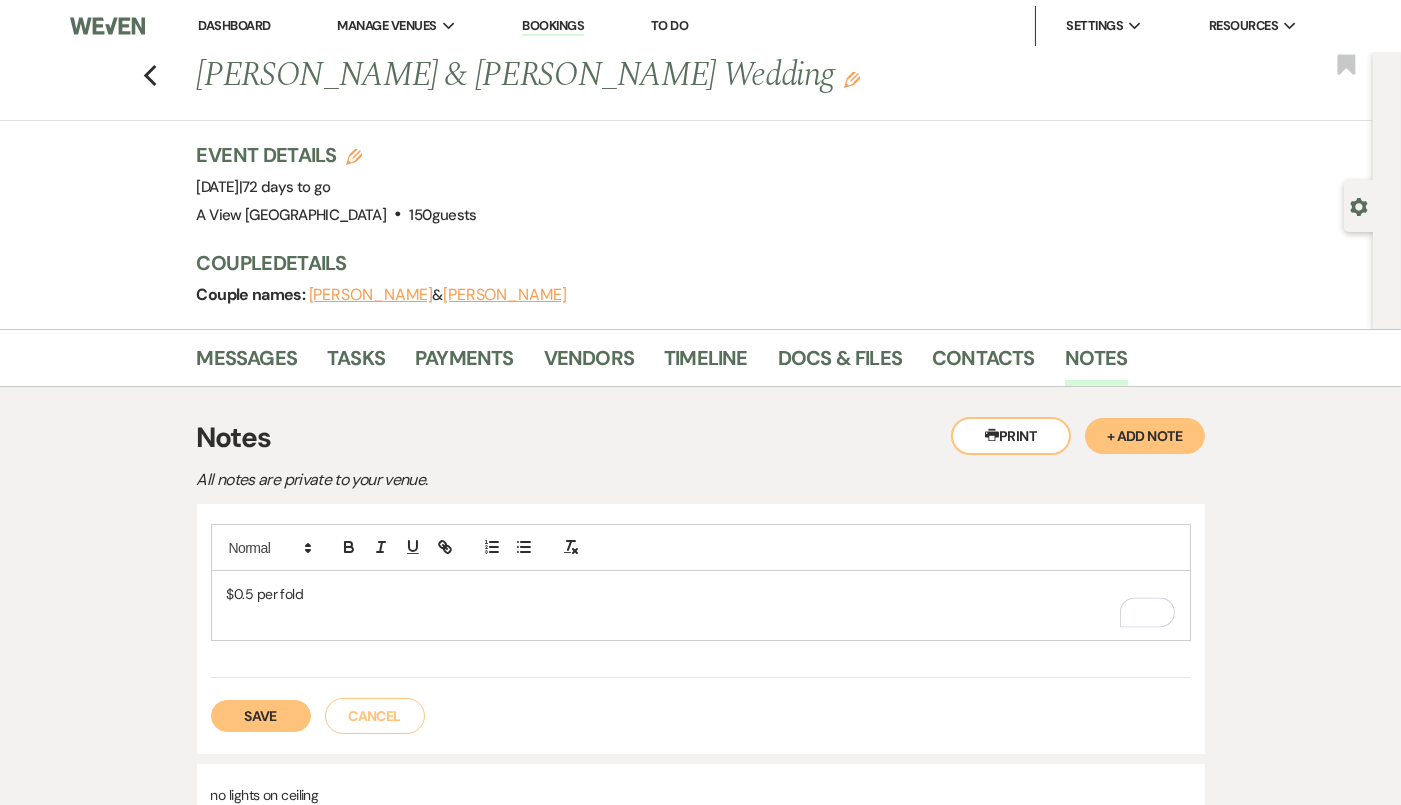click on "$0.5 per fold" at bounding box center [701, 594] 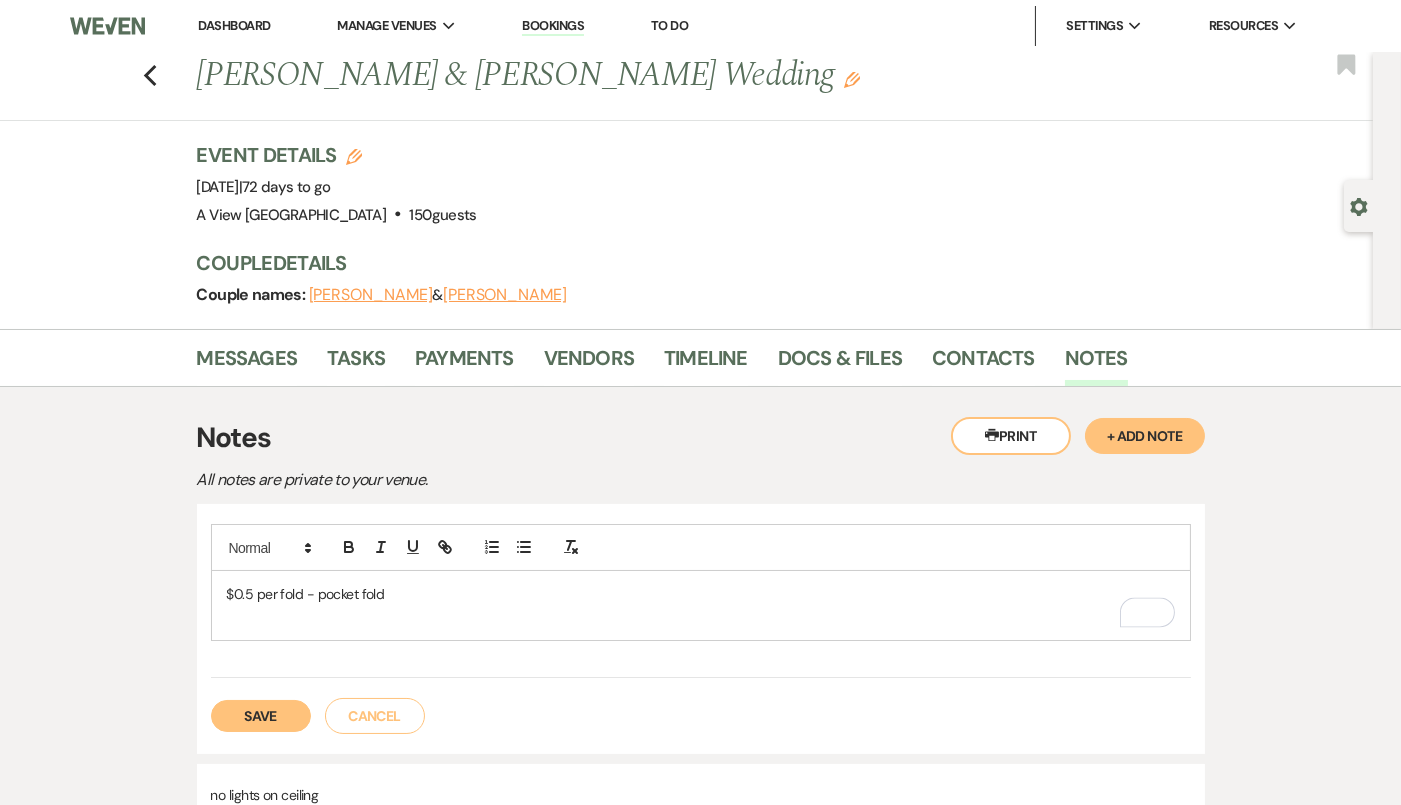 click at bounding box center (701, 617) 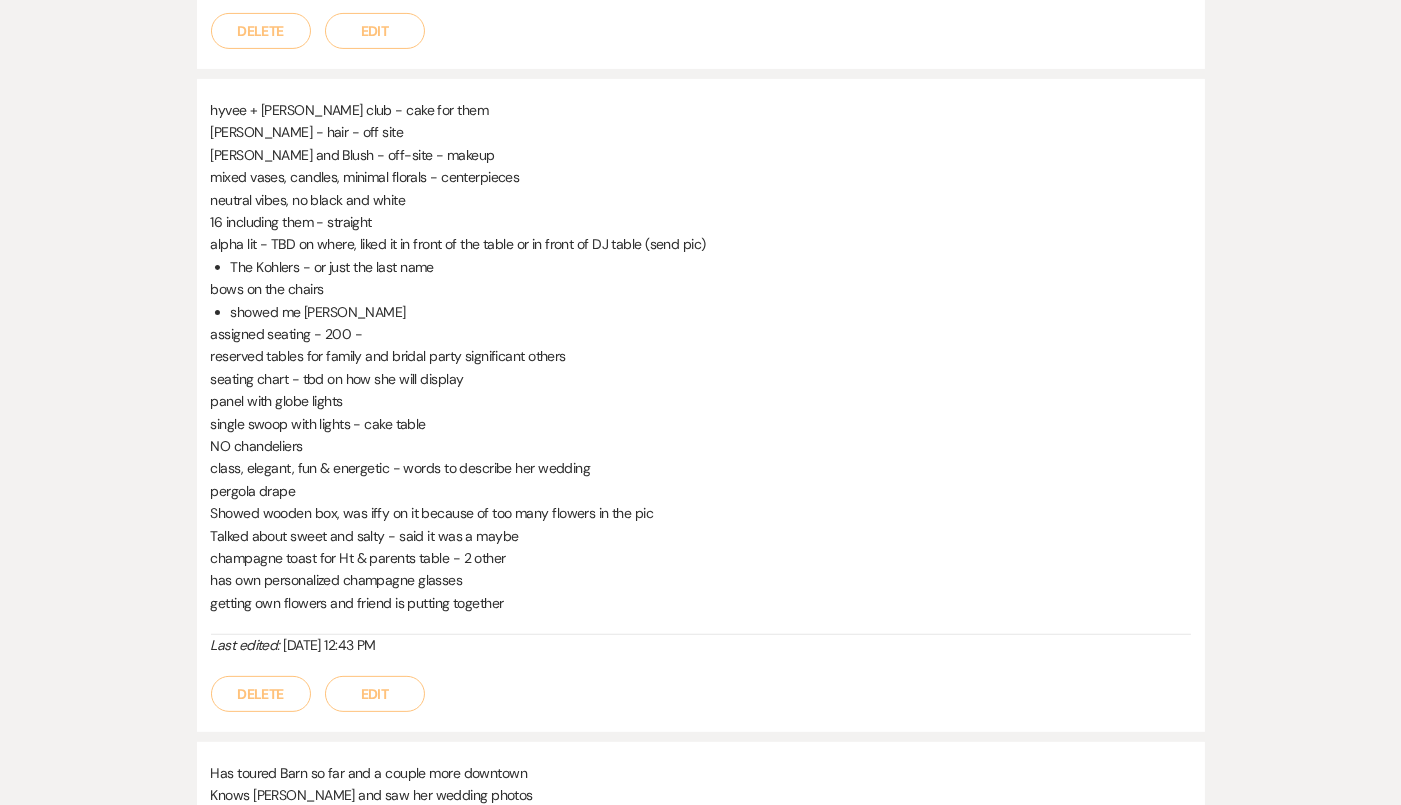 scroll, scrollTop: 1016, scrollLeft: 0, axis: vertical 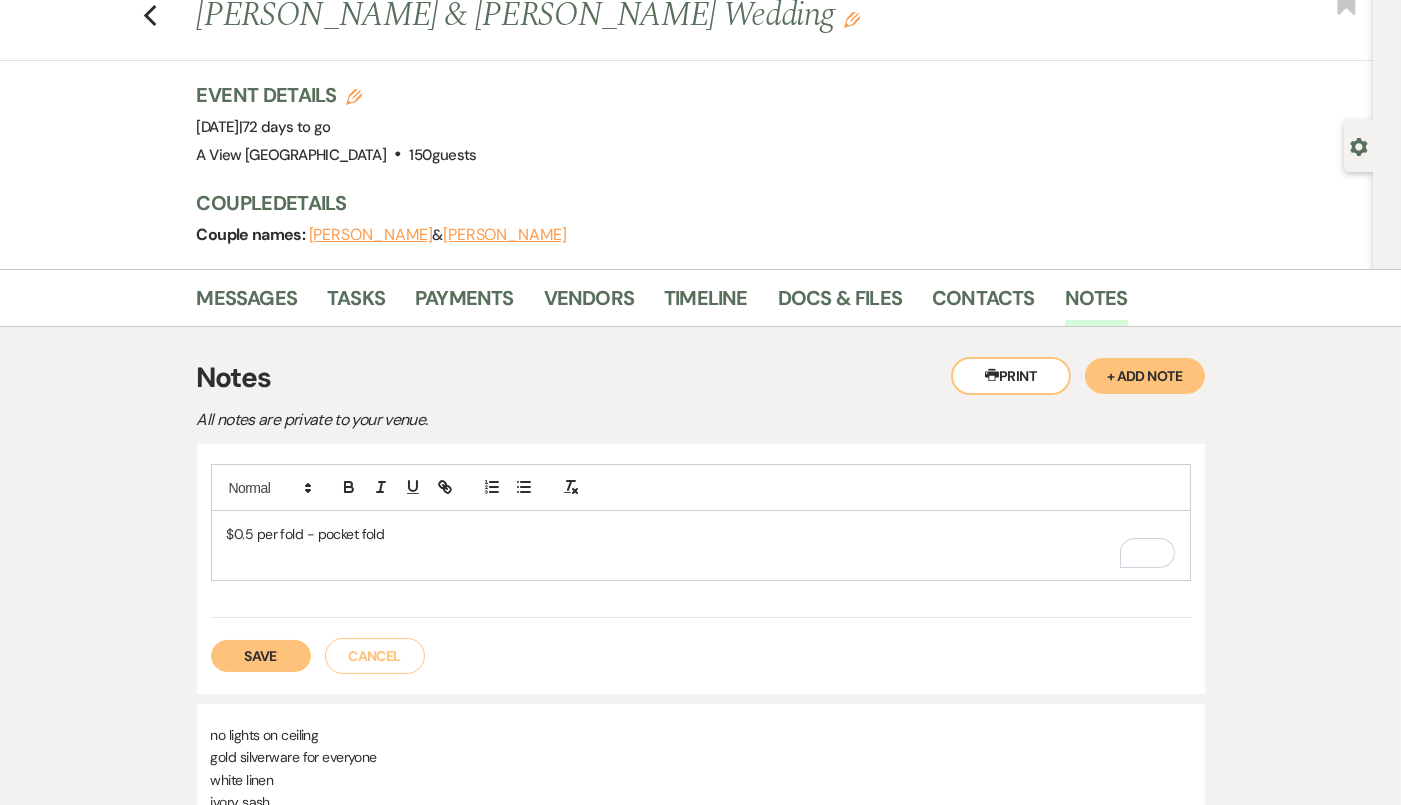 click on "Save" at bounding box center [261, 656] 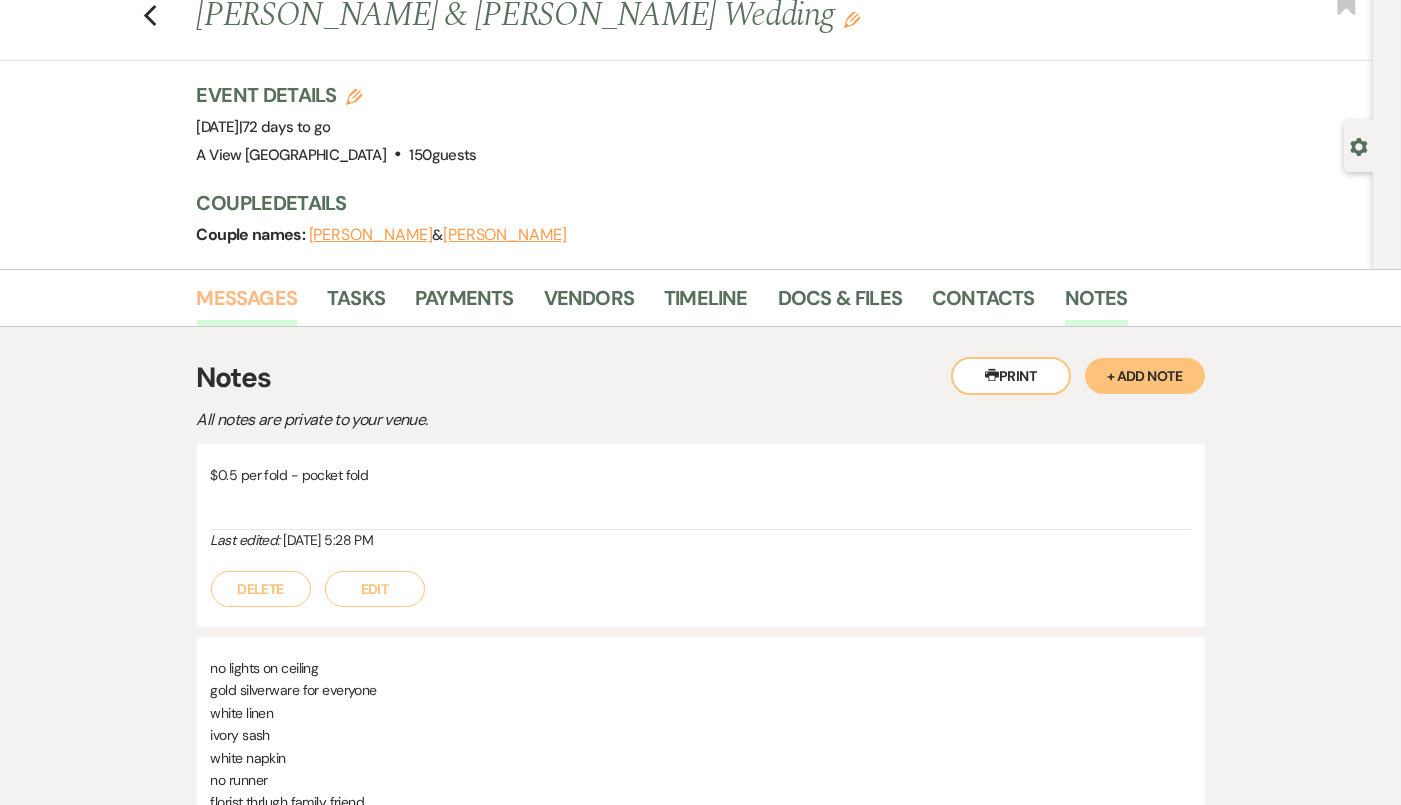 click on "Messages" at bounding box center (247, 304) 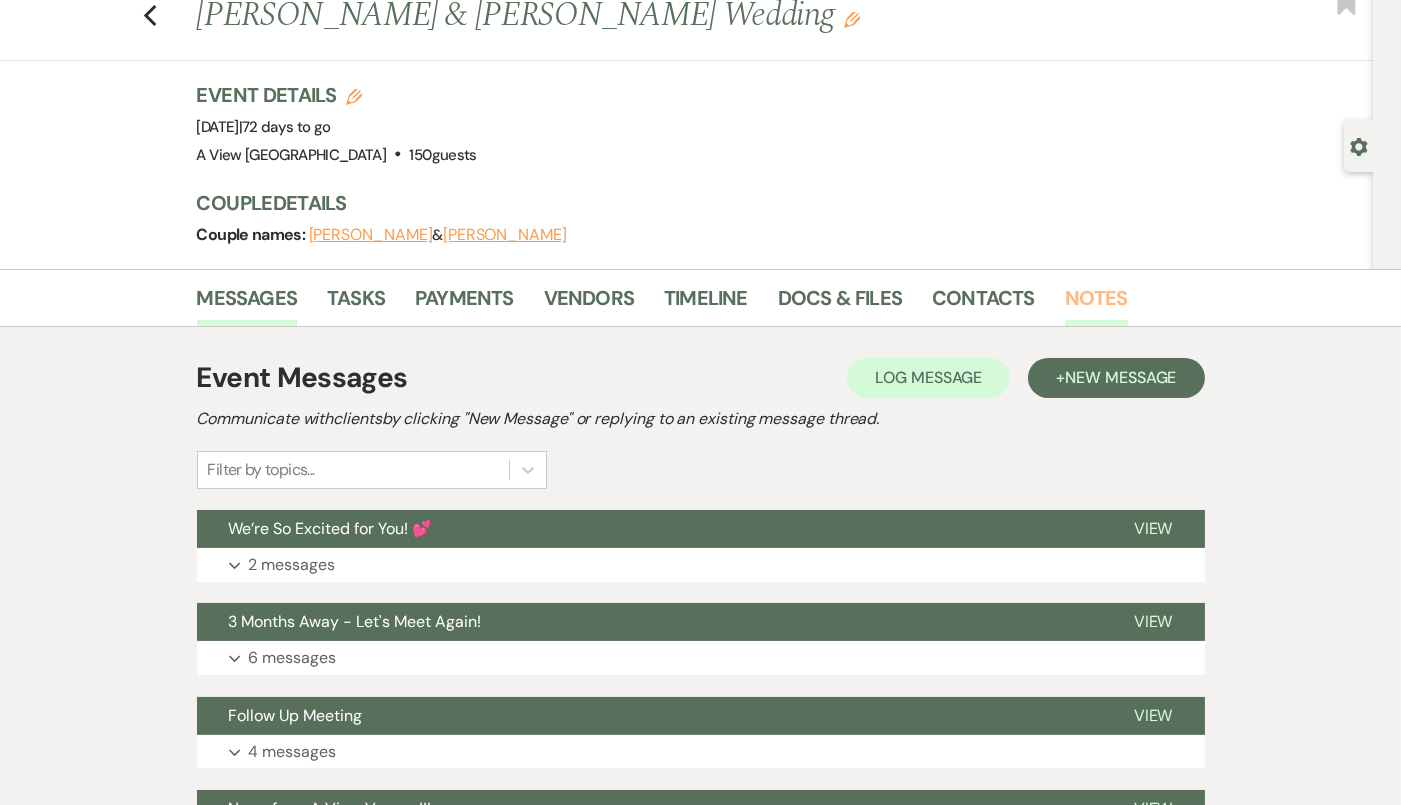 click on "Notes" at bounding box center [1096, 304] 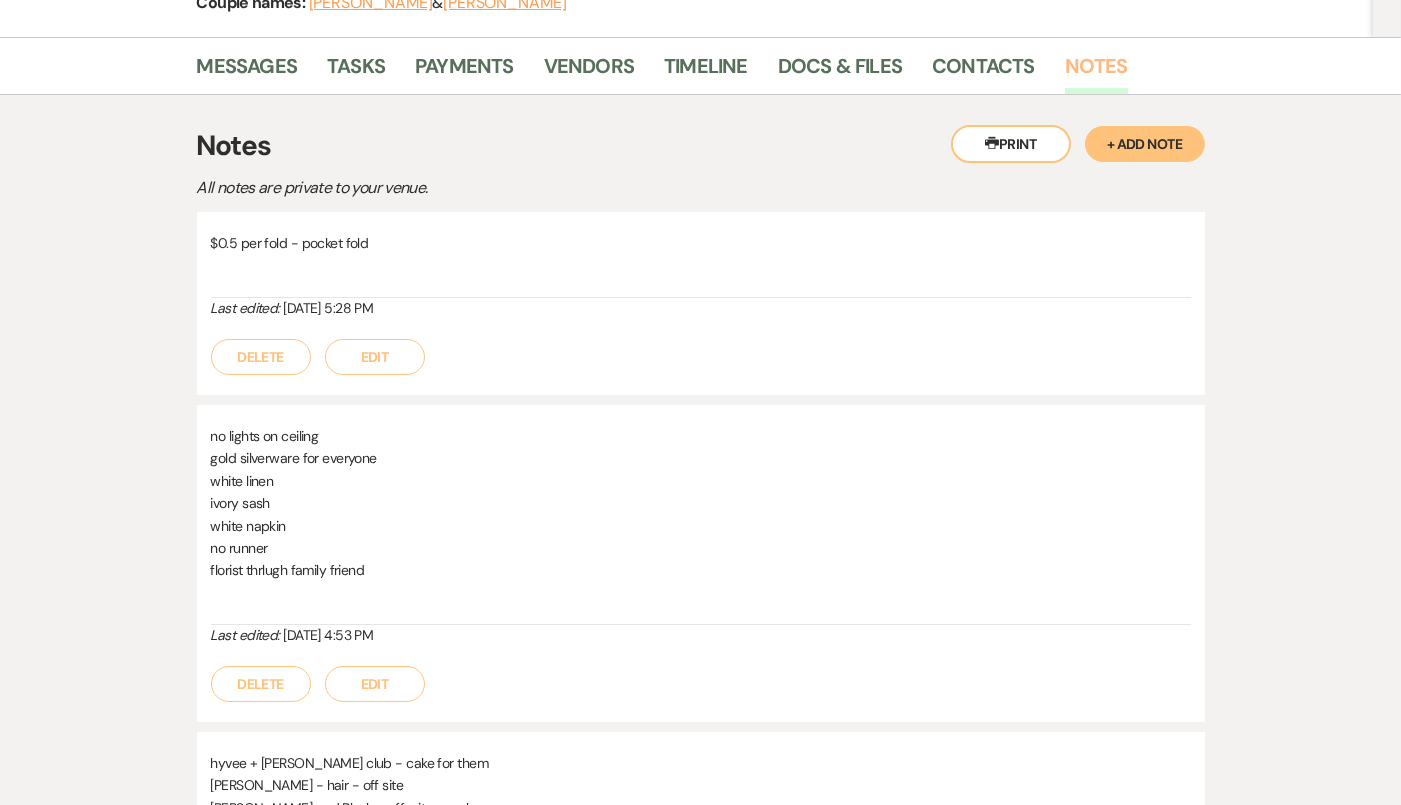 scroll, scrollTop: 285, scrollLeft: 0, axis: vertical 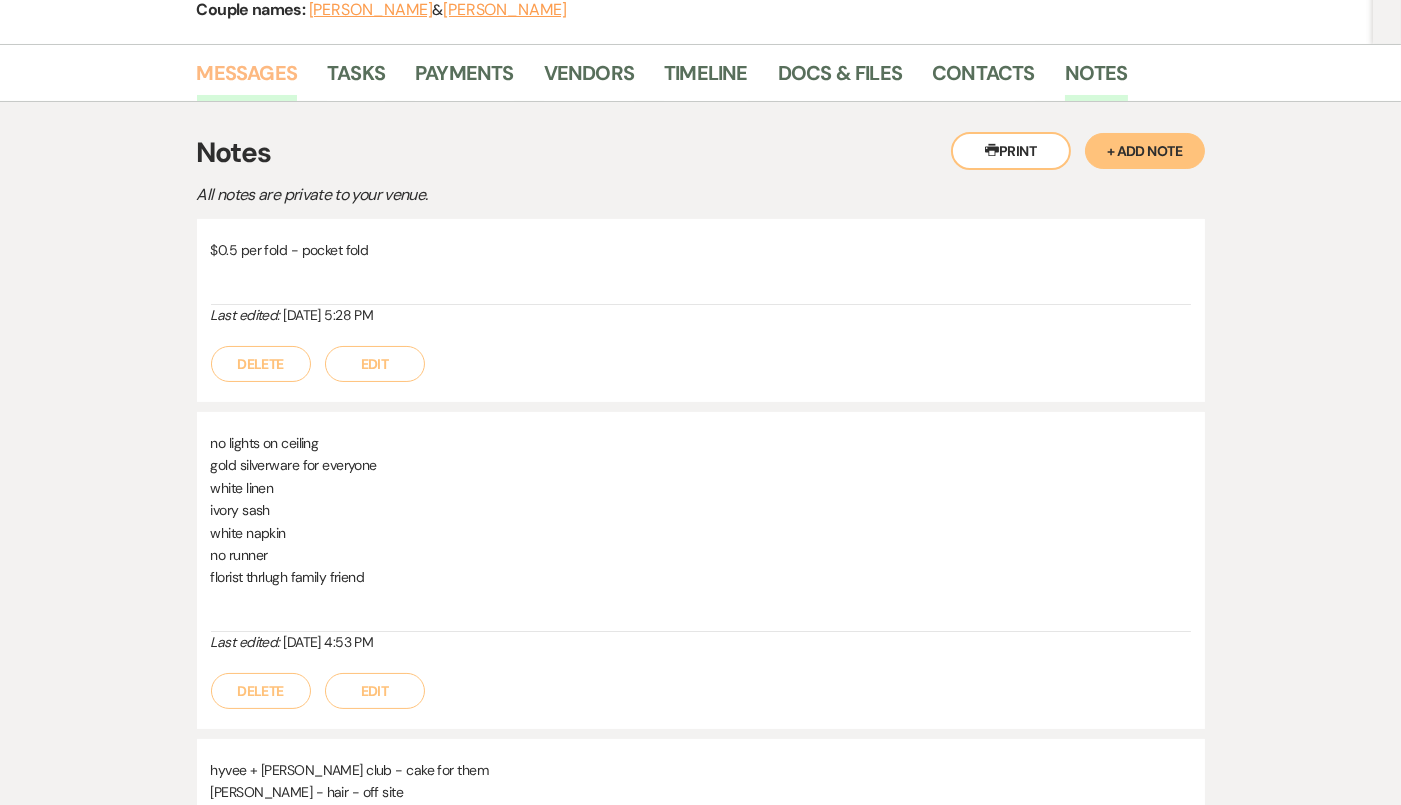 click on "Messages" at bounding box center (247, 79) 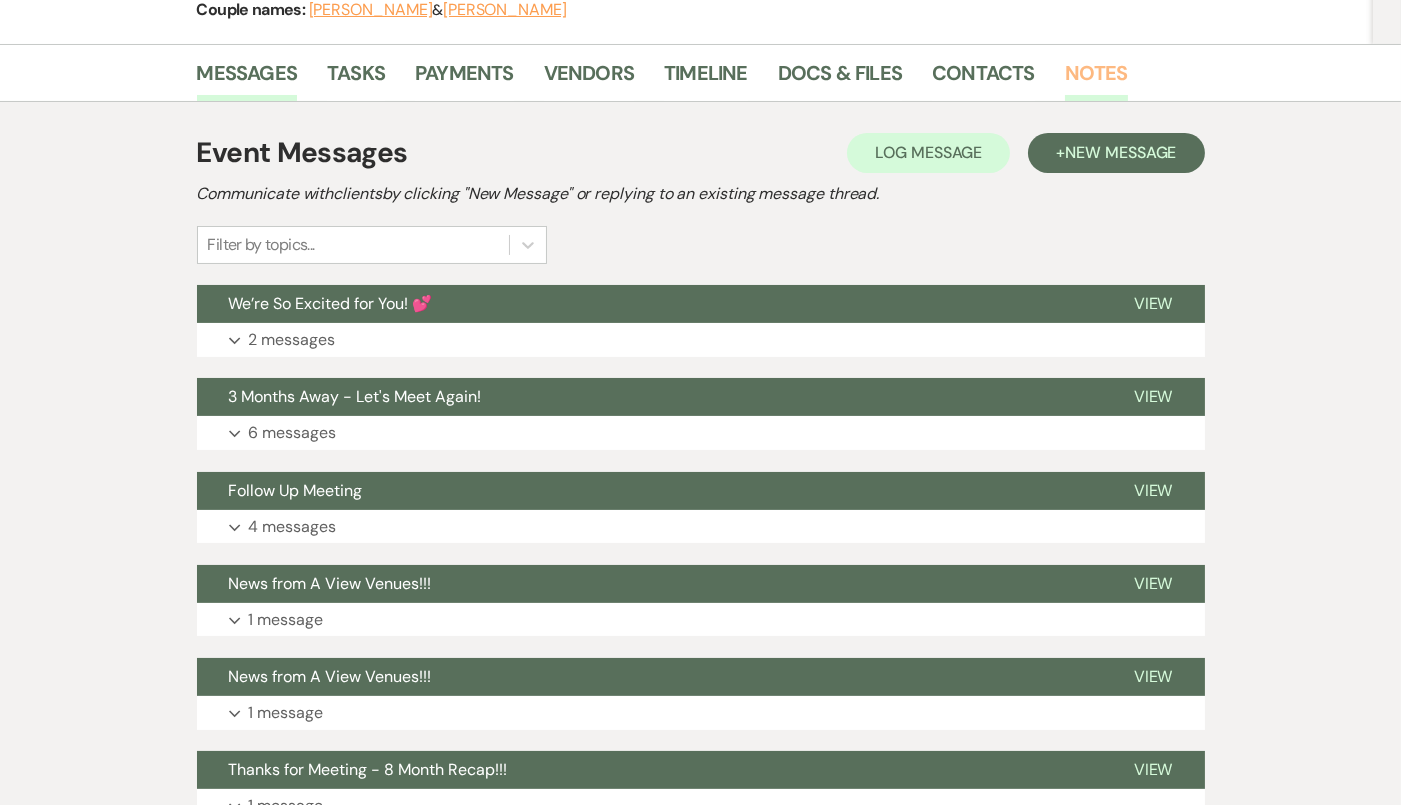 click on "Notes" at bounding box center (1096, 79) 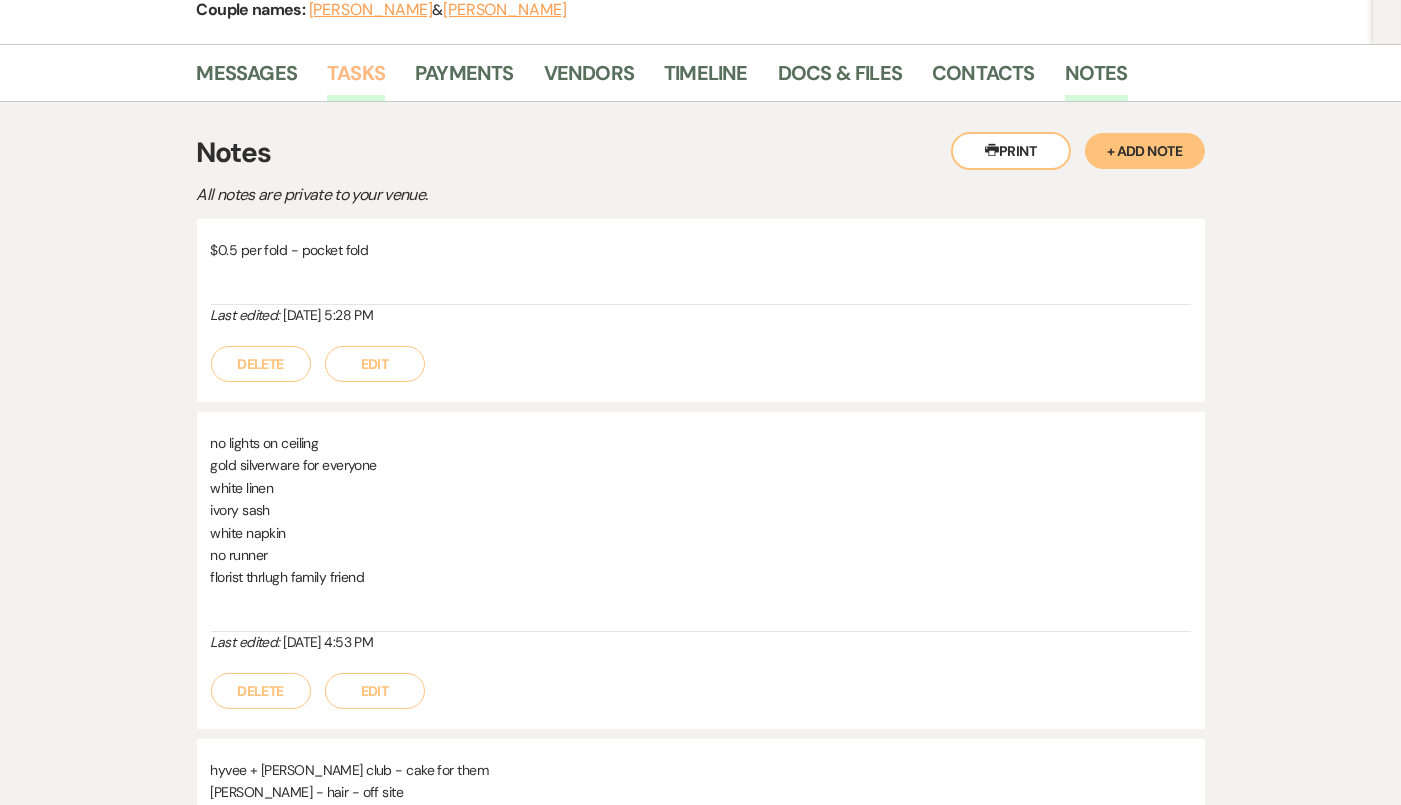 click on "Tasks" at bounding box center (356, 79) 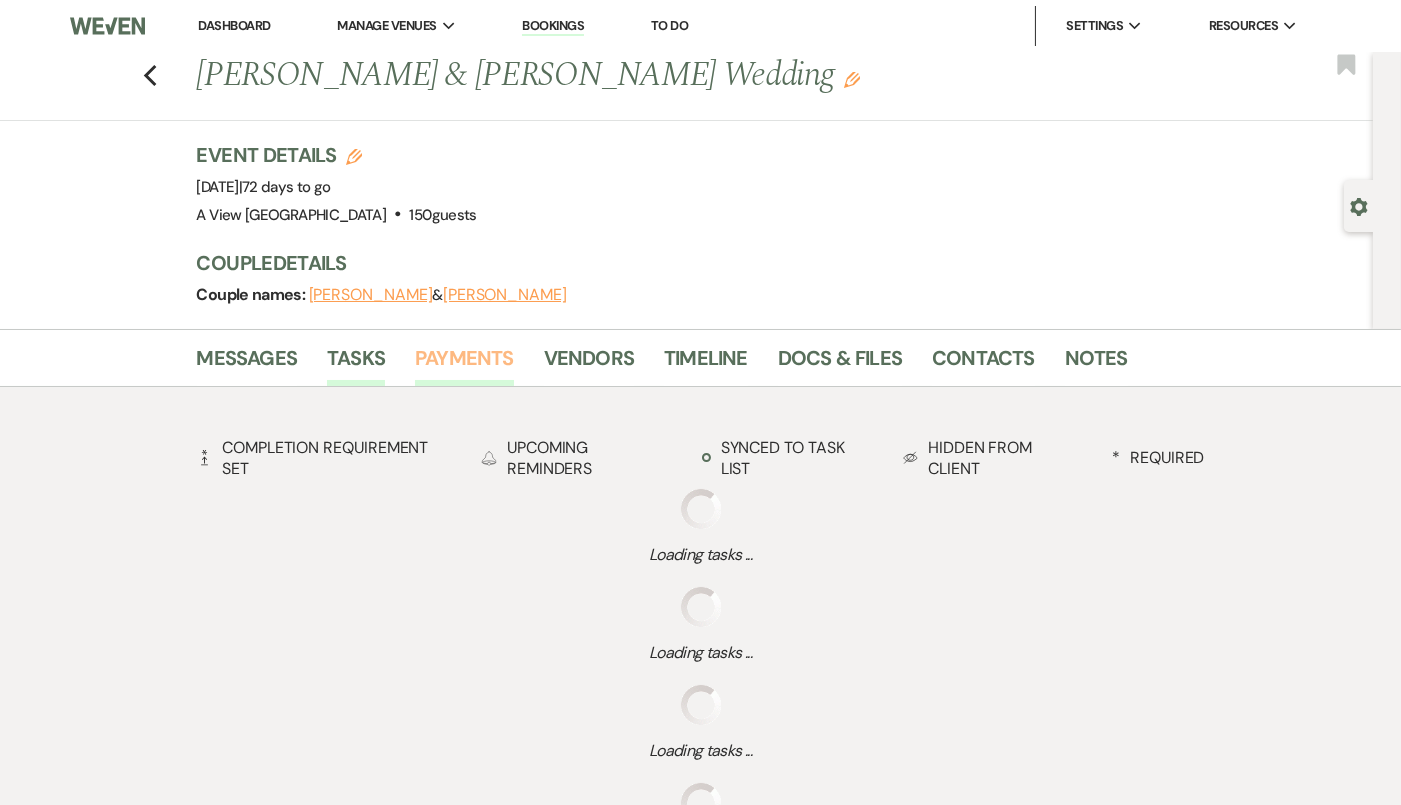 click on "Payments" at bounding box center [464, 364] 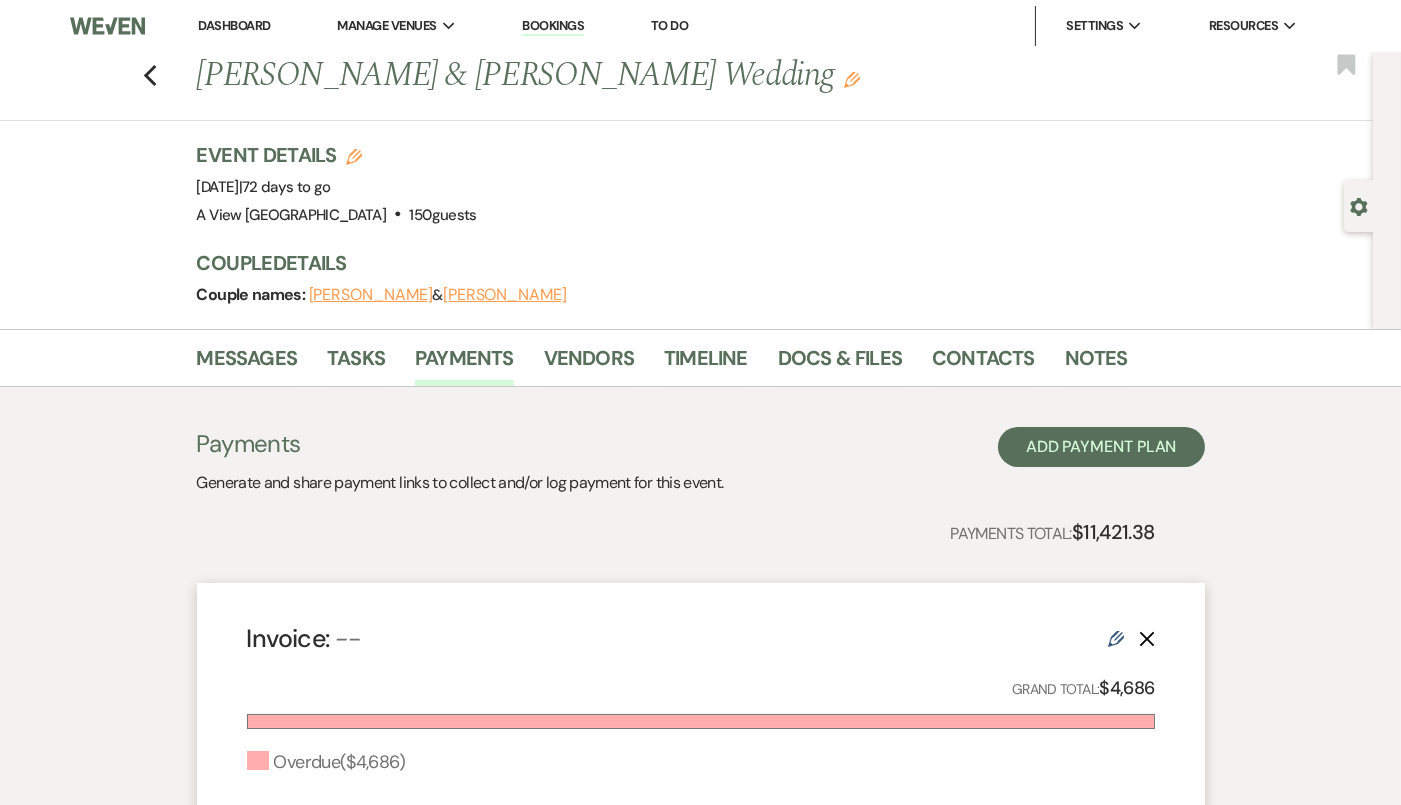 click on "Payments Generate and share payment links to collect and/or log payment for this event. Add Payment Plan Payments Total:  $11,421.38 Invoice:   -- Edit Delete Grand Total:  $4,686 Overdue  ( $4,686 ) Payment Name Amount Due | Due date Status 3 Month Payment Amount Due:   $4,686.00 | Due Date   Jun 27, 2025 Payment status:   Shared  on  Jun 12, 2025 More Jenna Carrell & Dylan Kohler's Payment Plan #2 Created:  Jun 12, 2025, 11:33 AM Invoice:   -- Edit Delete Grand Total:  $6,735.38 Paid  ( $6,735.38 ) Payment Name Amount Due | Due date Status Payment - 8 Month Amount Due:   $6,735.38 | Due Date   Jan 27, 2025 Payment status:   Paid  on  Jan 22, 2025 More Jenna Carrell & Dylan Kohler's Payment Plan #2 Created:  Dec 30, 2024, 10:07 AM" at bounding box center [701, 908] 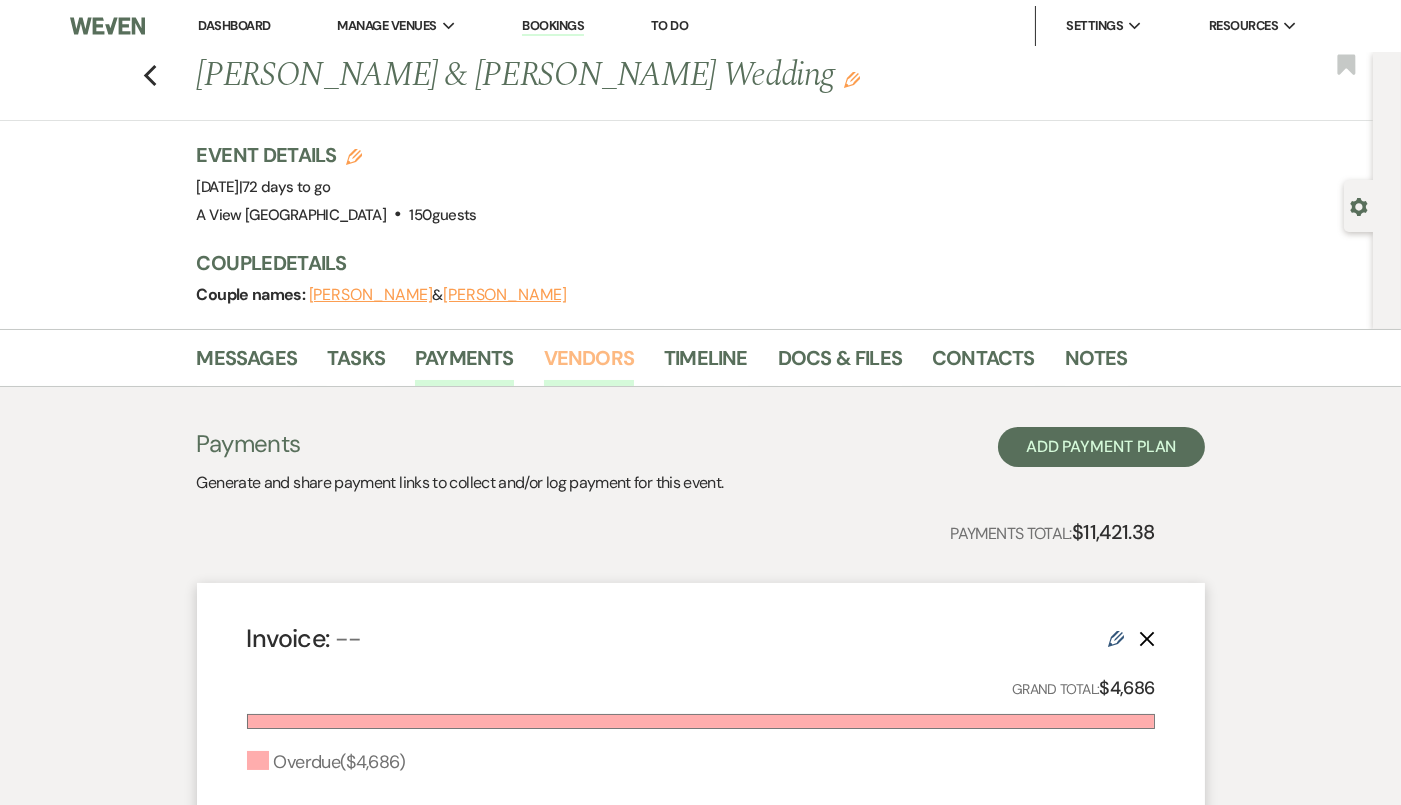 click on "Vendors" at bounding box center [589, 364] 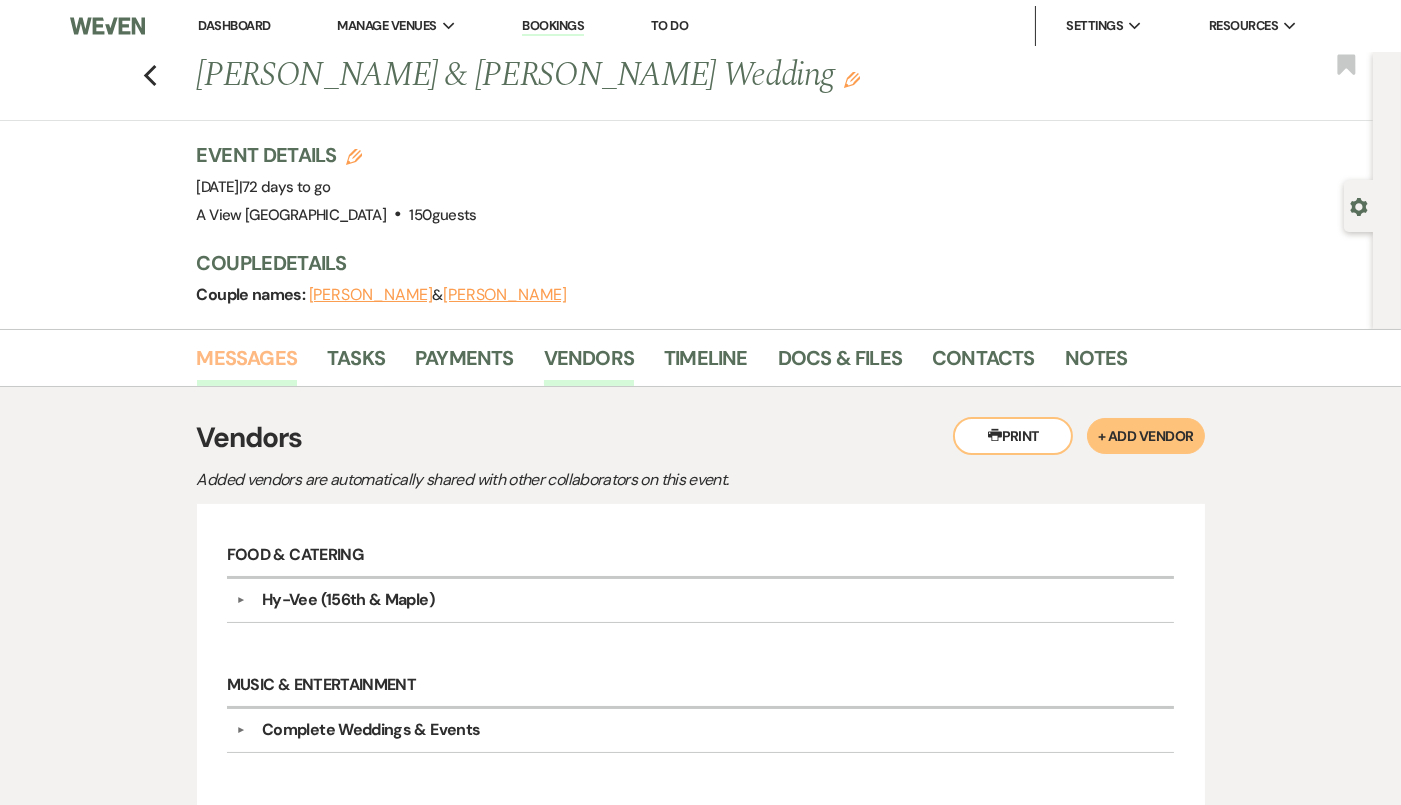 click on "Messages" at bounding box center [247, 364] 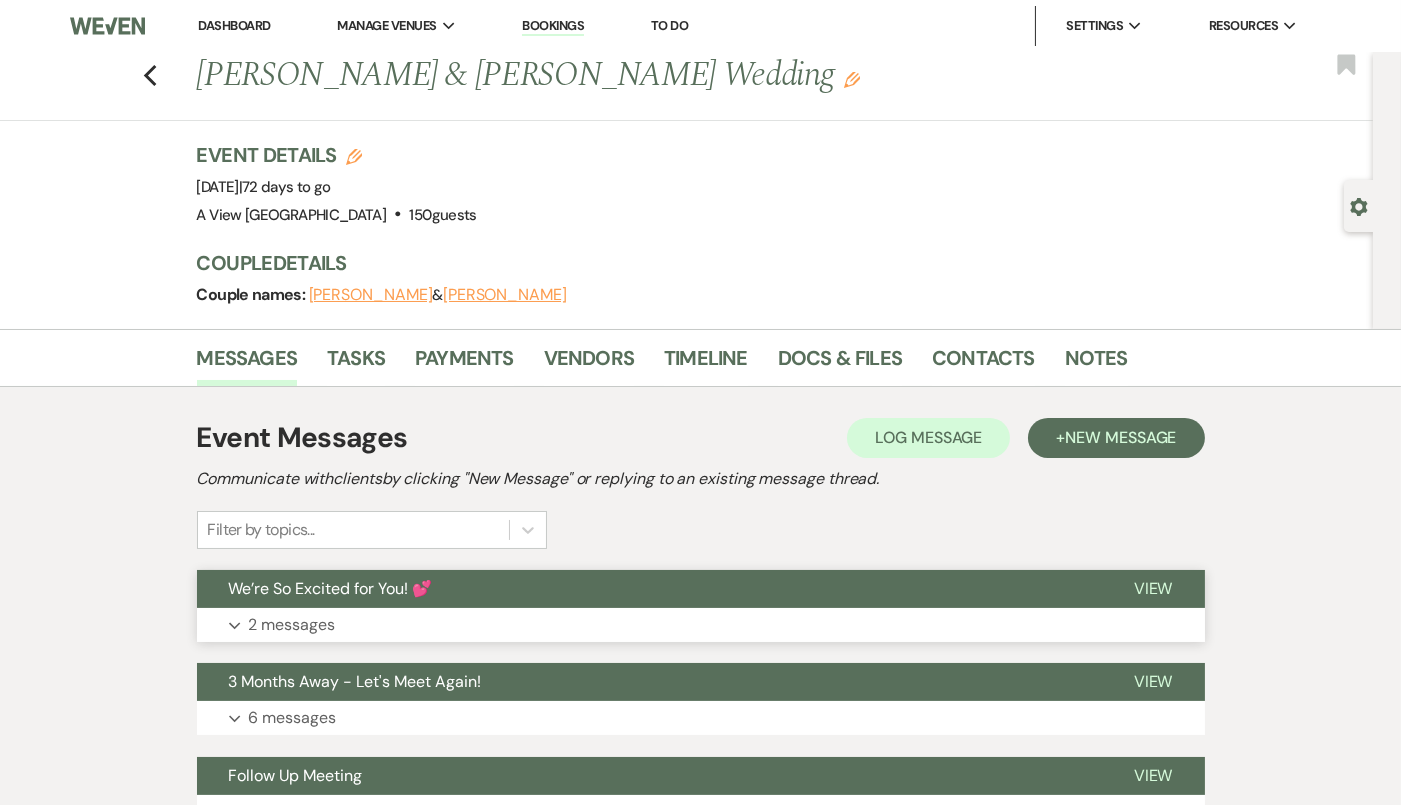 click on "Expand 2 messages" at bounding box center [701, 625] 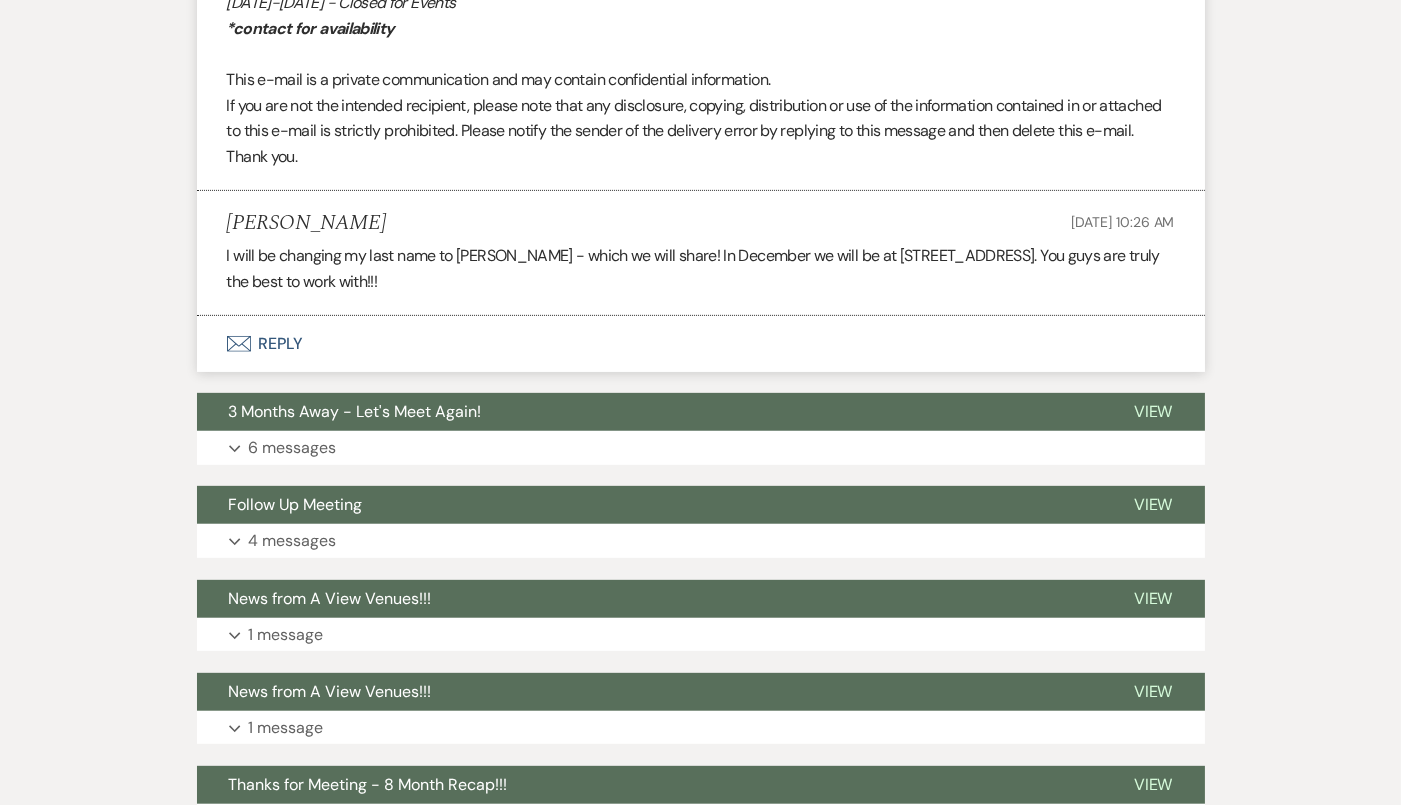 scroll, scrollTop: 1576, scrollLeft: 0, axis: vertical 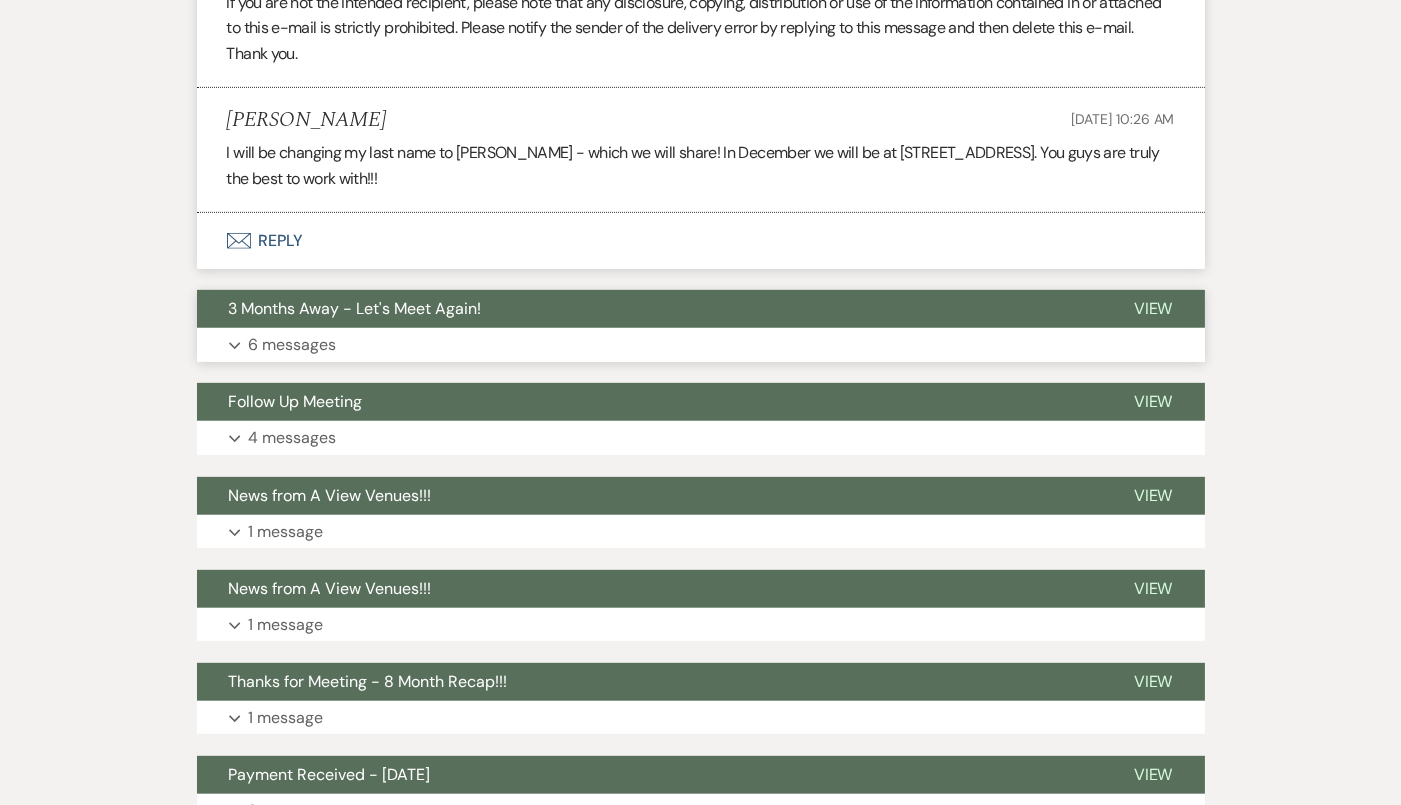 click on "3 Months Away - Let's Meet Again!" at bounding box center (649, 309) 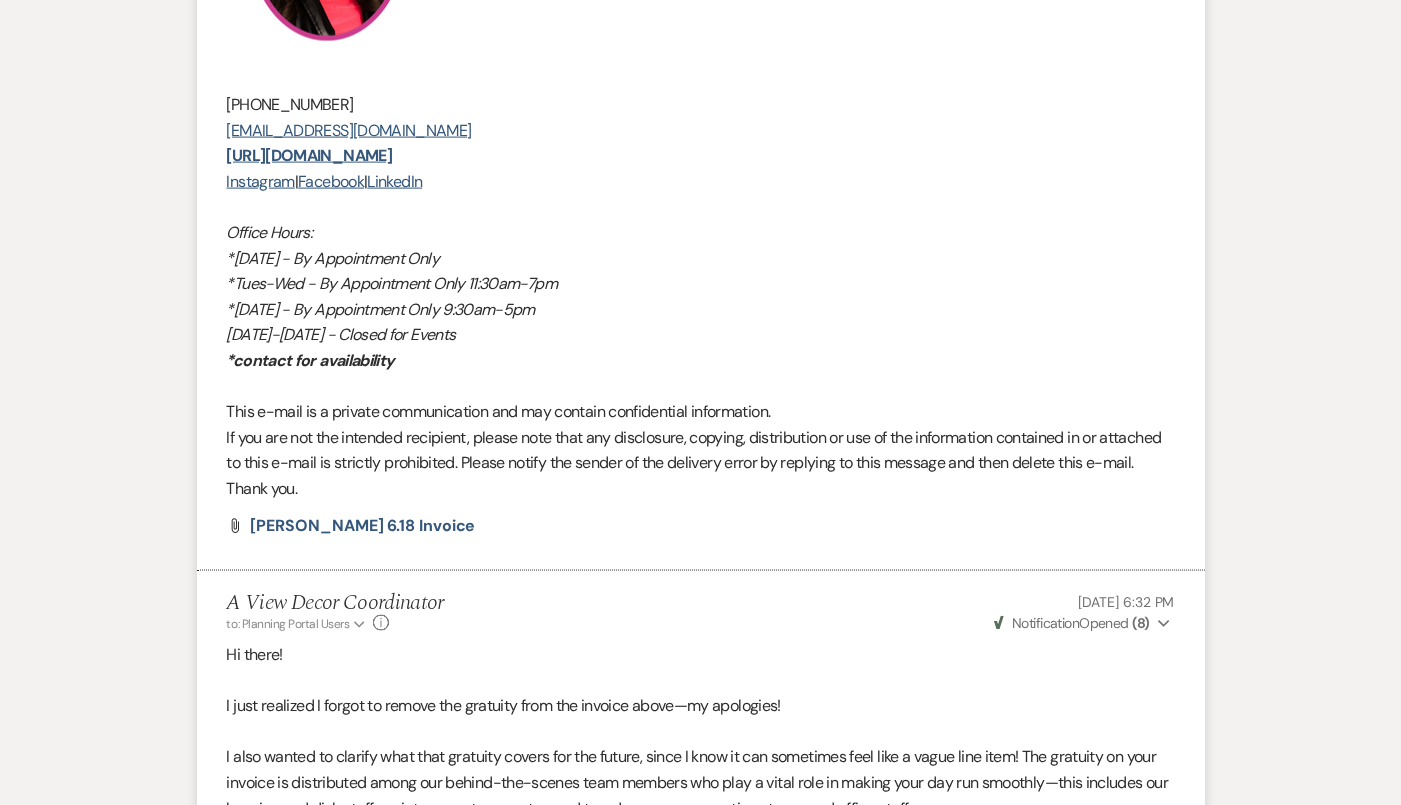scroll, scrollTop: 5086, scrollLeft: 0, axis: vertical 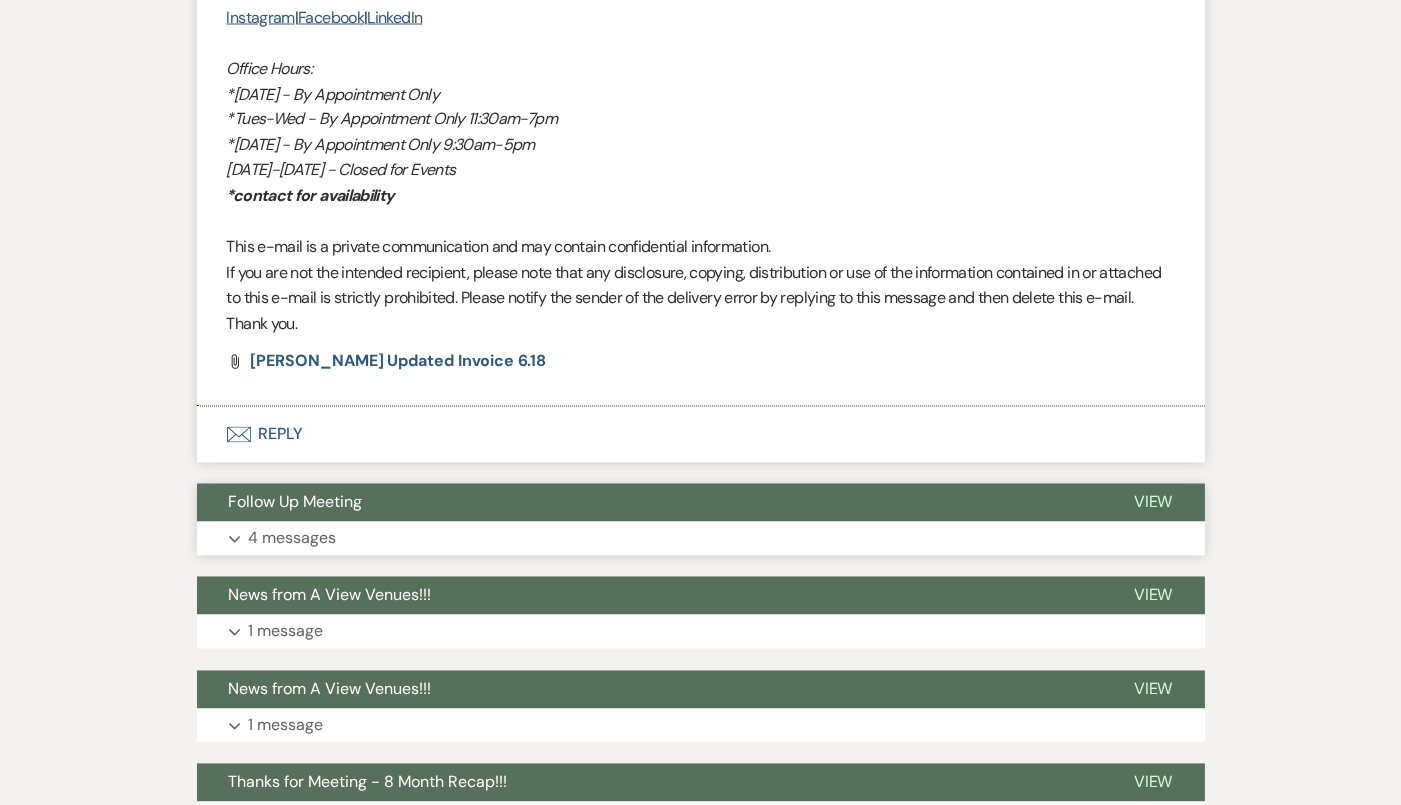 click on "Follow Up Meeting" at bounding box center (649, 503) 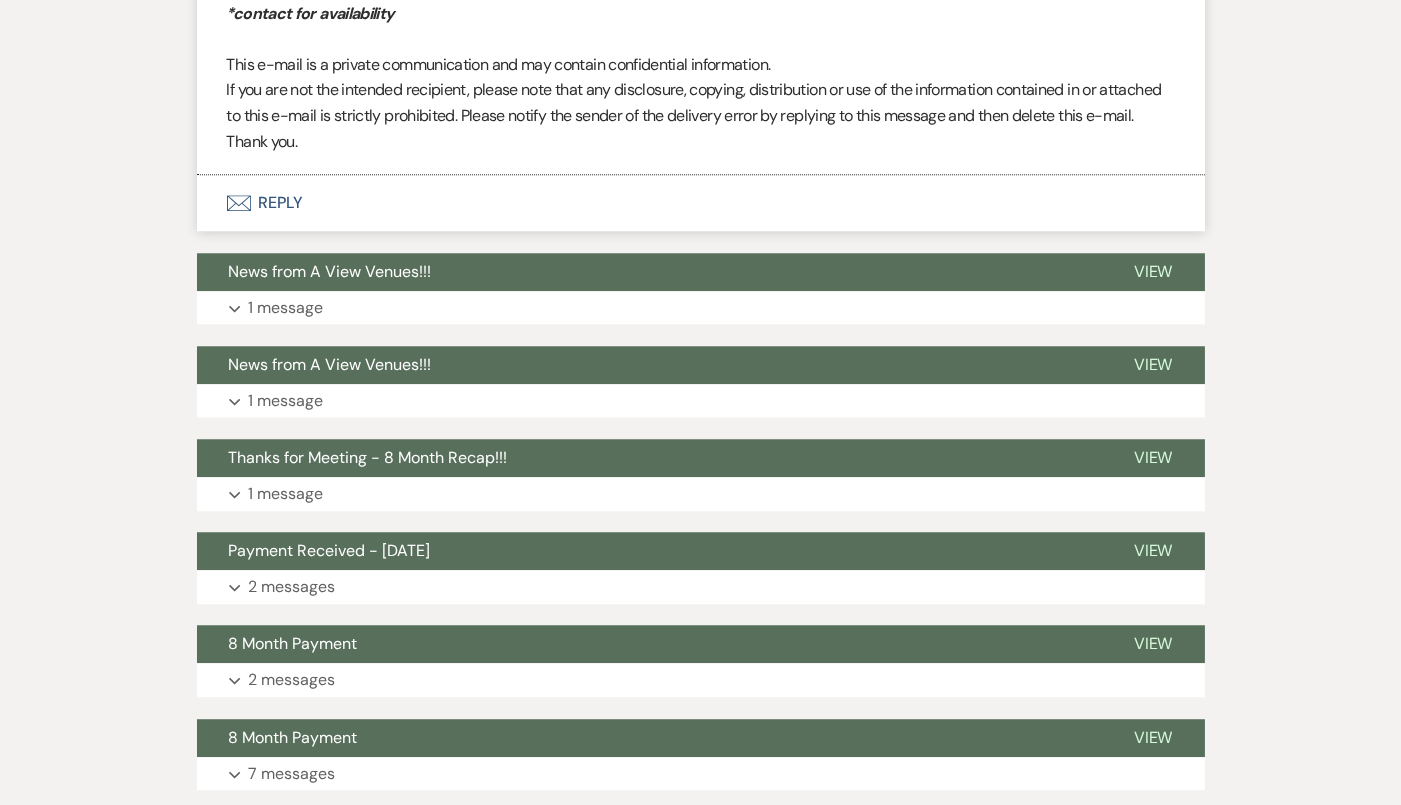 scroll, scrollTop: 8863, scrollLeft: 0, axis: vertical 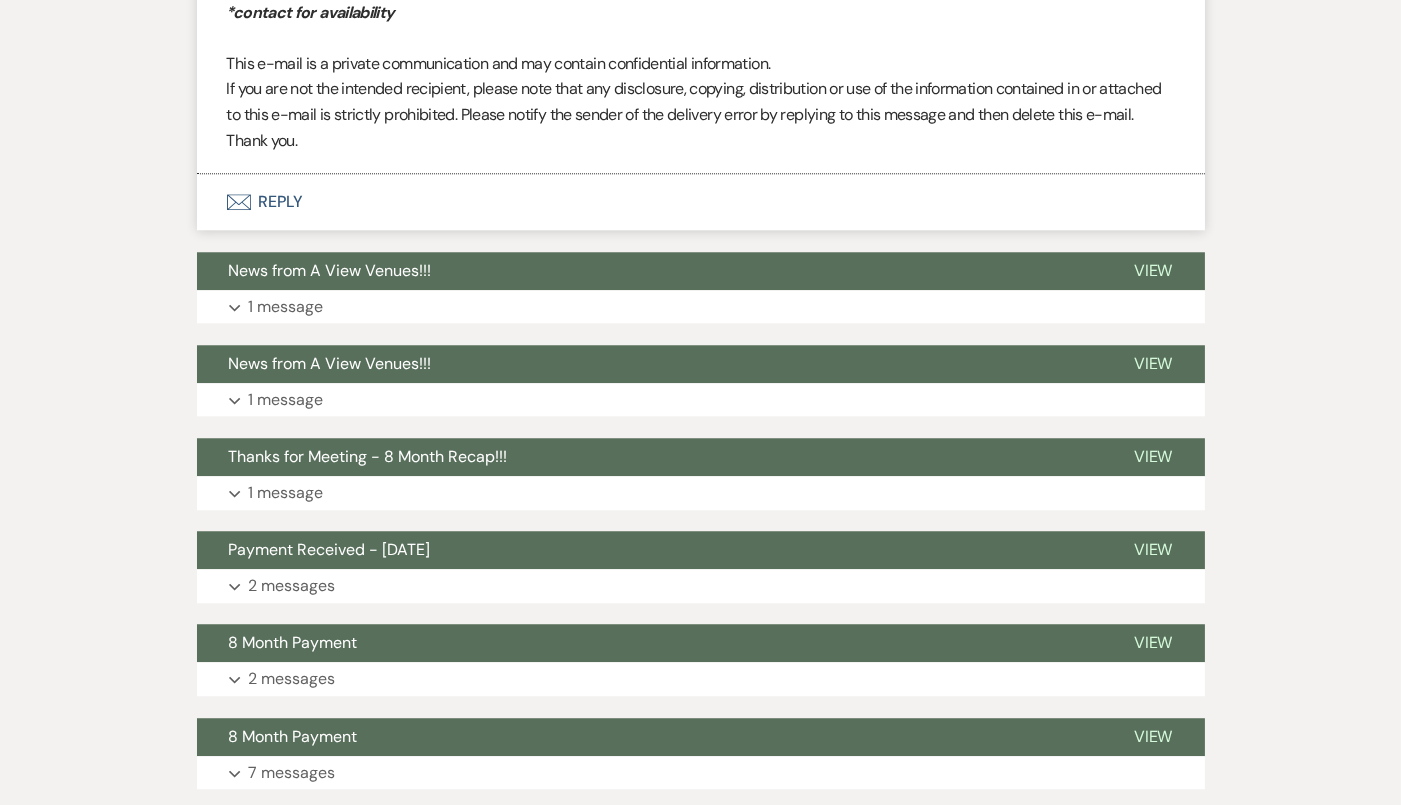 type 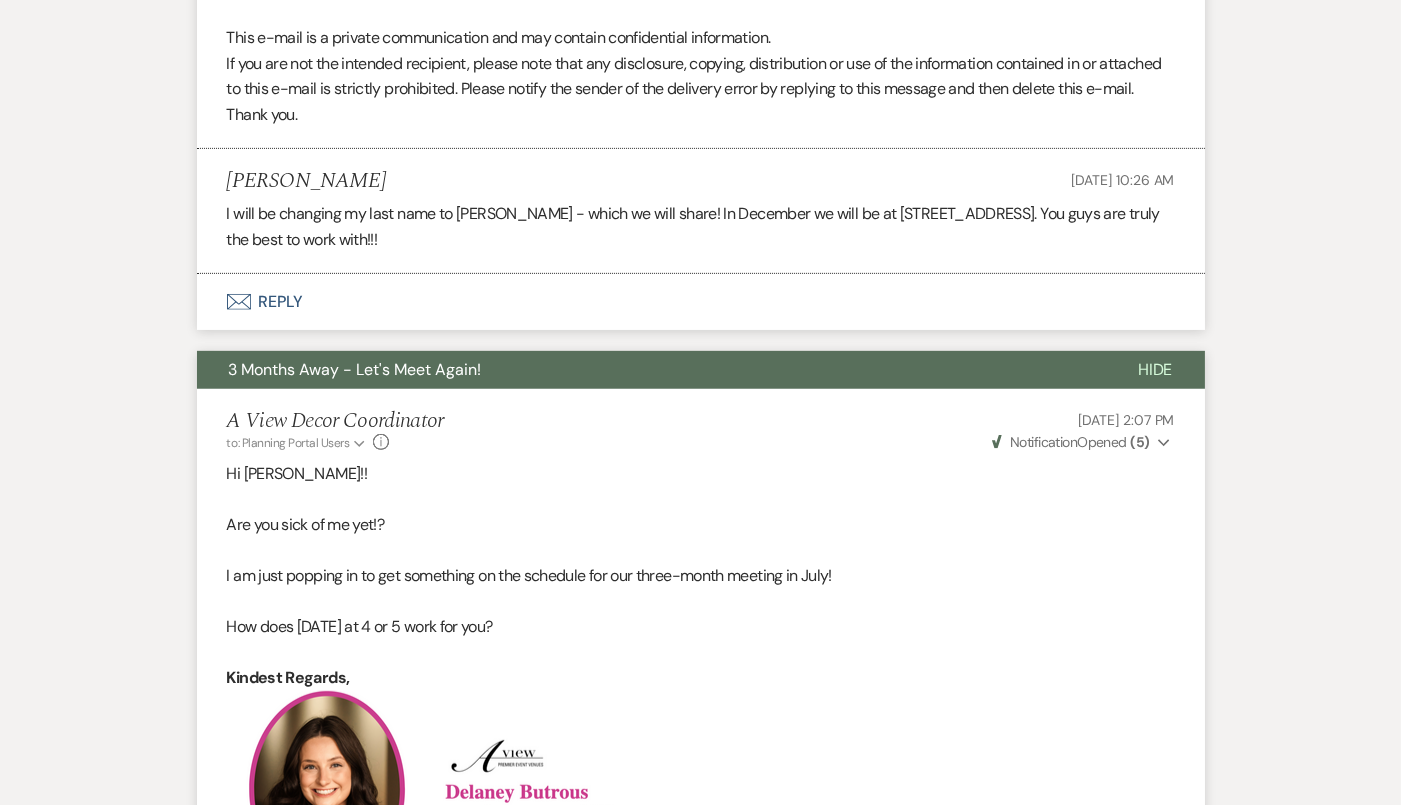 scroll, scrollTop: 0, scrollLeft: 0, axis: both 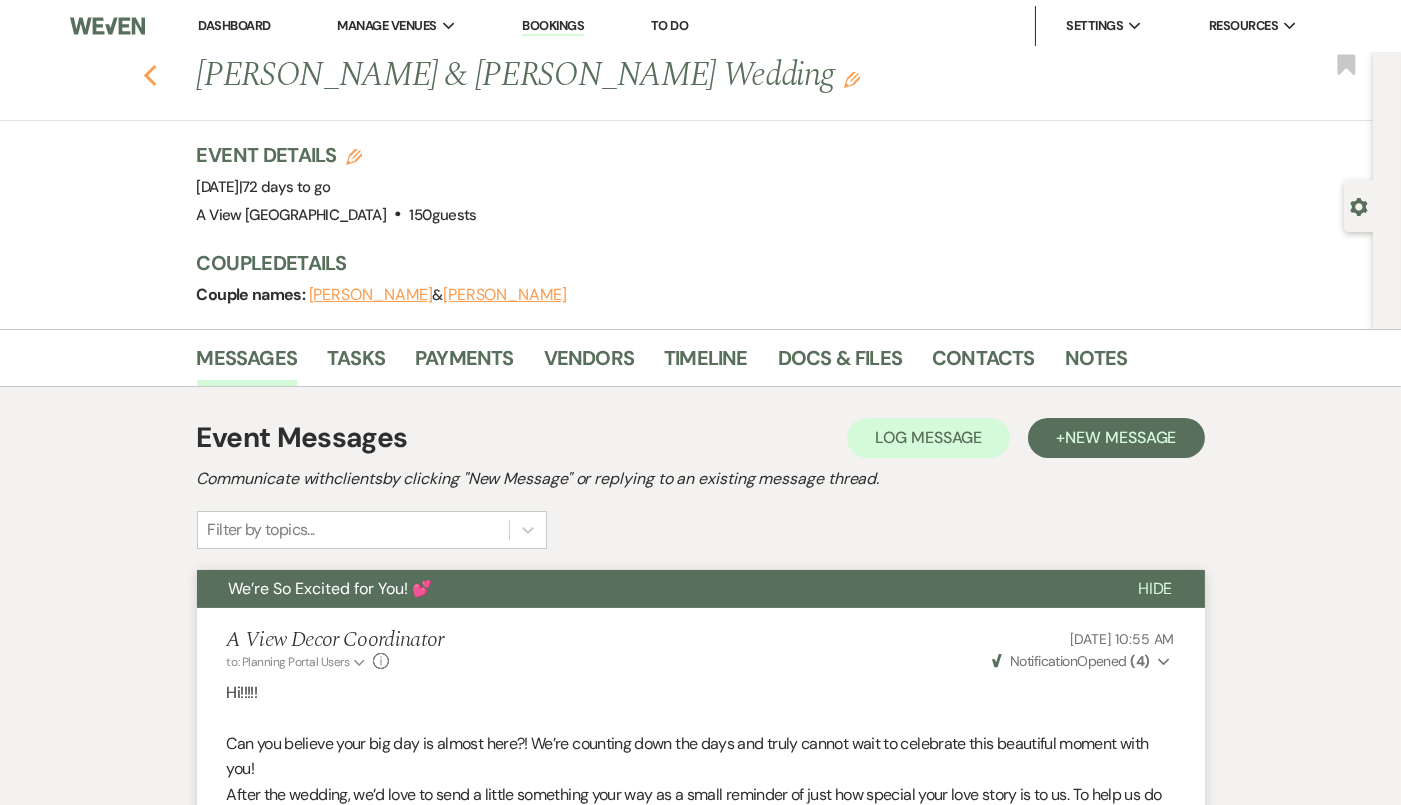 click on "Previous" 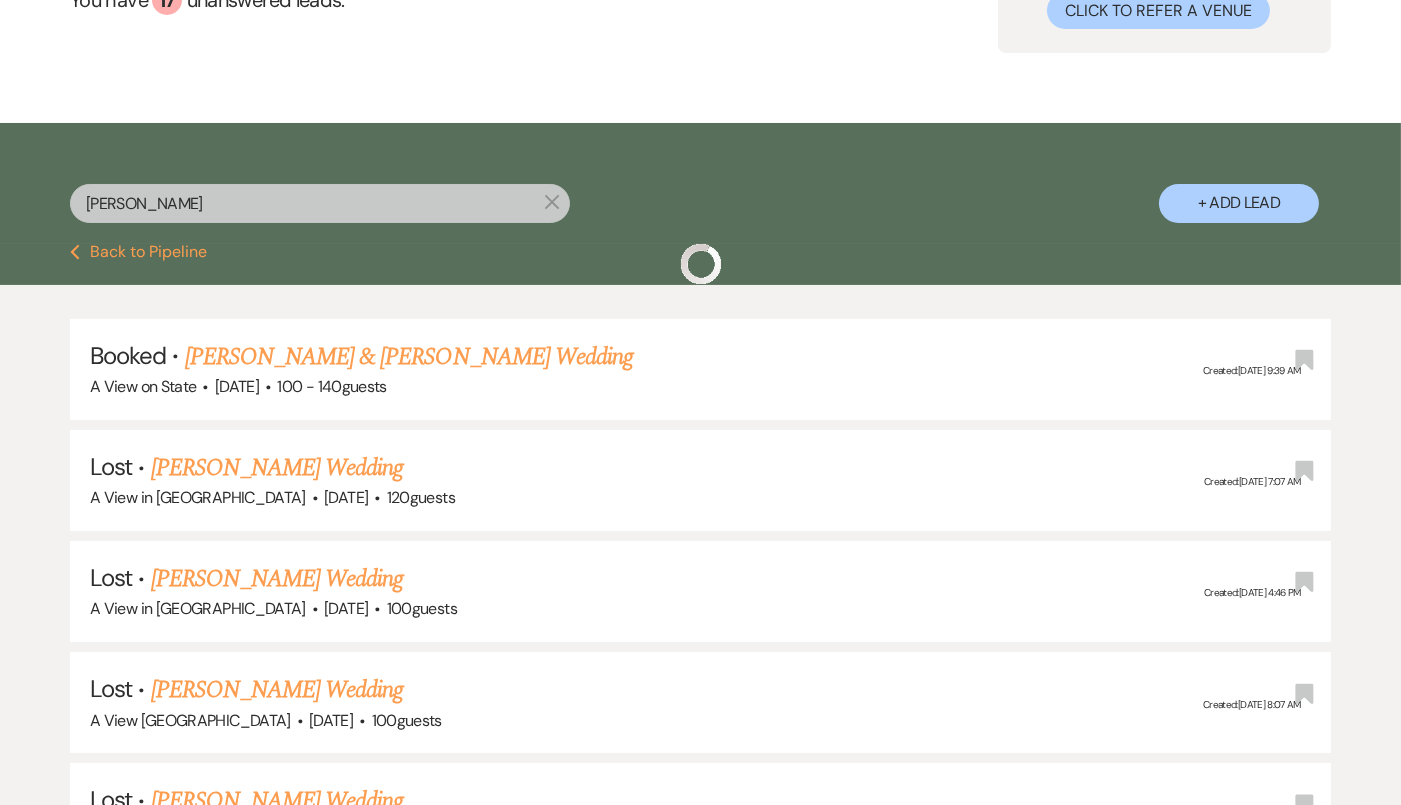 scroll, scrollTop: 0, scrollLeft: 0, axis: both 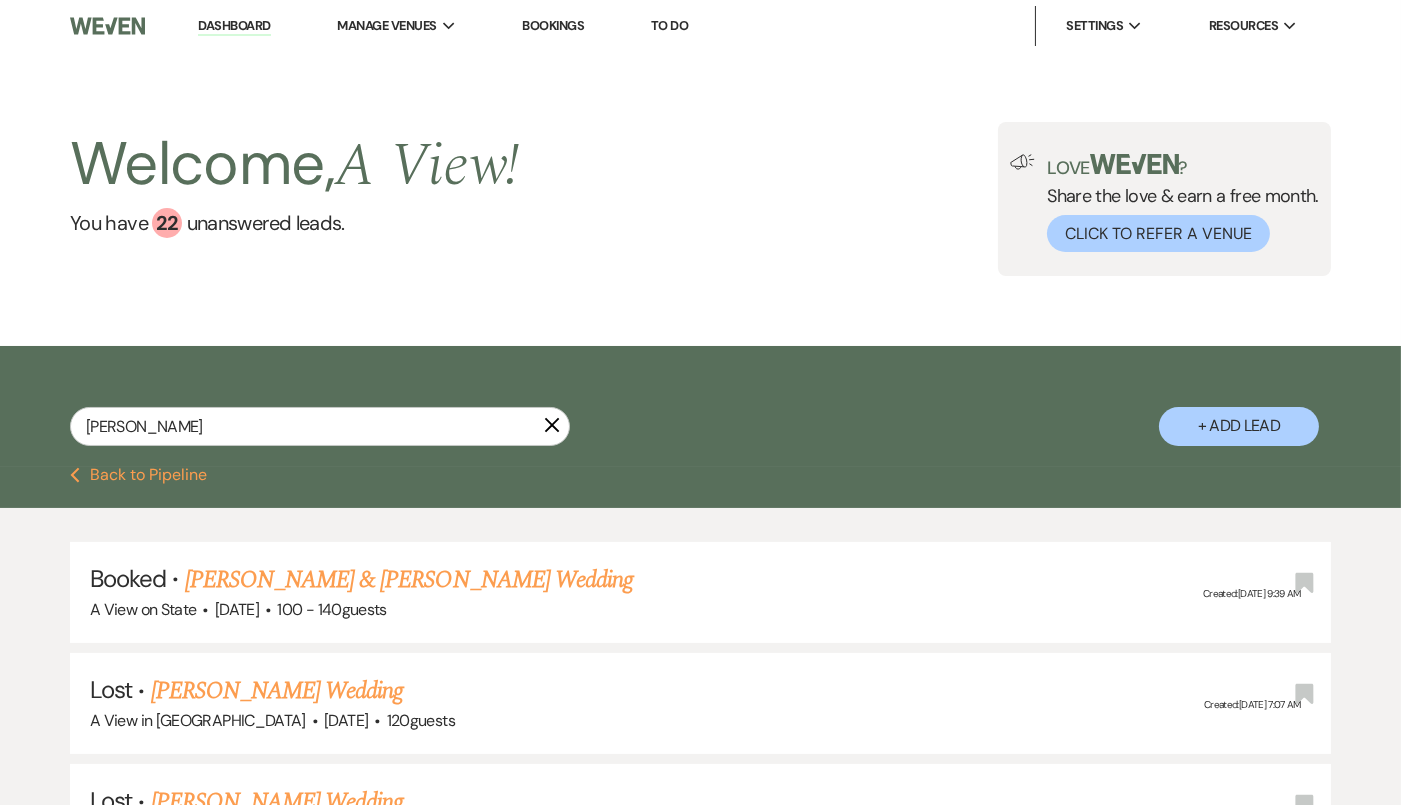 click on "jenna carr X" at bounding box center [320, 434] 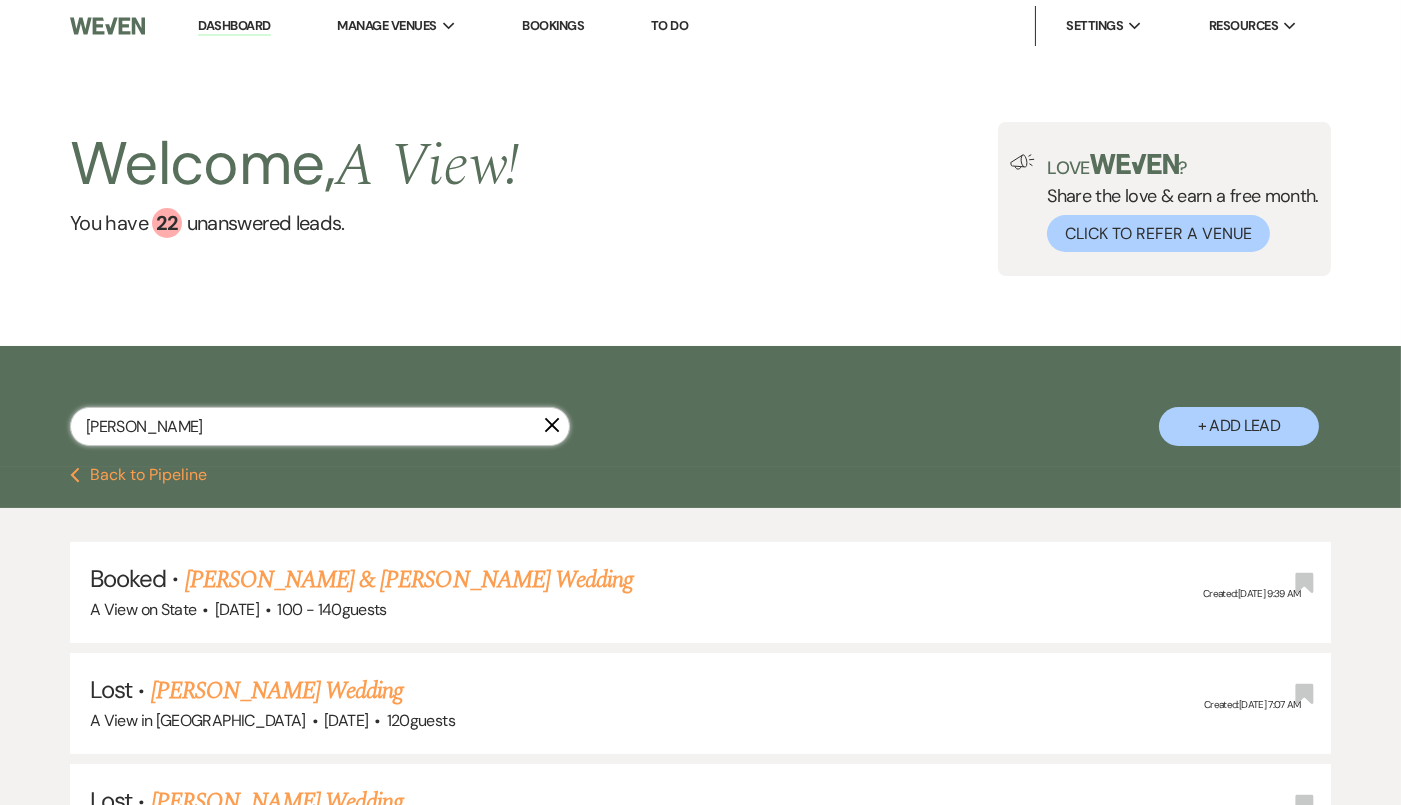 click on "jenna carr" at bounding box center [320, 426] 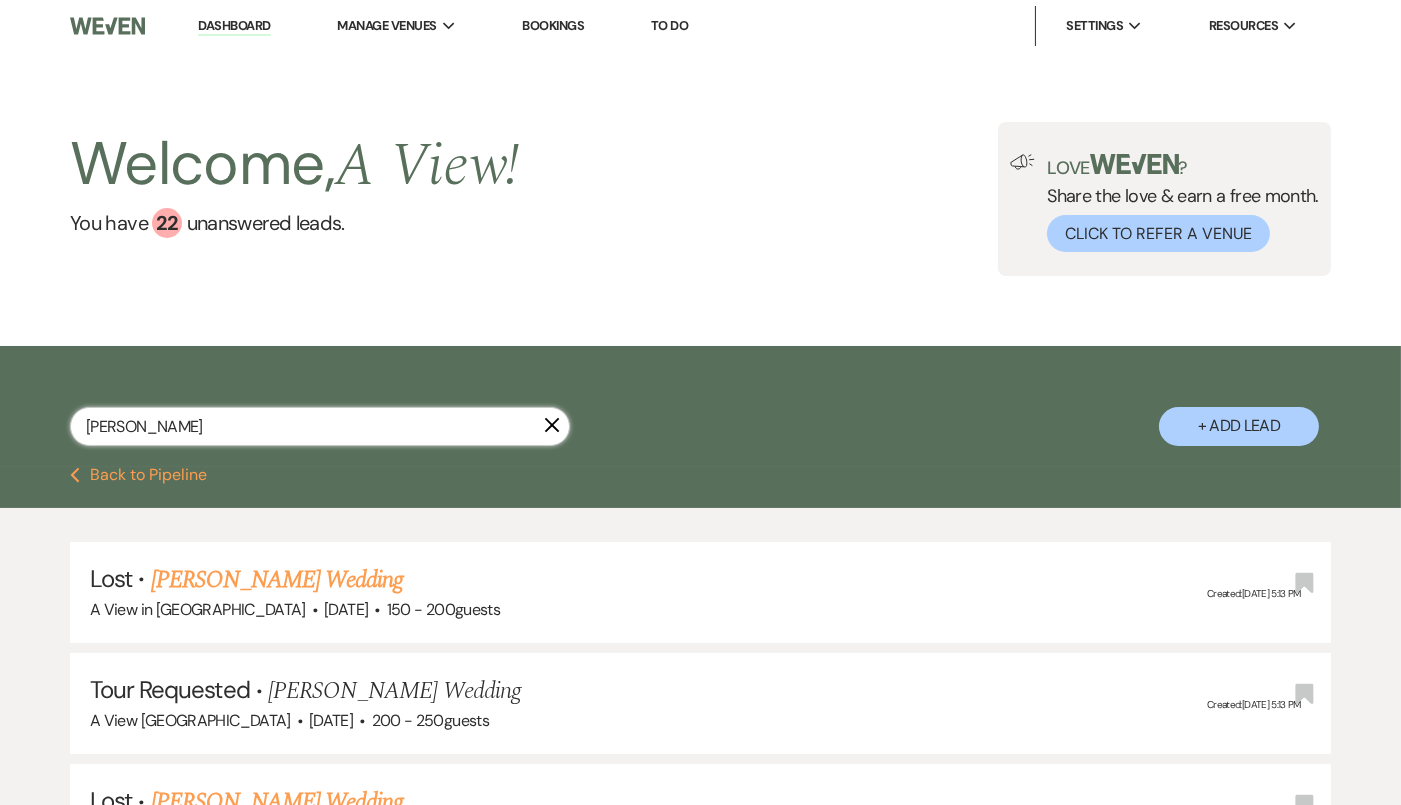 scroll, scrollTop: 353, scrollLeft: 0, axis: vertical 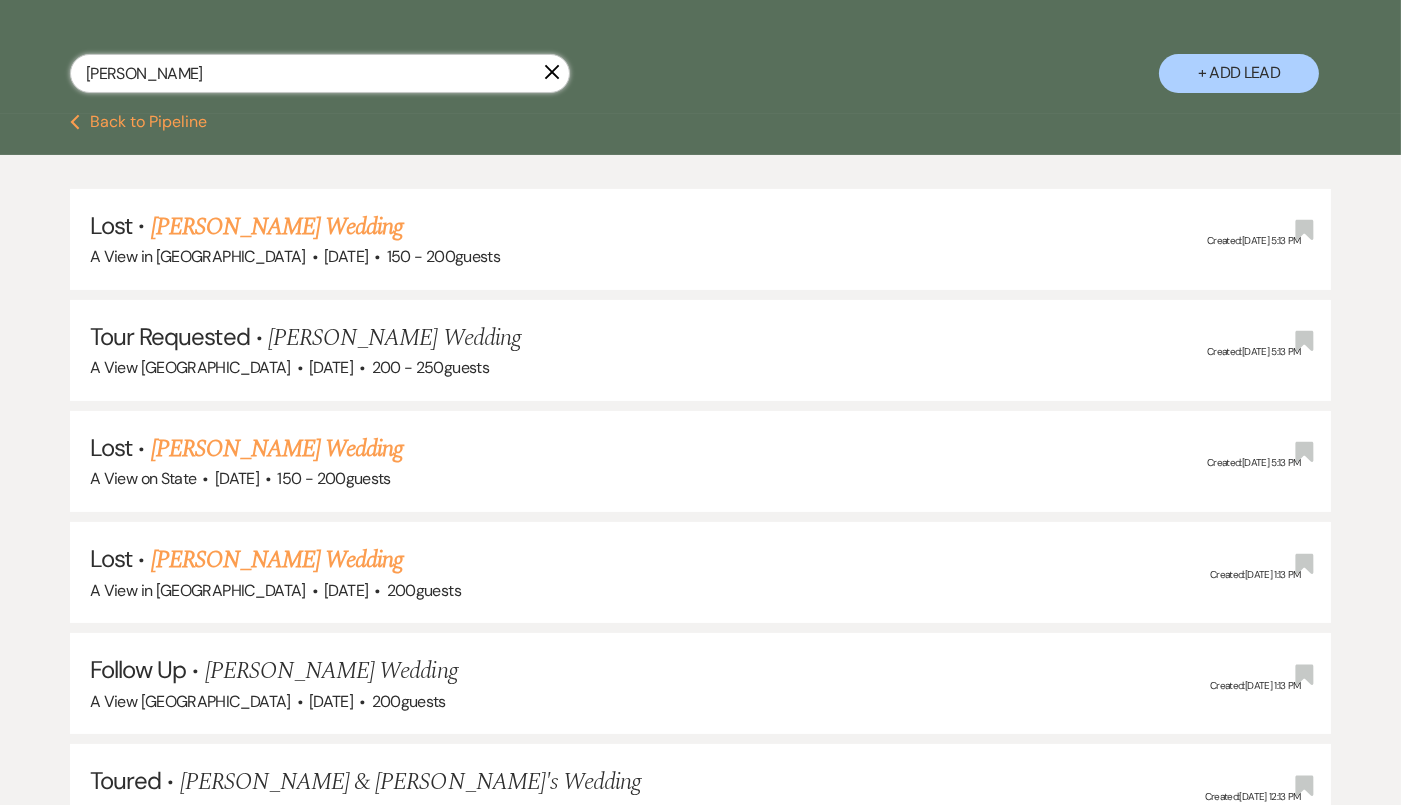 type on "morgan mclaughin" 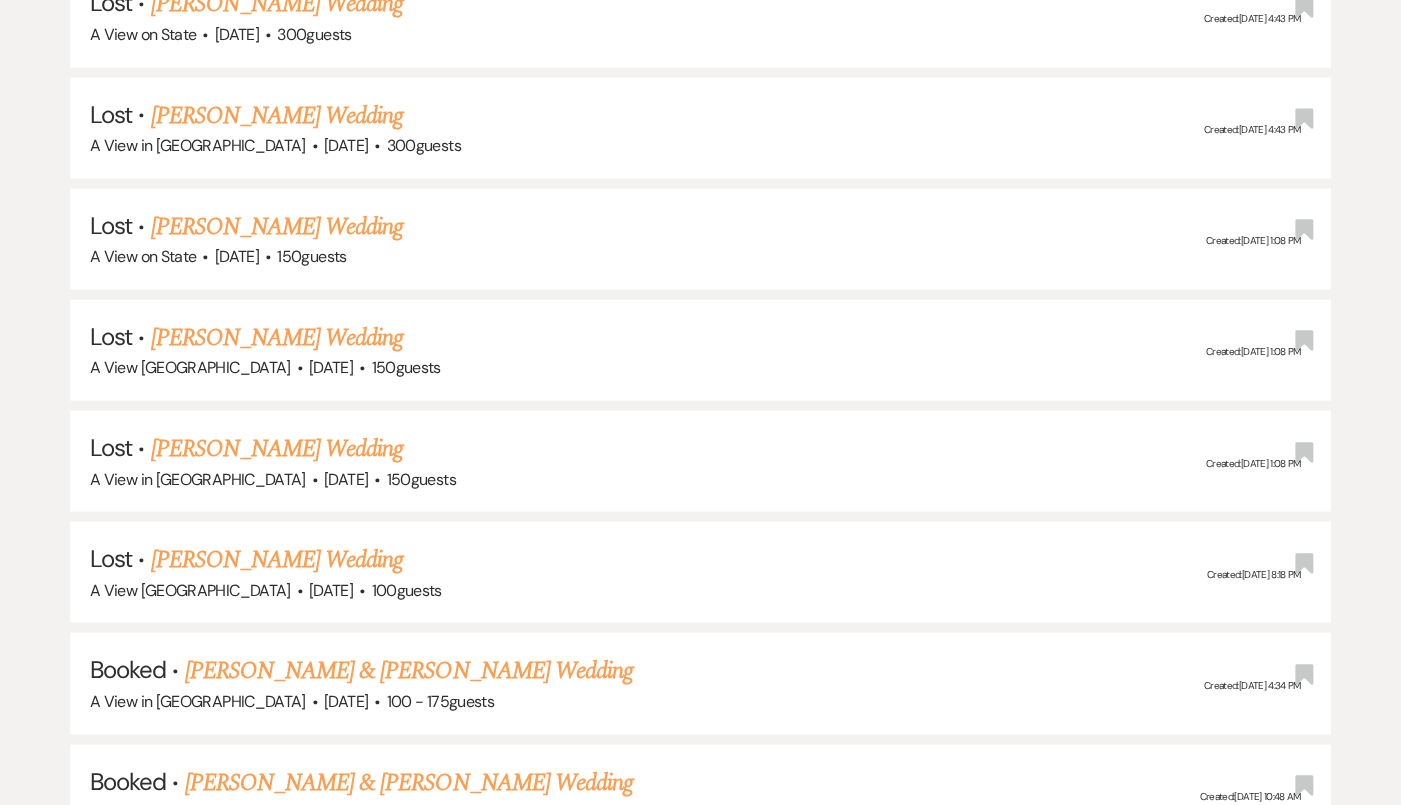 scroll, scrollTop: 4301, scrollLeft: 0, axis: vertical 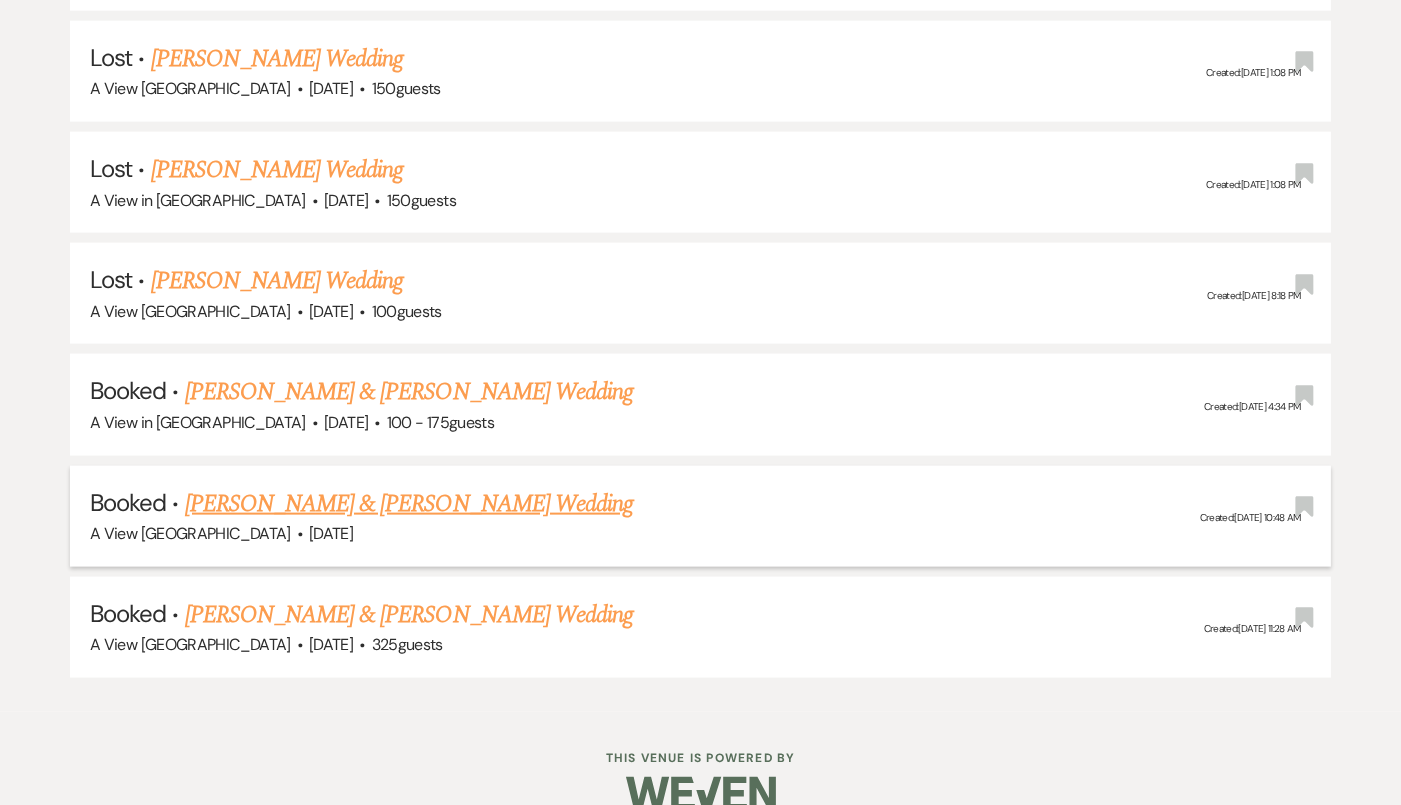 click on "Morgan McLaughlin & Bryant Jeary's Wedding" at bounding box center (409, 504) 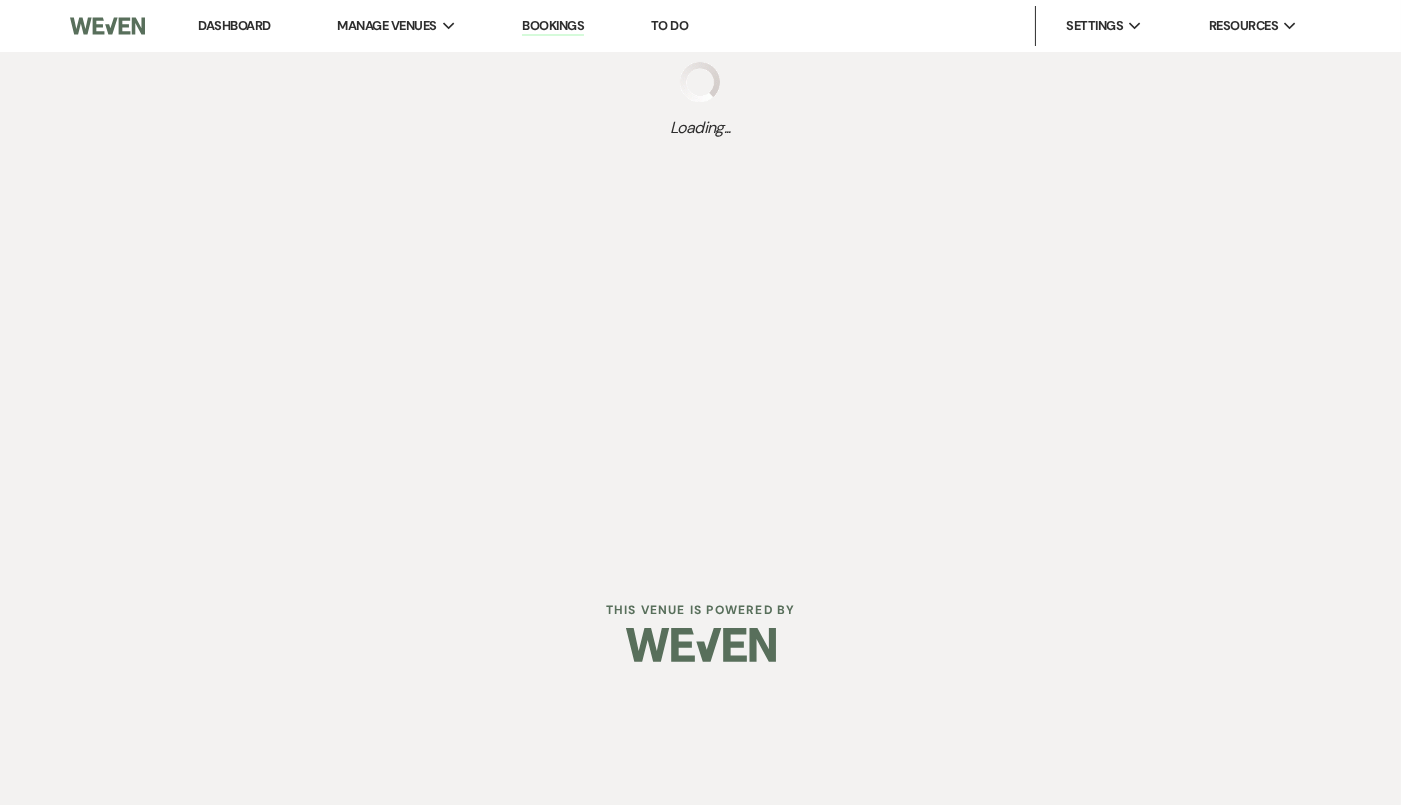 scroll, scrollTop: 0, scrollLeft: 0, axis: both 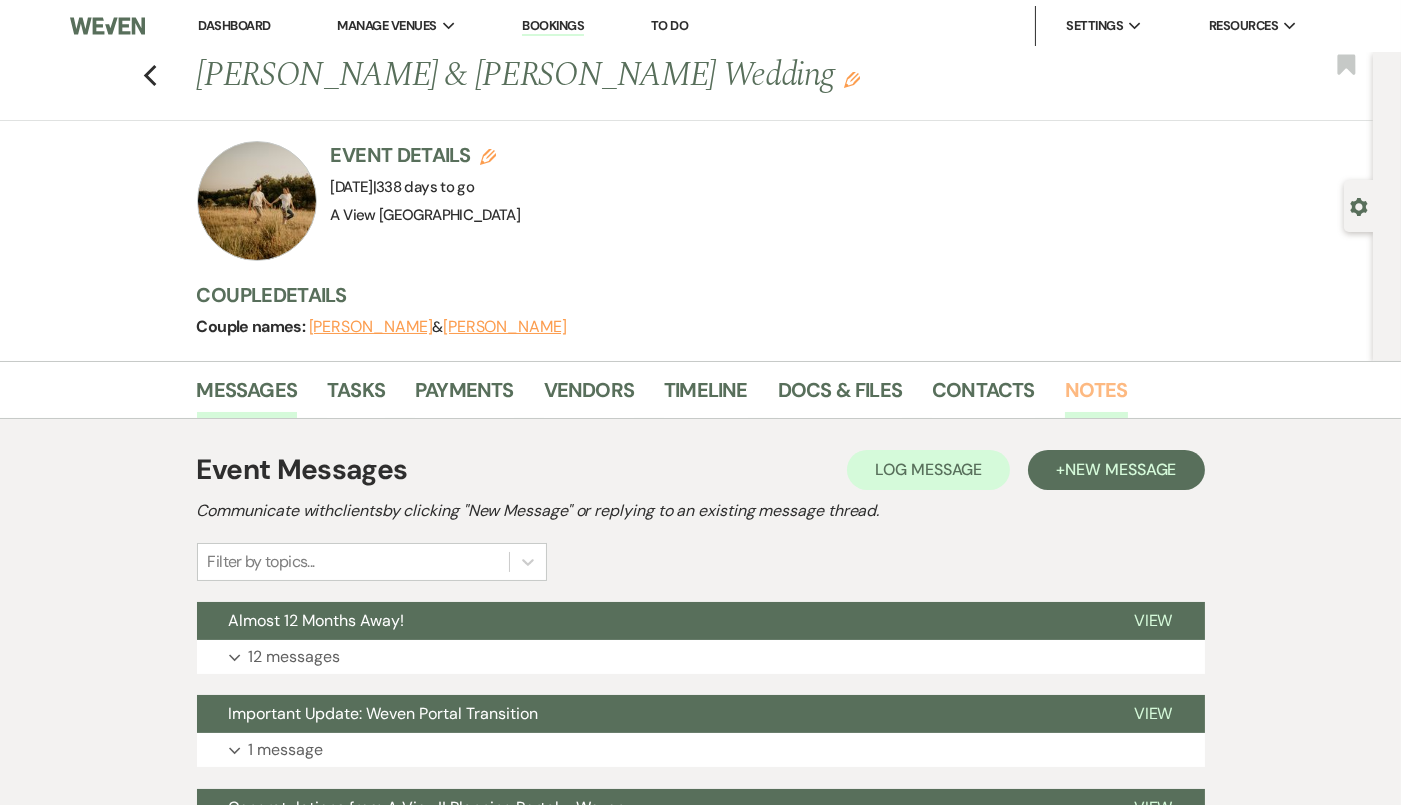 click on "Notes" at bounding box center (1096, 396) 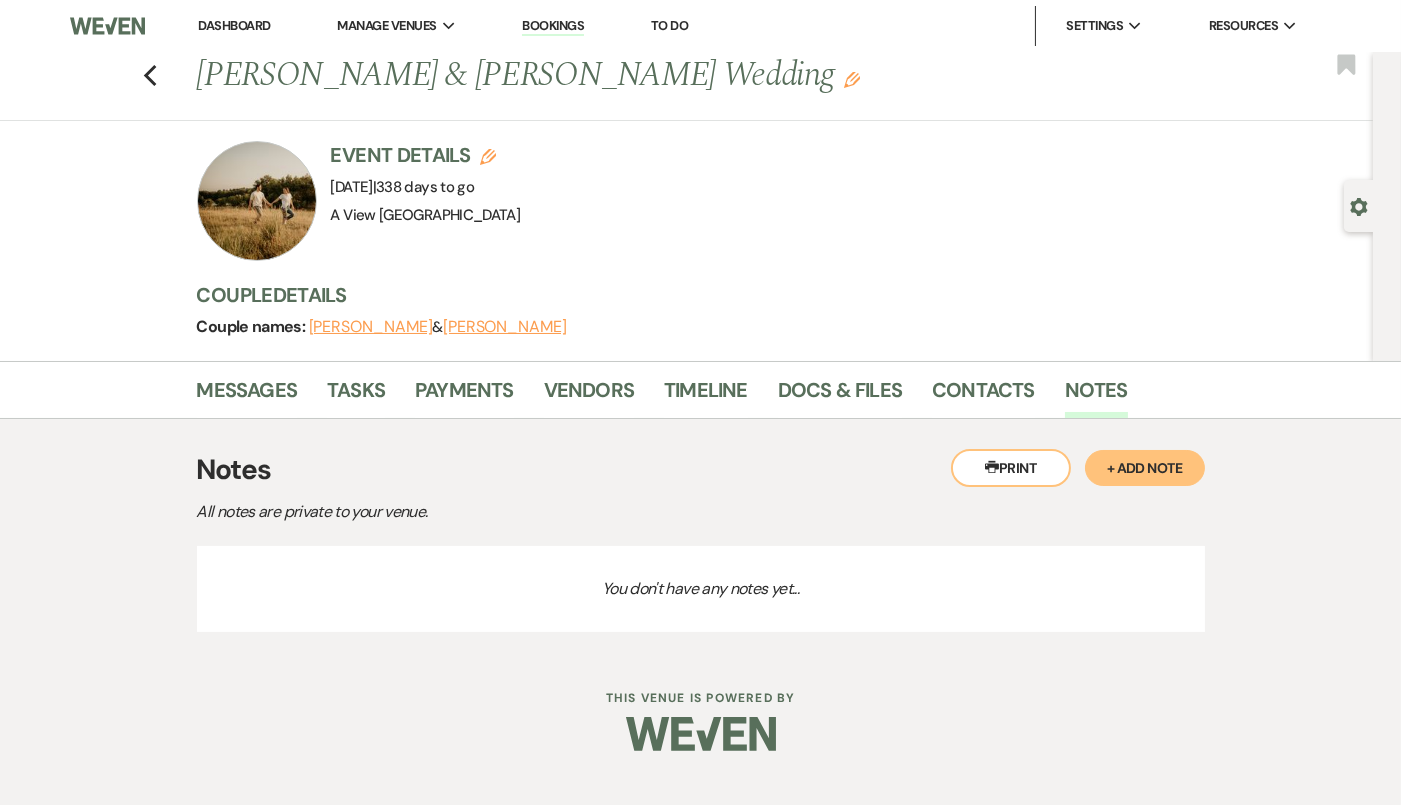 click on "+ Add Note" at bounding box center [1145, 468] 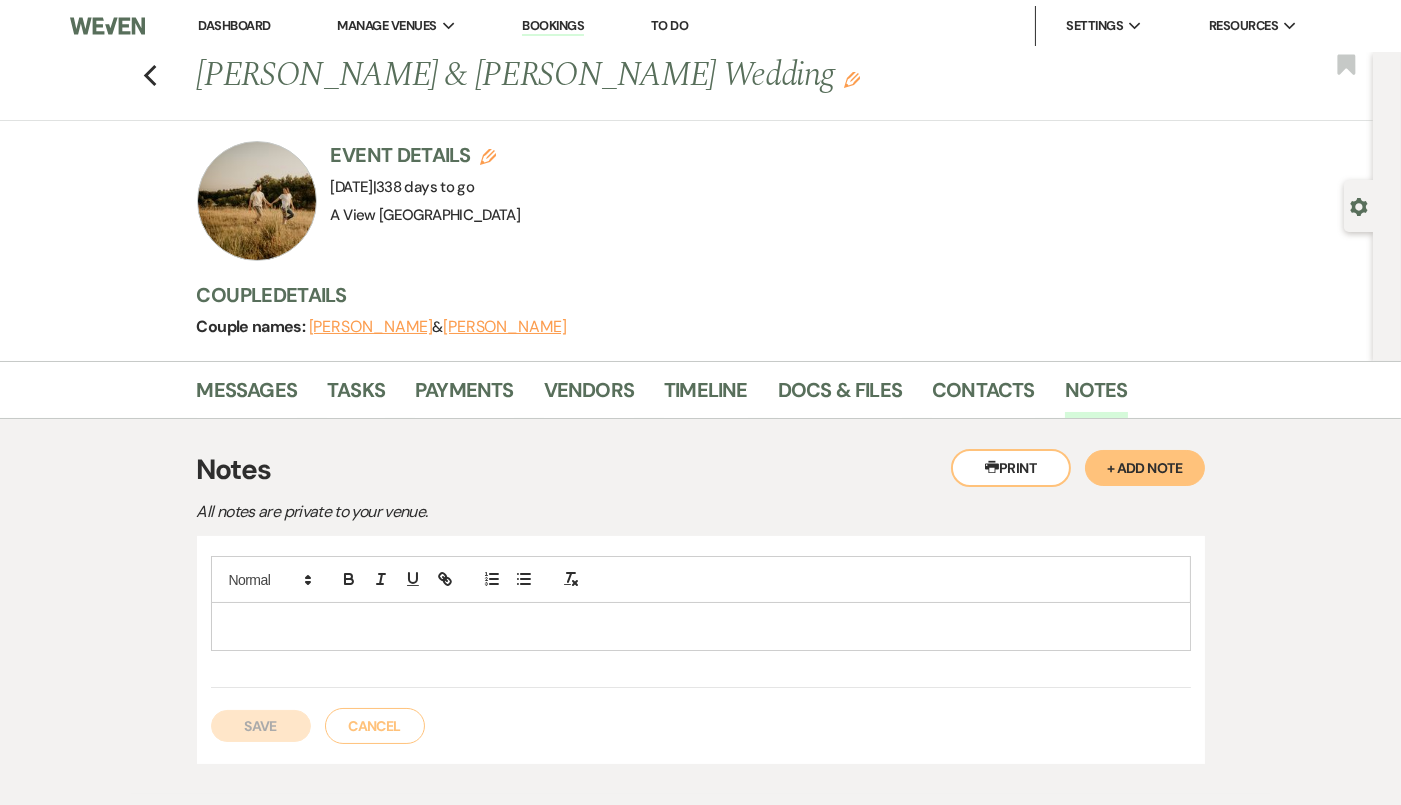 click at bounding box center [701, 626] 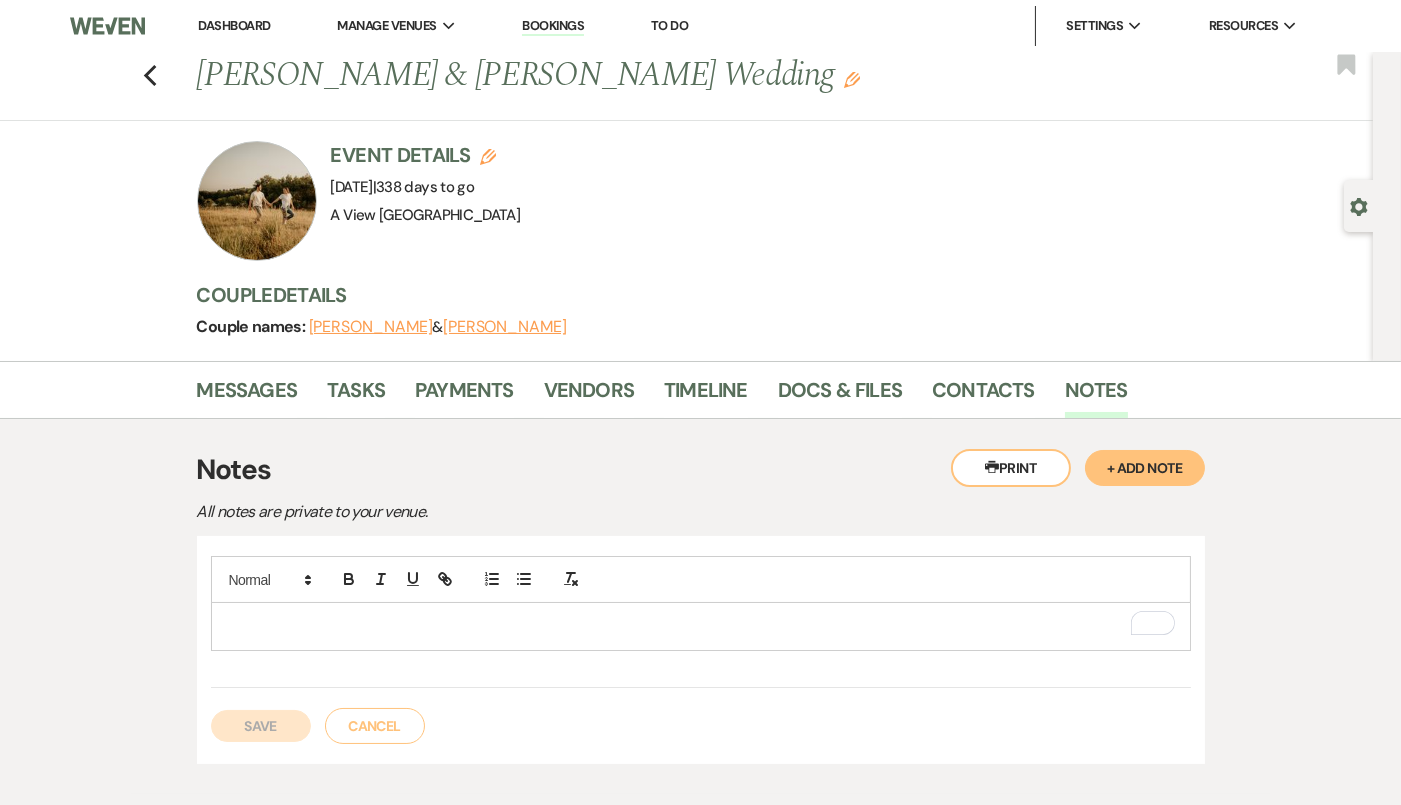type 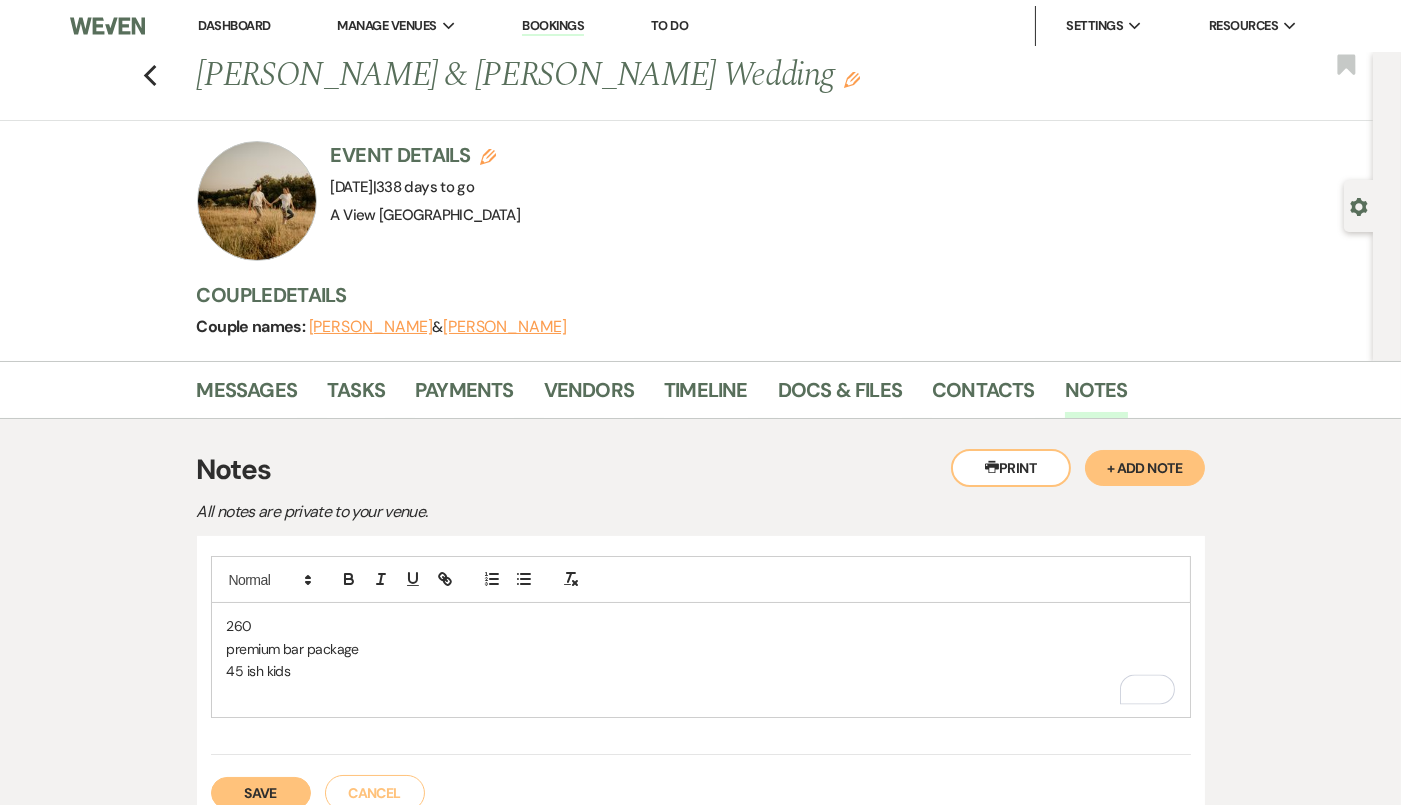 click at bounding box center (701, 693) 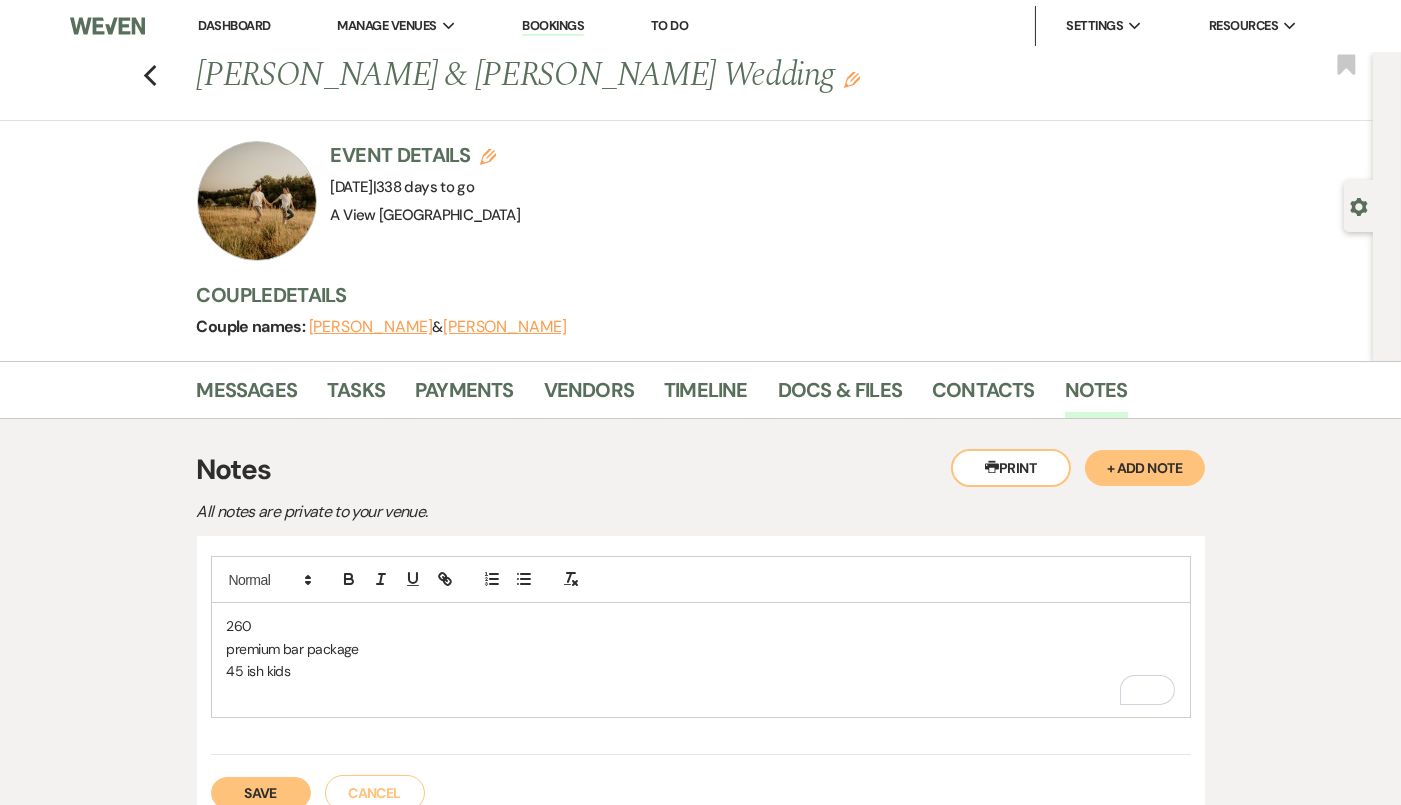 click at bounding box center [701, 693] 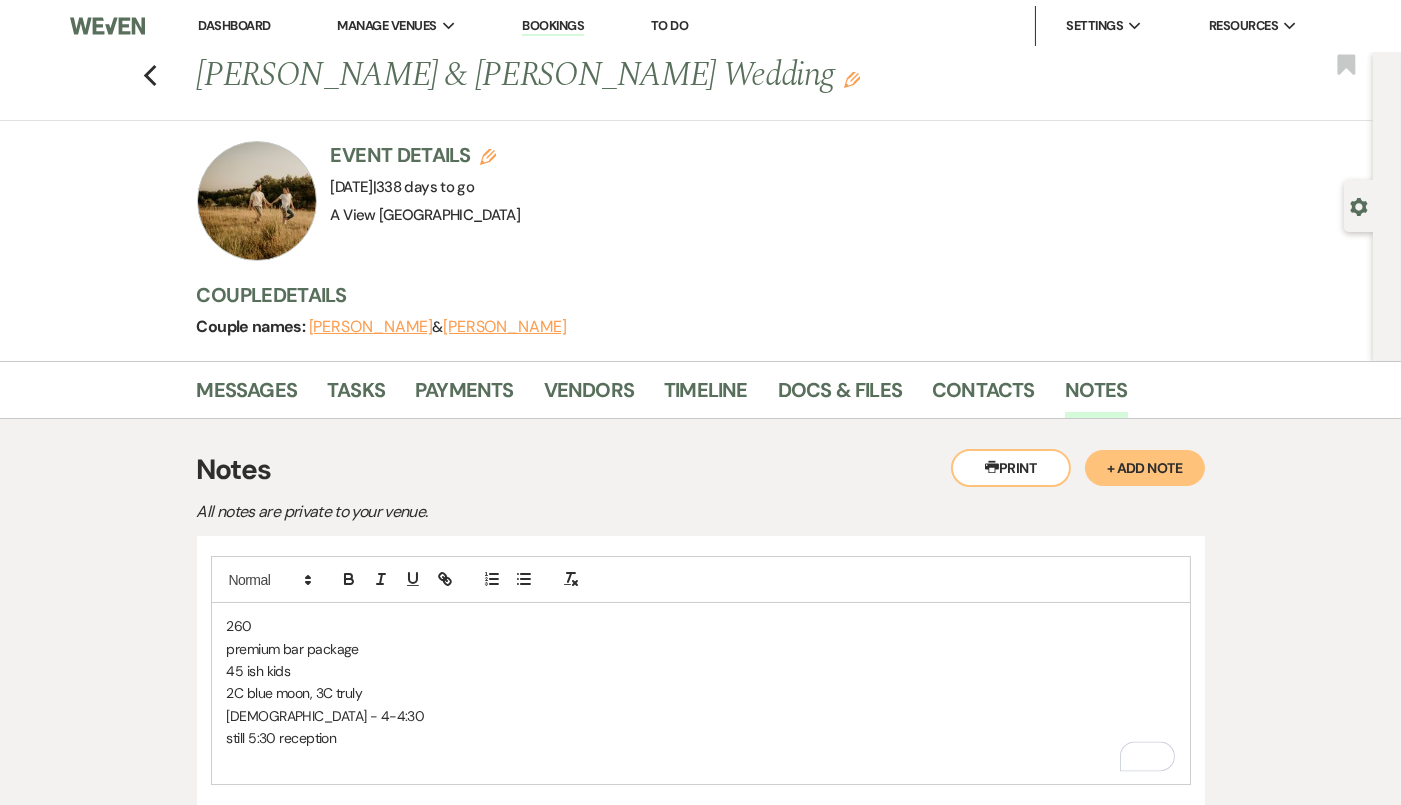 scroll, scrollTop: 246, scrollLeft: 0, axis: vertical 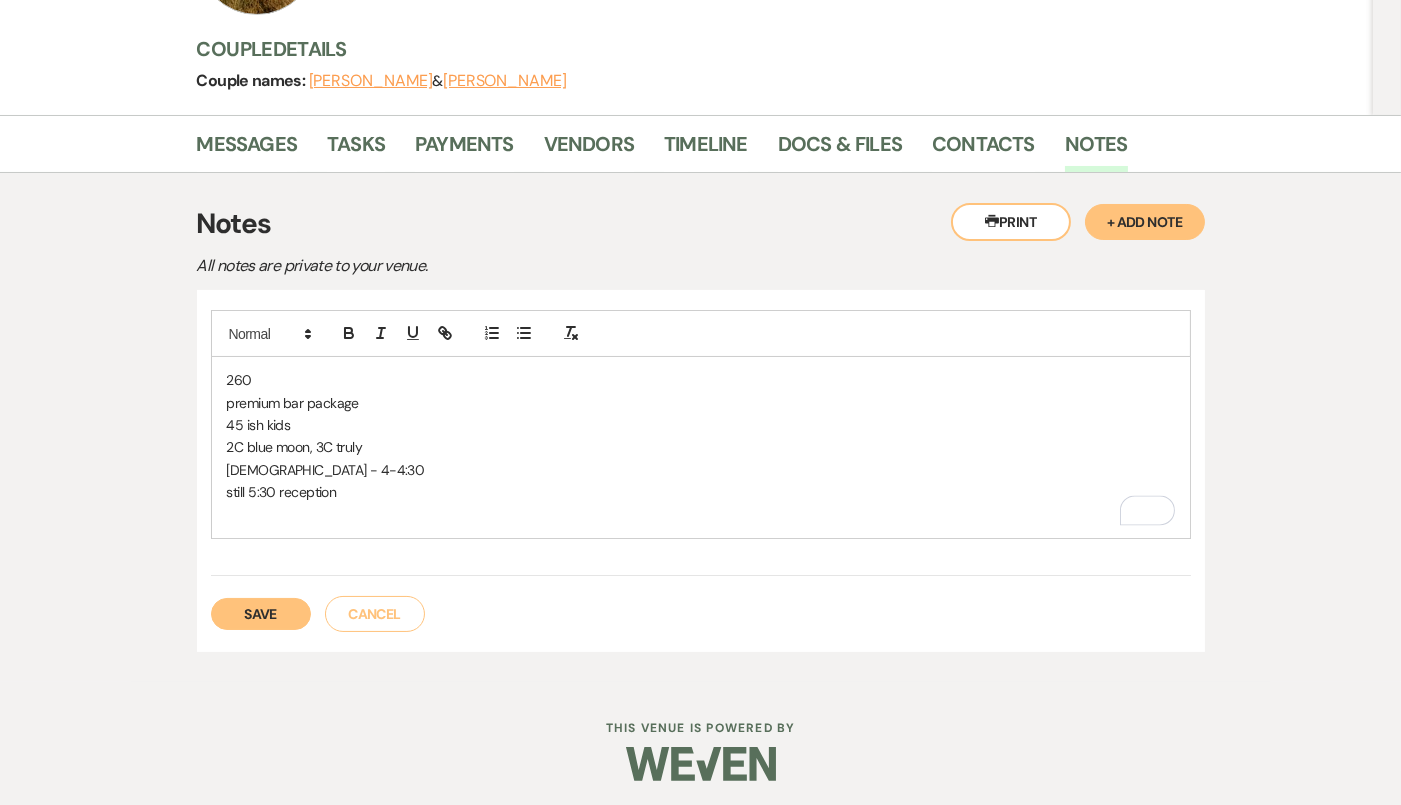 click on "Save" at bounding box center (261, 614) 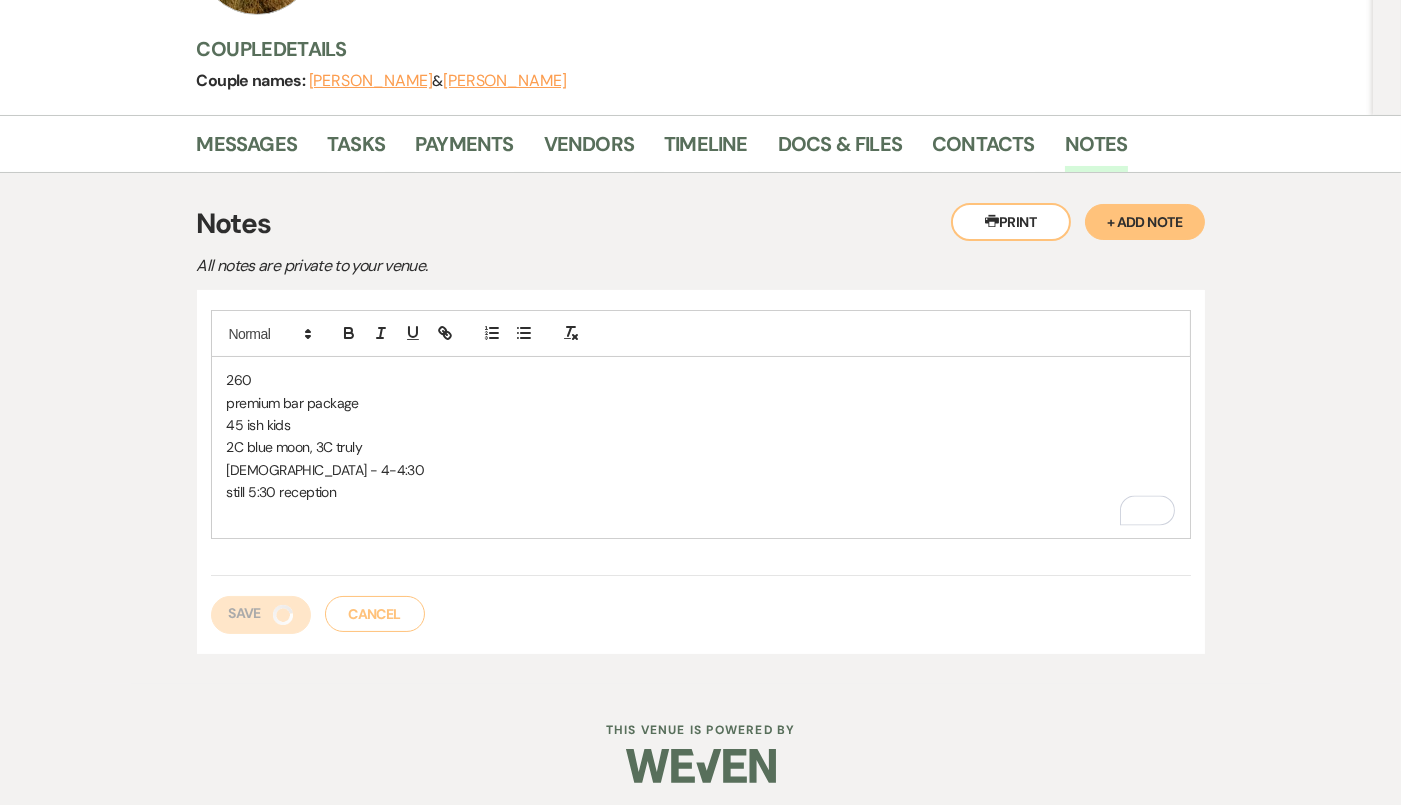 scroll, scrollTop: 181, scrollLeft: 0, axis: vertical 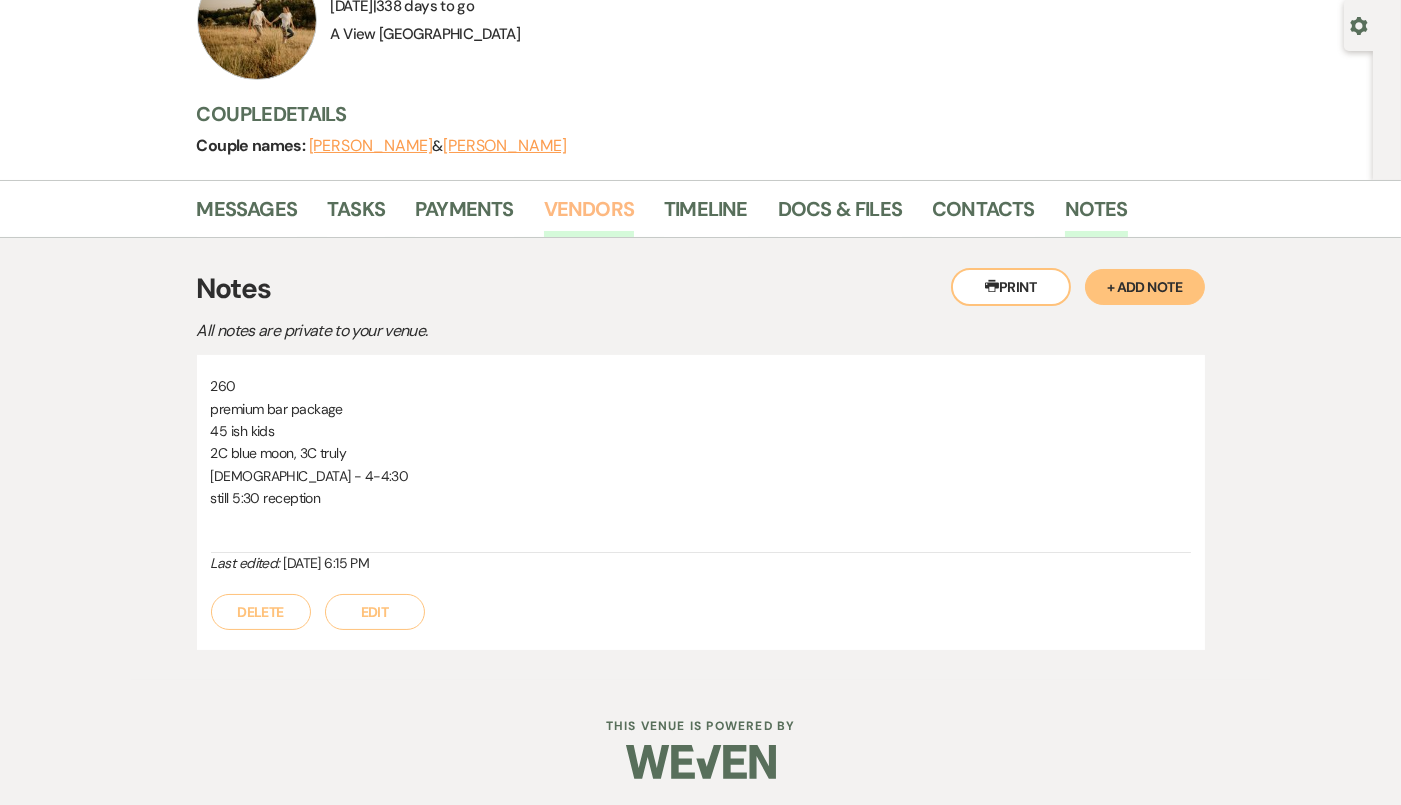 click on "Vendors" at bounding box center (589, 215) 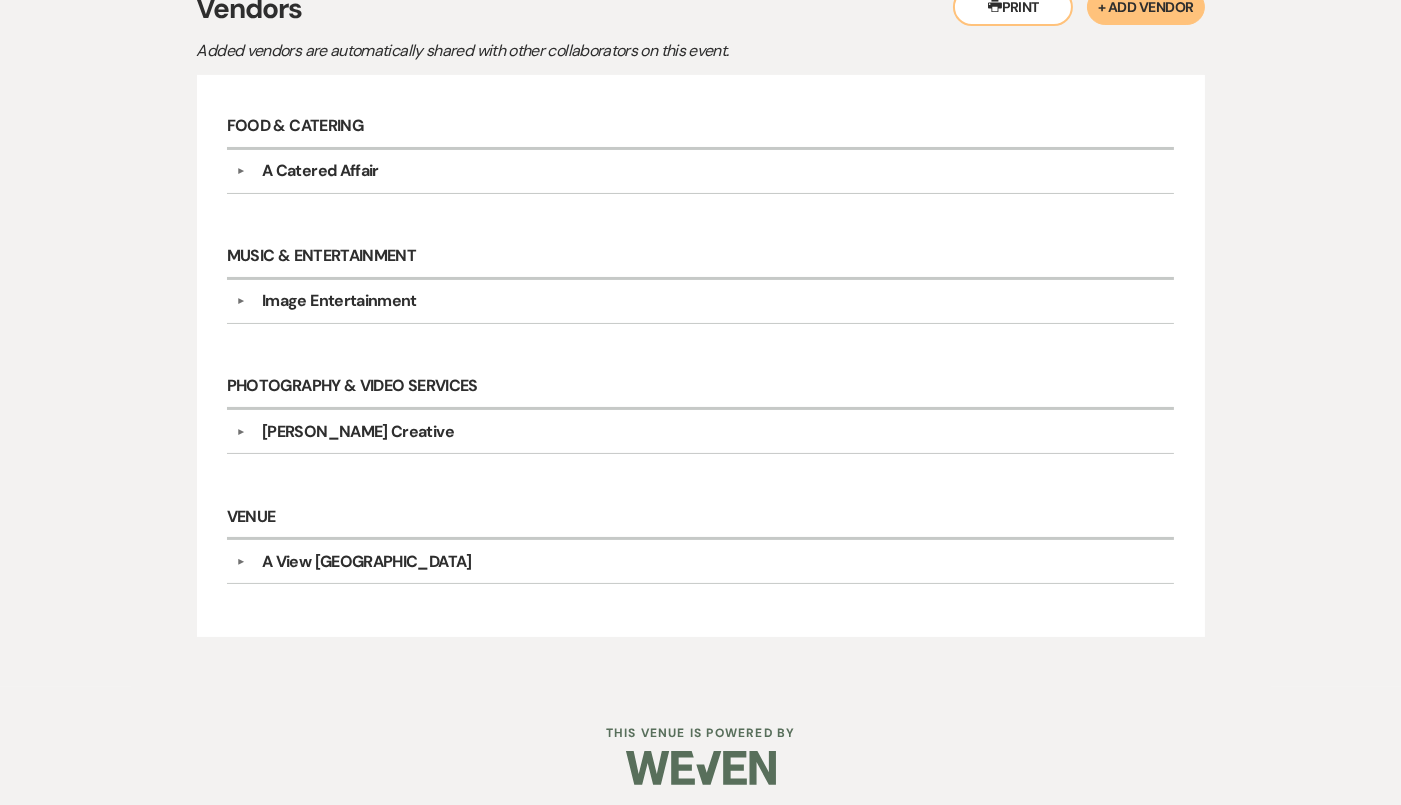 scroll, scrollTop: 453, scrollLeft: 0, axis: vertical 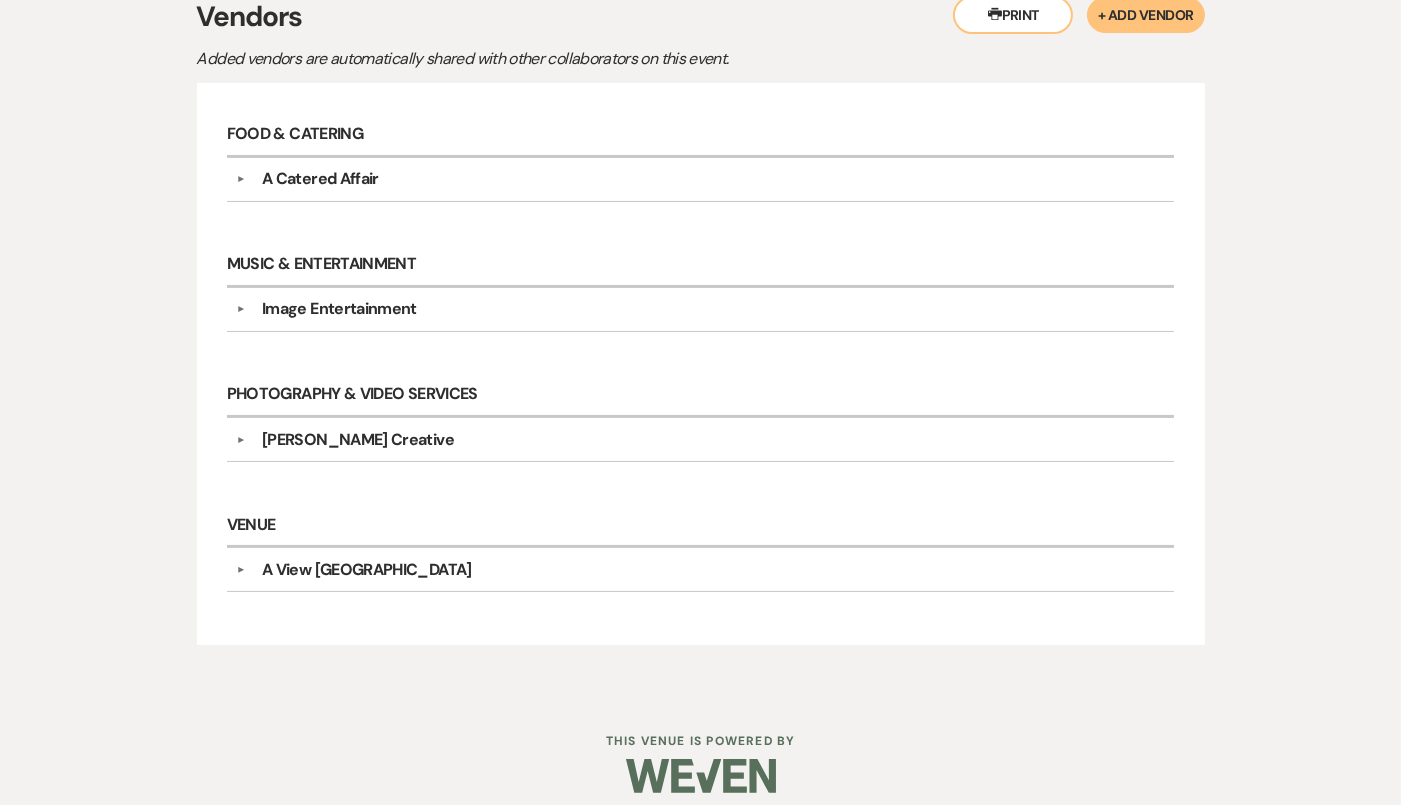 click on "Elliot Janssen Creative" at bounding box center (705, 440) 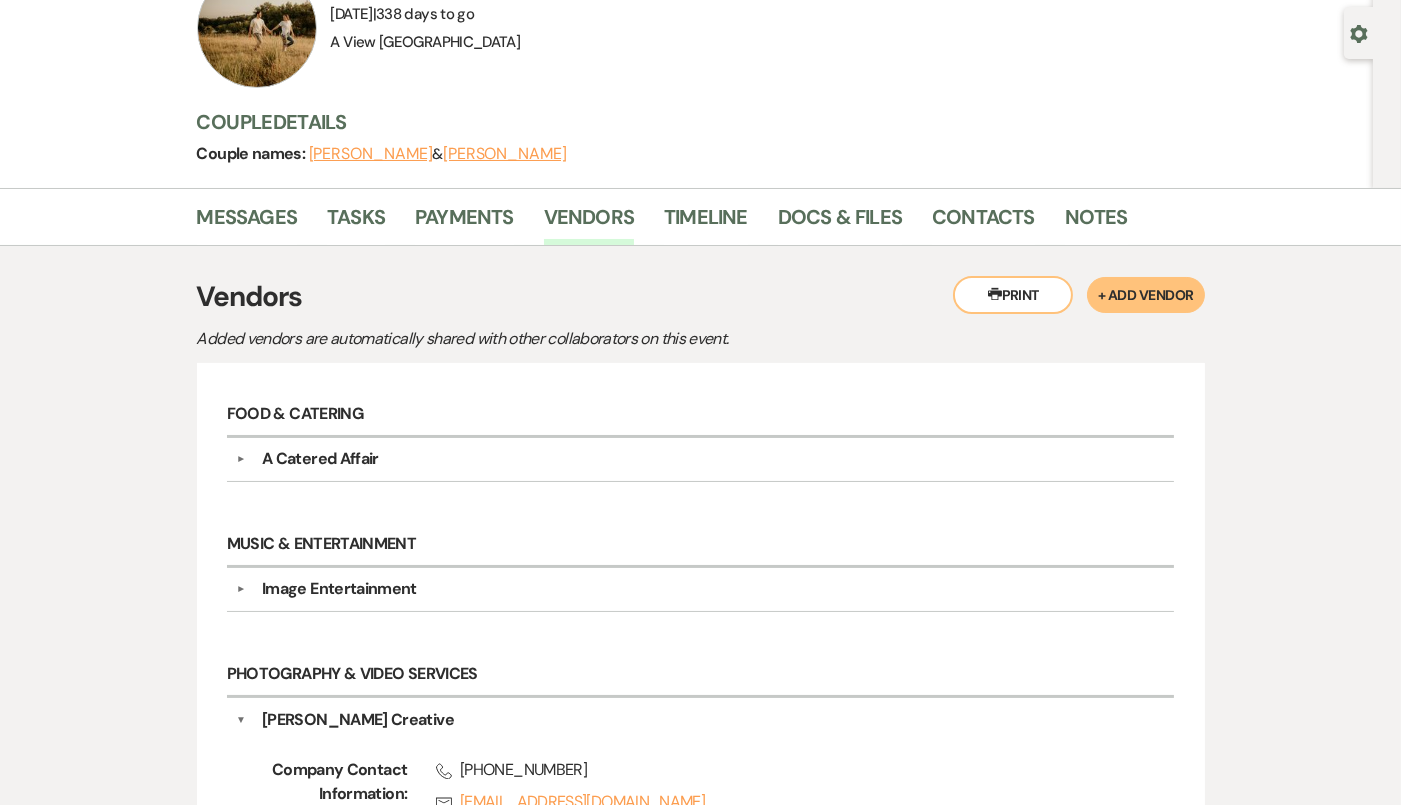 scroll, scrollTop: 171, scrollLeft: 0, axis: vertical 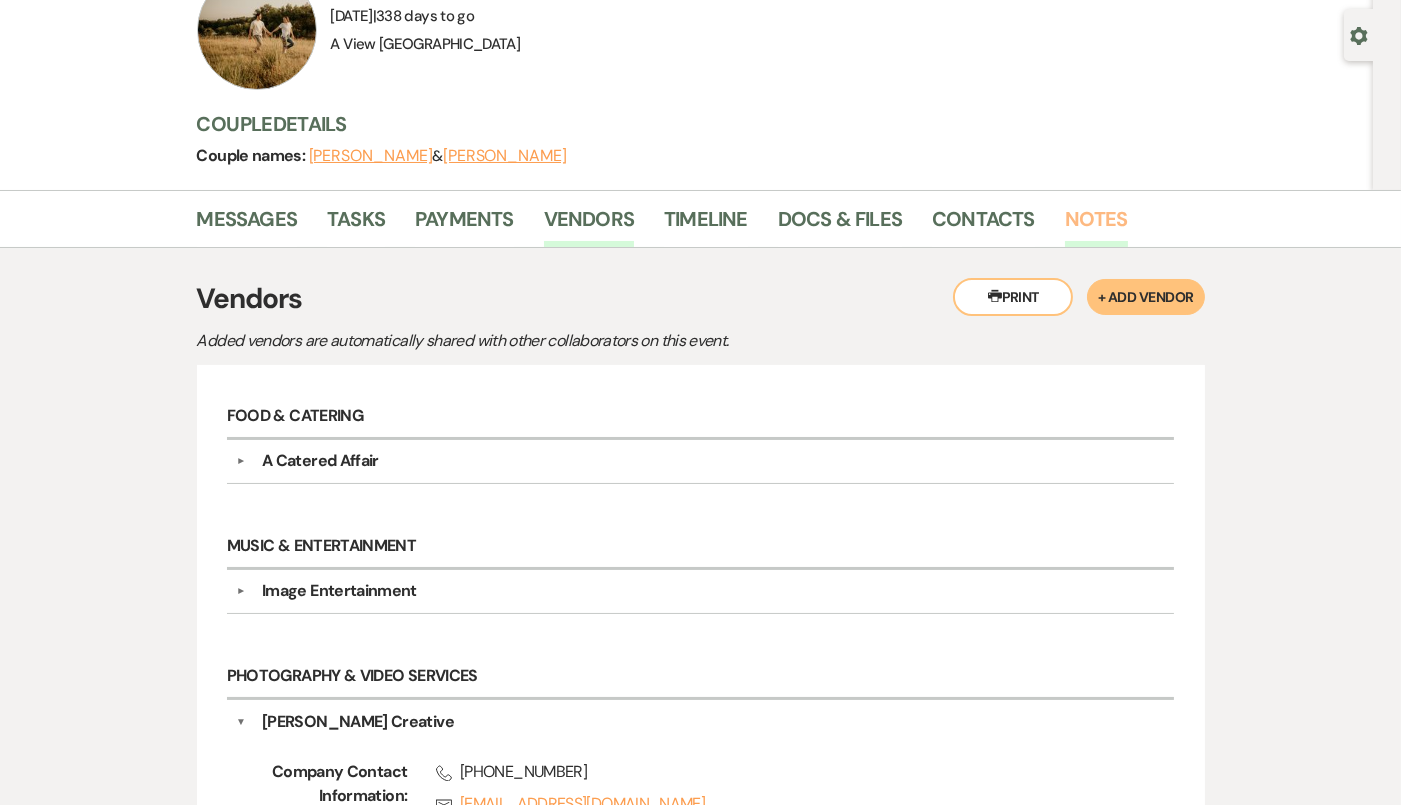 click on "Notes" at bounding box center (1096, 225) 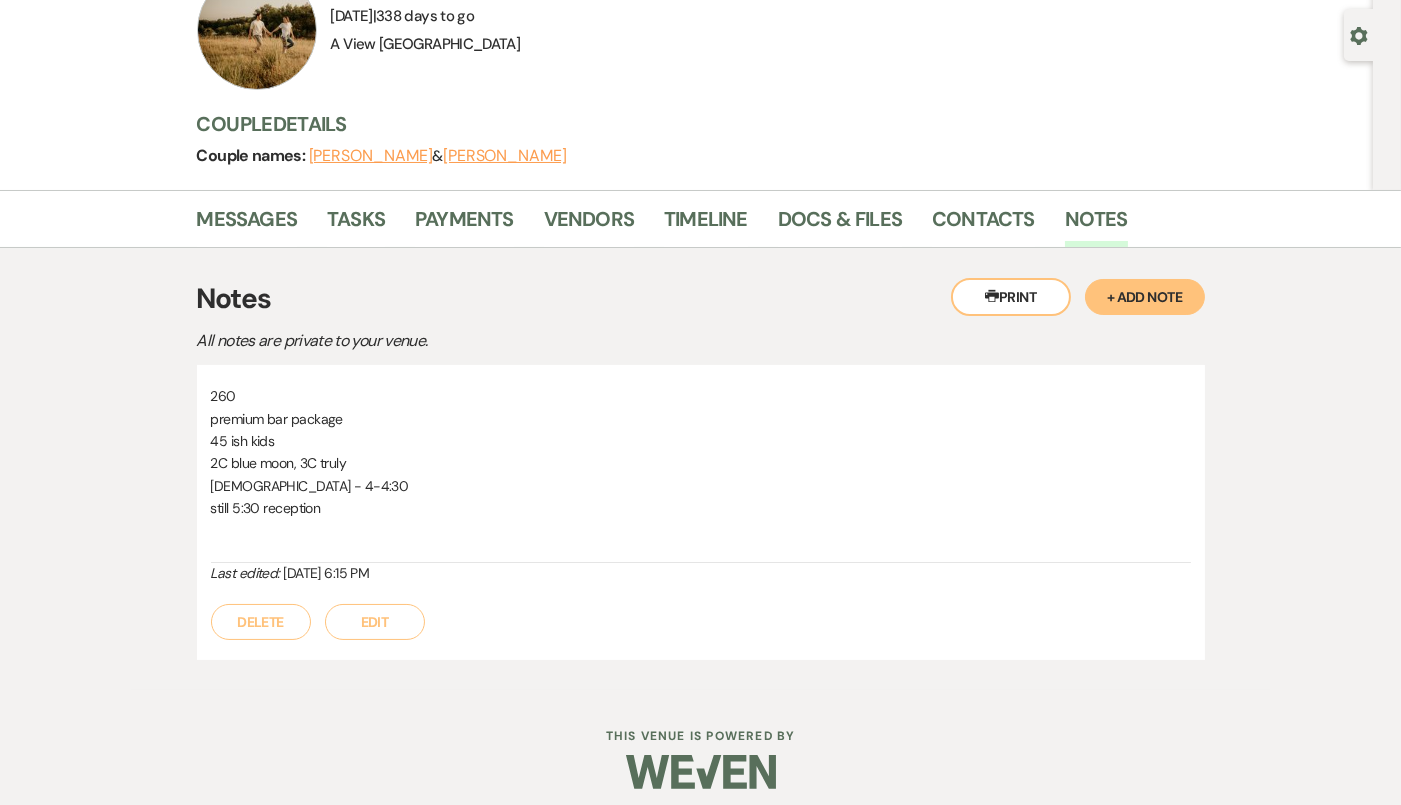 click on "Edit" at bounding box center (375, 622) 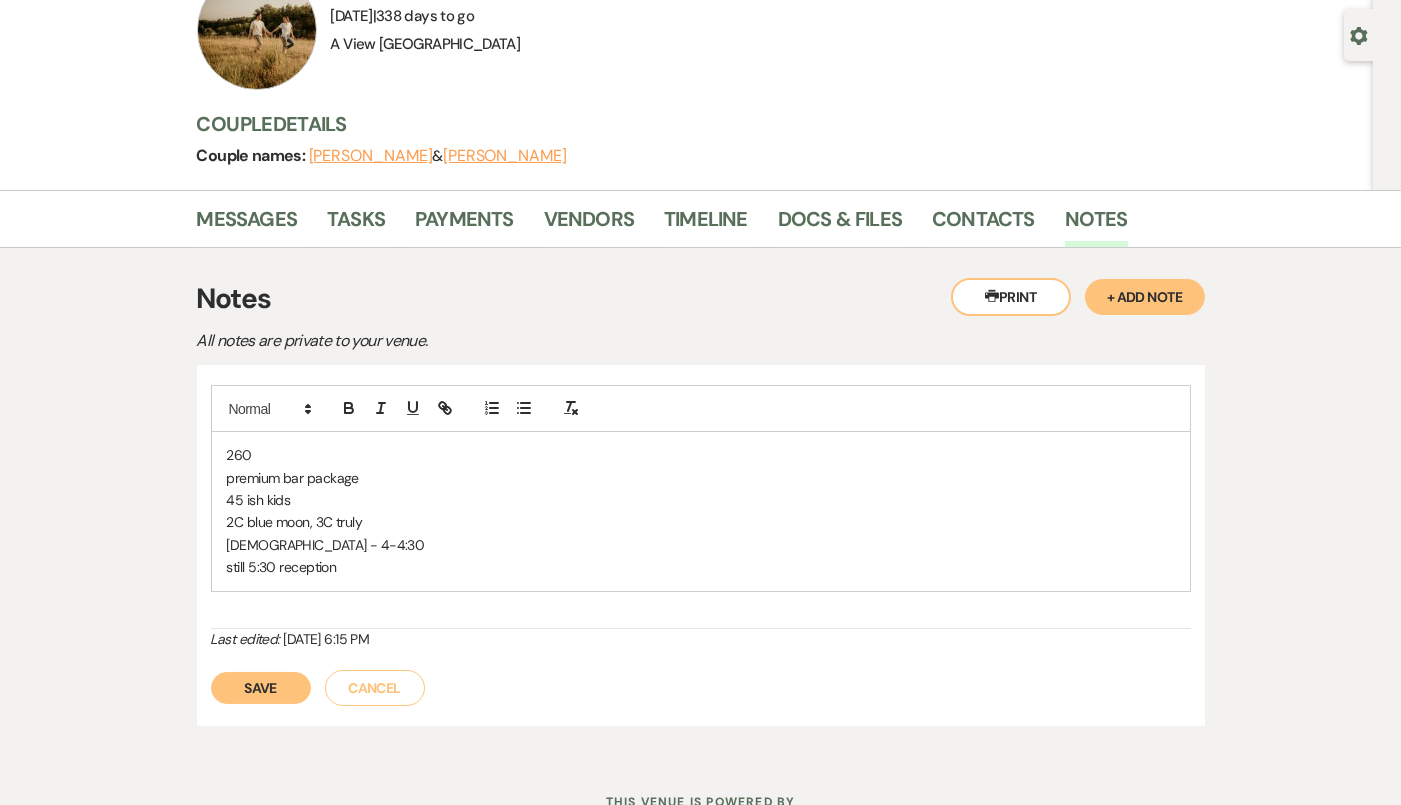 click on "260 premium bar package 45 ish kids 2C blue moon, 3C truly gretna church - 4-4:30 still 5:30 reception" at bounding box center [701, 511] 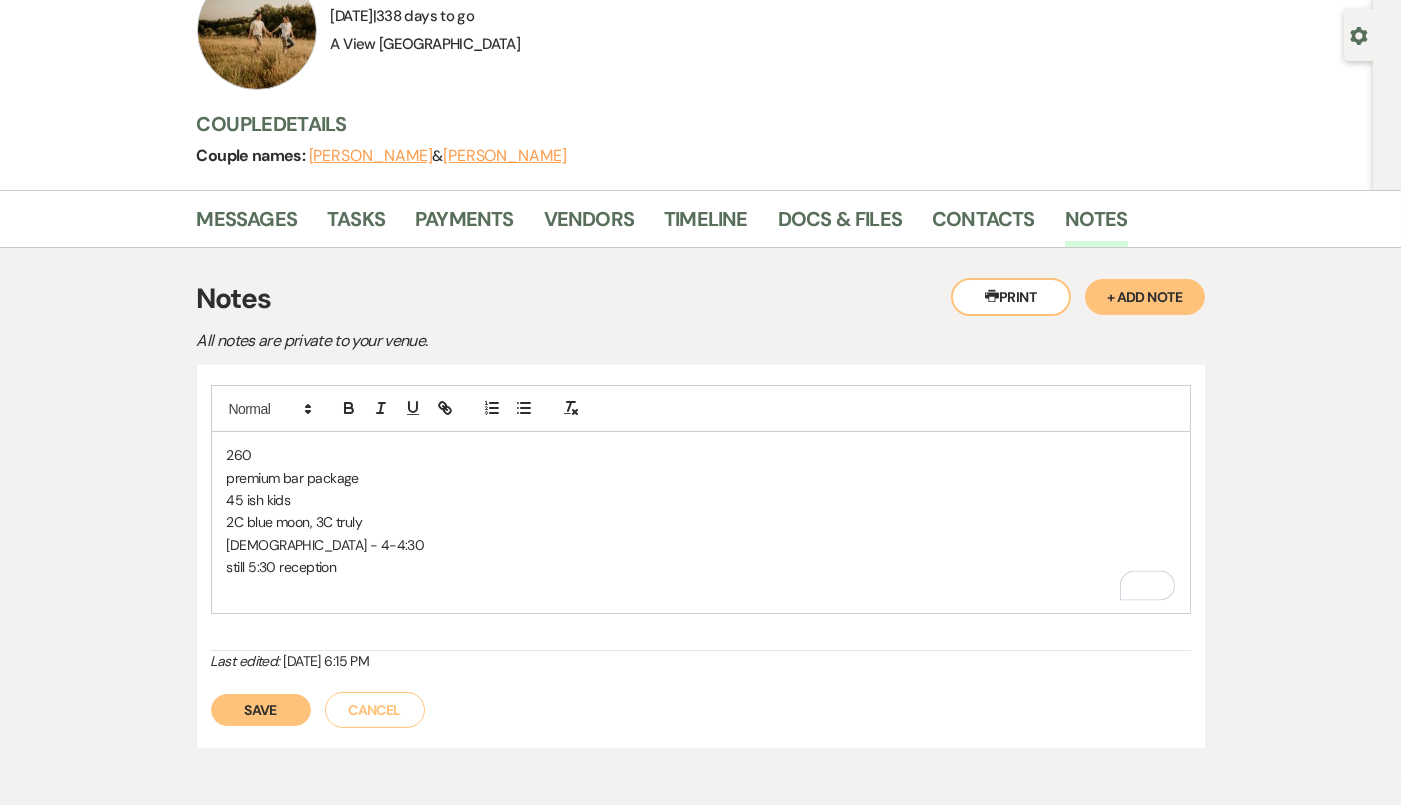 type 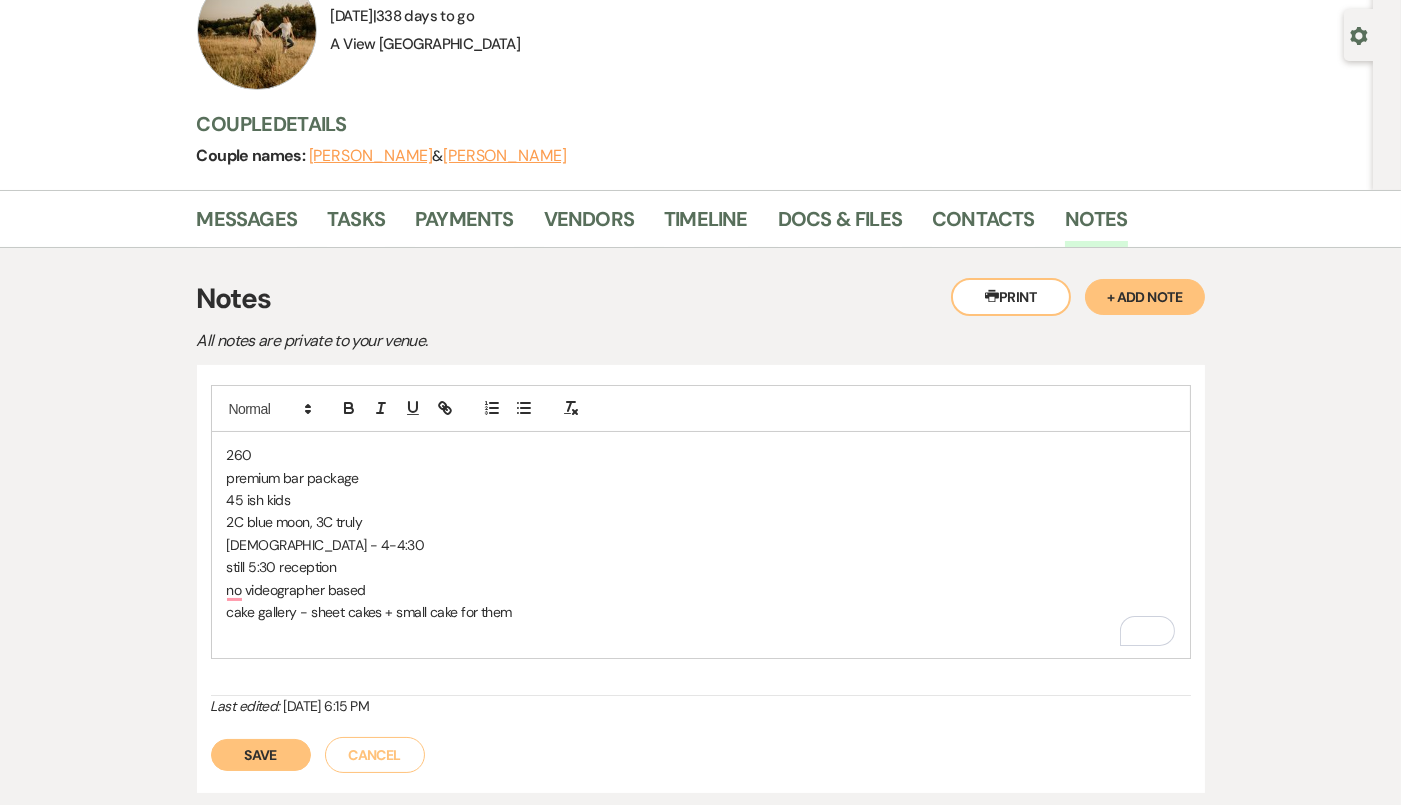 click on "Save" at bounding box center (261, 755) 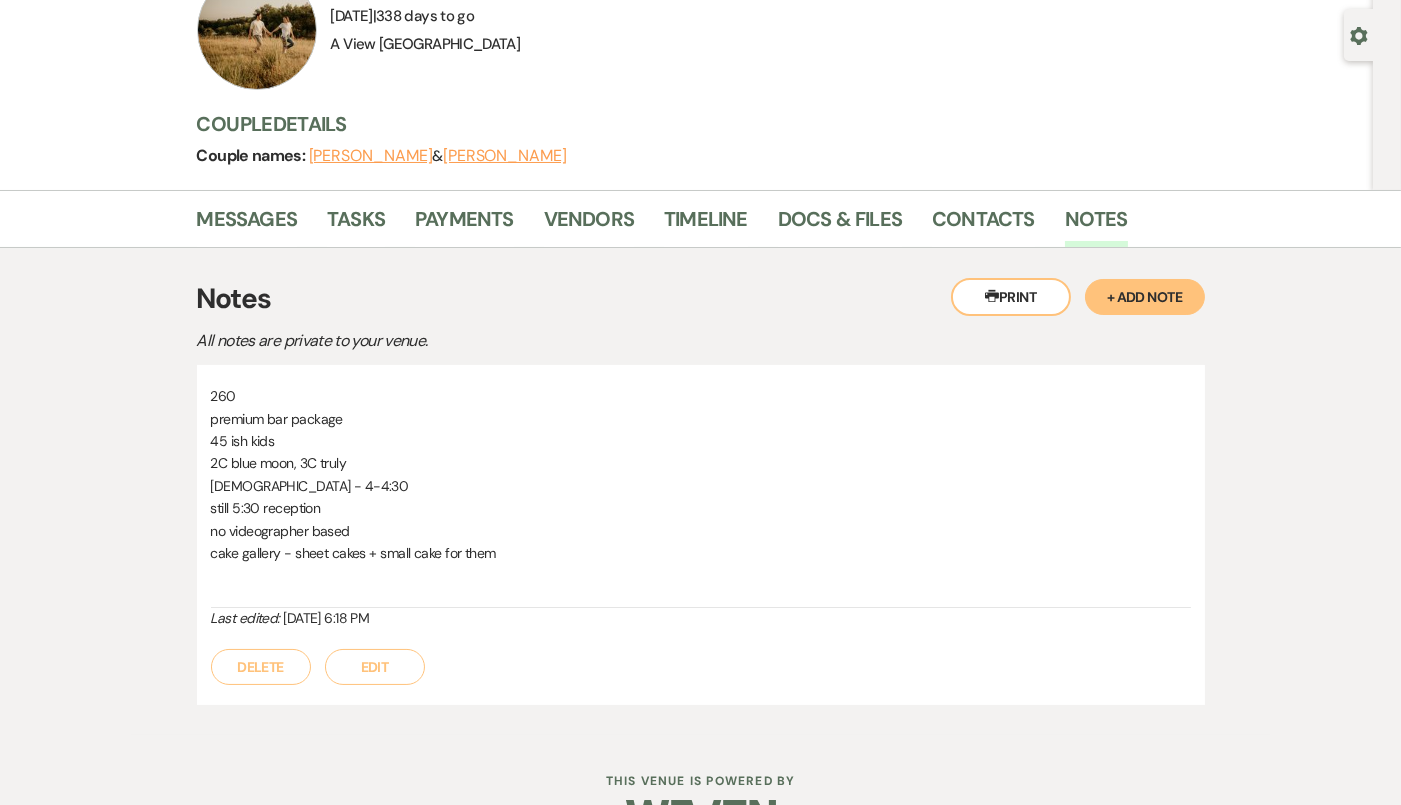 click on "Edit" at bounding box center (375, 667) 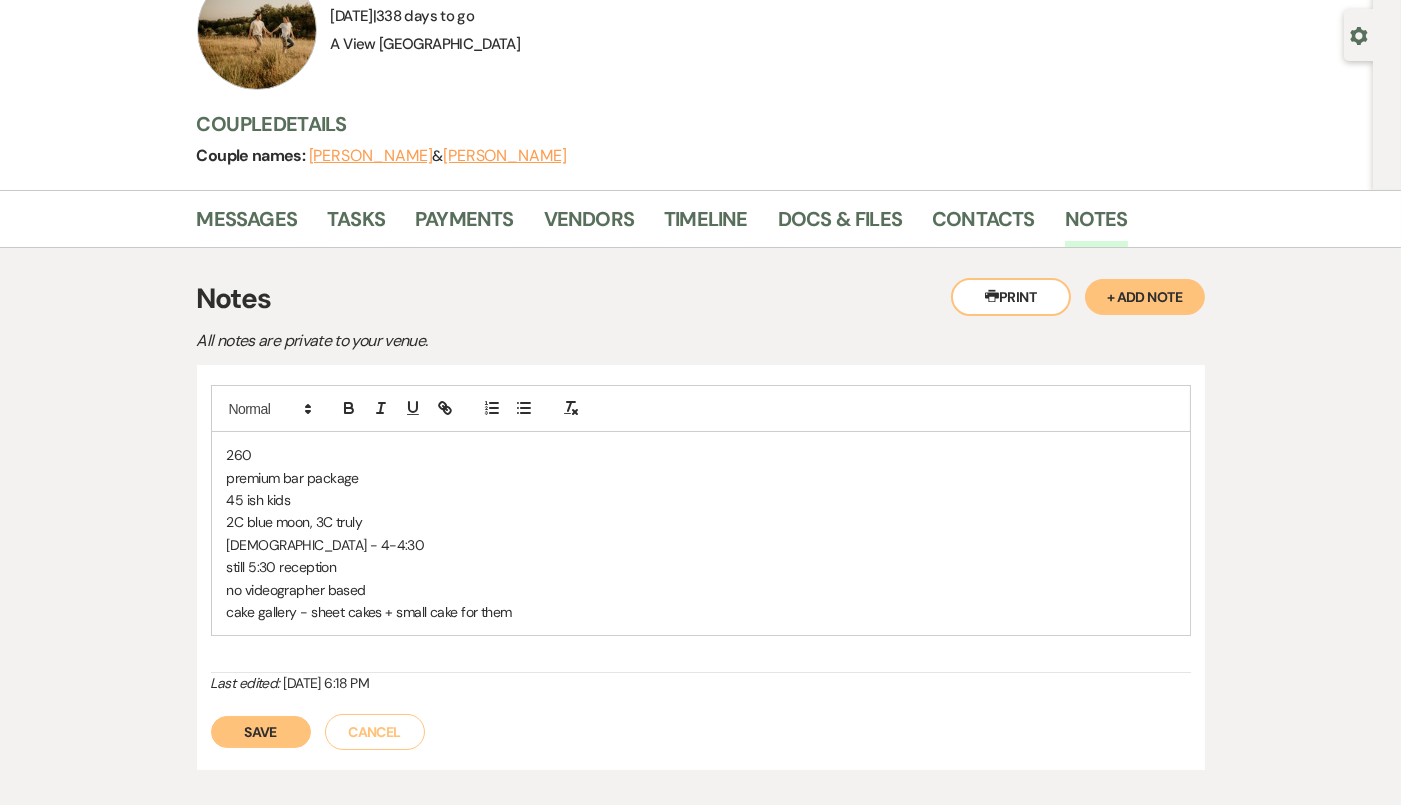 click on "cake gallery - sheet cakes + small cake for them" at bounding box center (701, 612) 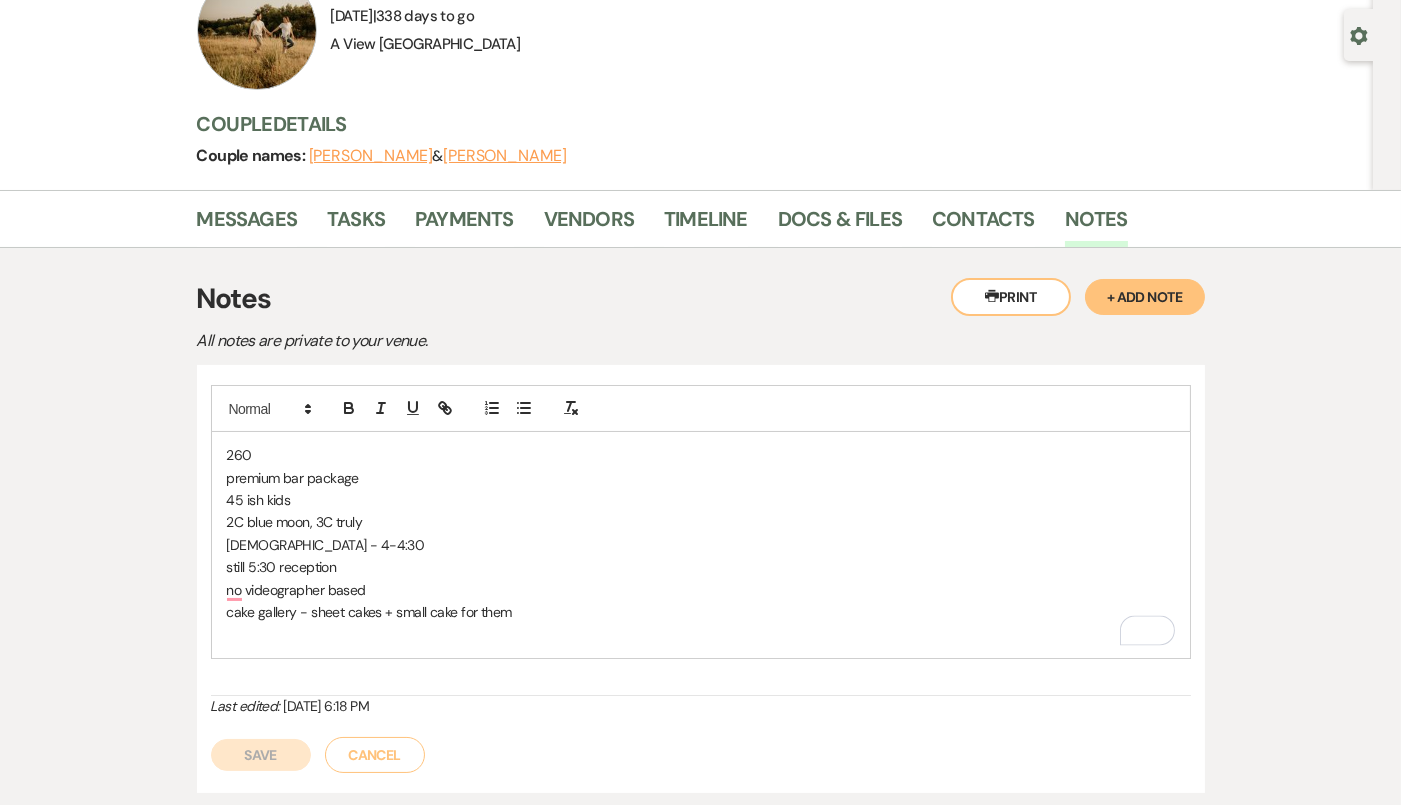 type 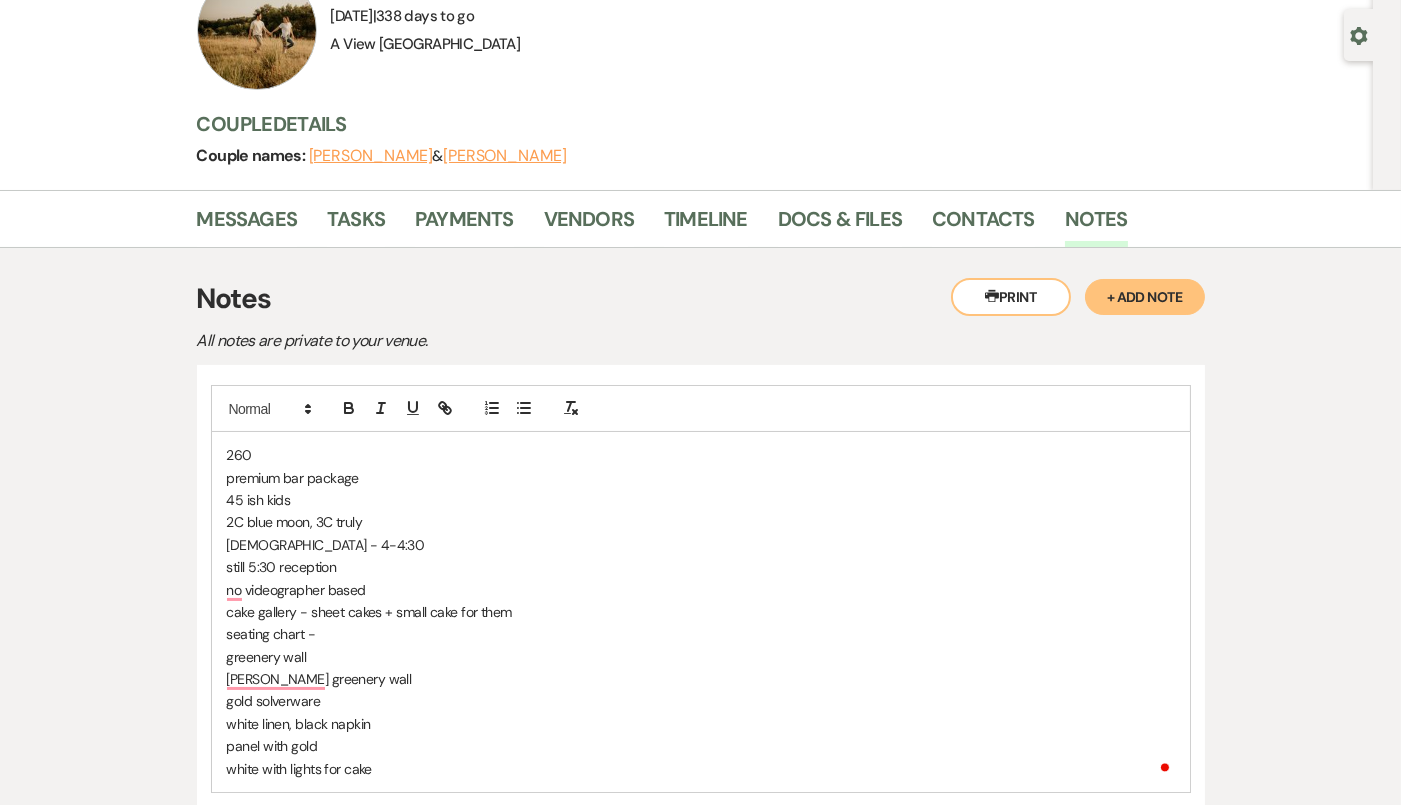 click on "panel with gold" at bounding box center (701, 746) 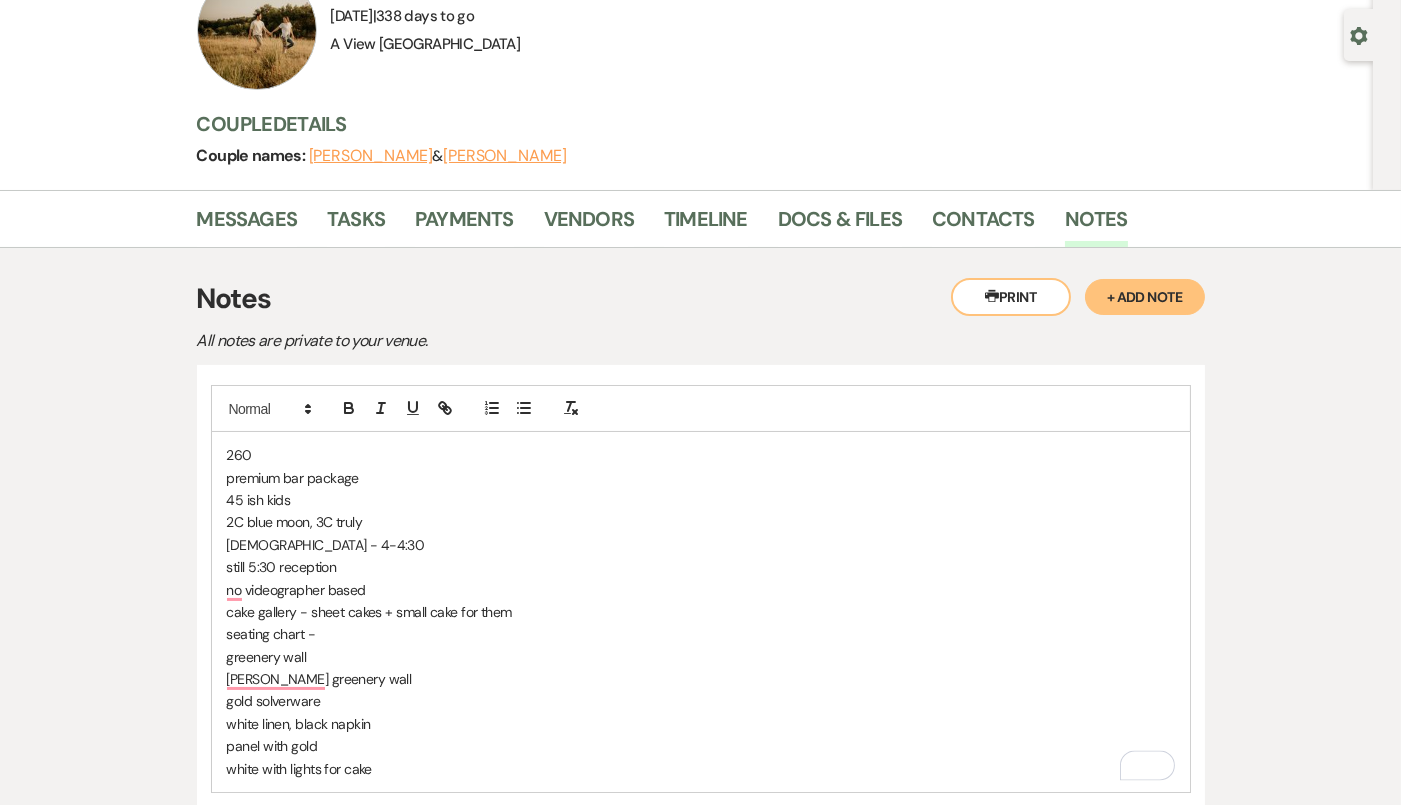 click on "white linen, black napkin" at bounding box center (701, 724) 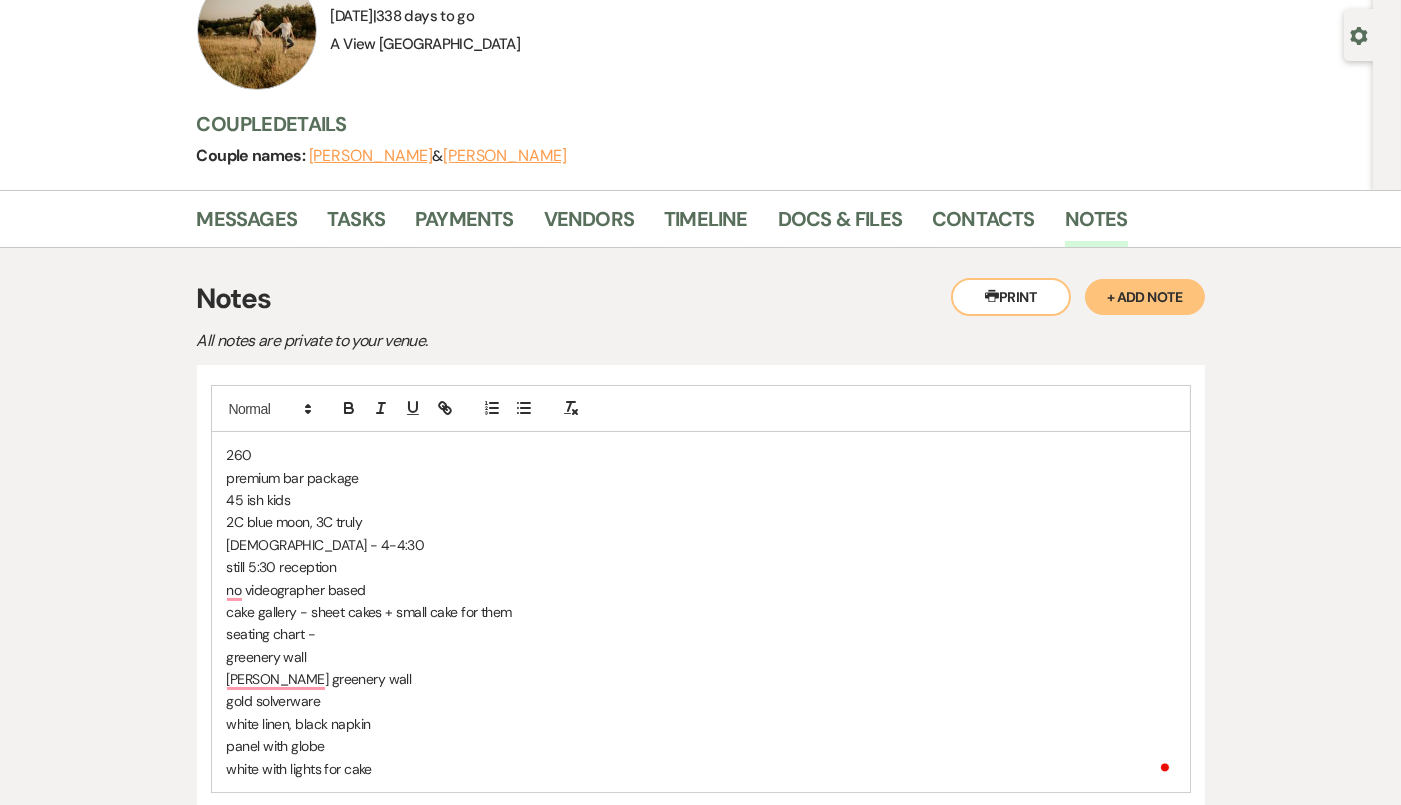 click on "white linen, black napkin" at bounding box center (701, 724) 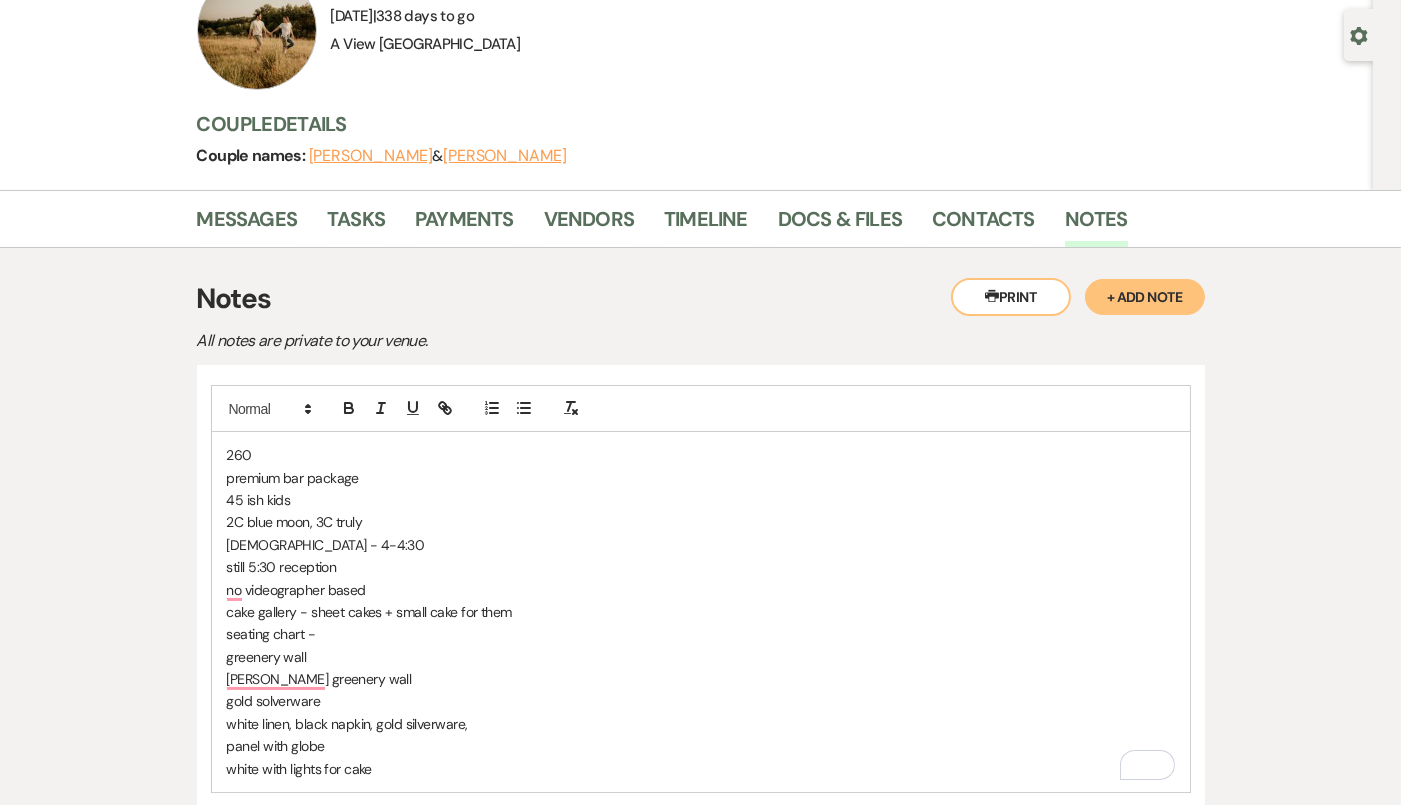 click on "45 ish kids" at bounding box center (701, 500) 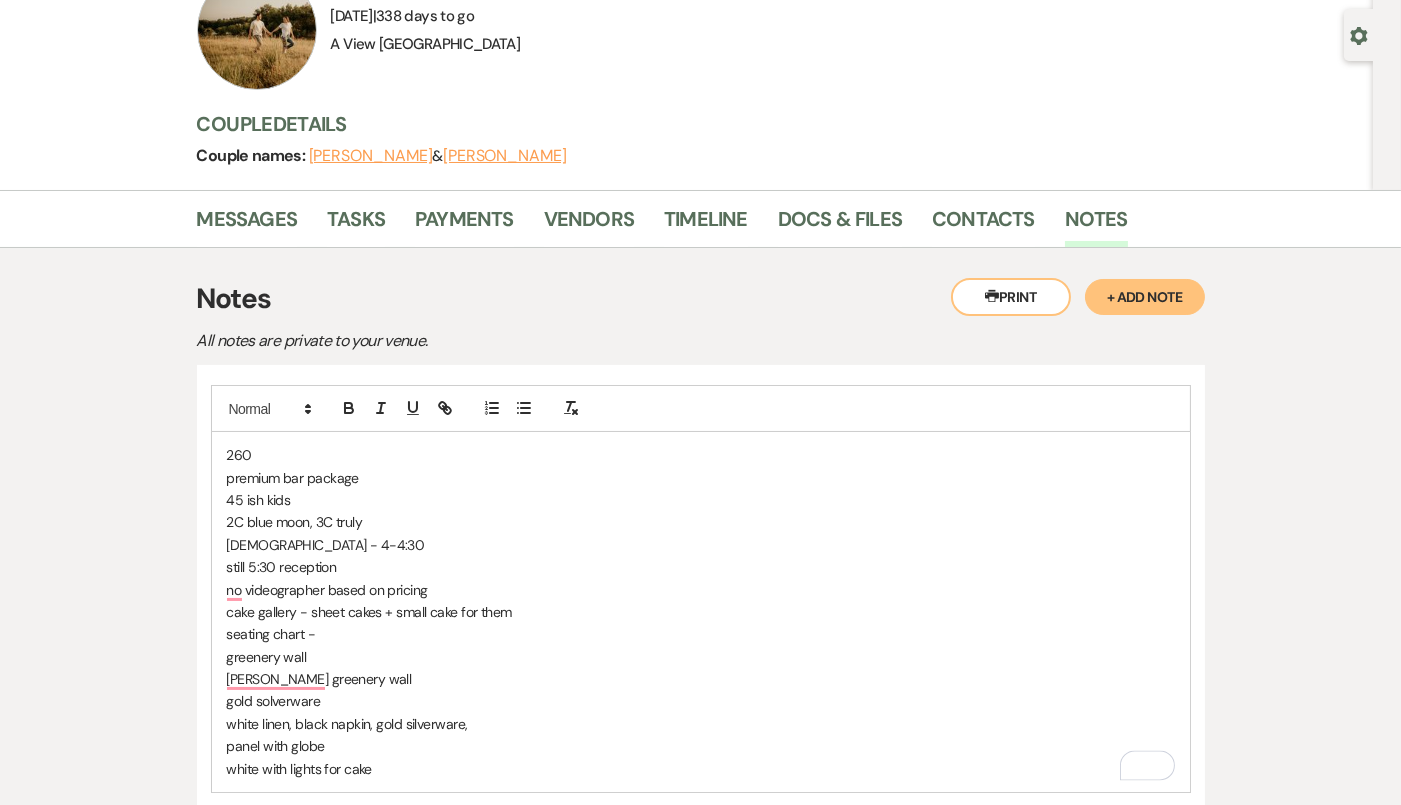 click on "seating chart -" at bounding box center [701, 634] 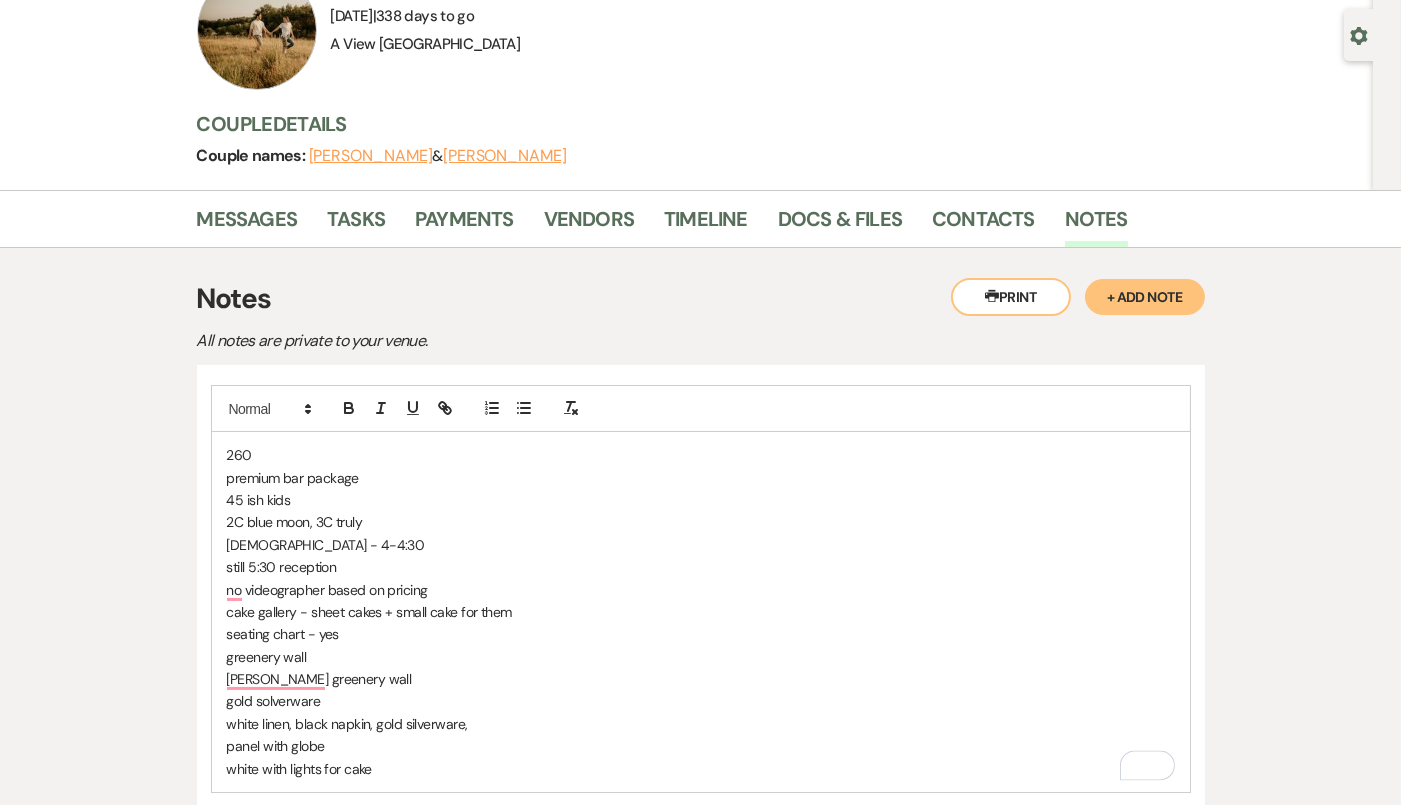 click on "greenery wall" at bounding box center [701, 657] 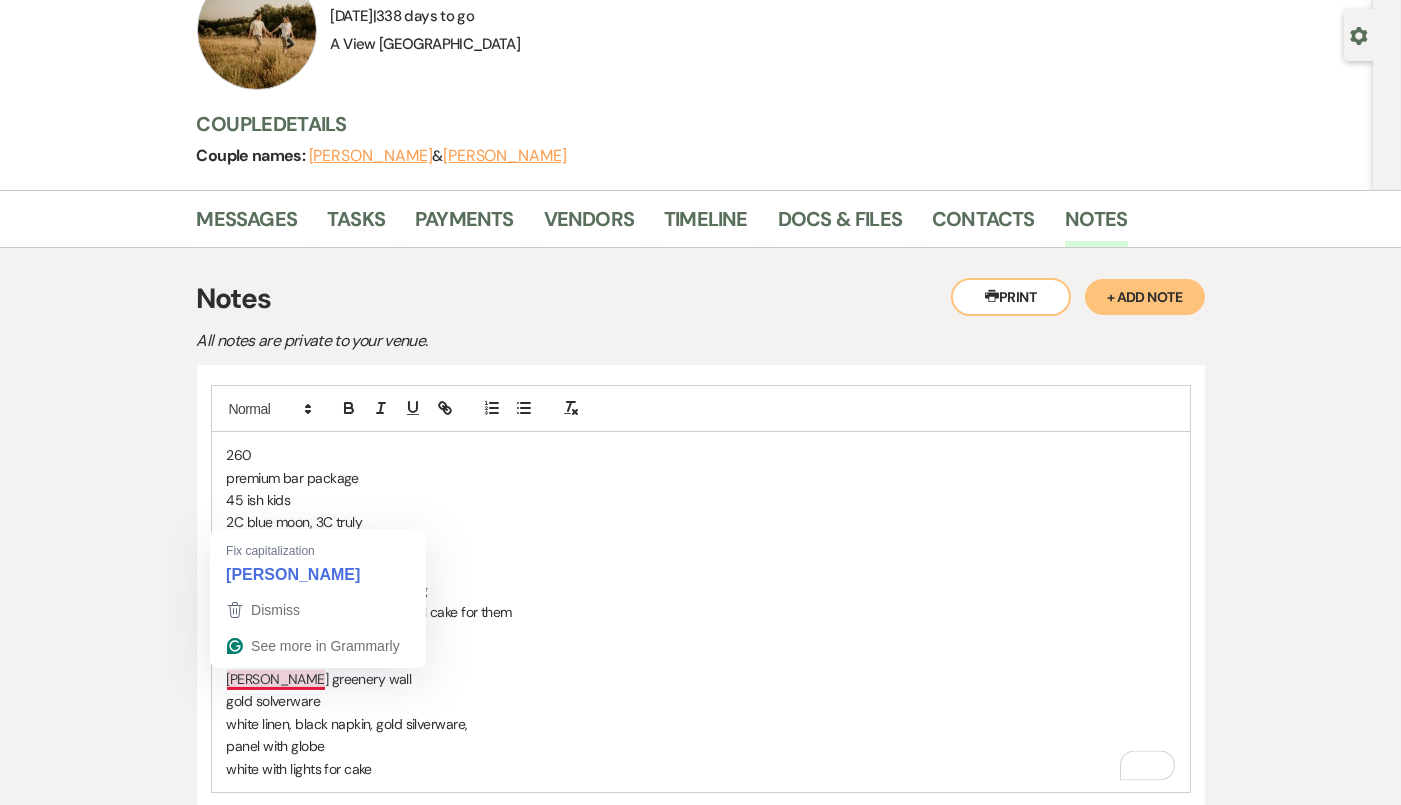 click on "260 premium bar package 45 ish kids 2C blue moon, 3C truly gretna church - 4-4:30 still 5:30 reception no videographer based on pricing  cake gallery - sheet cakes + small cake for them seating chart - yes  greenery wall  rhonda greenery wall  gold solverware  white linen, black napkin, gold silverware,  panel with globe white with lights for cake" at bounding box center (701, 612) 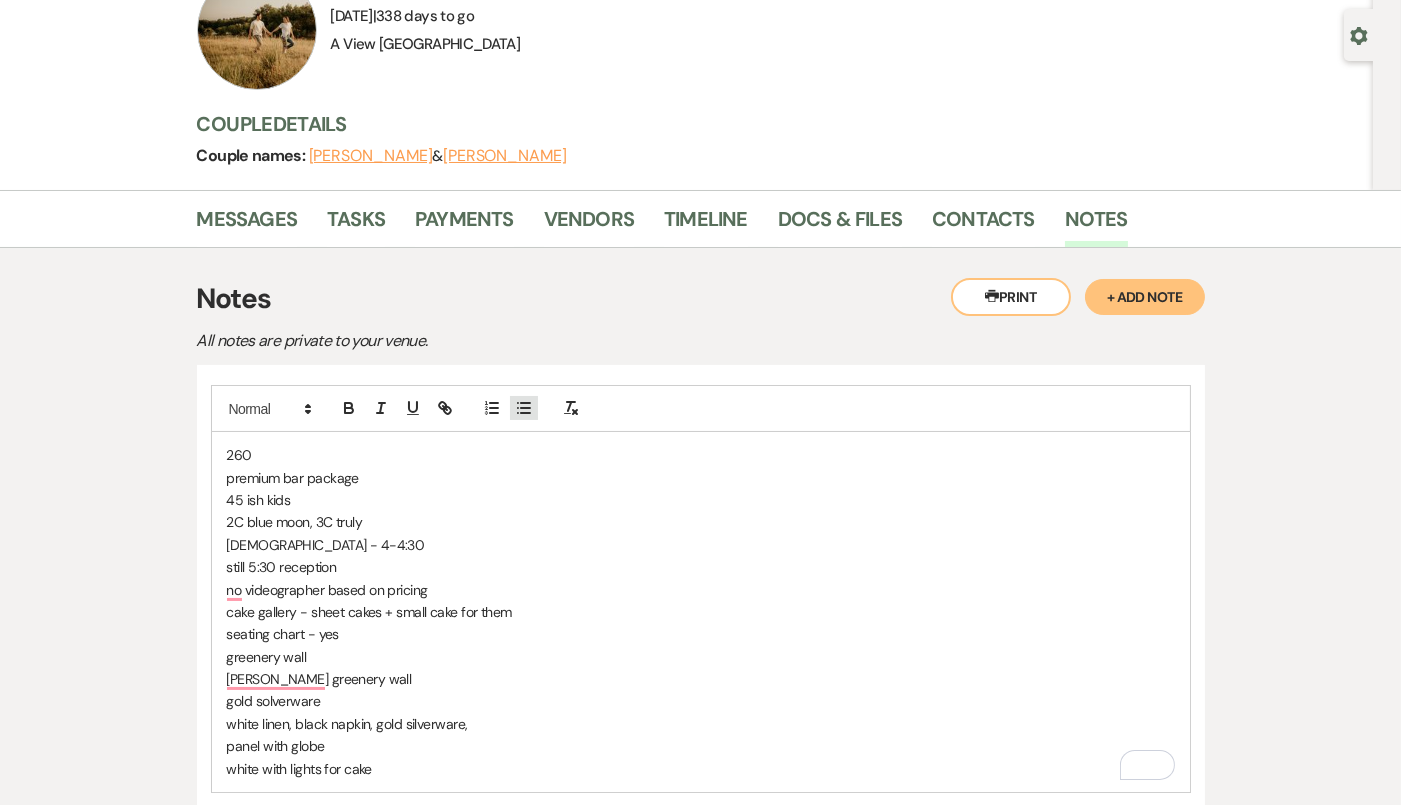 click 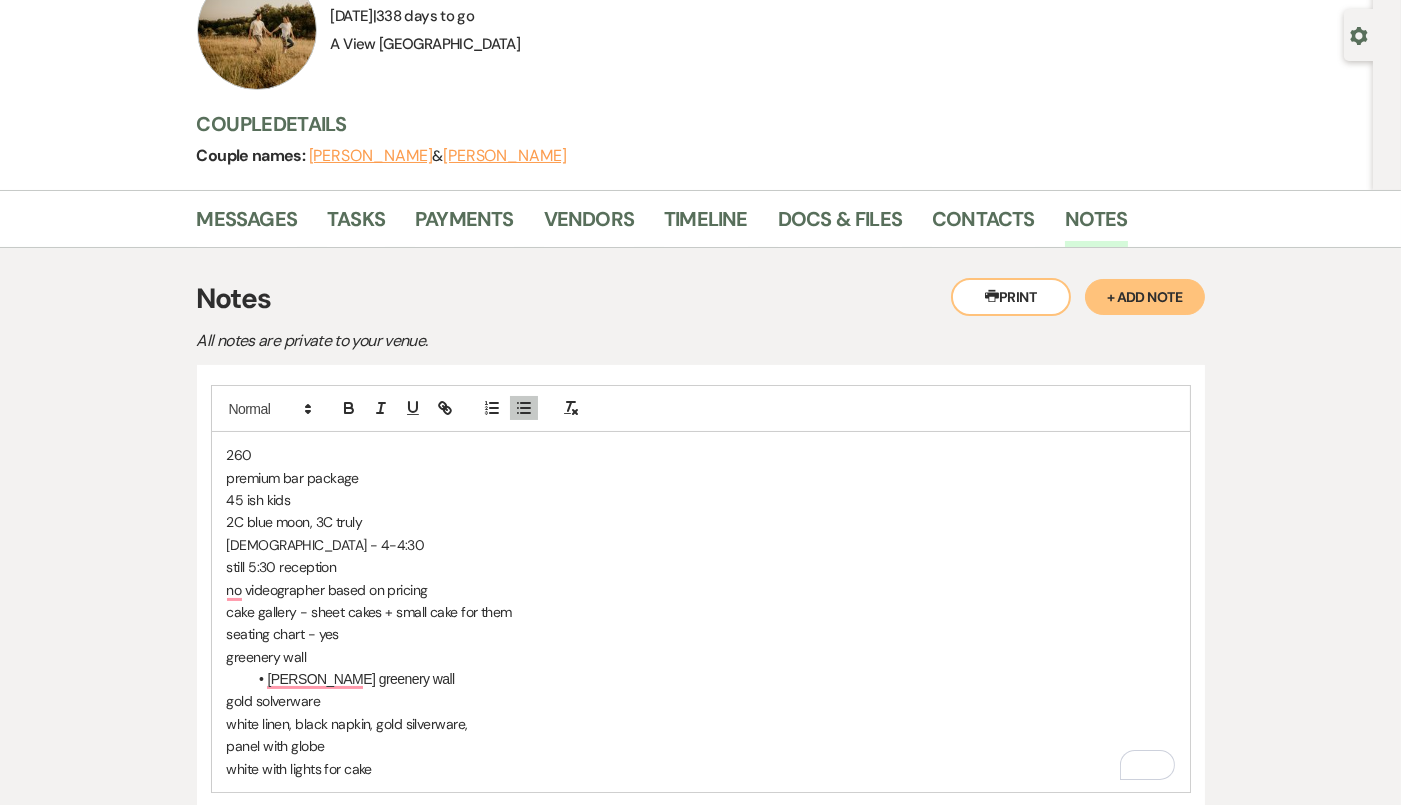 click on "rhonda greenery wall" at bounding box center (711, 679) 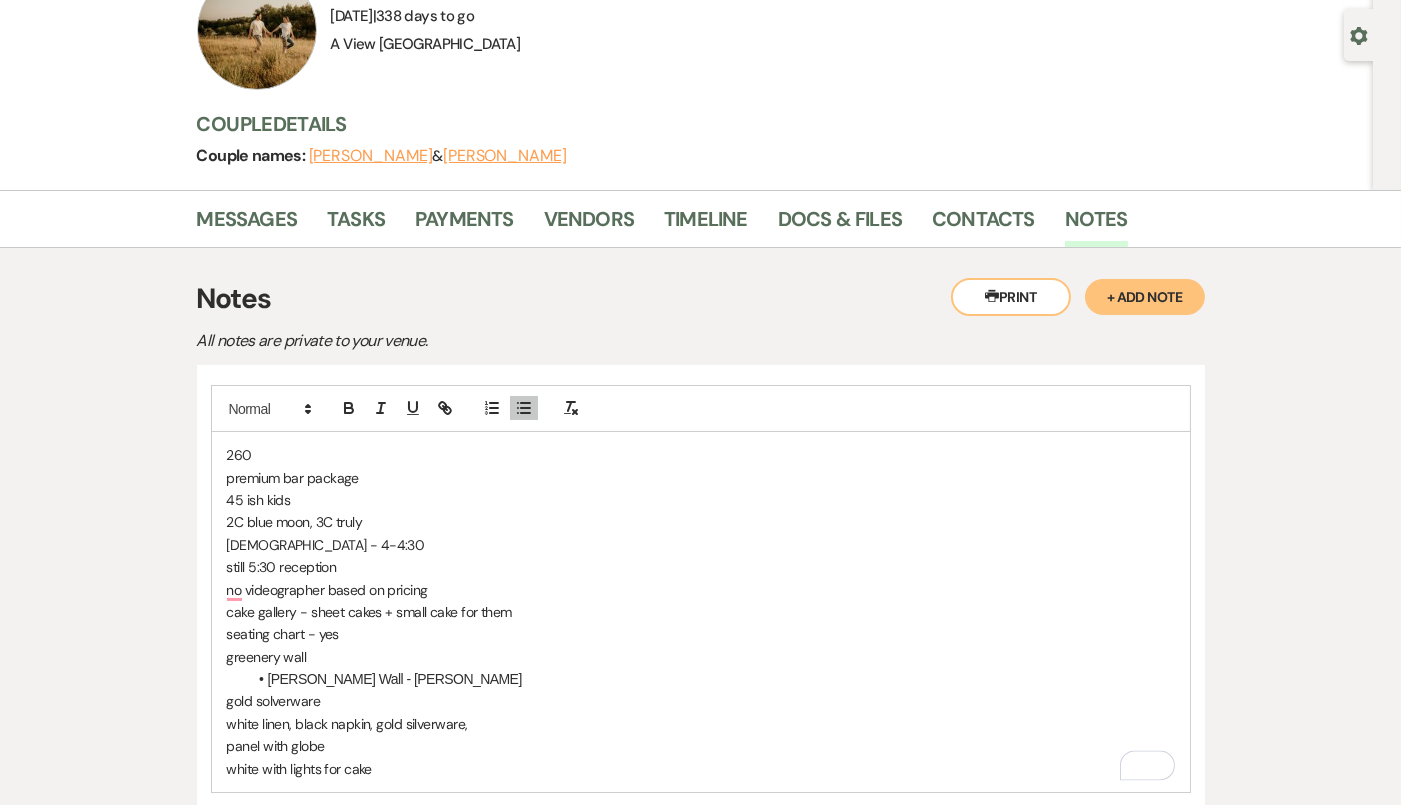click on "Rhonda Greenery Wall - Morgan Seybold" at bounding box center (711, 679) 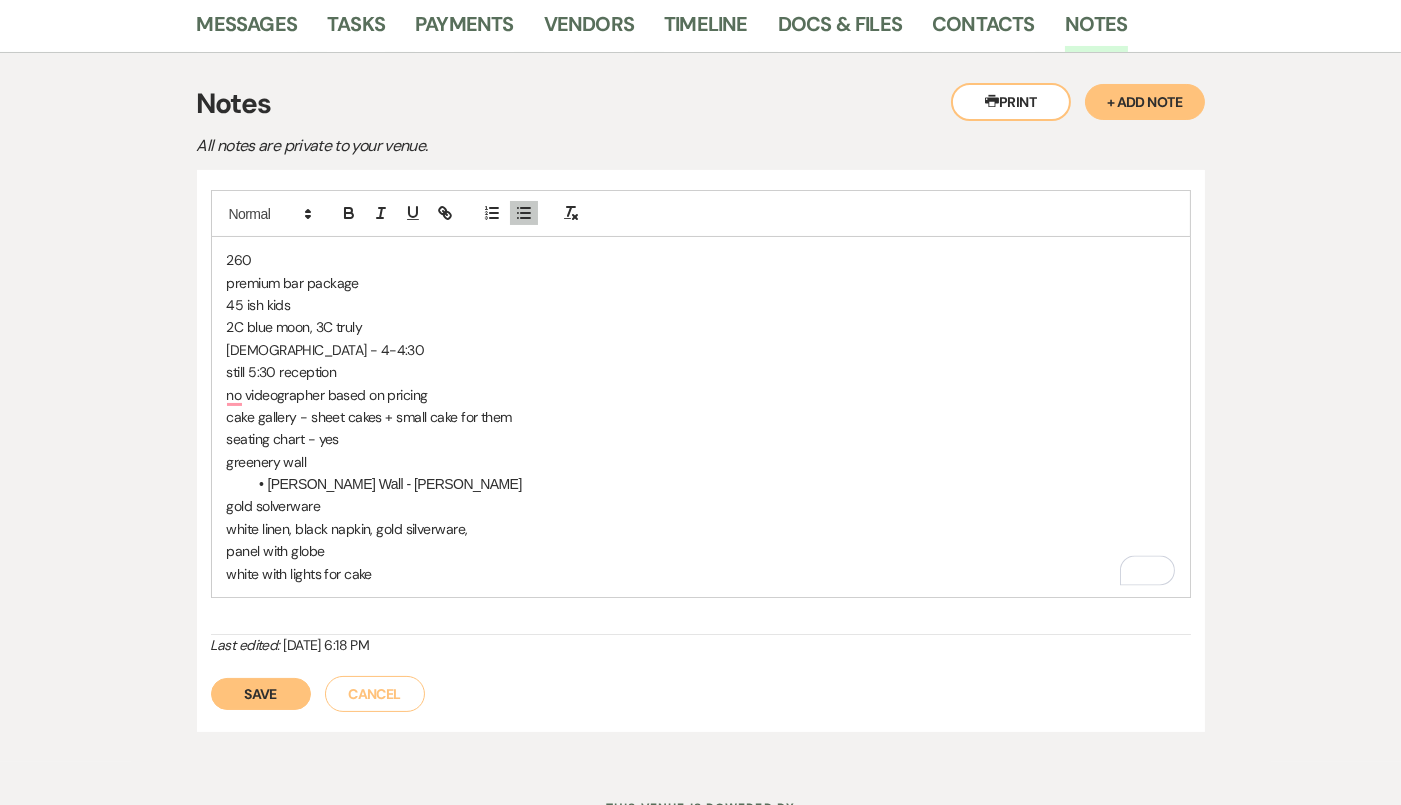 scroll, scrollTop: 406, scrollLeft: 0, axis: vertical 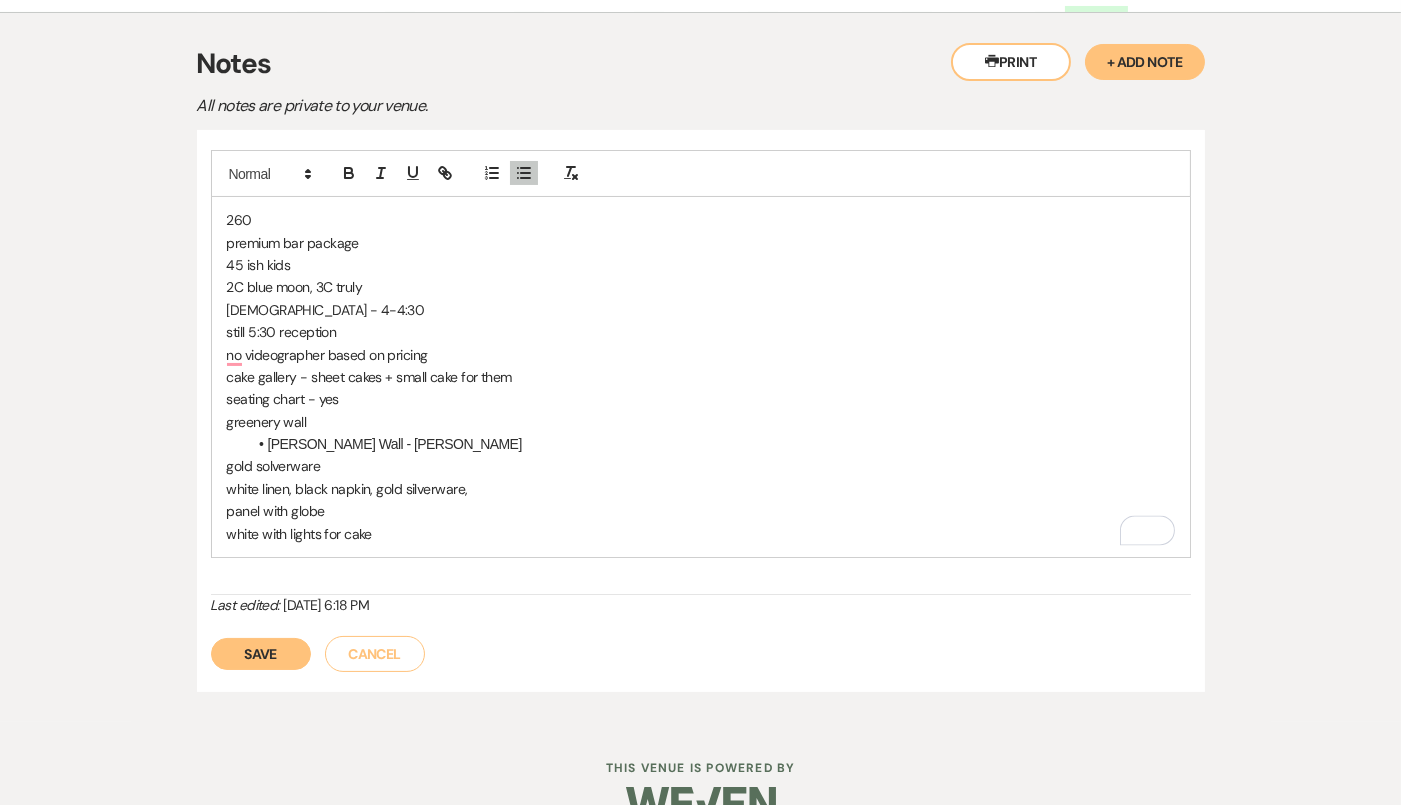 click on "white with lights for cake" at bounding box center [701, 534] 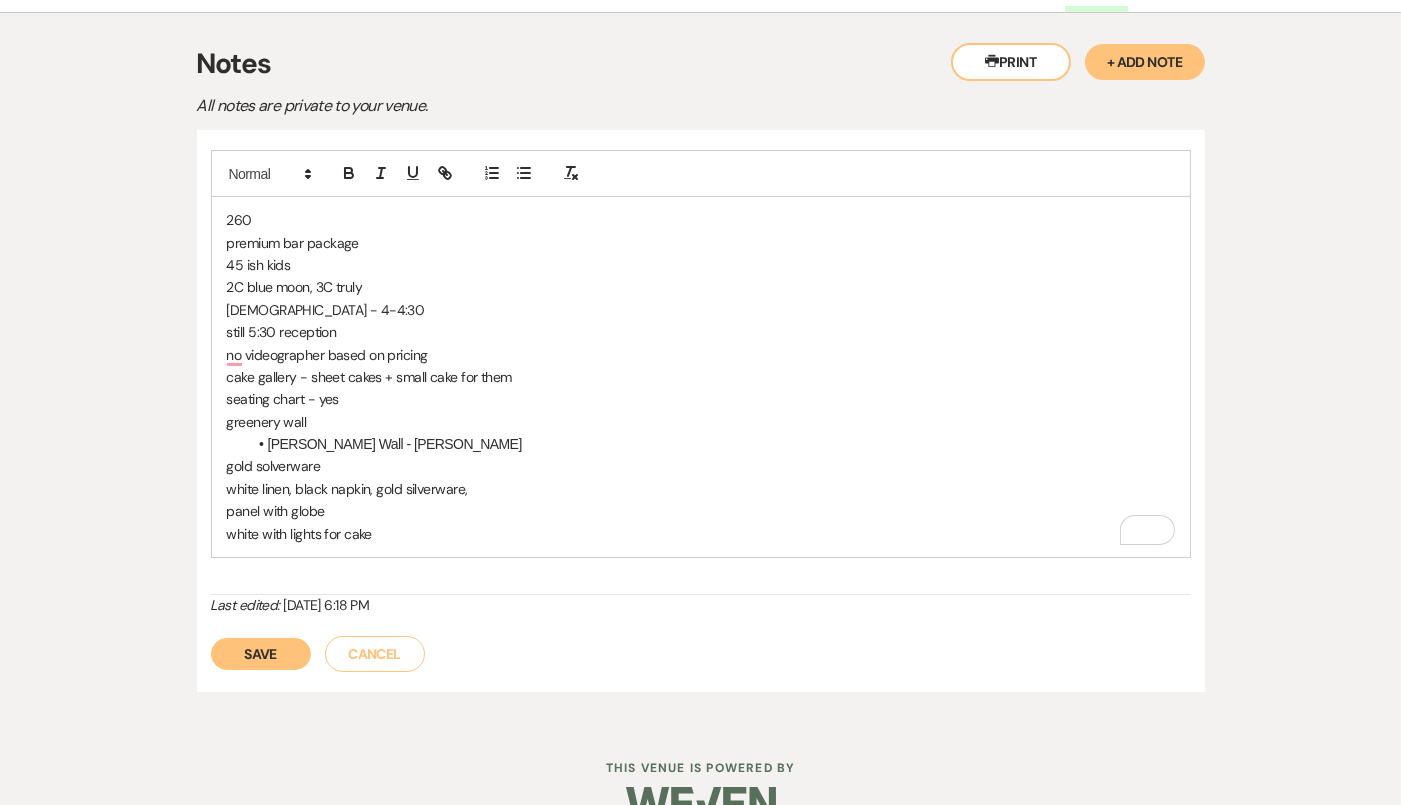 click on "Rhonda Greenery Wall - Morgan Seybold" at bounding box center [711, 444] 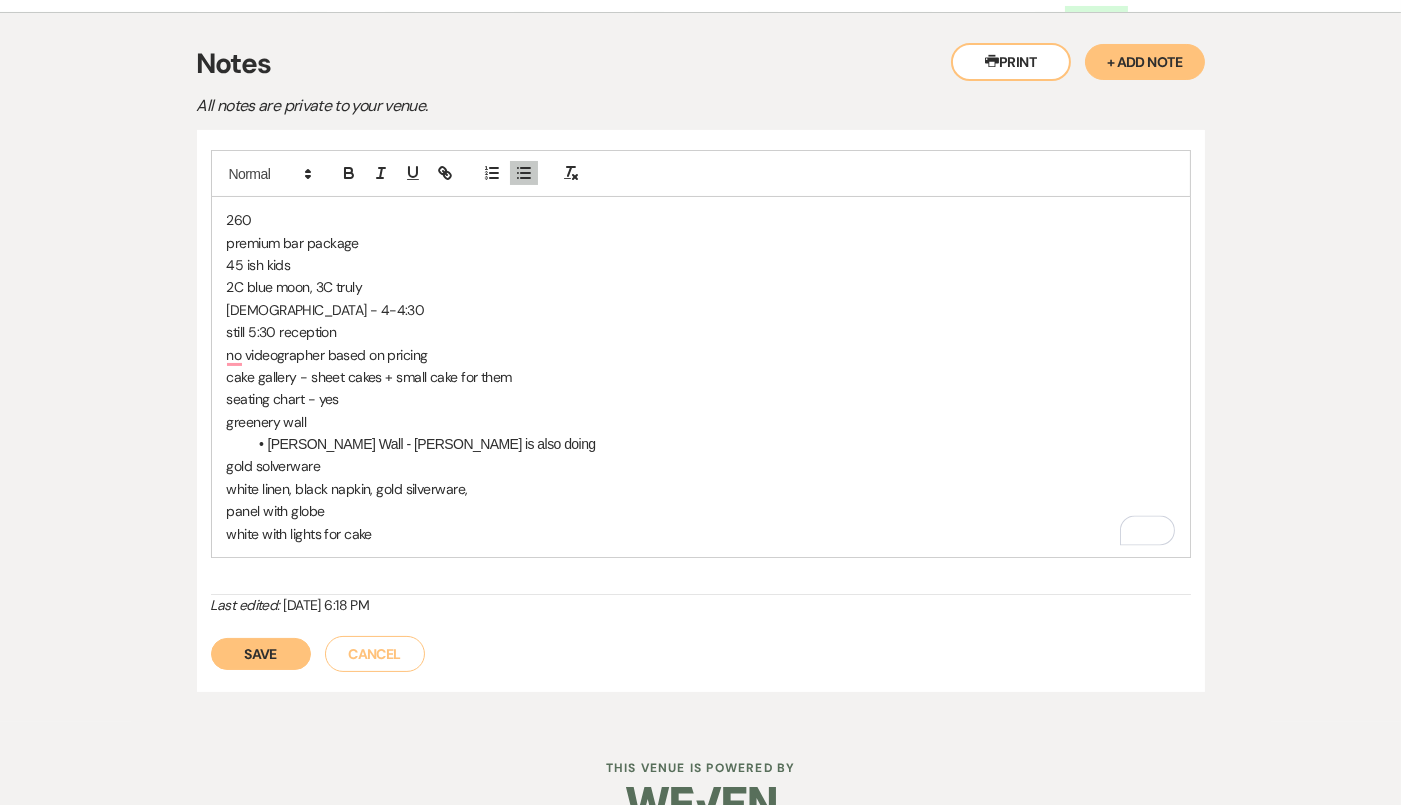 click on "white linen, black napkin, gold silverware," at bounding box center [701, 489] 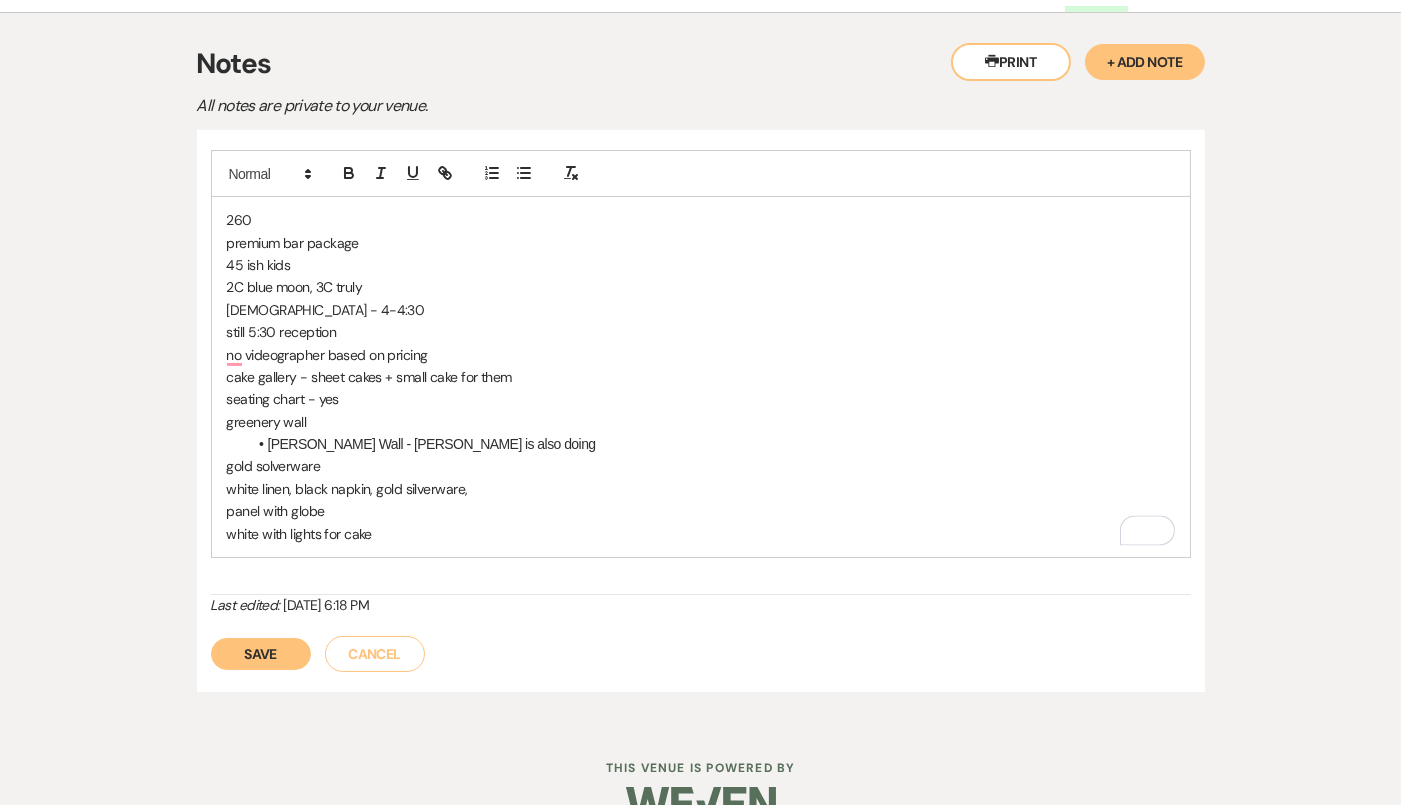 click on "white with lights for cake" at bounding box center [701, 534] 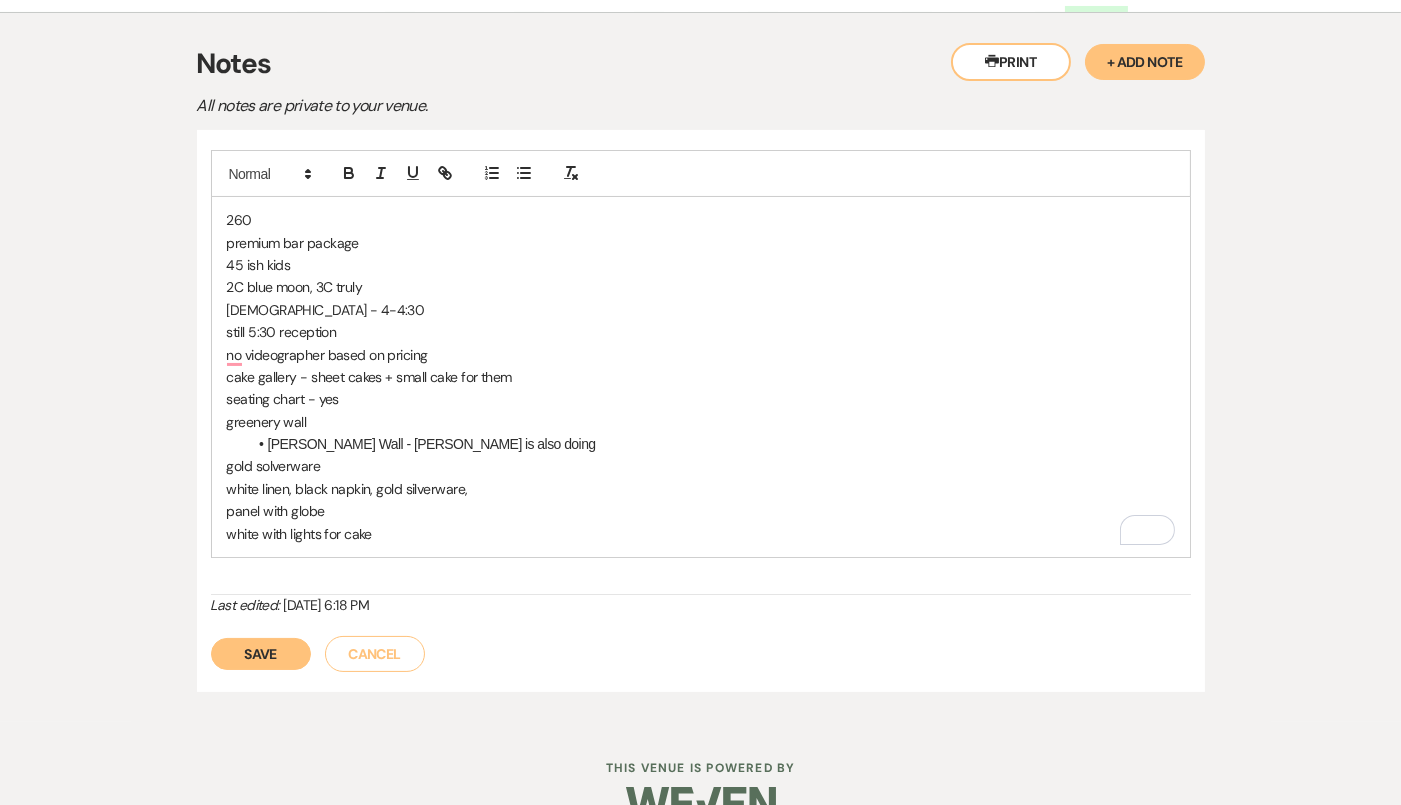 click on "white linen, black napkin, gold silverware," at bounding box center [701, 489] 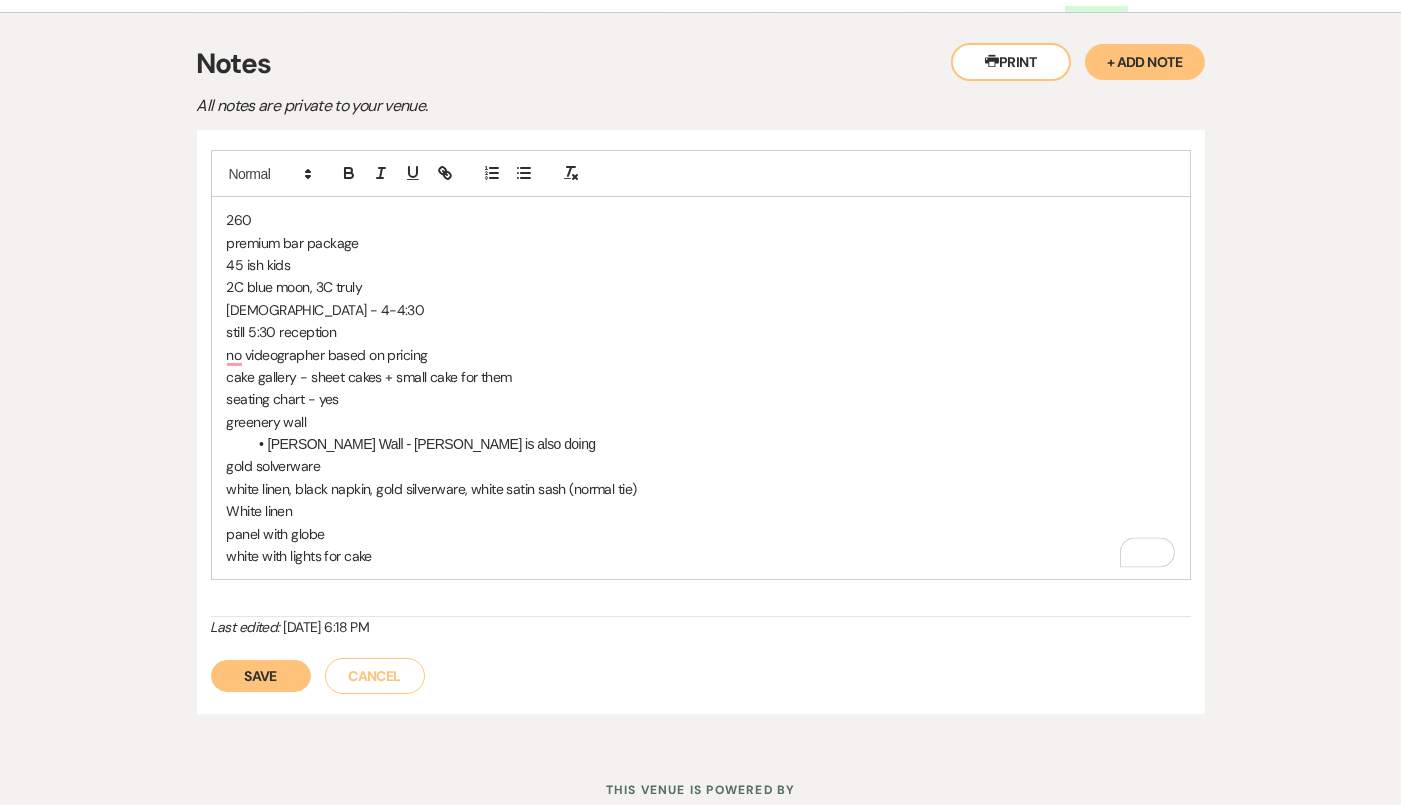 click on "white linen, black napkin, gold silverware, white satin sash (normal tie)" at bounding box center [701, 489] 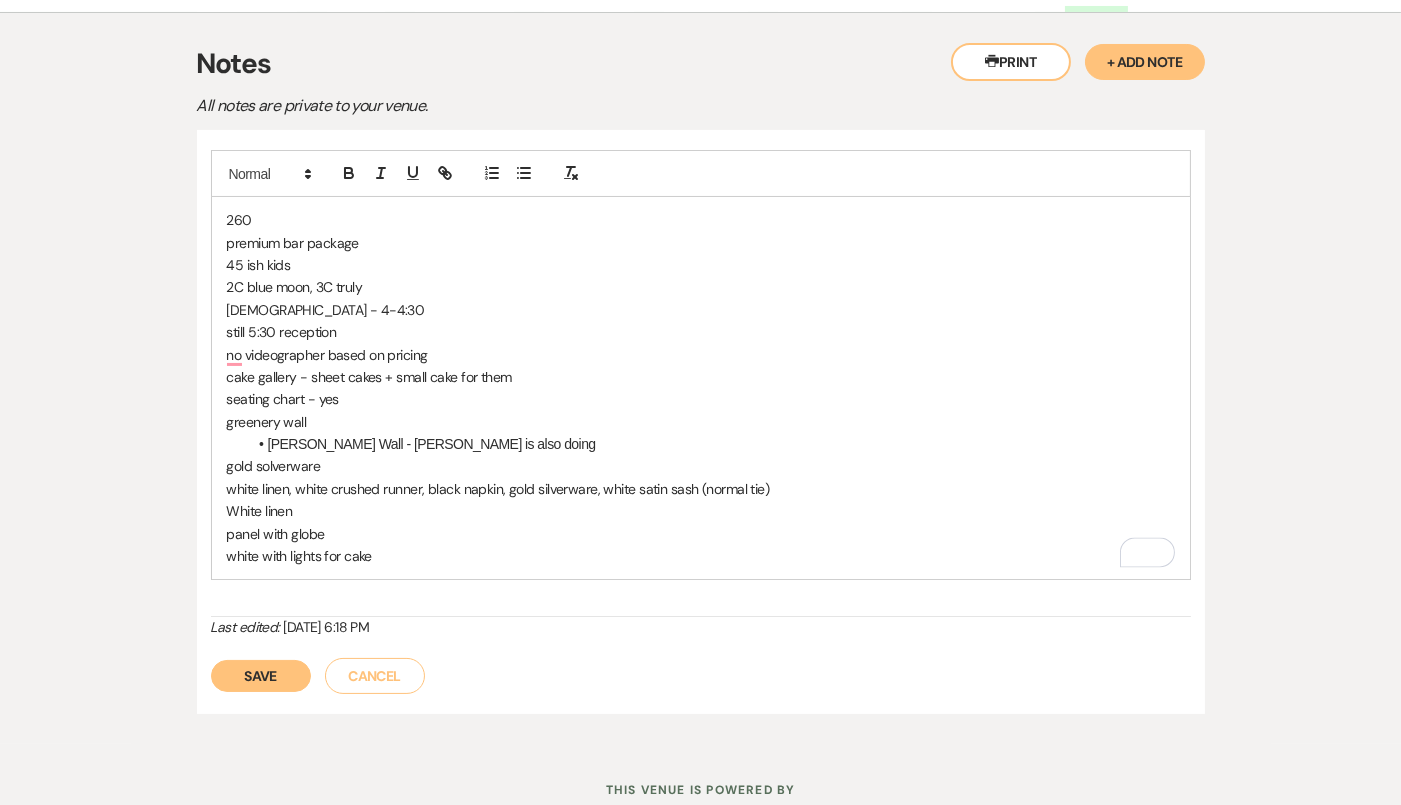 click on "White linen" at bounding box center [701, 511] 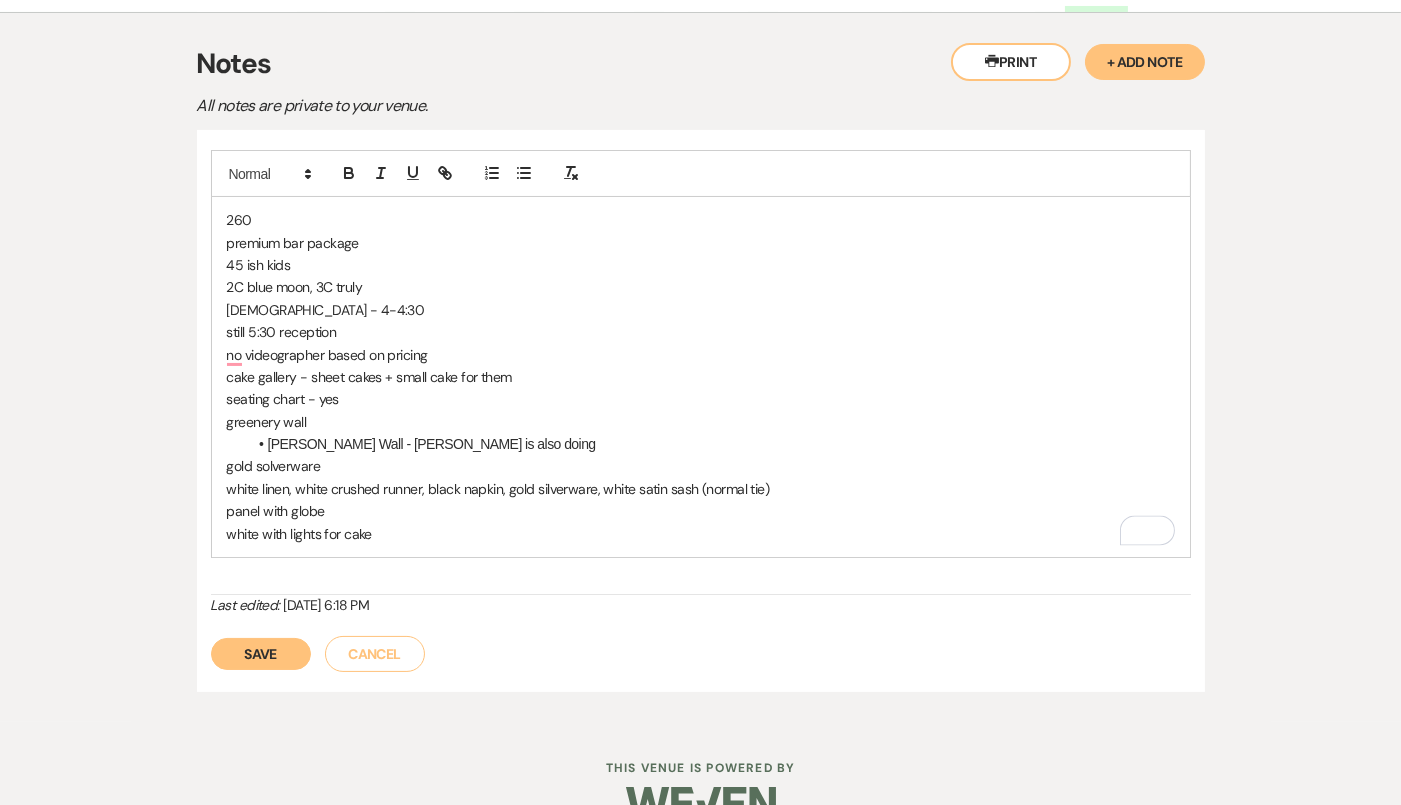 click on "white with lights for cake" at bounding box center [701, 534] 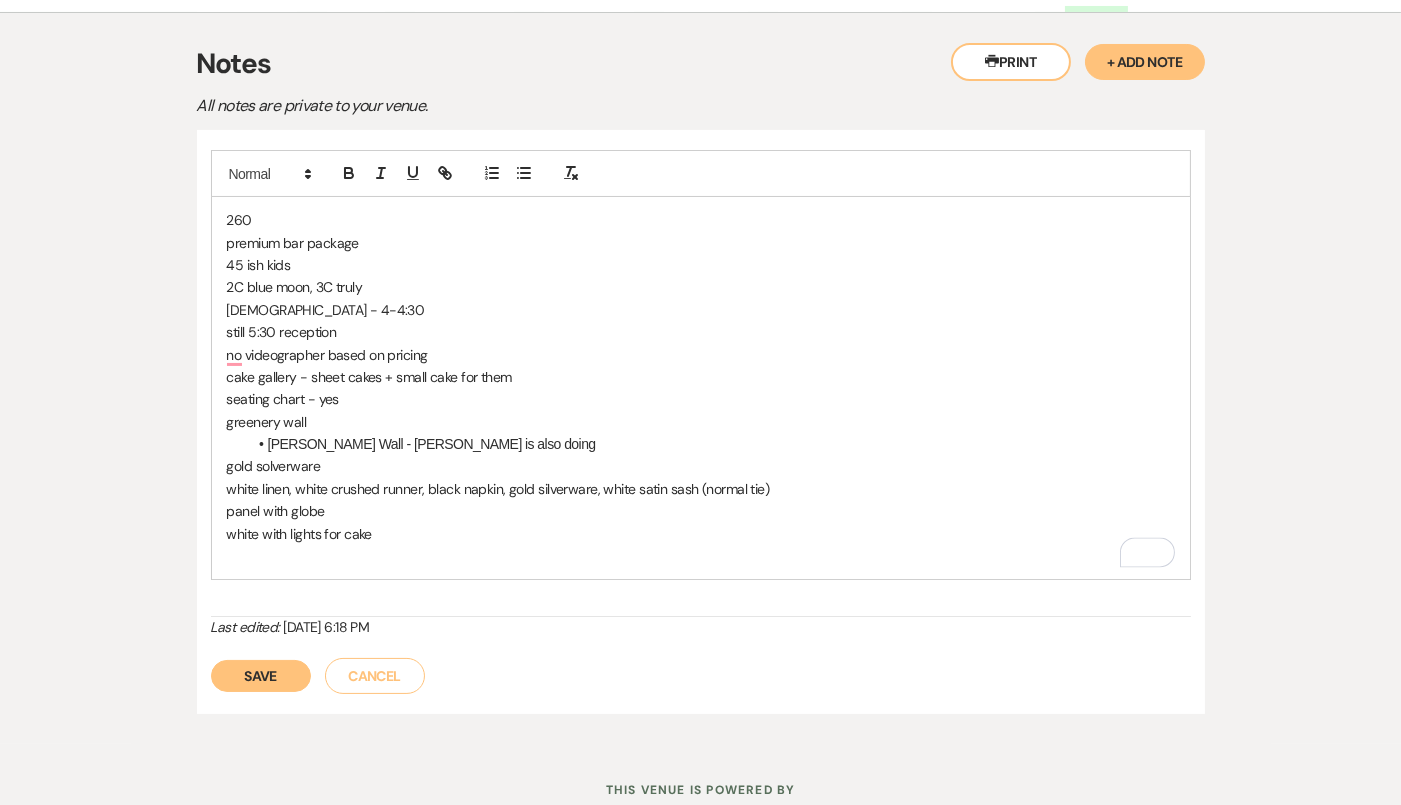 click on "panel with globe" at bounding box center (701, 511) 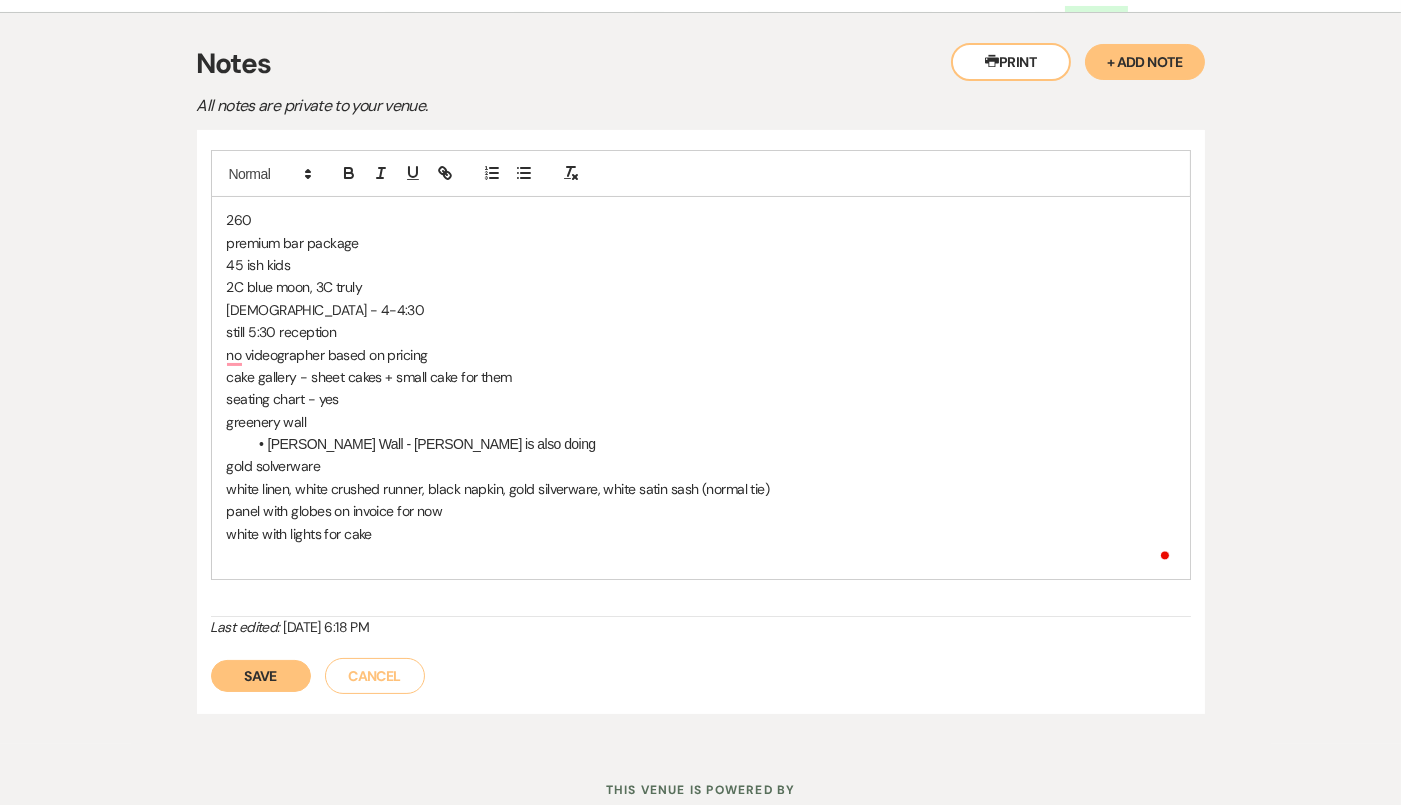 click at bounding box center [701, 556] 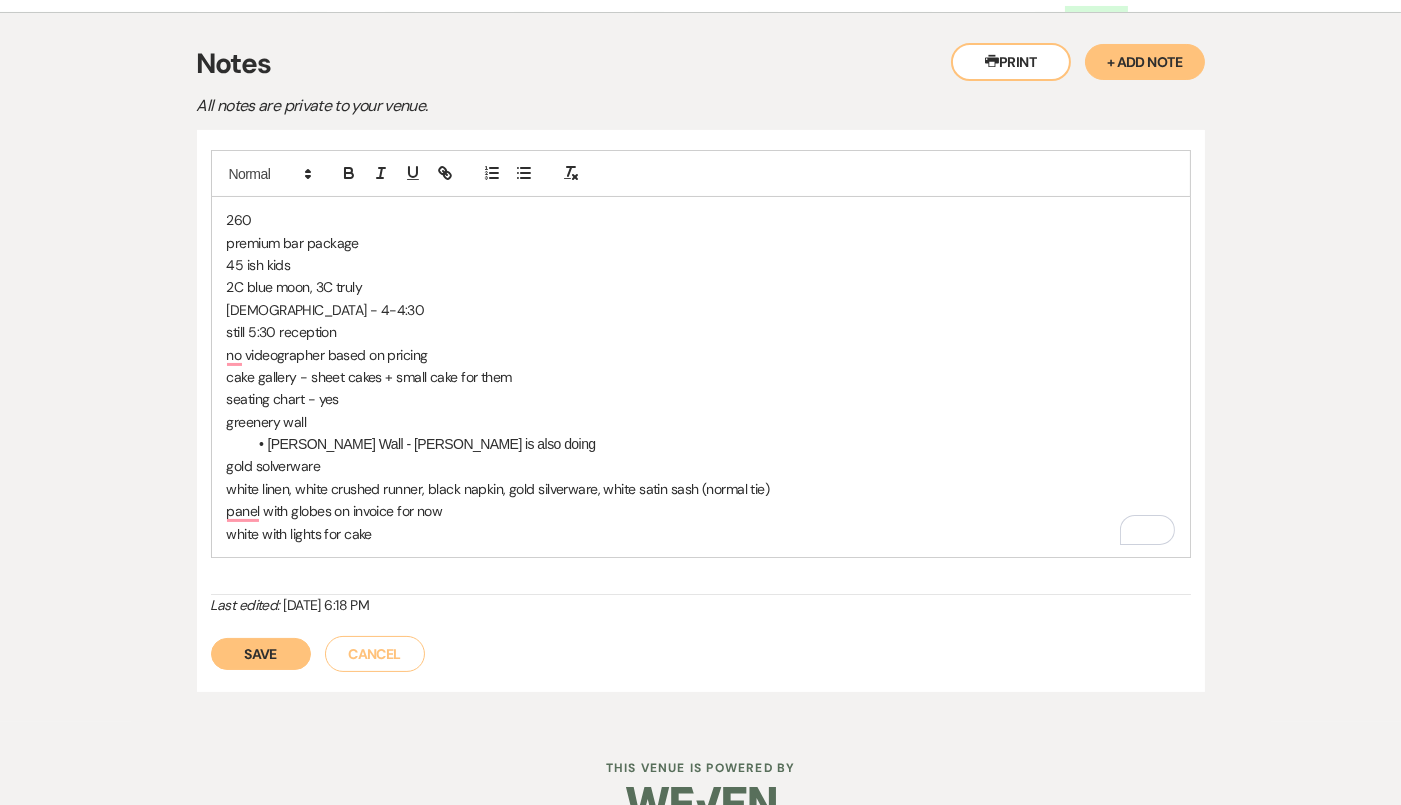 click on "Save" at bounding box center [261, 654] 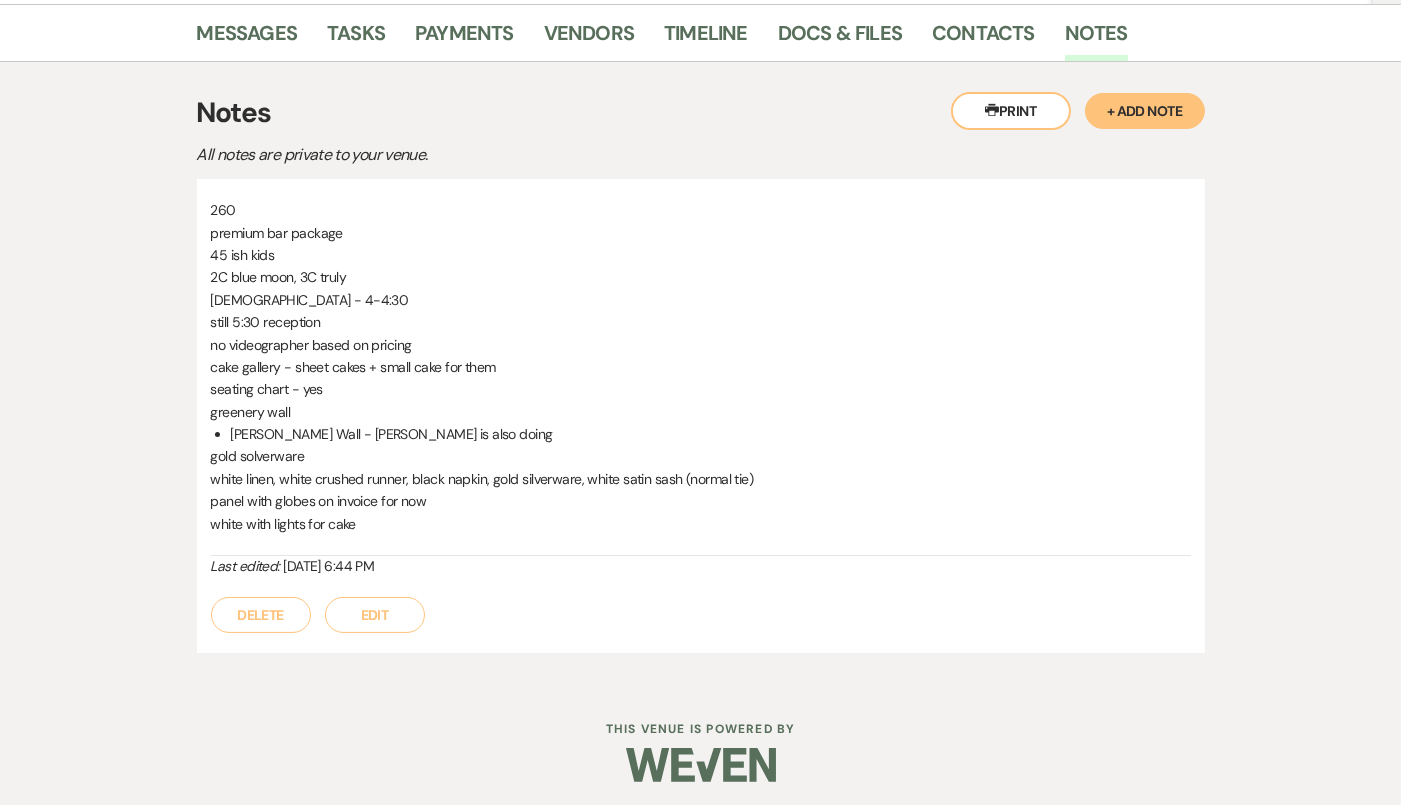 scroll, scrollTop: 0, scrollLeft: 0, axis: both 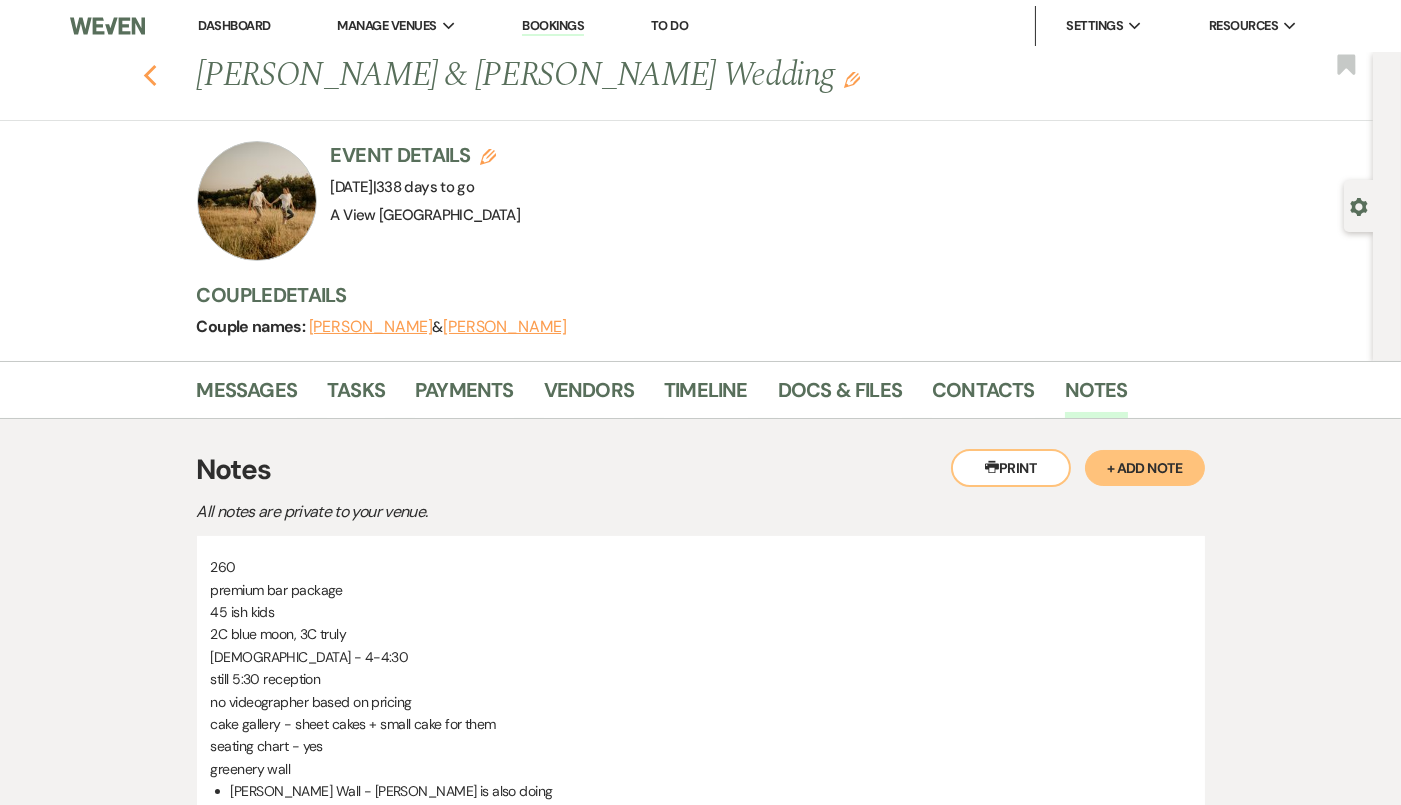 click on "Previous" 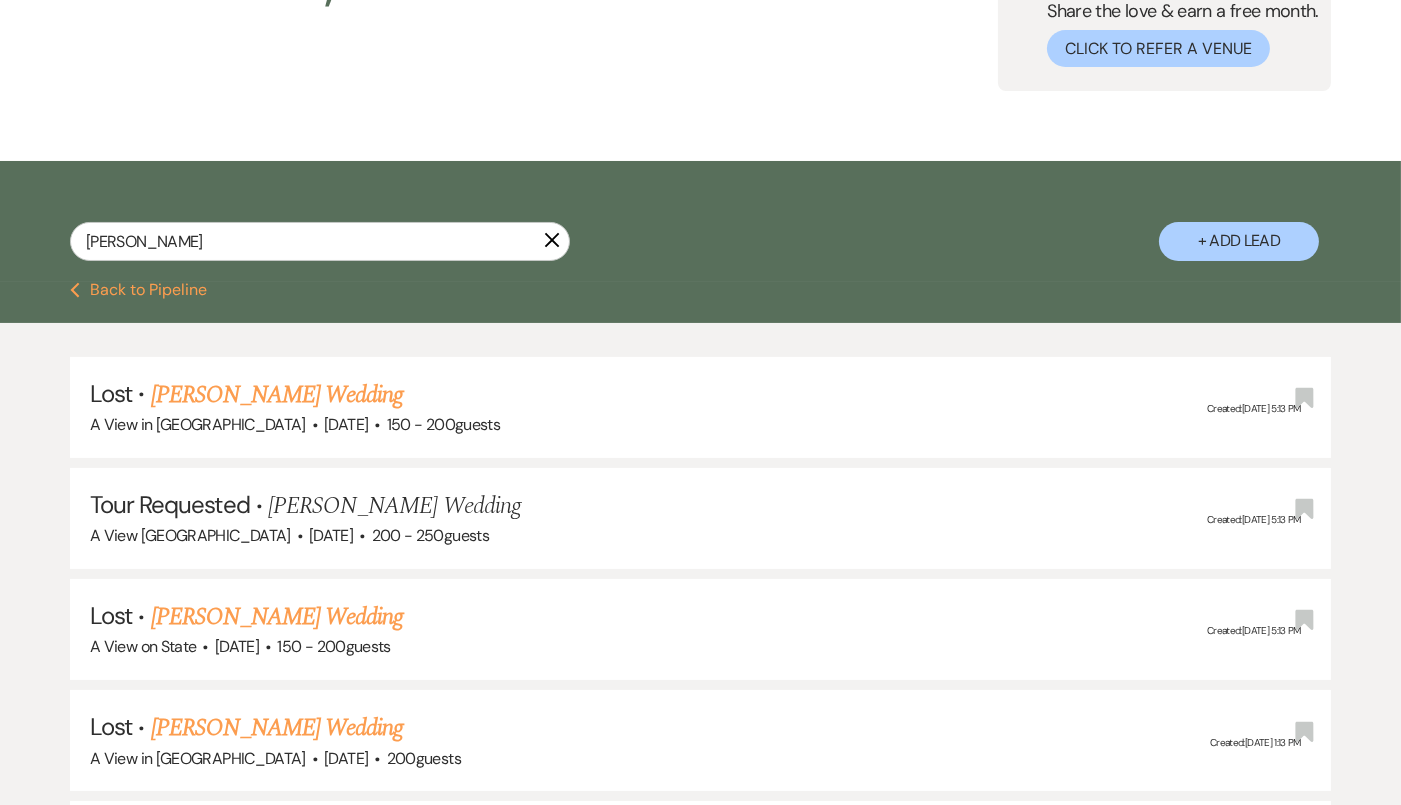scroll, scrollTop: 0, scrollLeft: 0, axis: both 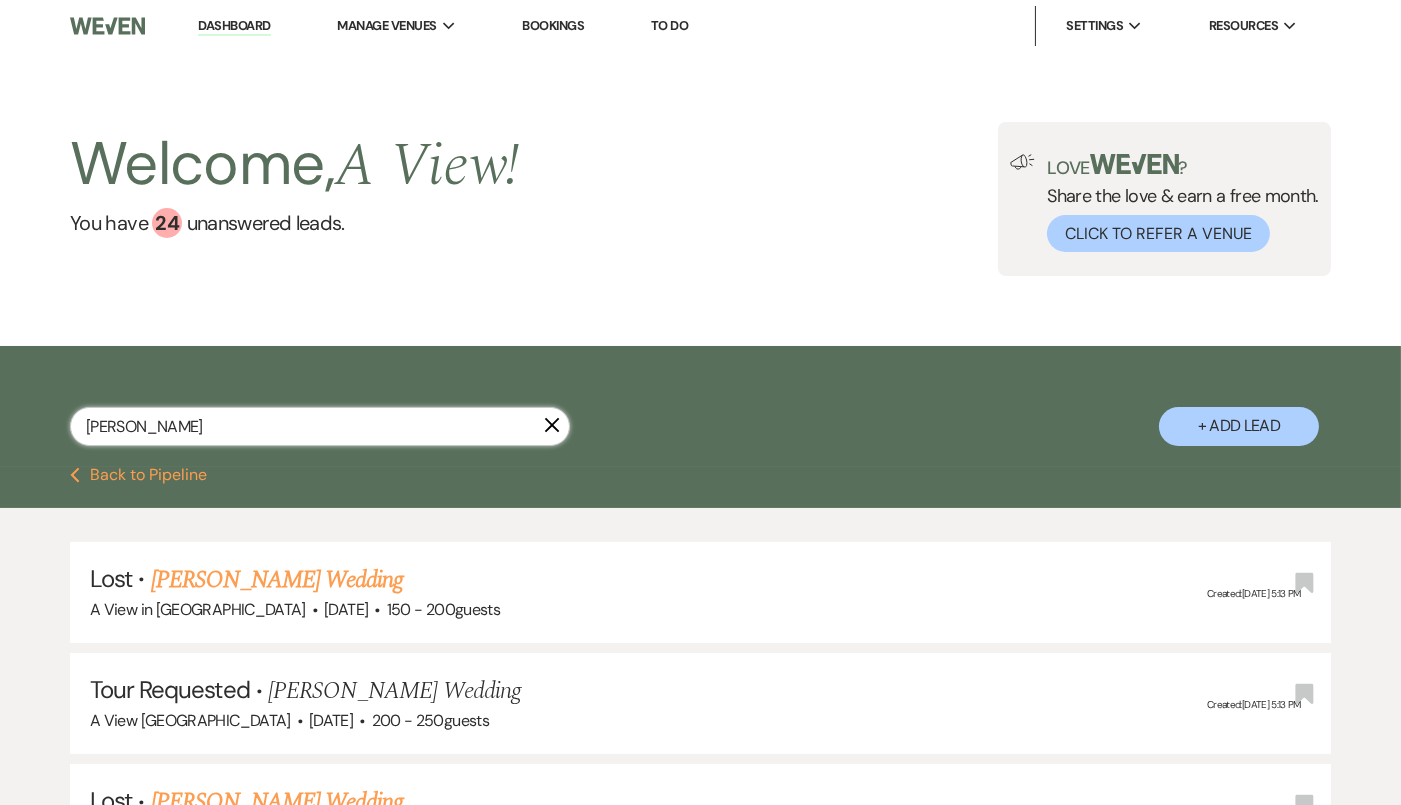 click on "morgan mclaughin" at bounding box center (320, 426) 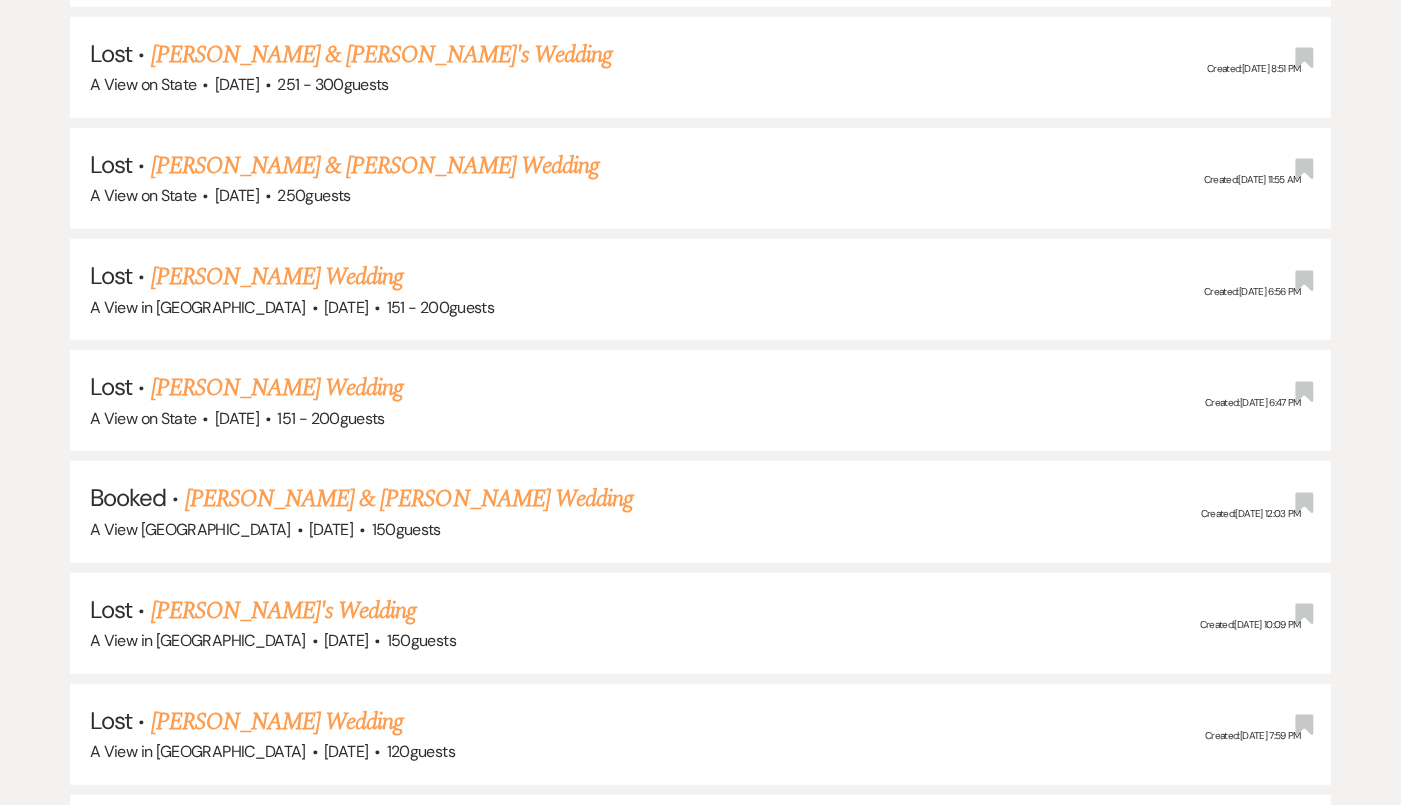 scroll, scrollTop: 1522, scrollLeft: 0, axis: vertical 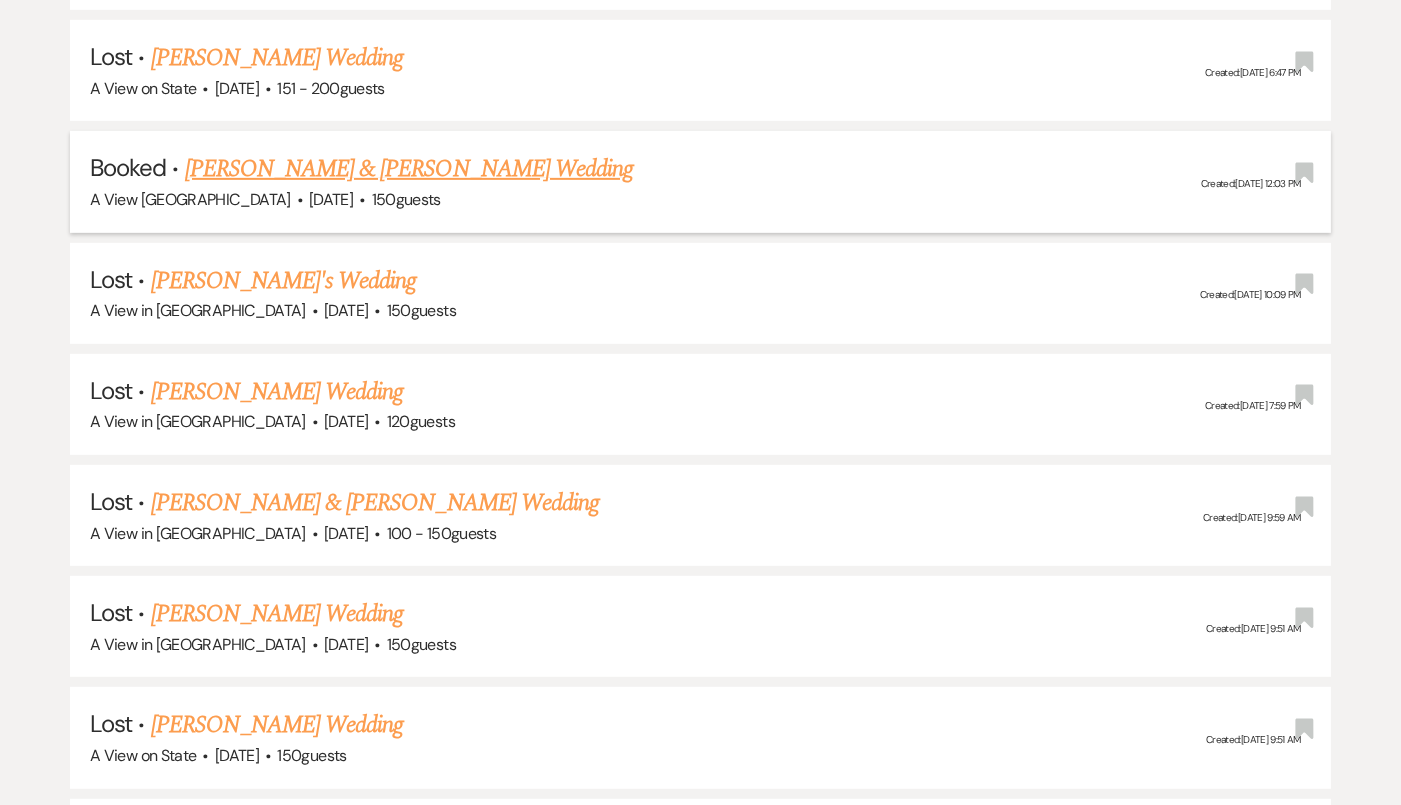 type on "jenna carr" 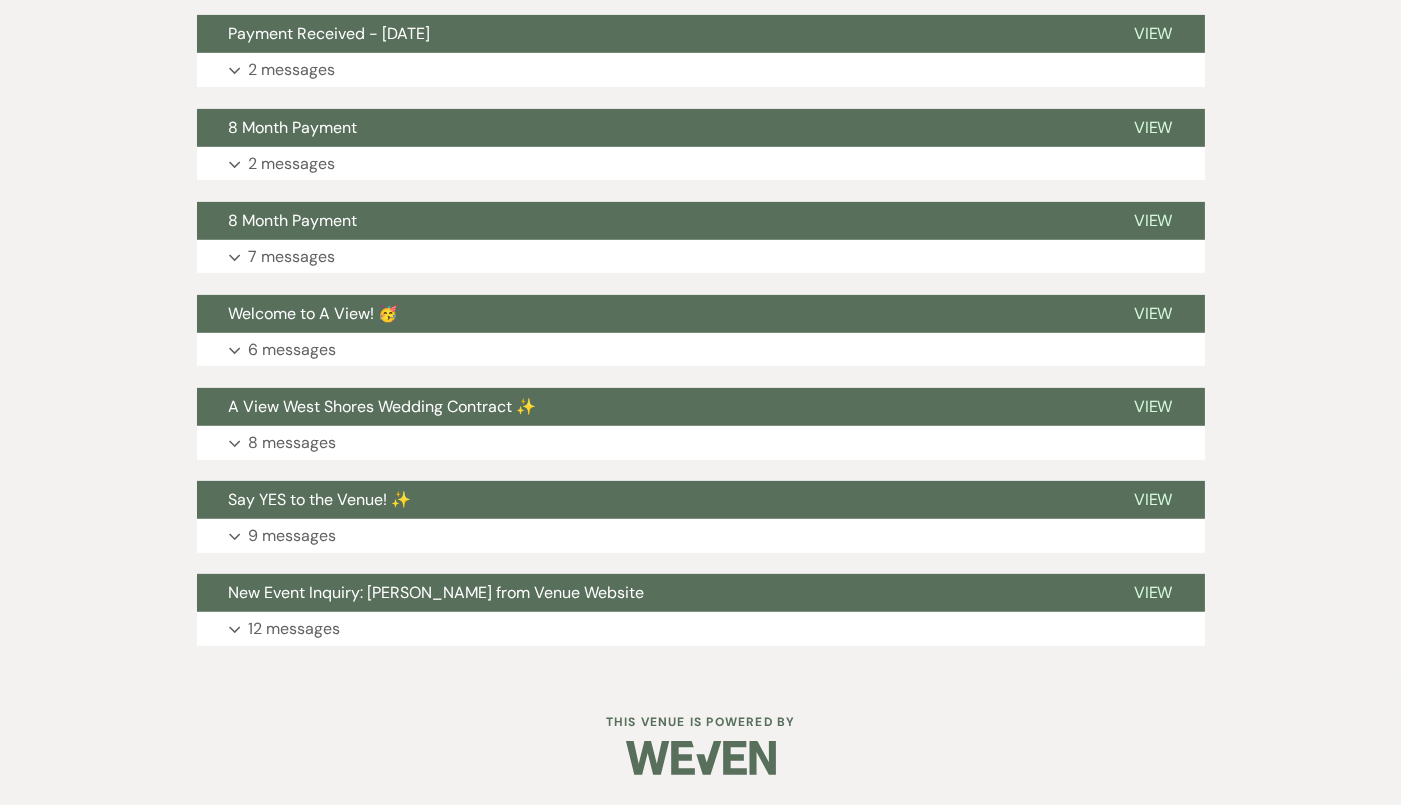 scroll, scrollTop: 0, scrollLeft: 0, axis: both 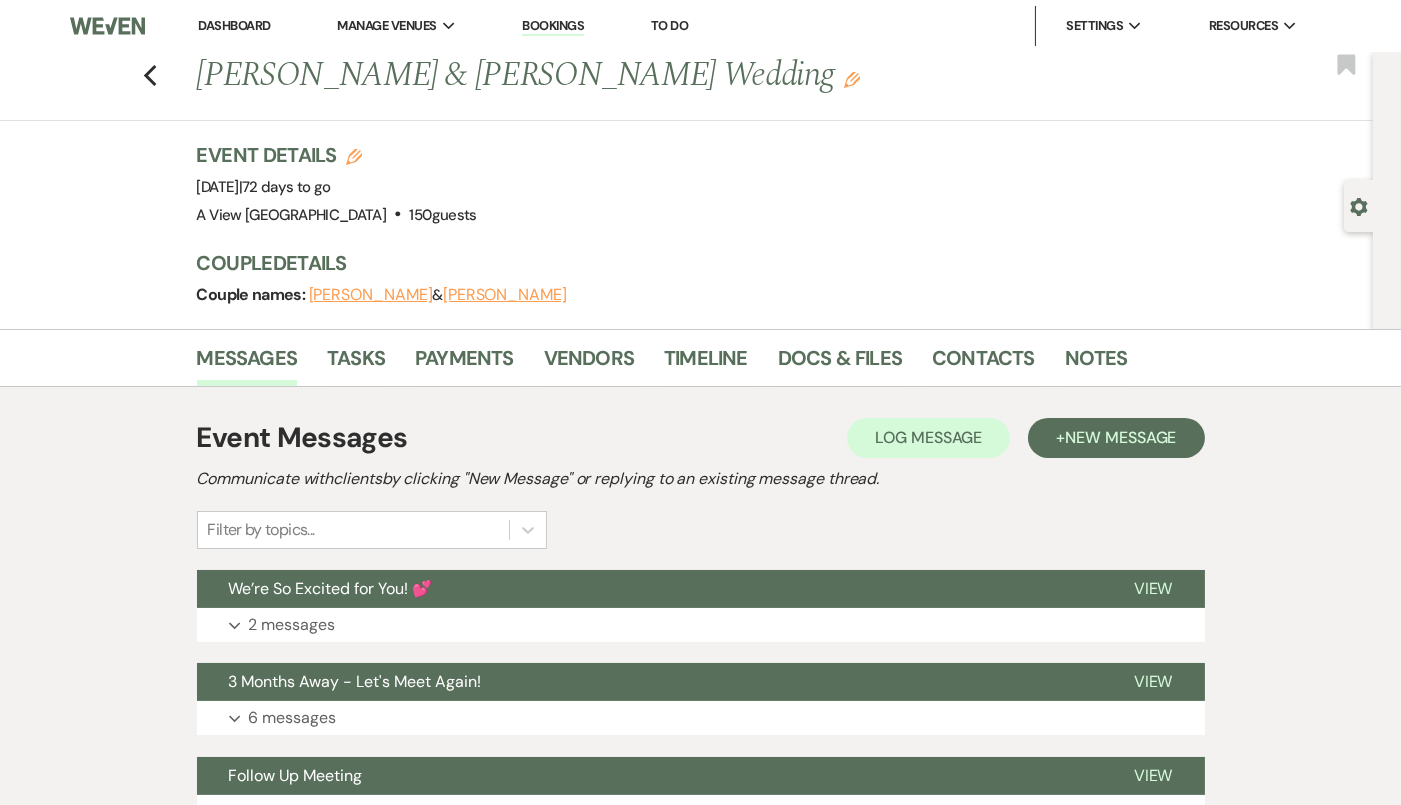 click on "Messages Tasks Payments Vendors Timeline Docs & Files Contacts Notes" at bounding box center [700, 358] 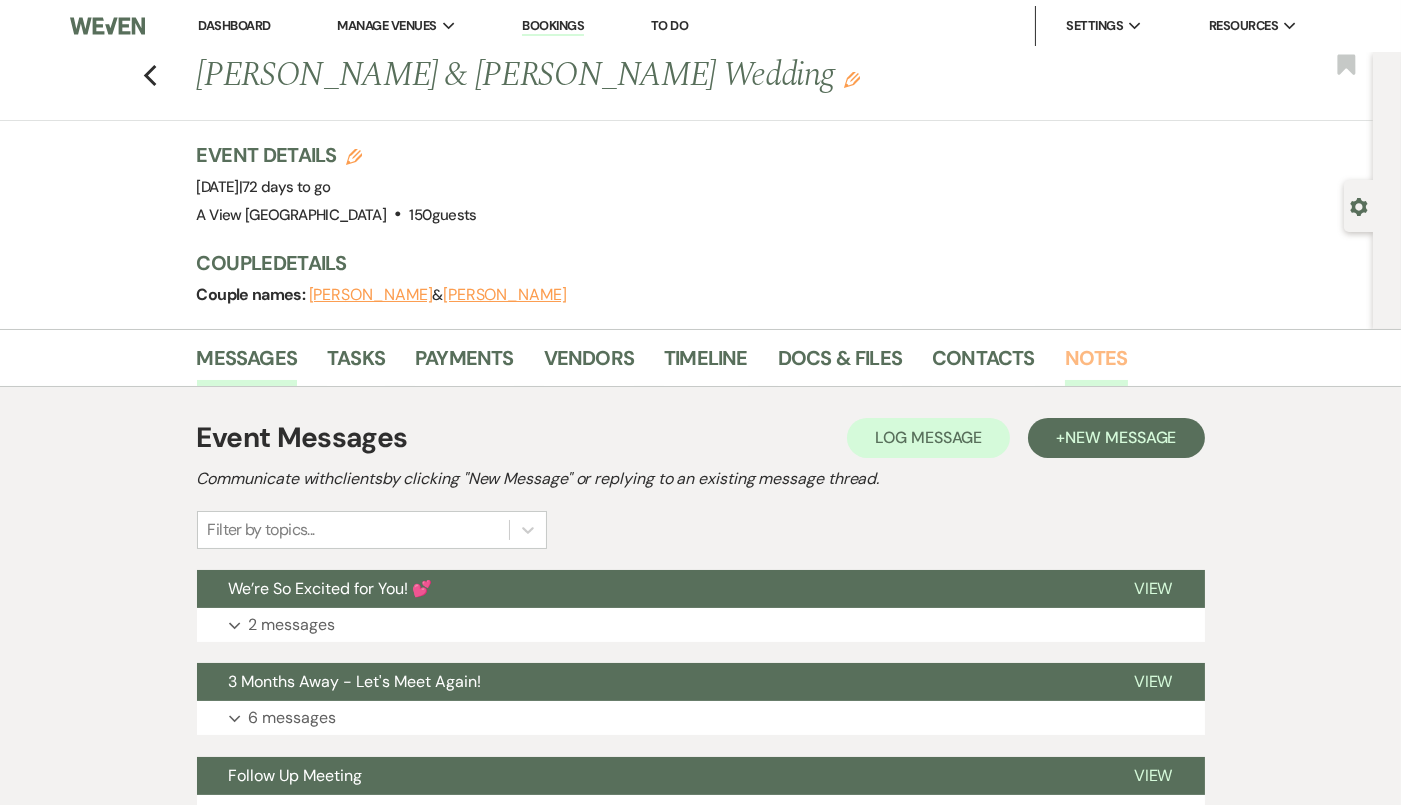 click on "Notes" at bounding box center (1096, 364) 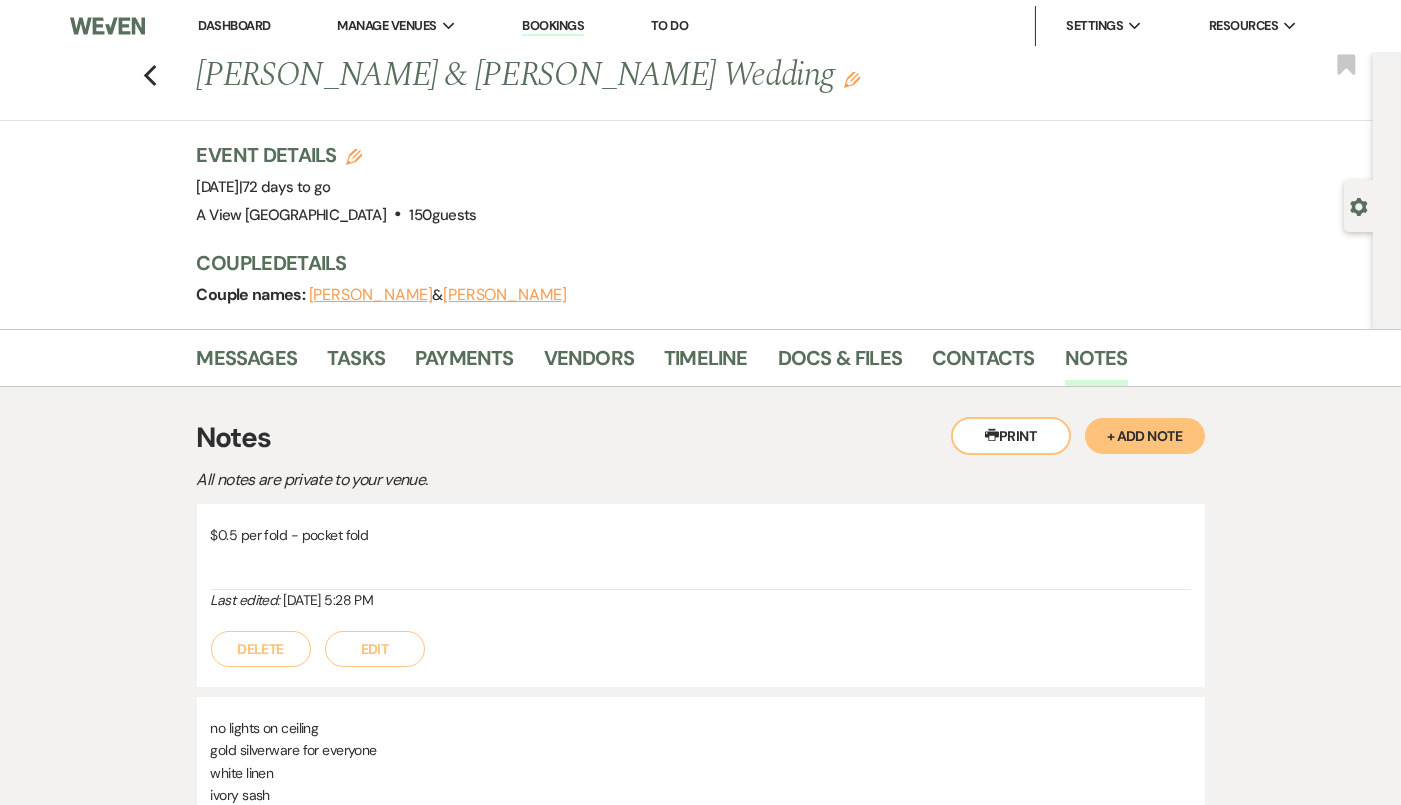 click on "Edit" at bounding box center (375, 649) 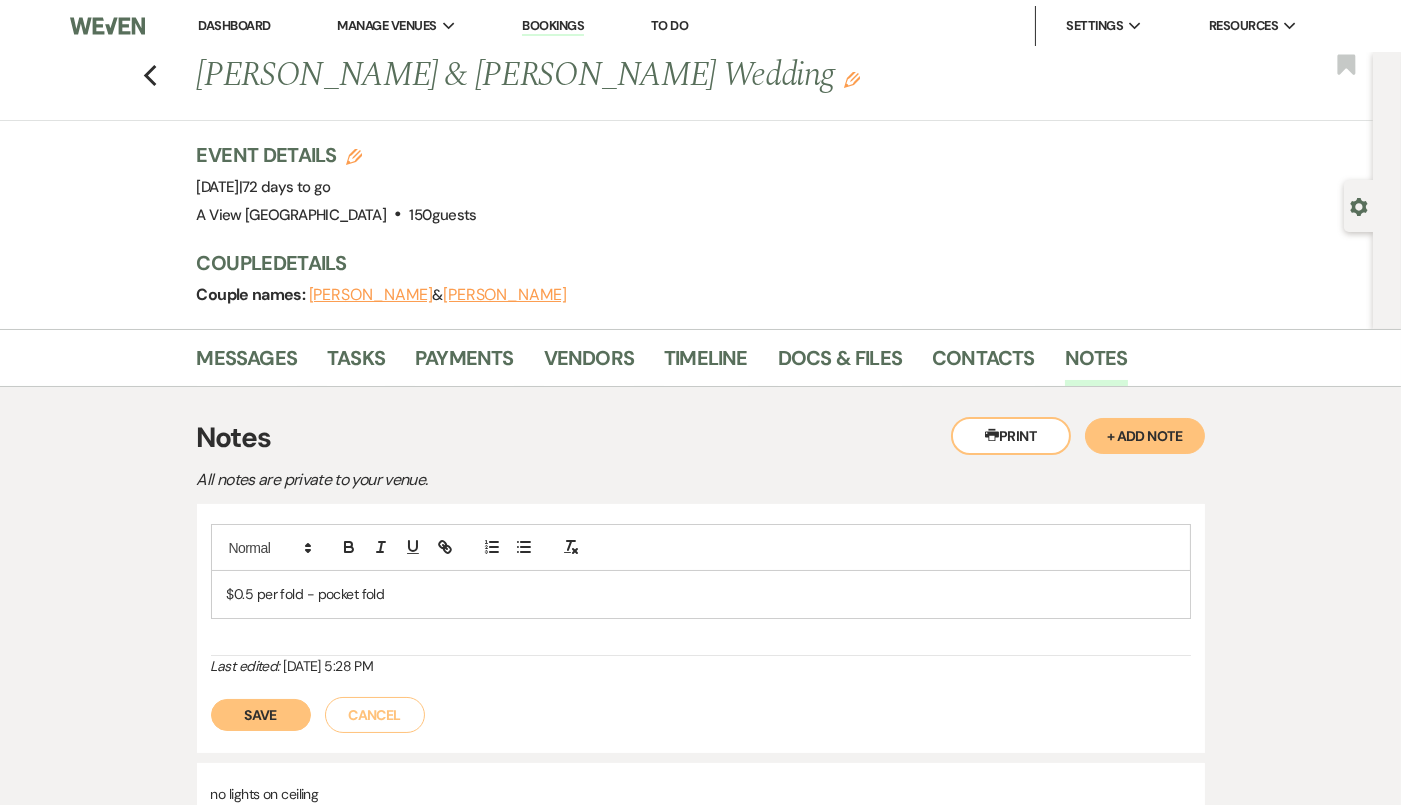 click on "$0.5 per fold - pocket fold" at bounding box center (701, 594) 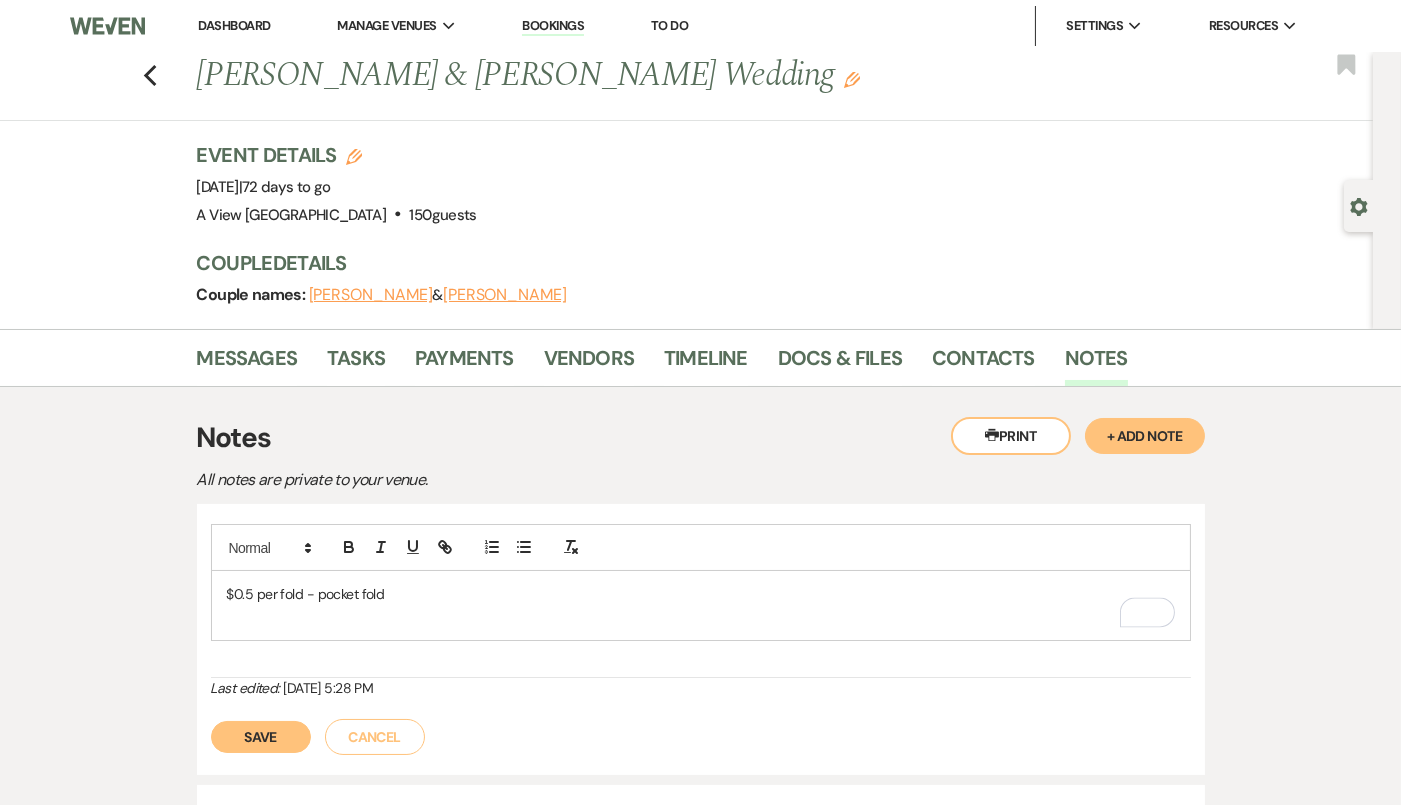 type 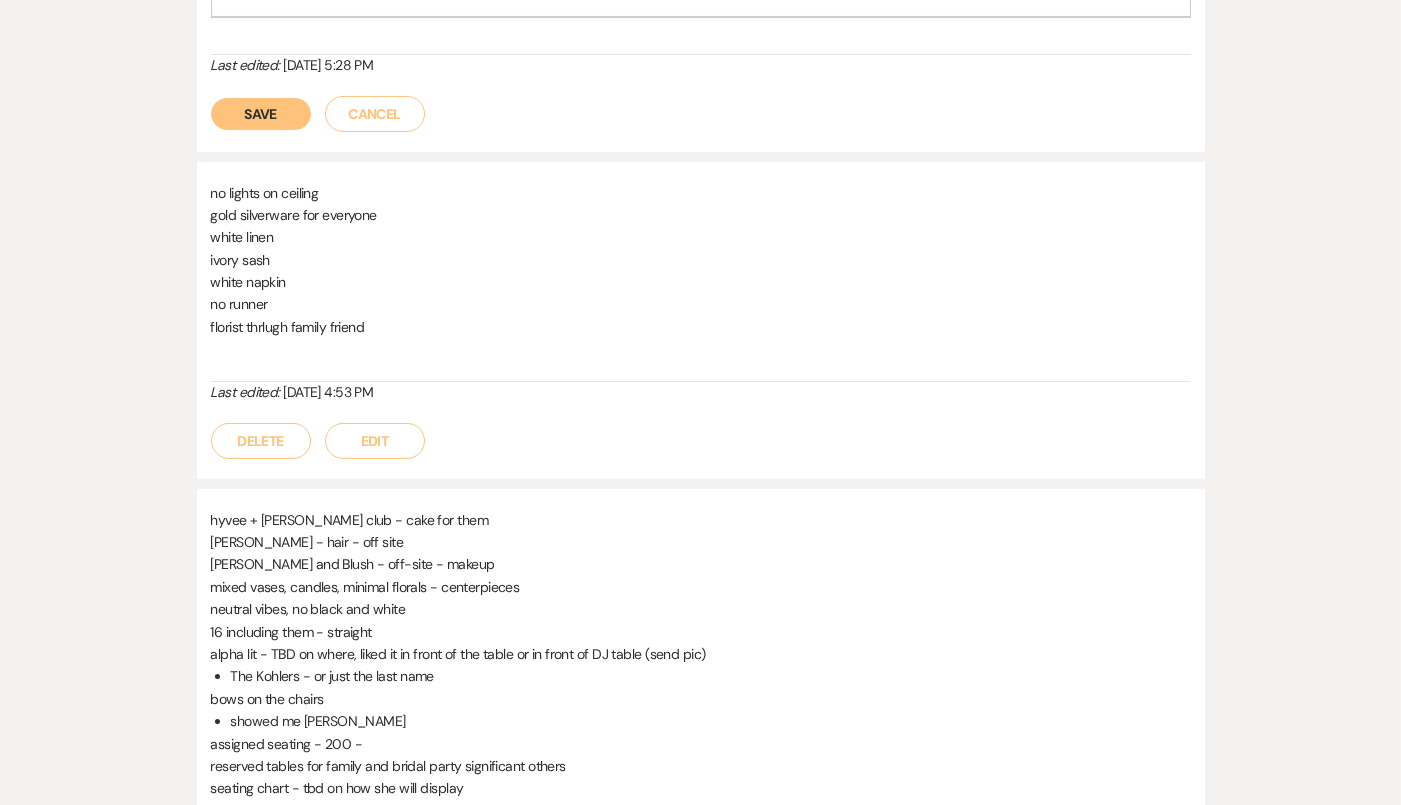 scroll, scrollTop: 721, scrollLeft: 0, axis: vertical 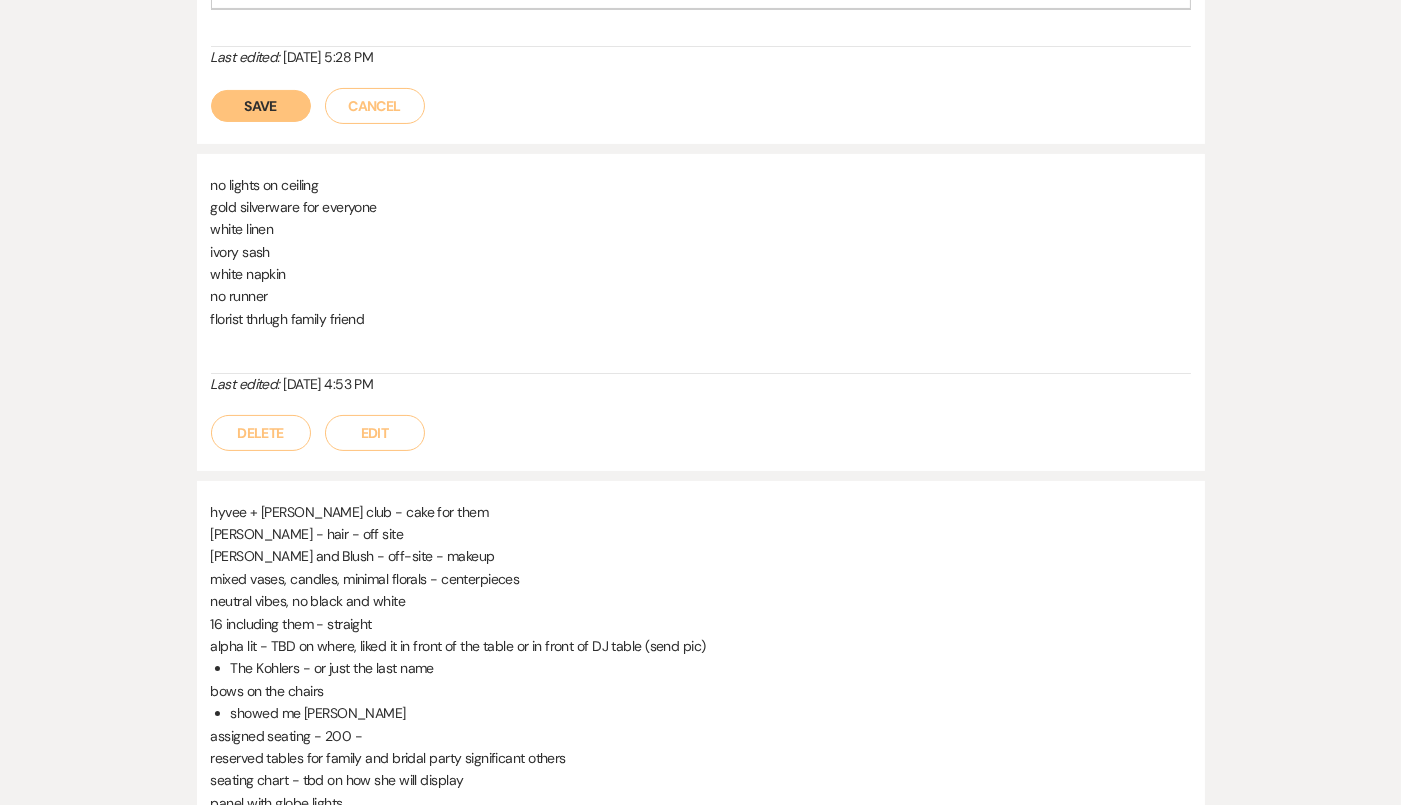 click on "16 including them - straight" at bounding box center [701, 624] 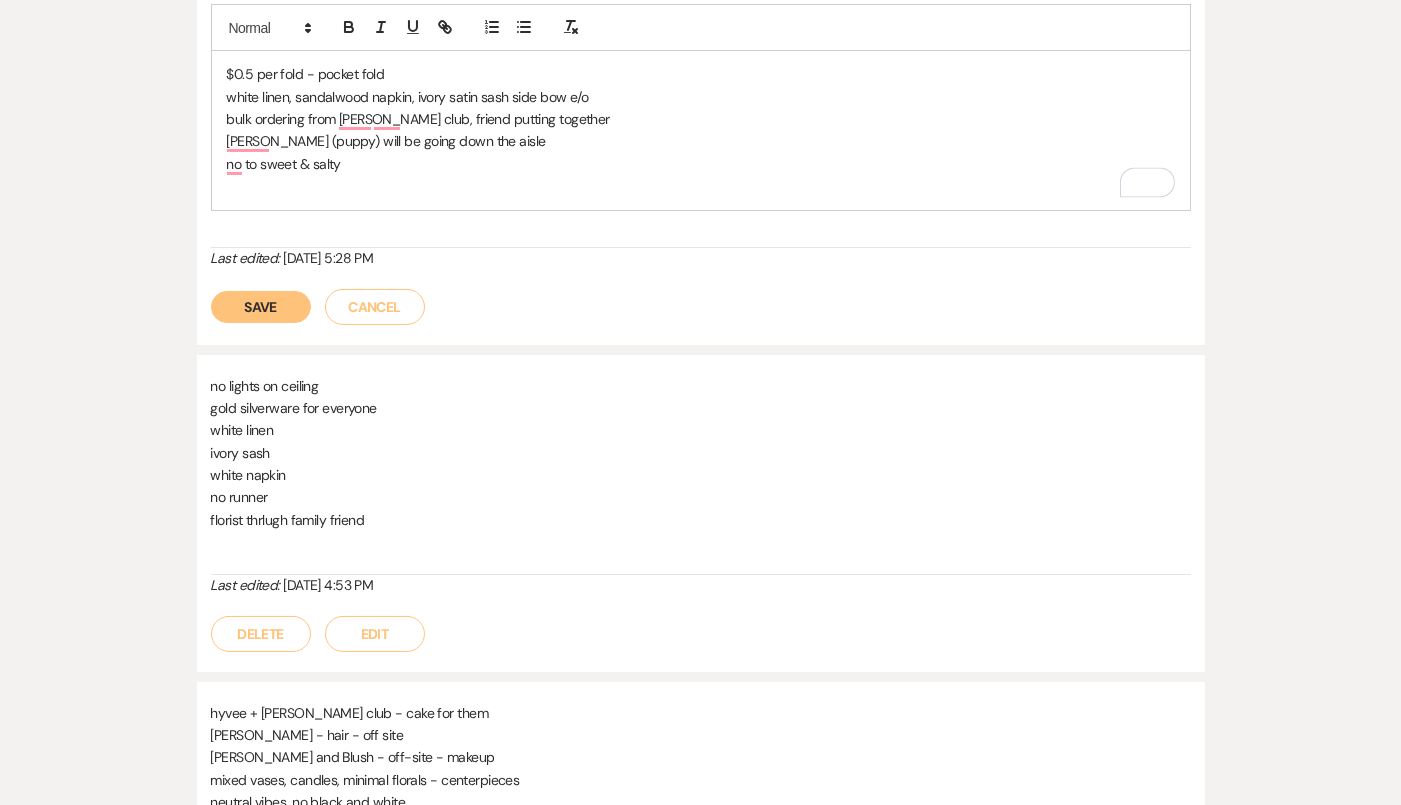 scroll, scrollTop: 451, scrollLeft: 0, axis: vertical 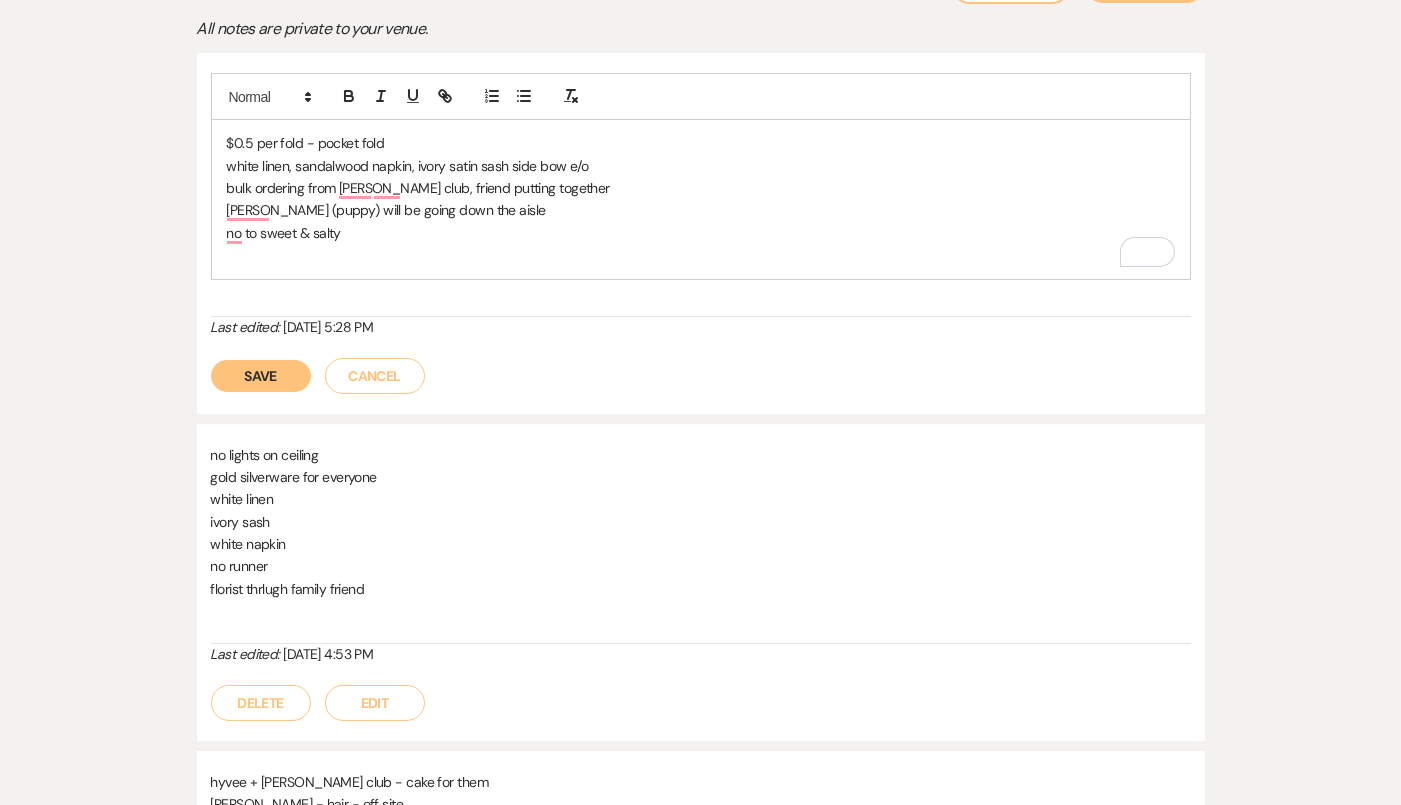 click at bounding box center (701, 255) 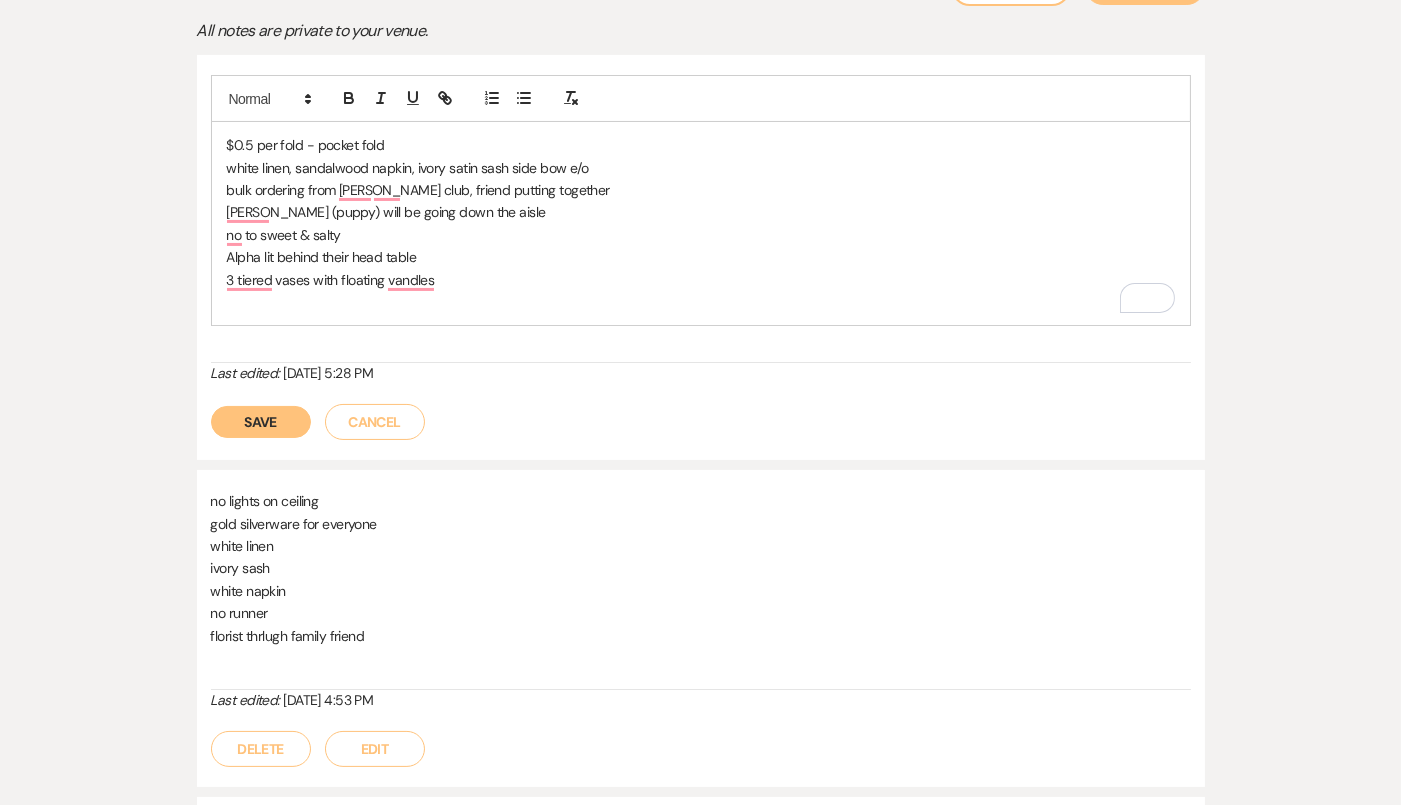 scroll, scrollTop: 450, scrollLeft: 0, axis: vertical 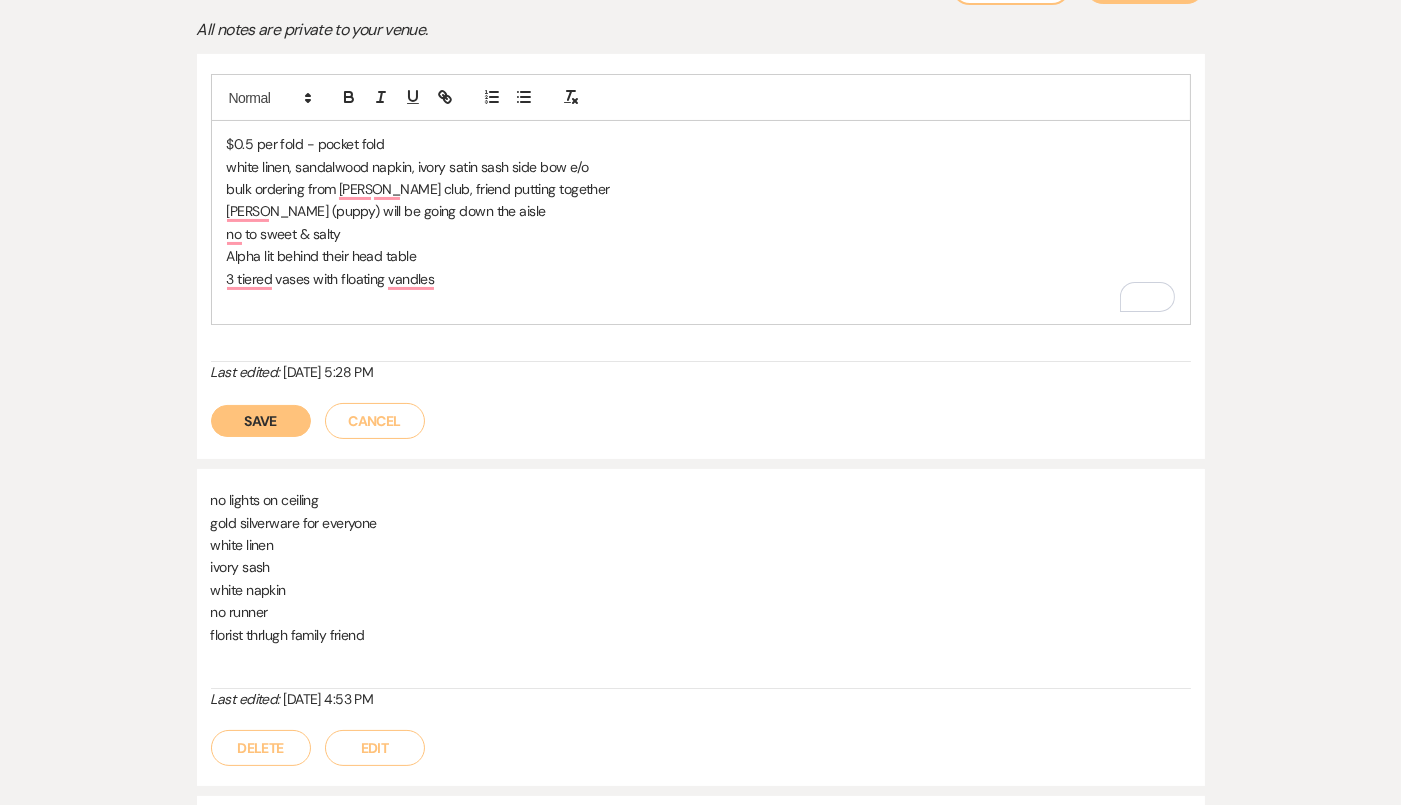 click on "$0.5 per fold - pocket fold white linen, sandalwood napkin, ivory satin sash side bow e/o  bulk ordering from sams club, friend putting together  stanley (puppy) will be going down the aisle  no to sweet & salty  Alpha lit behind their head table  3 tiered vases with floating vandles" at bounding box center [701, 222] 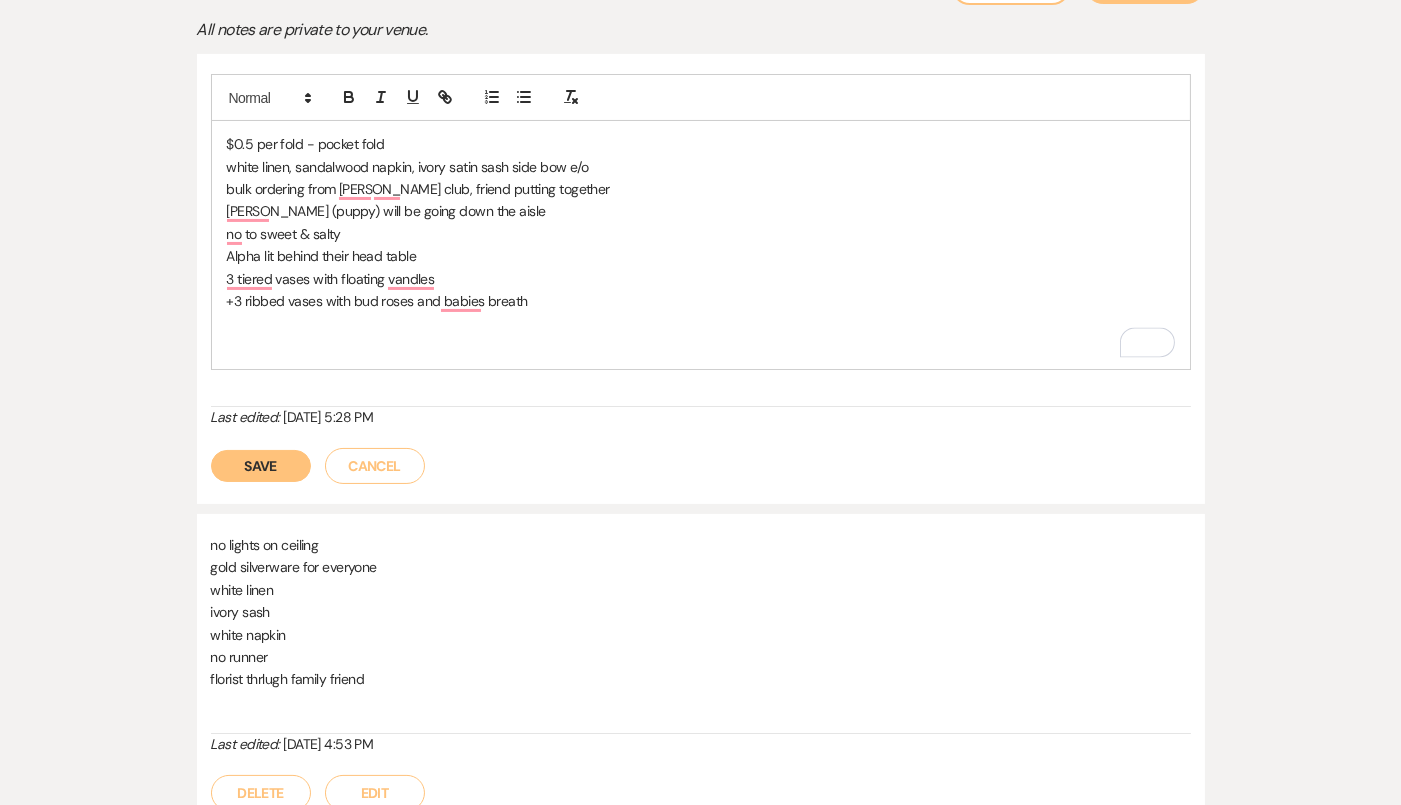 click on "$0.5 per fold - pocket fold white linen, sandalwood napkin, ivory satin sash side bow e/o  bulk ordering from sams club, friend putting together  stanley (puppy) will be going down the aisle  no to sweet & salty  Alpha lit behind their head table  3 tiered vases with floating vandles  +3 ribbed vases with bud roses and babies breath" at bounding box center [701, 245] 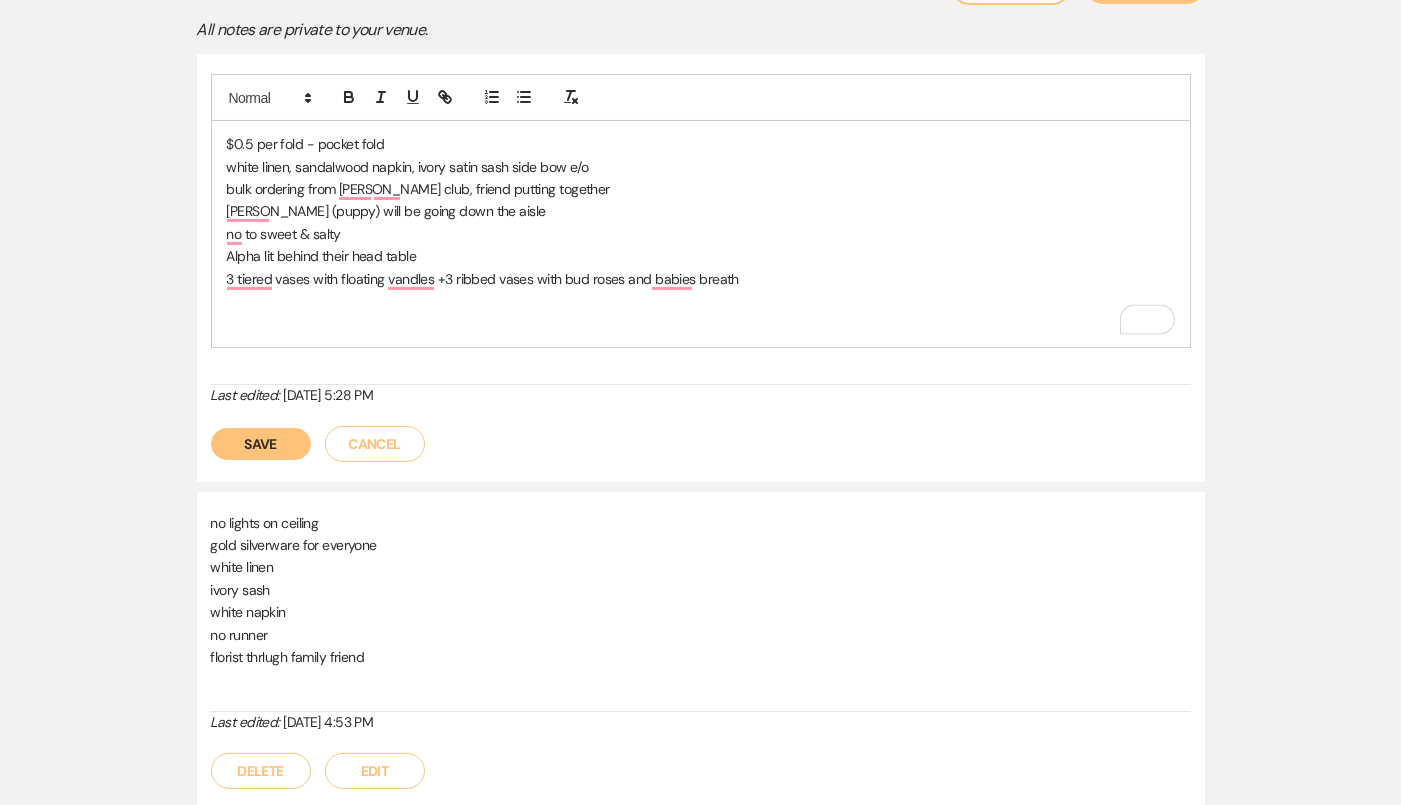 click on "$0.5 per fold - pocket fold white linen, sandalwood napkin, ivory satin sash side bow e/o  bulk ordering from sams club, friend putting together  stanley (puppy) will be going down the aisle  no to sweet & salty  Alpha lit behind their head table  3 tiered vases with floating vandles +3 ribbed vases with bud roses and babies breath" at bounding box center (701, 234) 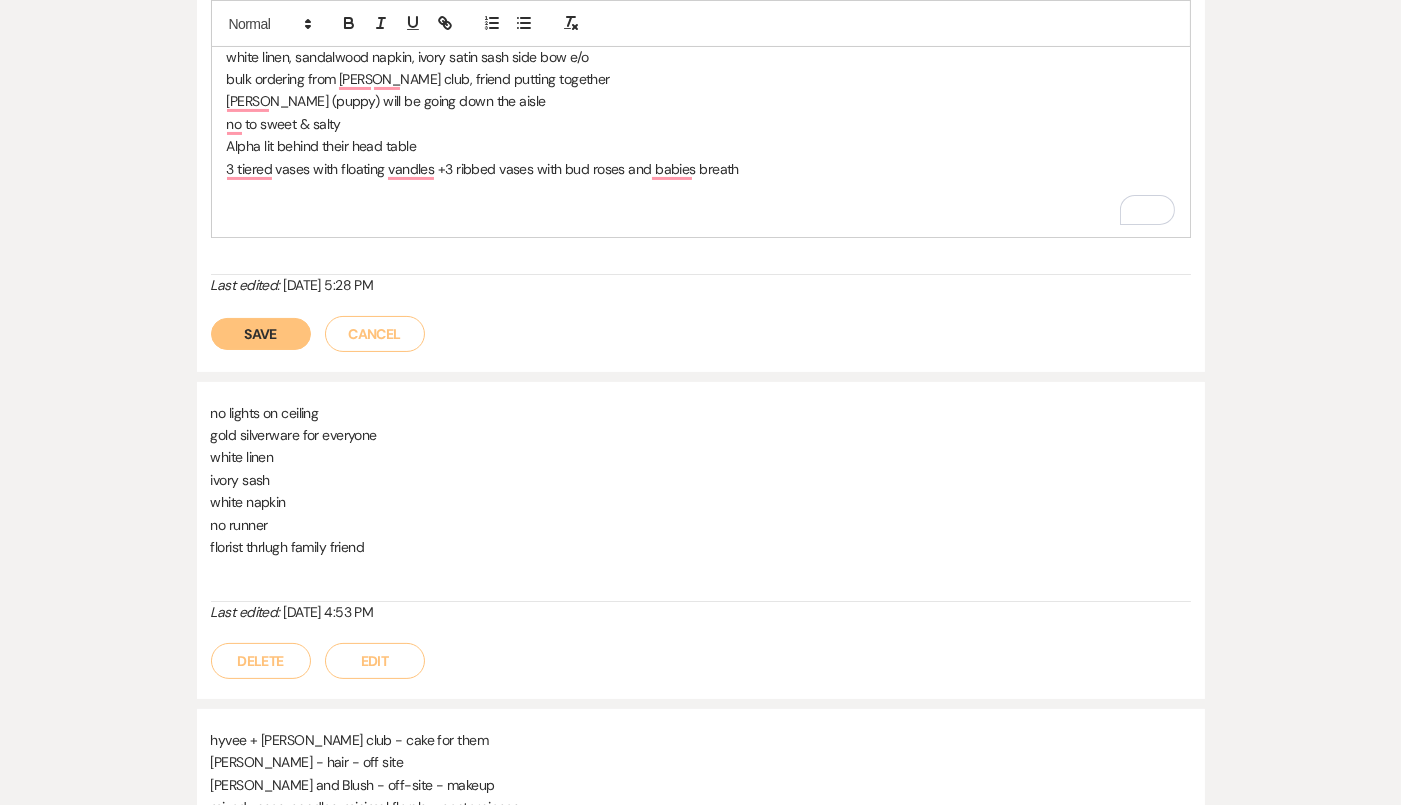scroll, scrollTop: 527, scrollLeft: 0, axis: vertical 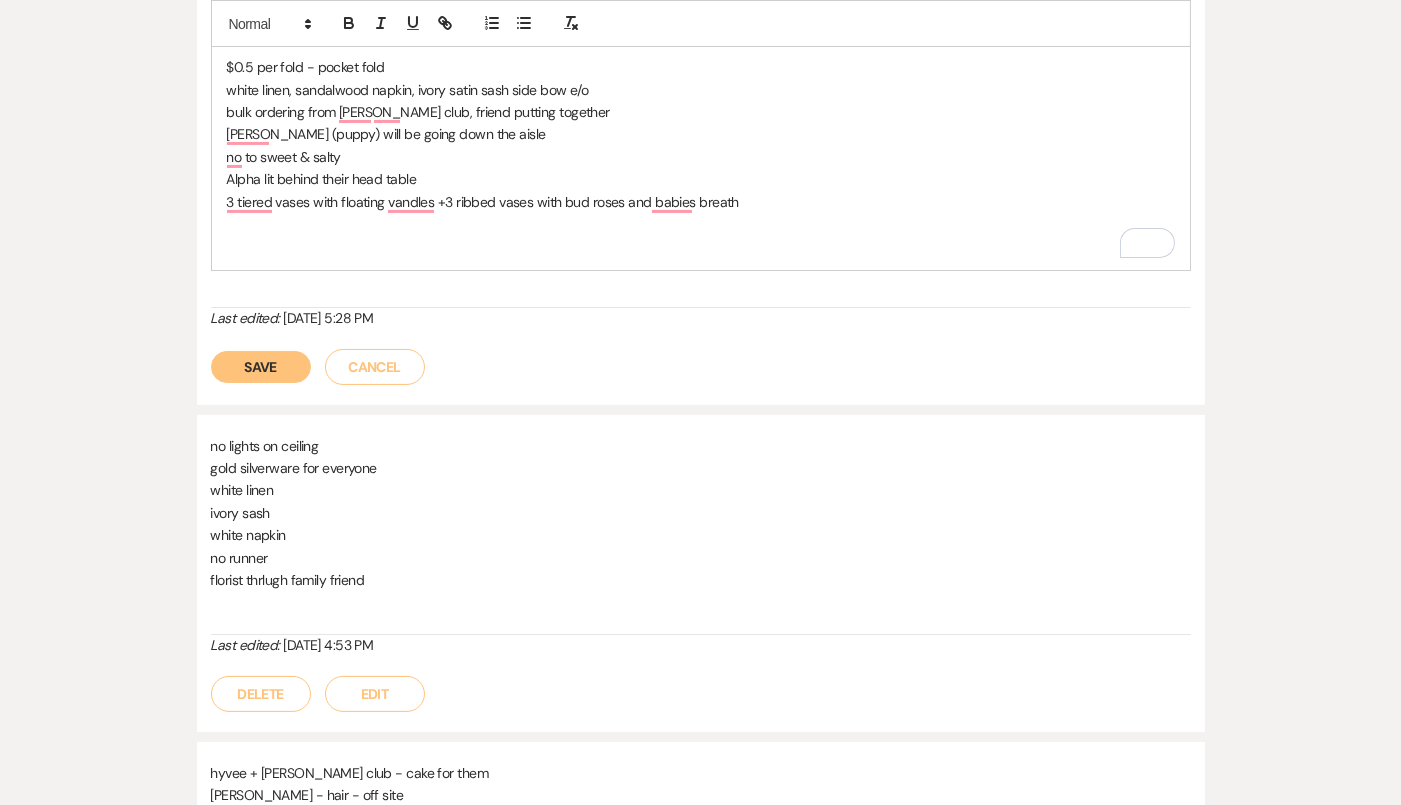 click on "Alpha lit behind their head table" at bounding box center (701, 179) 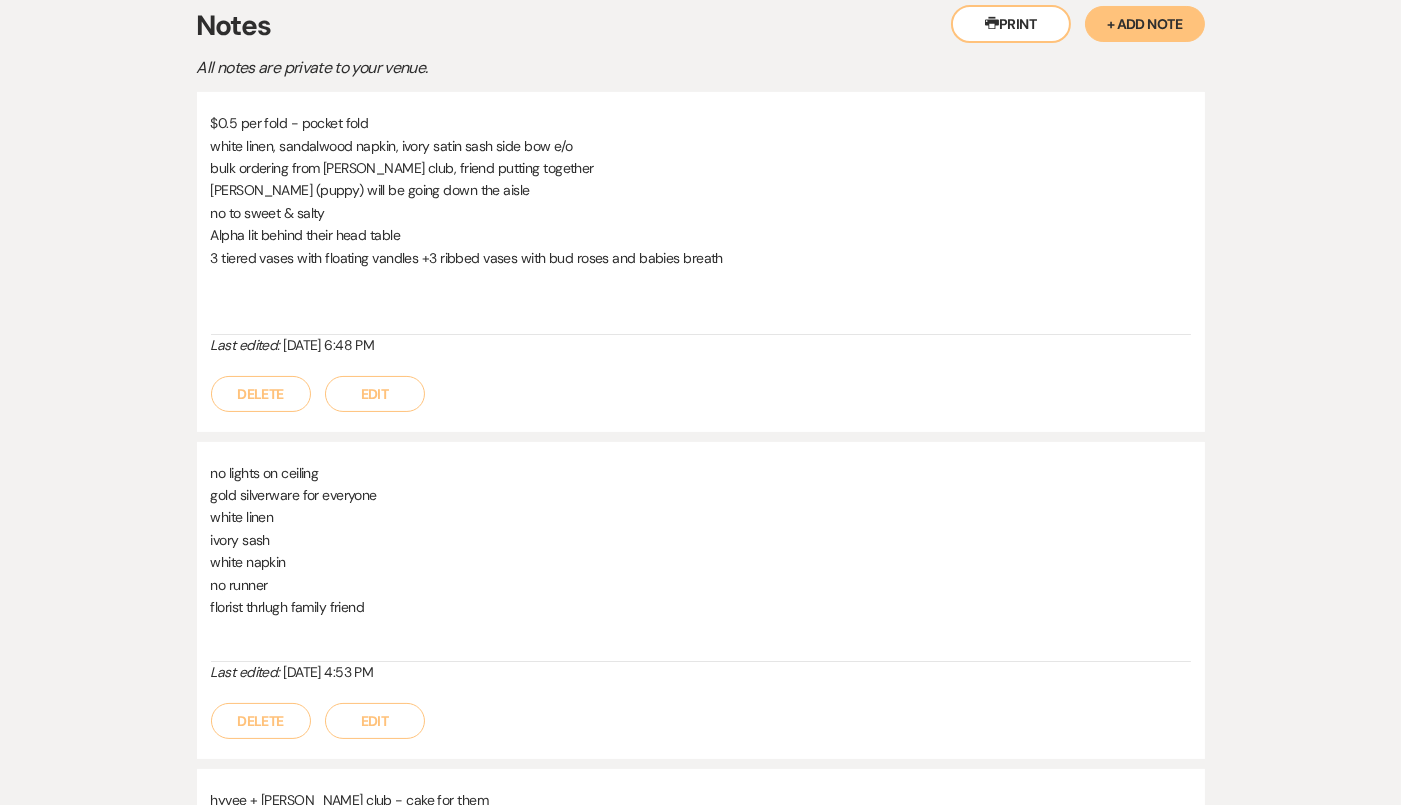 scroll, scrollTop: 197, scrollLeft: 0, axis: vertical 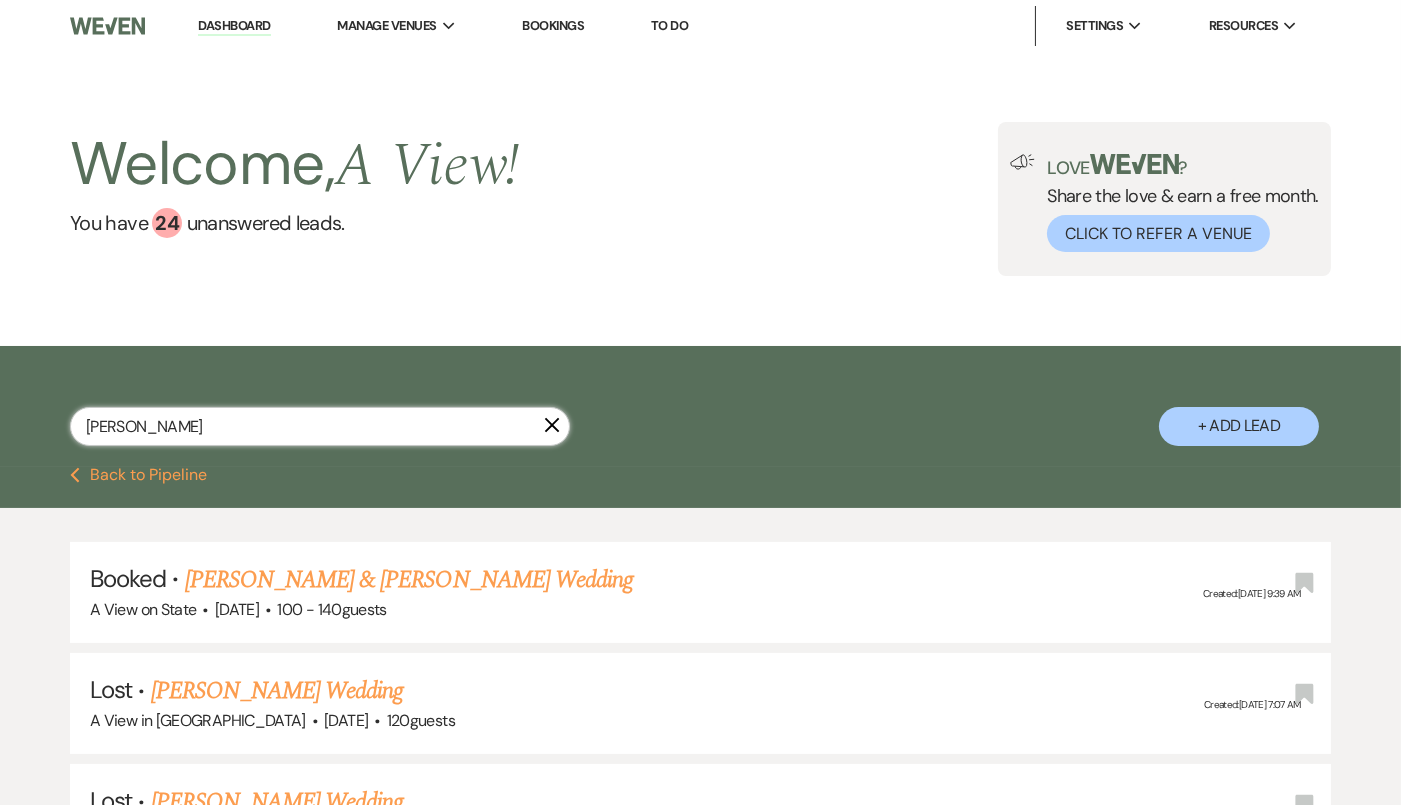 click on "jenna carr" at bounding box center [320, 426] 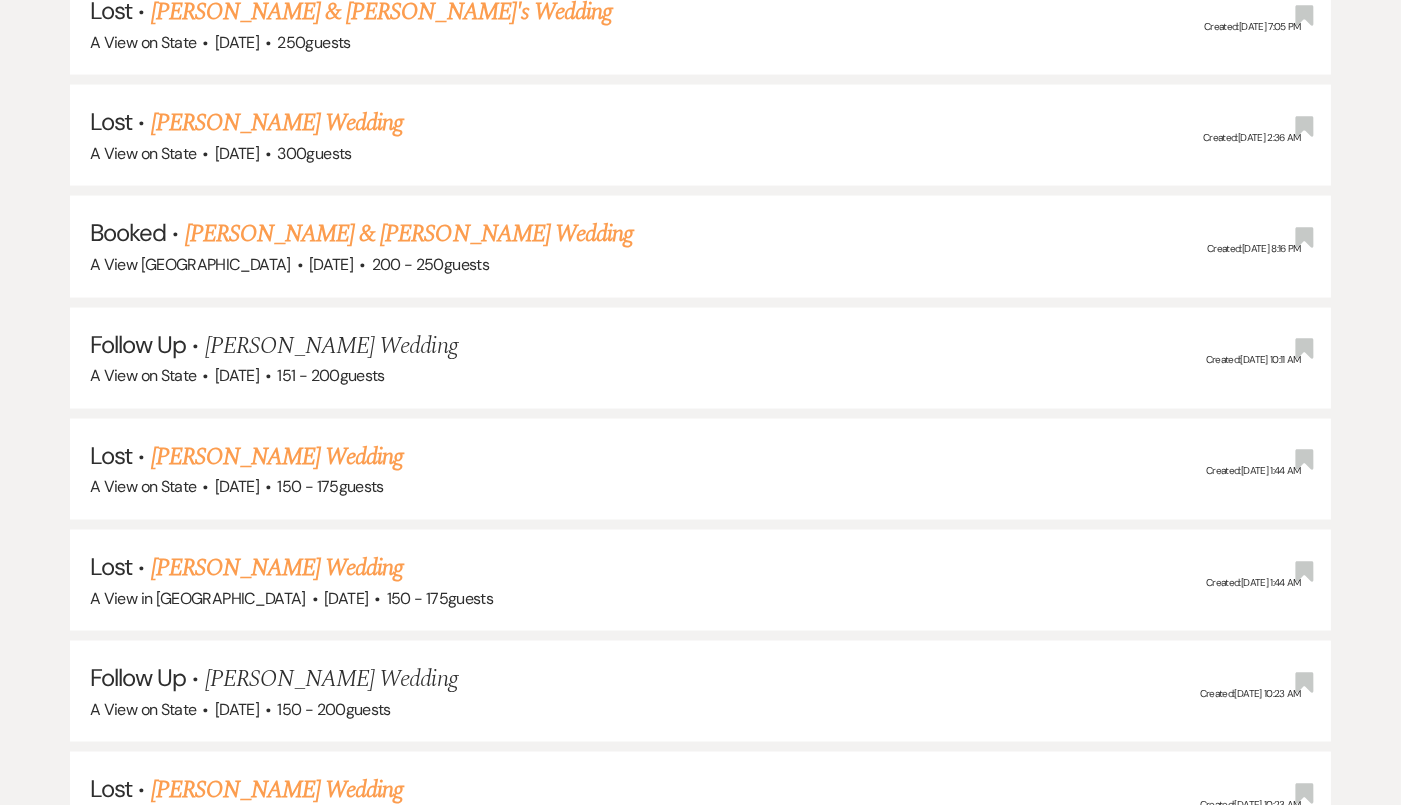 scroll, scrollTop: 4700, scrollLeft: 0, axis: vertical 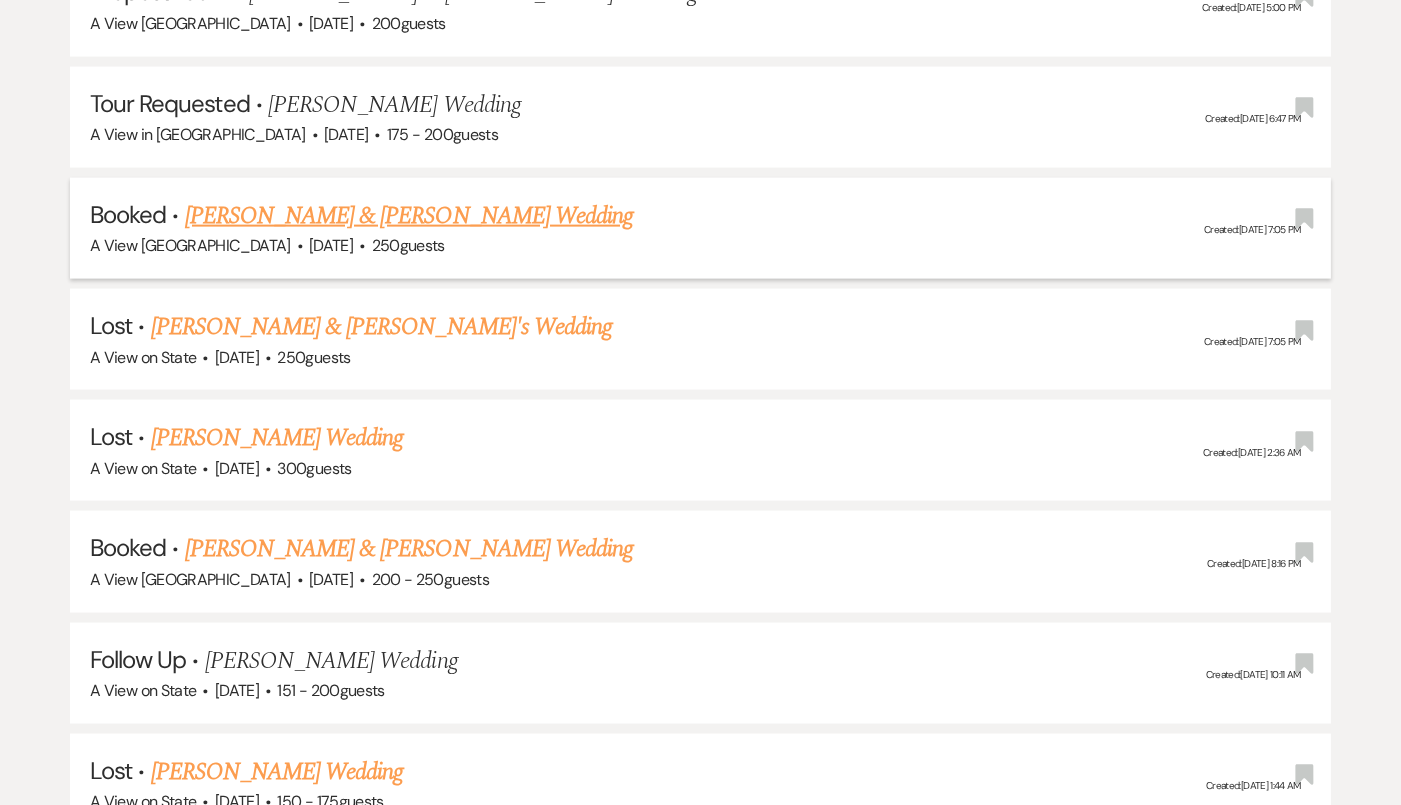 type on "emily lorenzen" 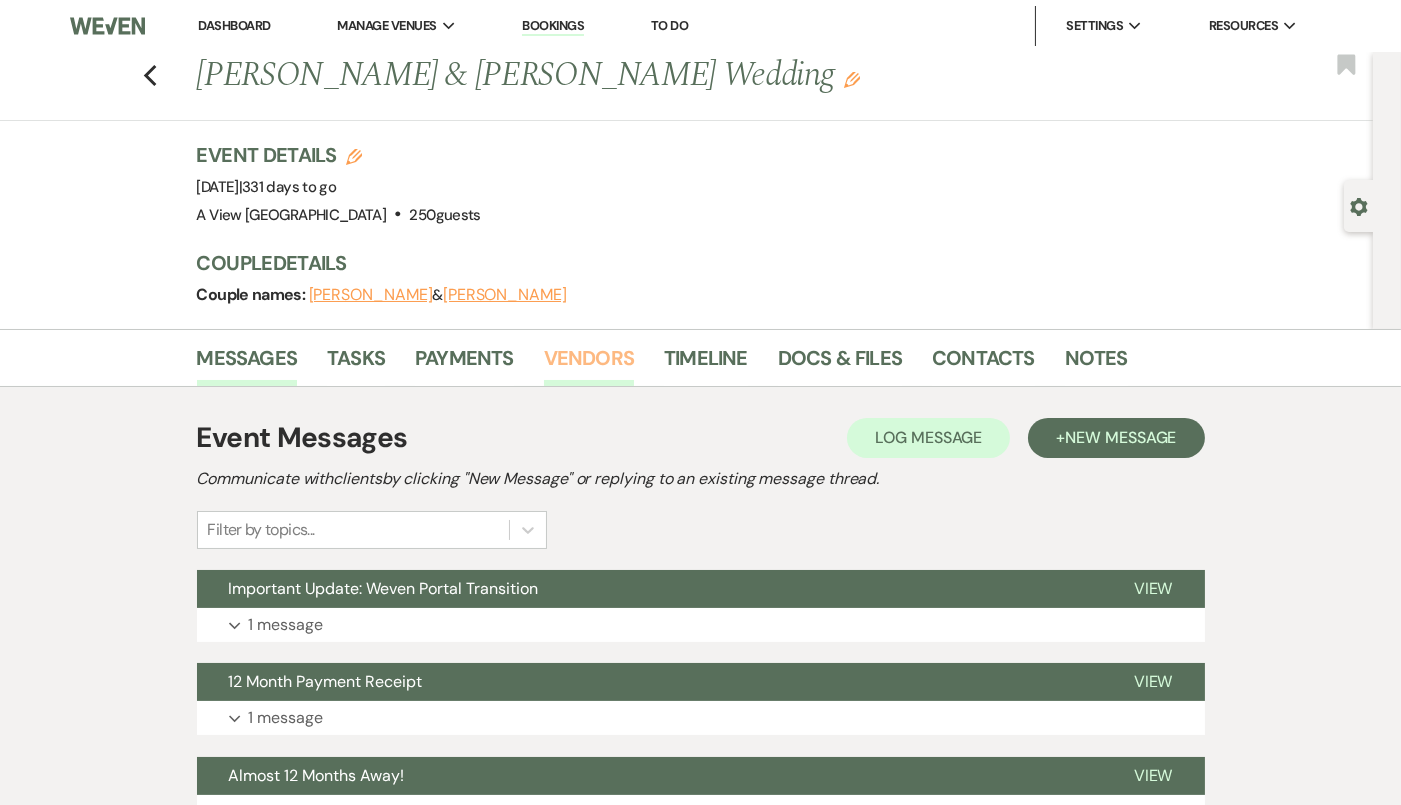 click on "Vendors" at bounding box center [589, 364] 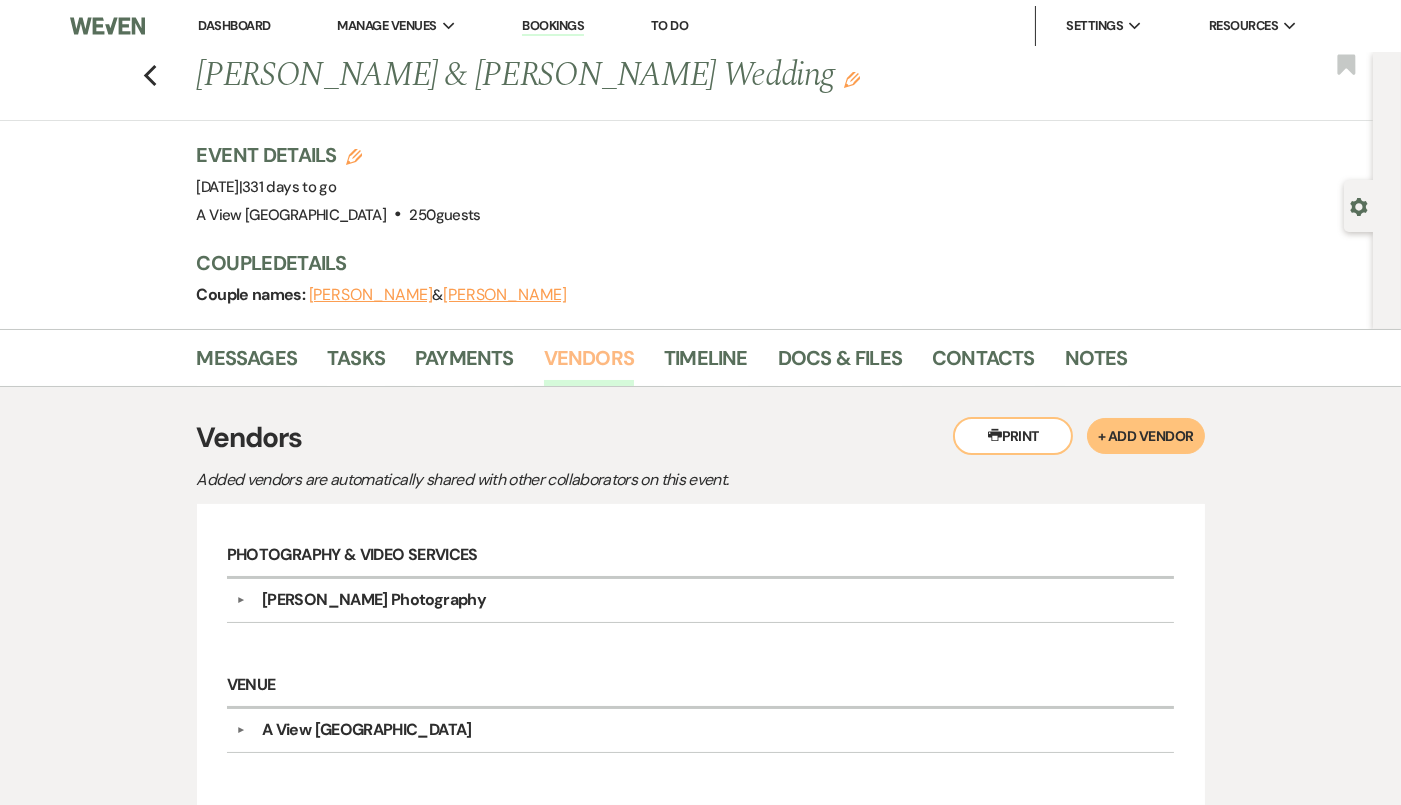 scroll, scrollTop: 172, scrollLeft: 0, axis: vertical 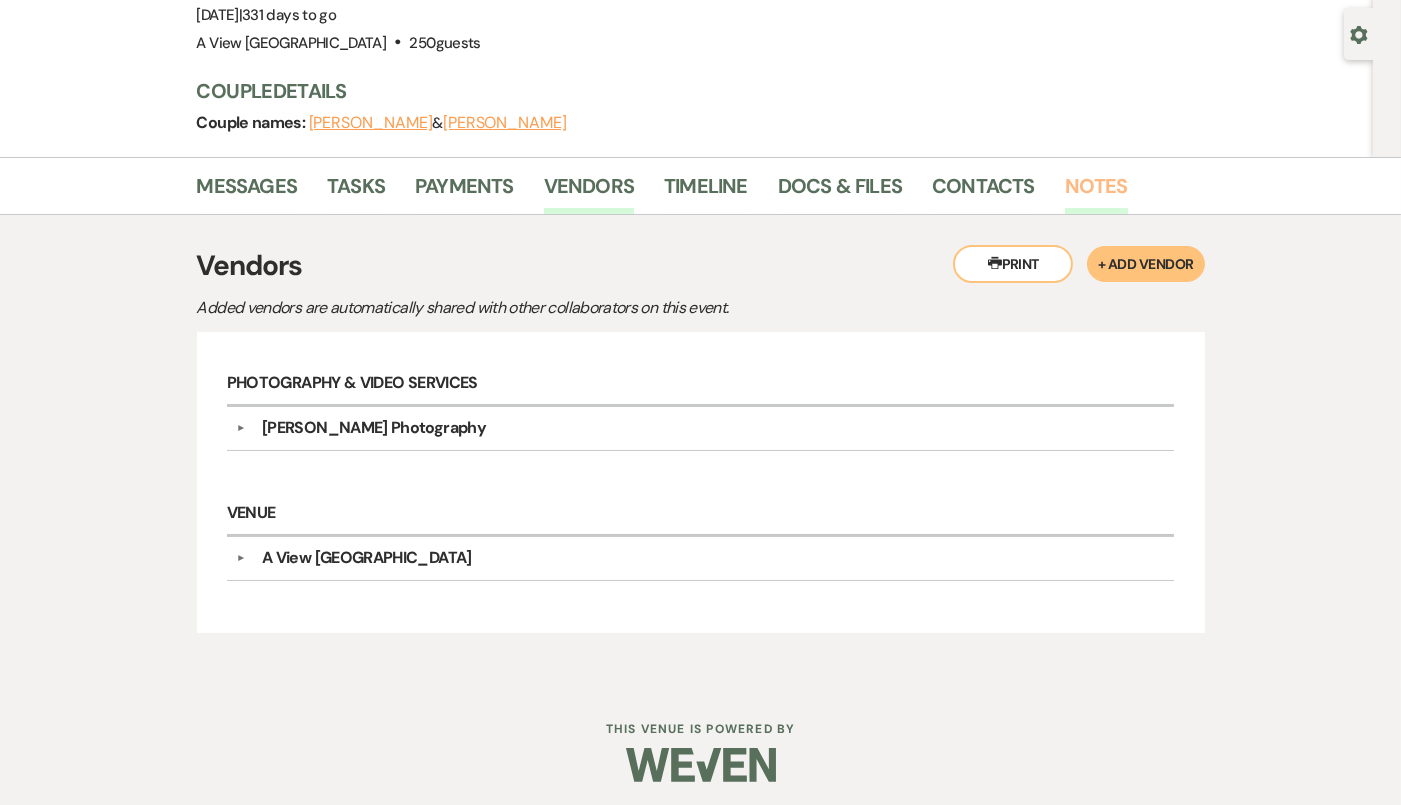click on "Notes" at bounding box center [1096, 192] 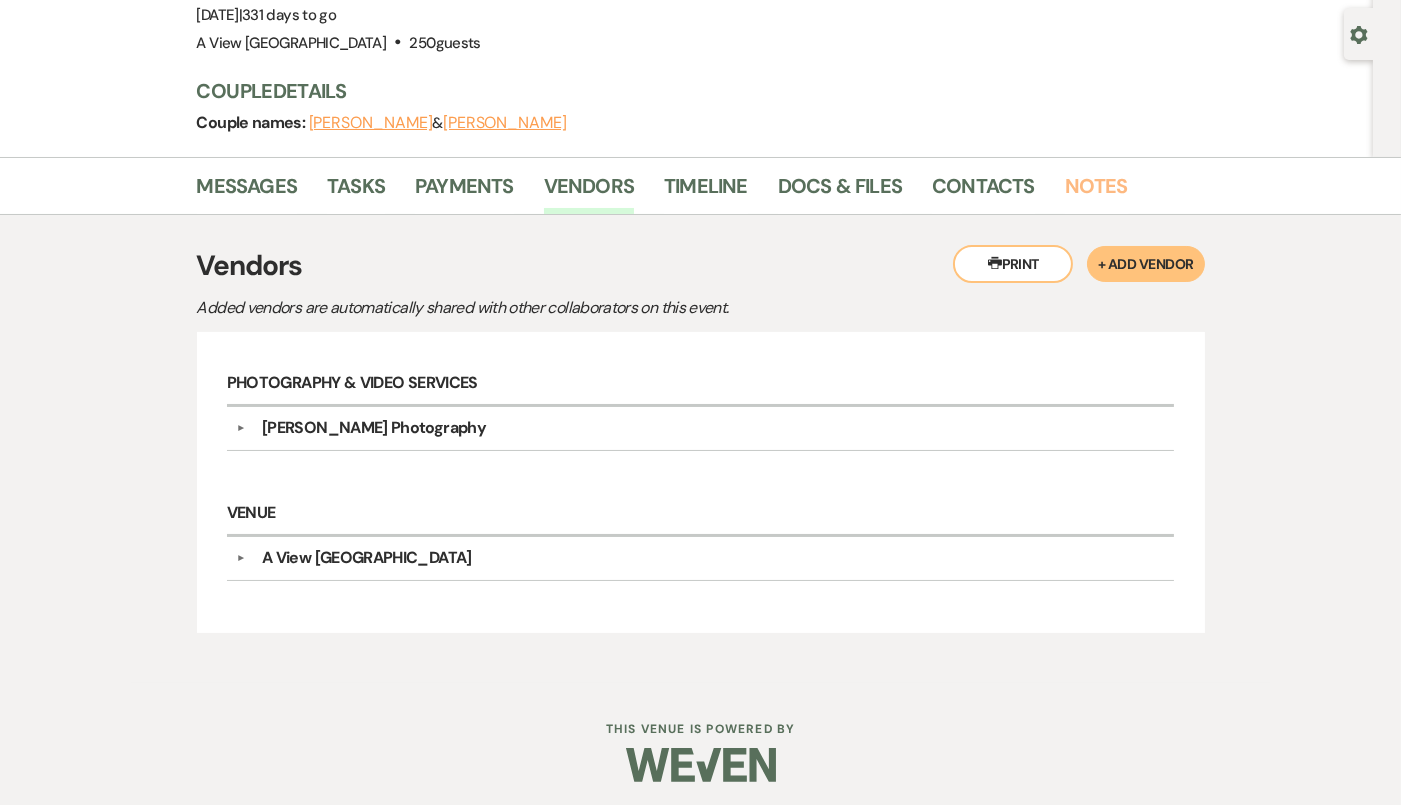 scroll, scrollTop: 0, scrollLeft: 0, axis: both 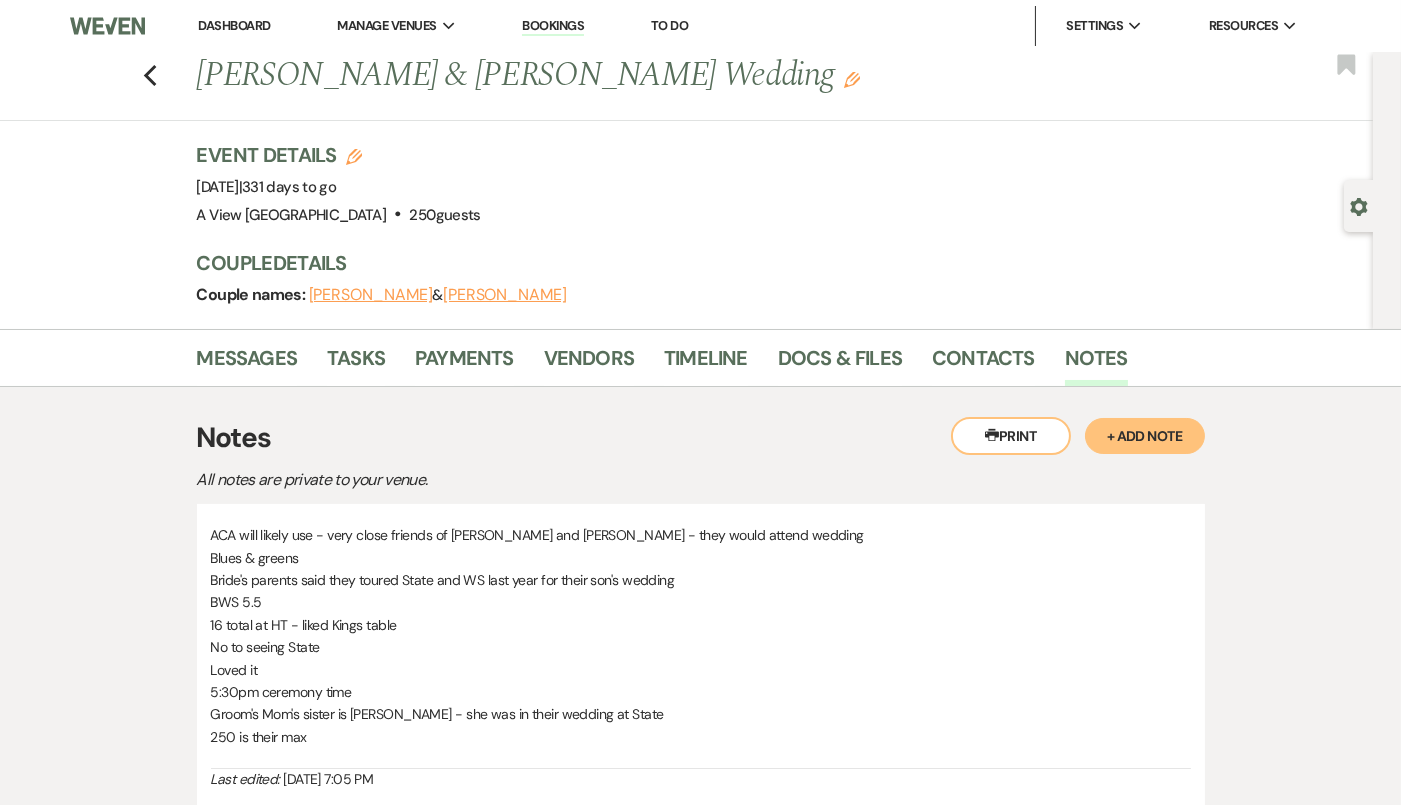 click on "+ Add Note" at bounding box center (1145, 436) 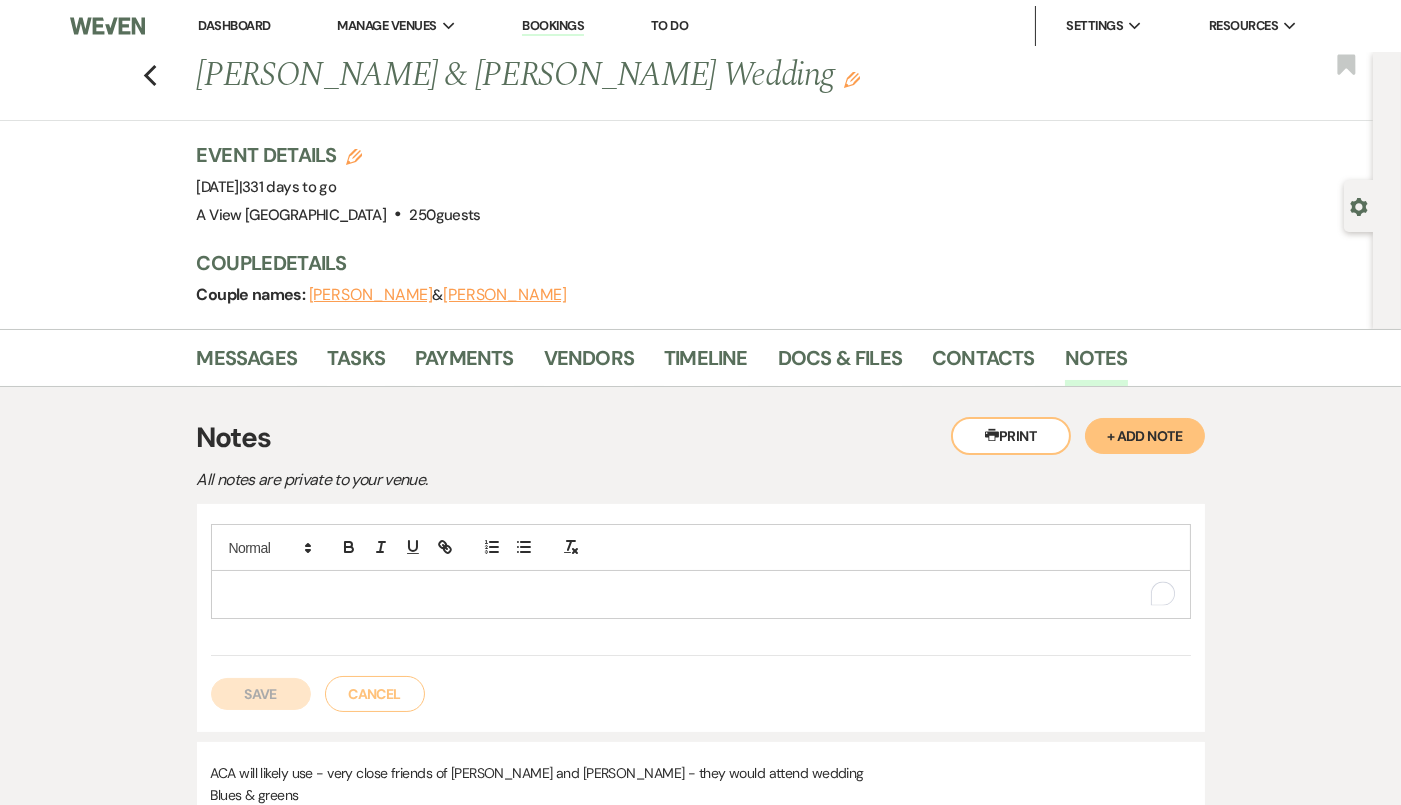 click at bounding box center (701, 594) 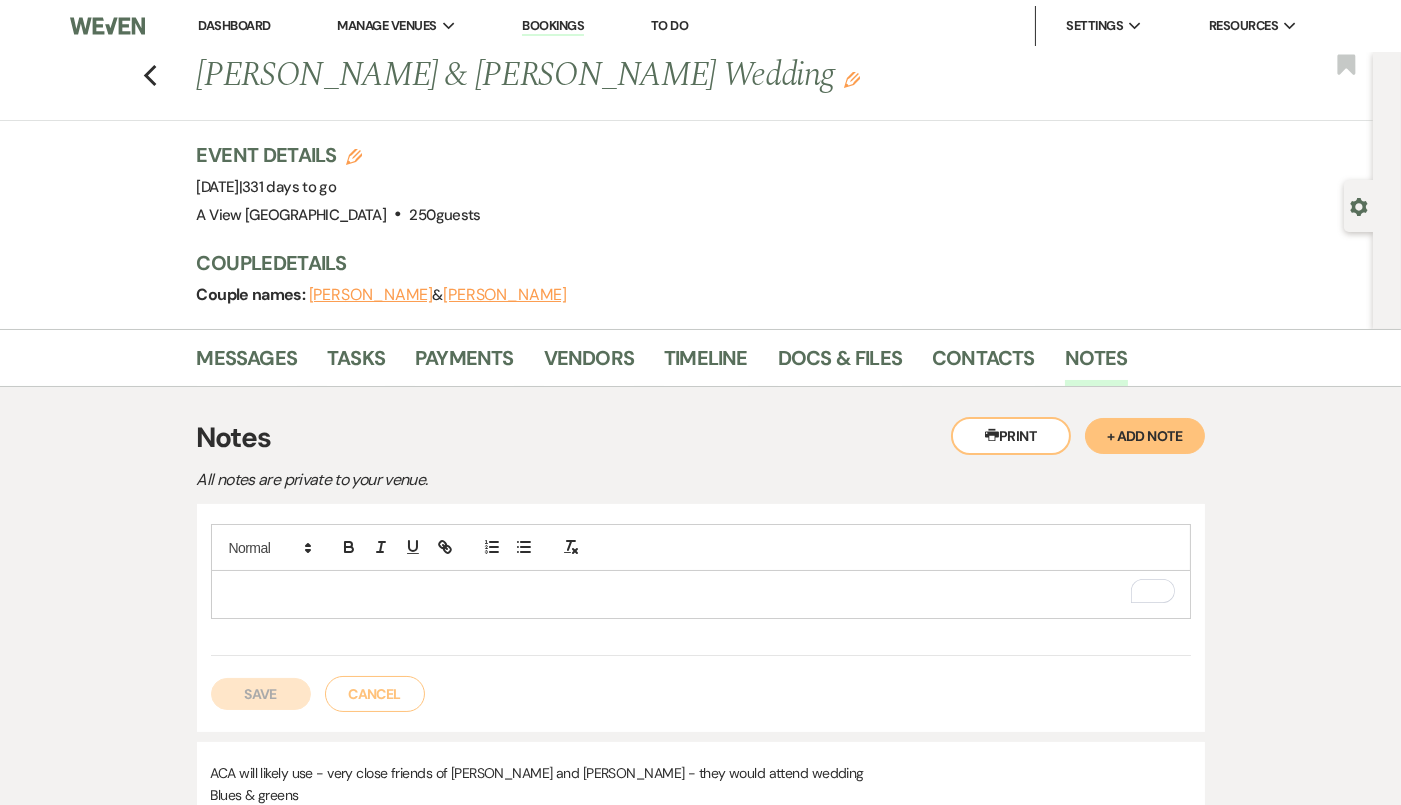 type 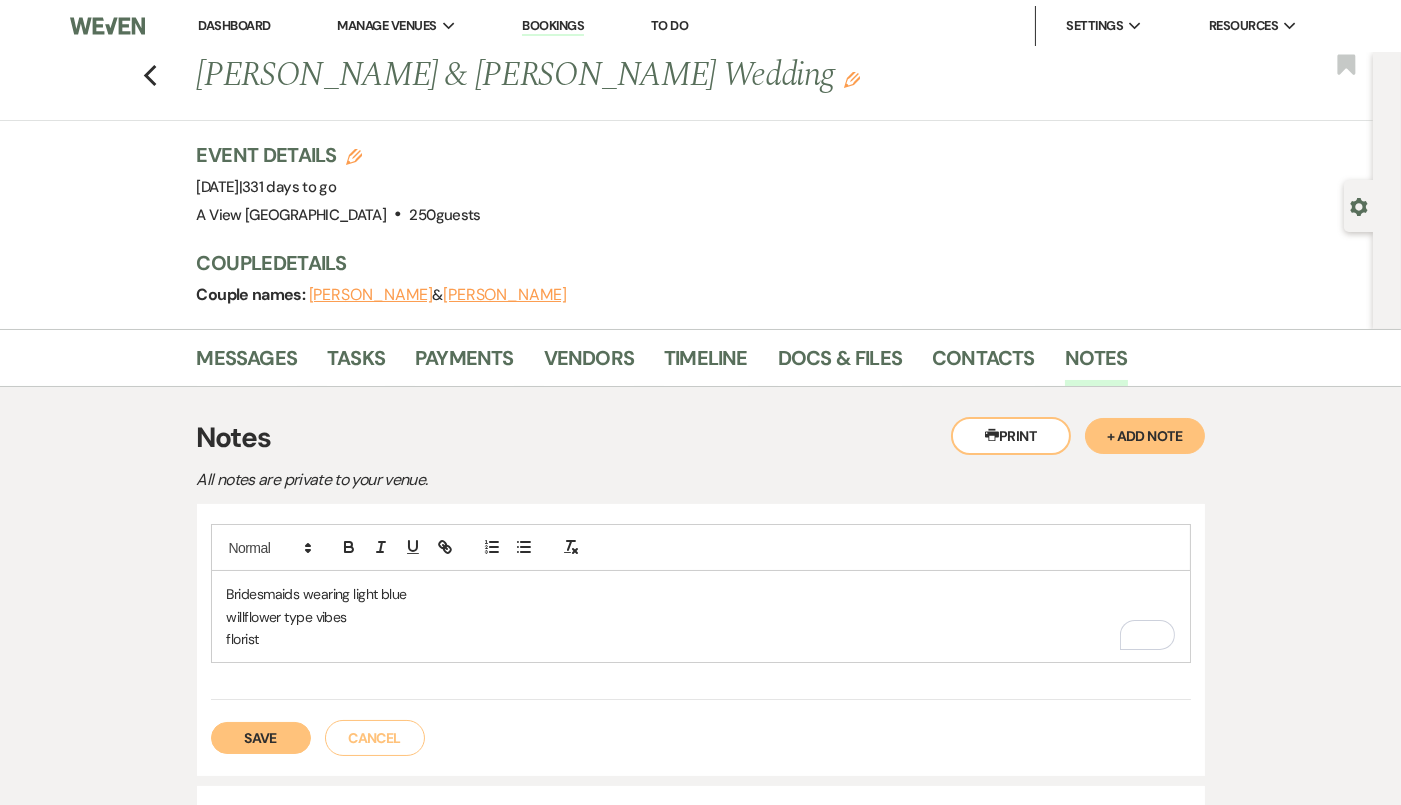 click on "willflower type vibes" at bounding box center (701, 617) 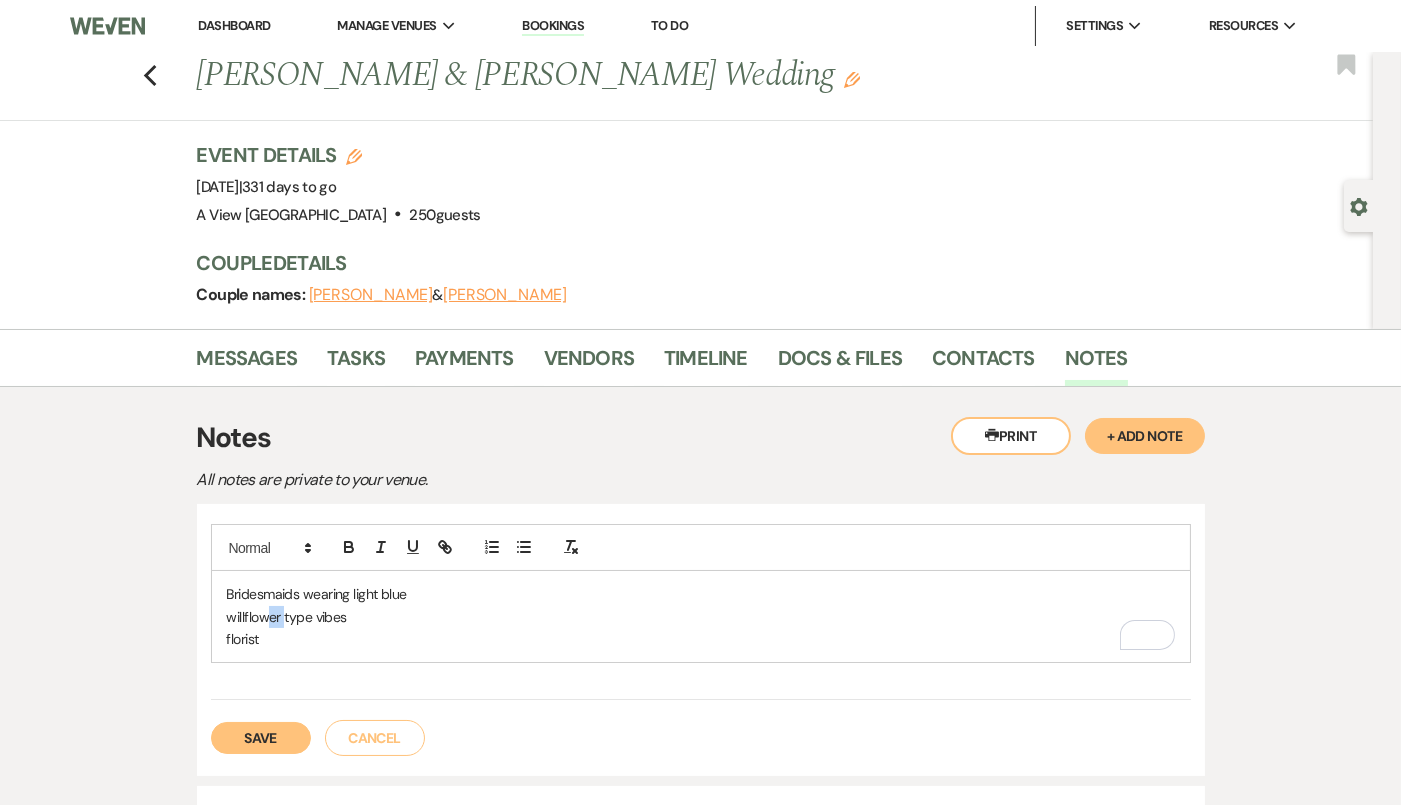 drag, startPoint x: 284, startPoint y: 609, endPoint x: 271, endPoint y: 606, distance: 13.341664 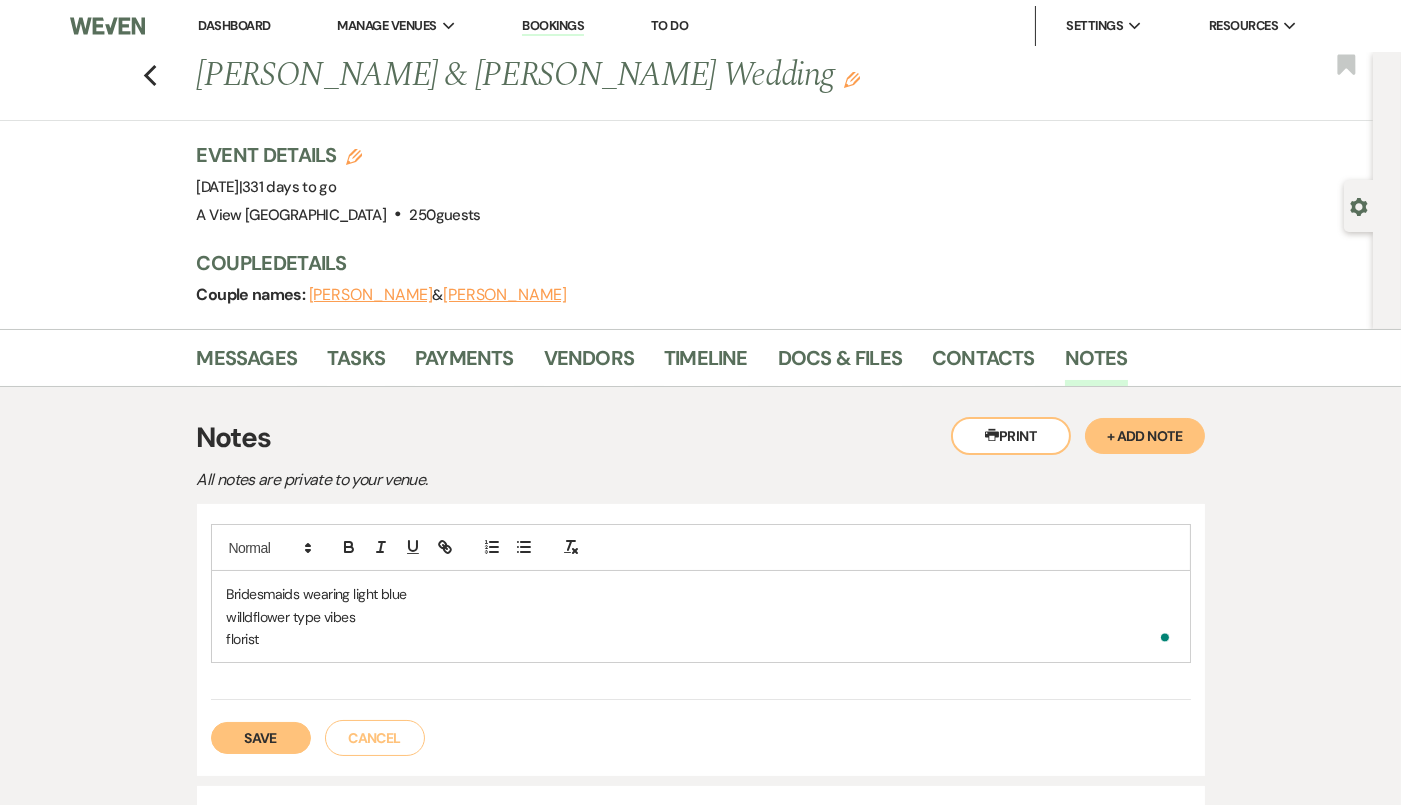 click on "florist" at bounding box center (701, 639) 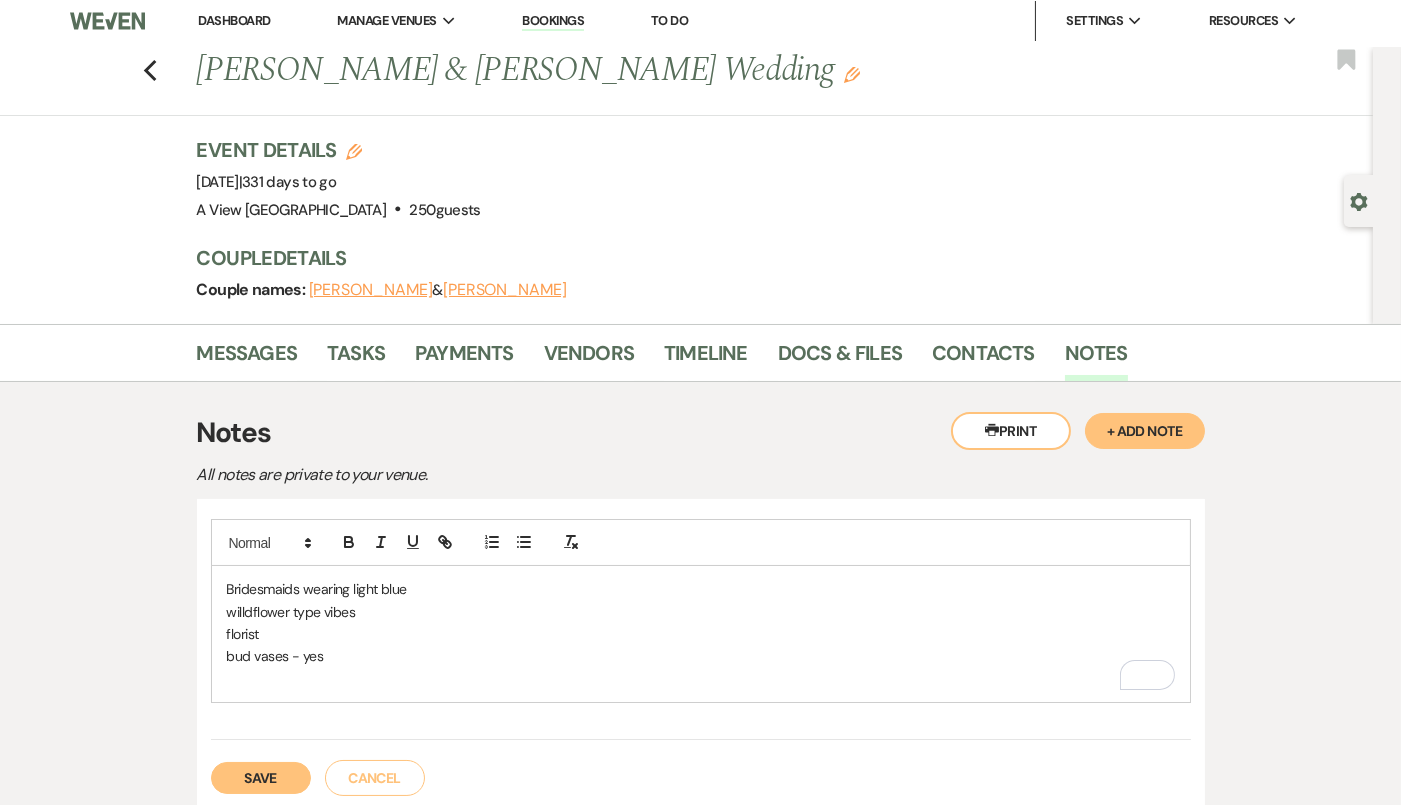 scroll, scrollTop: 6, scrollLeft: 0, axis: vertical 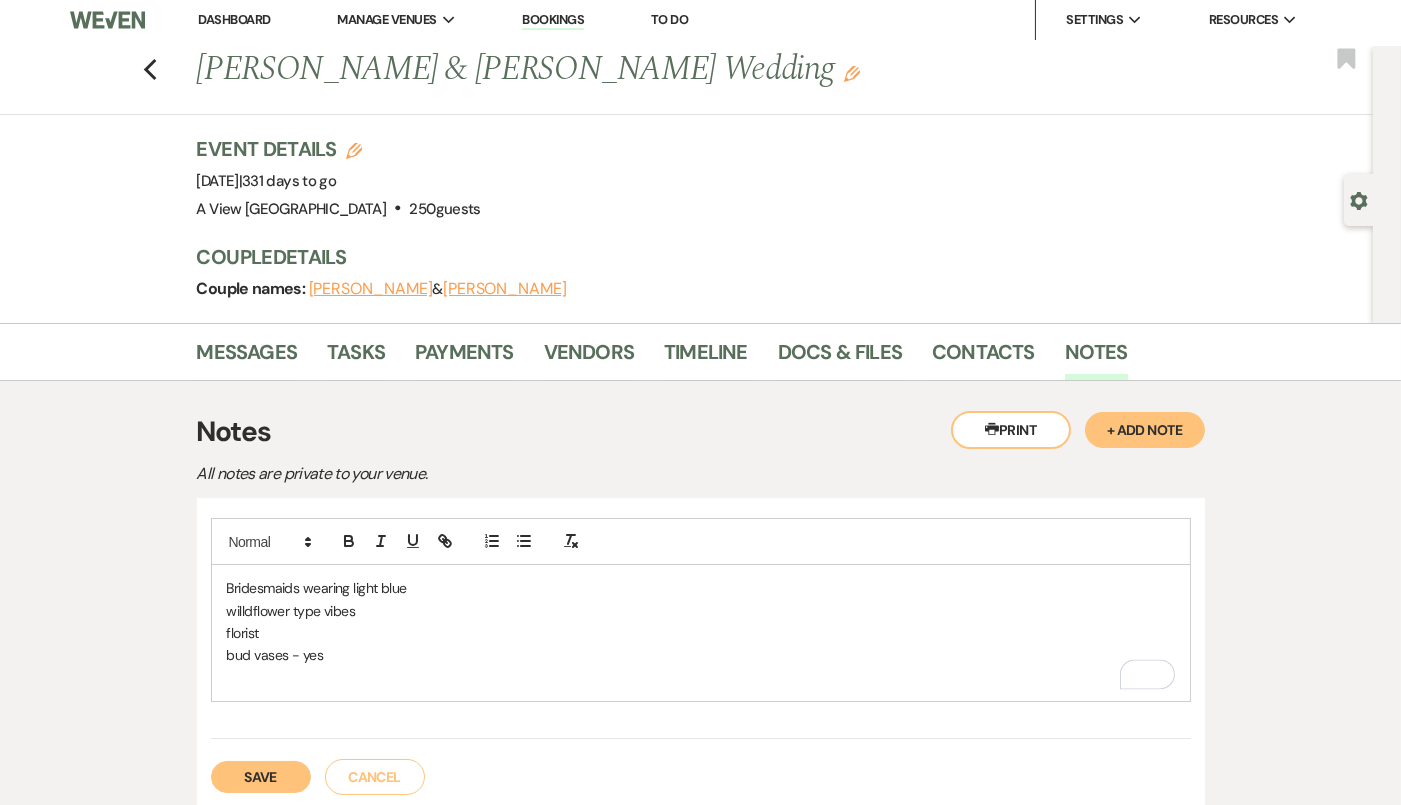 click on "florist" at bounding box center (701, 633) 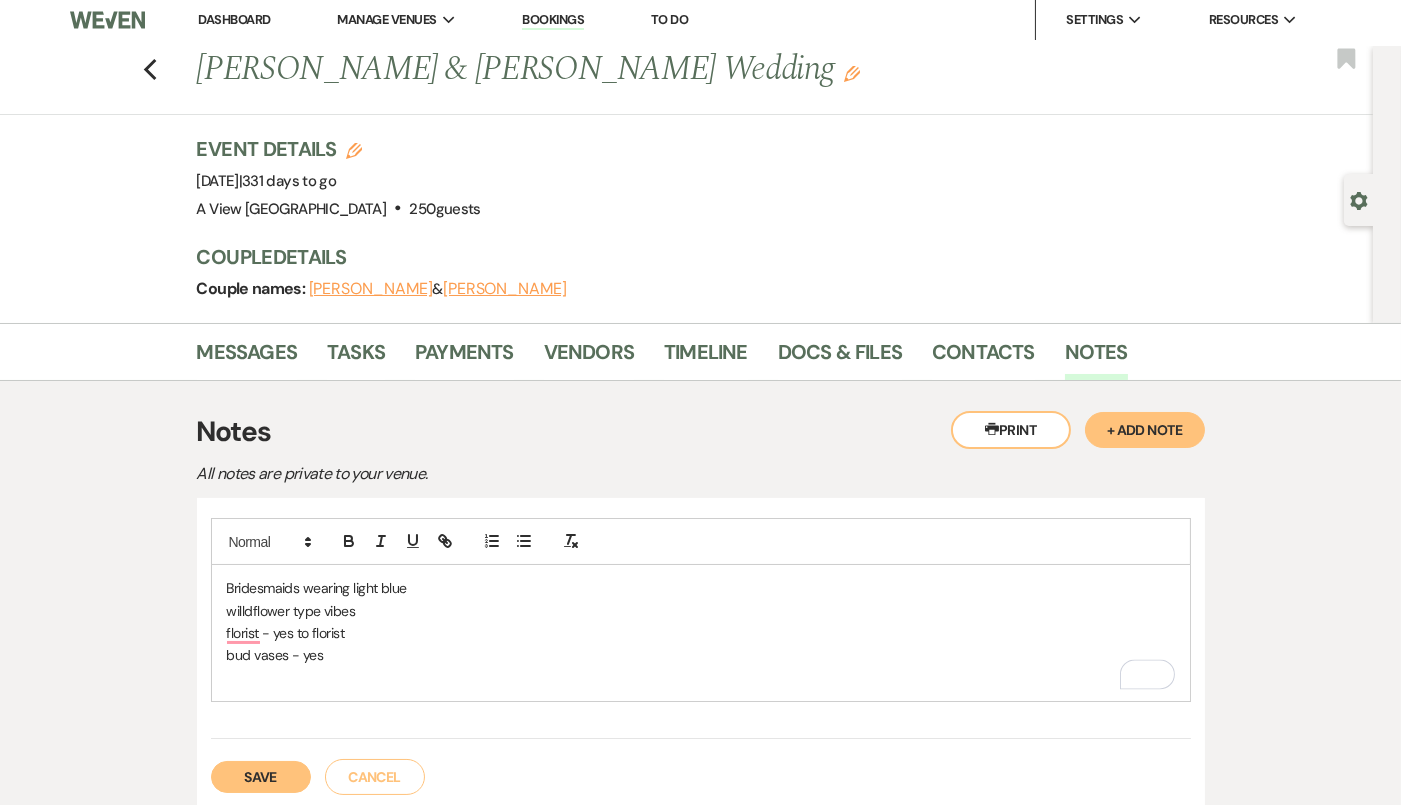 click on "bud vases - yes" at bounding box center (701, 655) 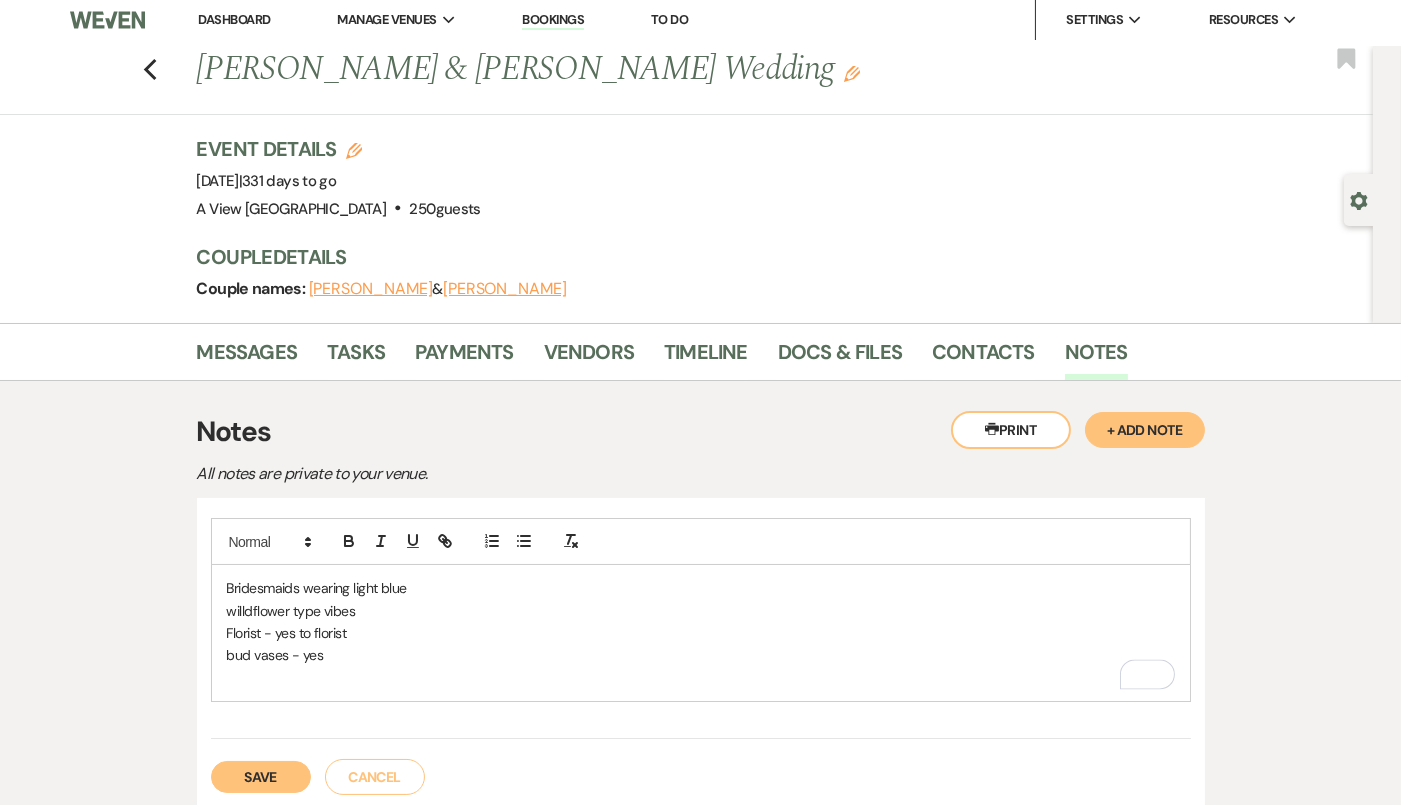 click on "Florist - yes to florist" at bounding box center [701, 633] 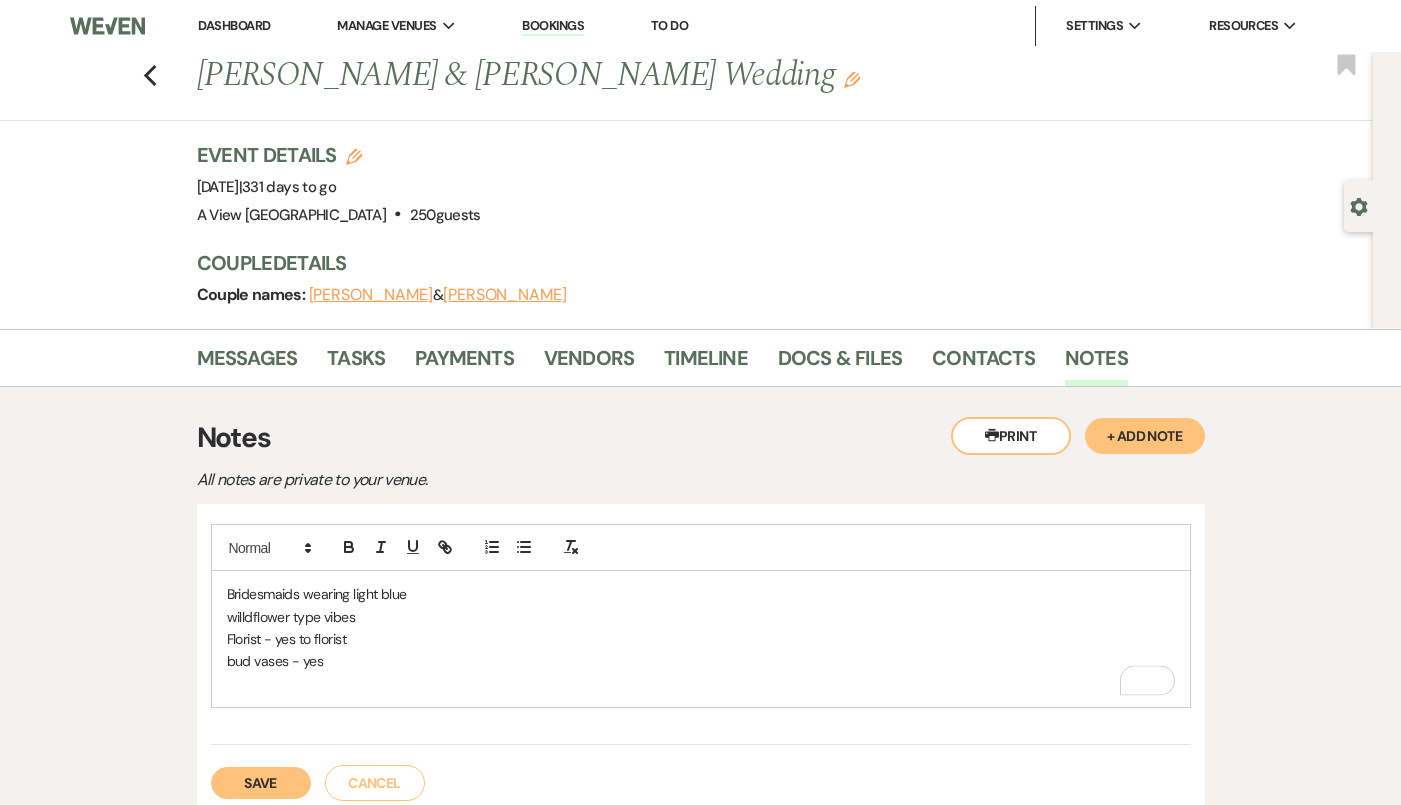 scroll, scrollTop: 6, scrollLeft: 0, axis: vertical 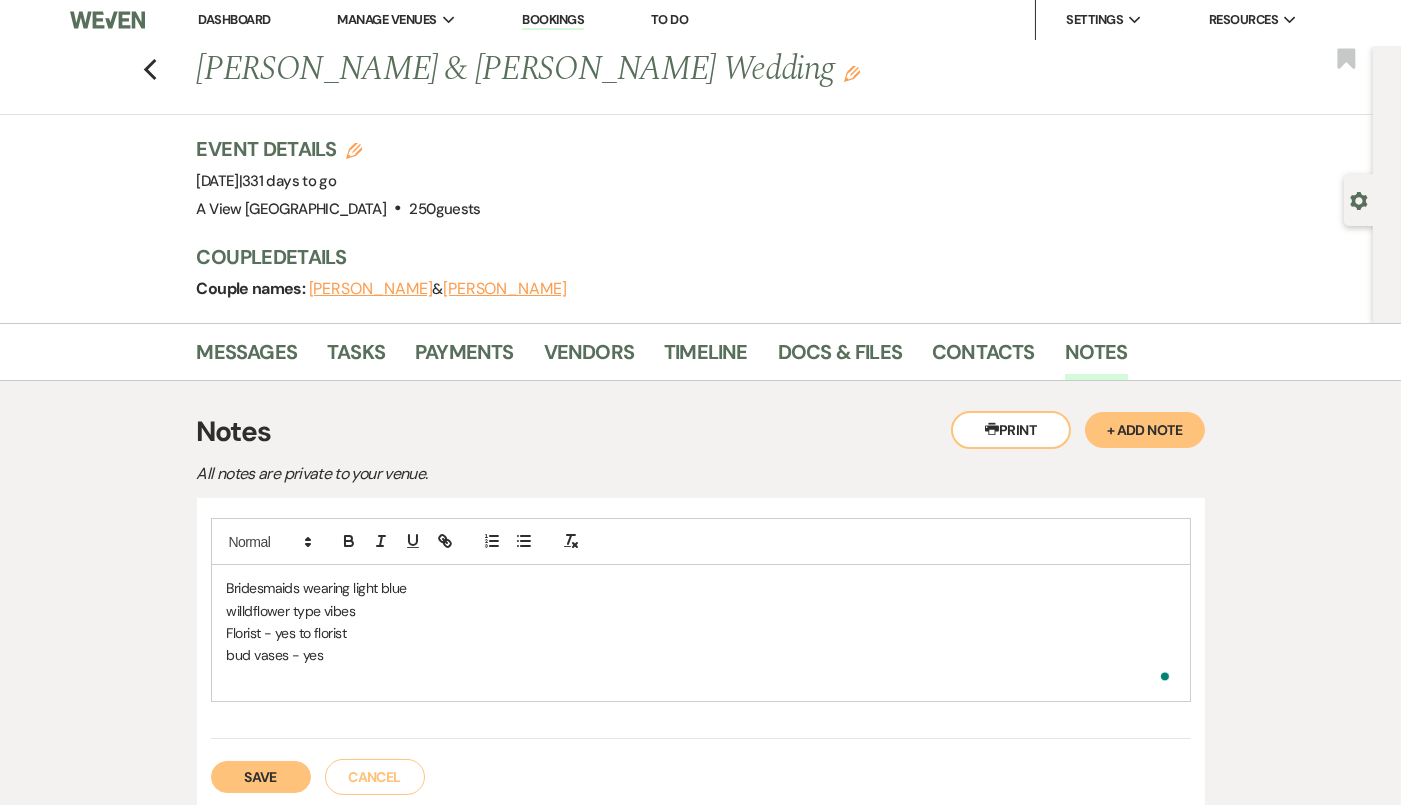 click at bounding box center (701, 678) 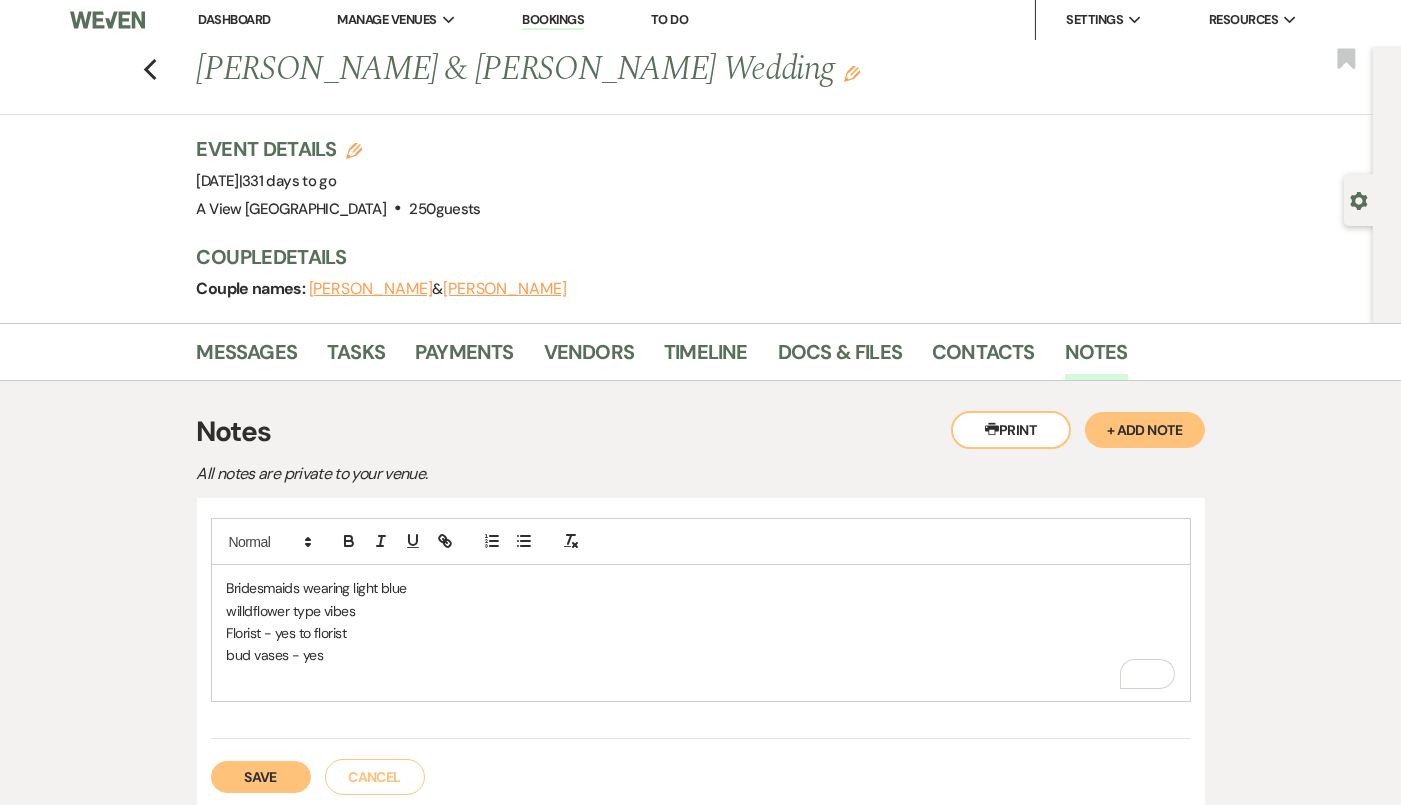type 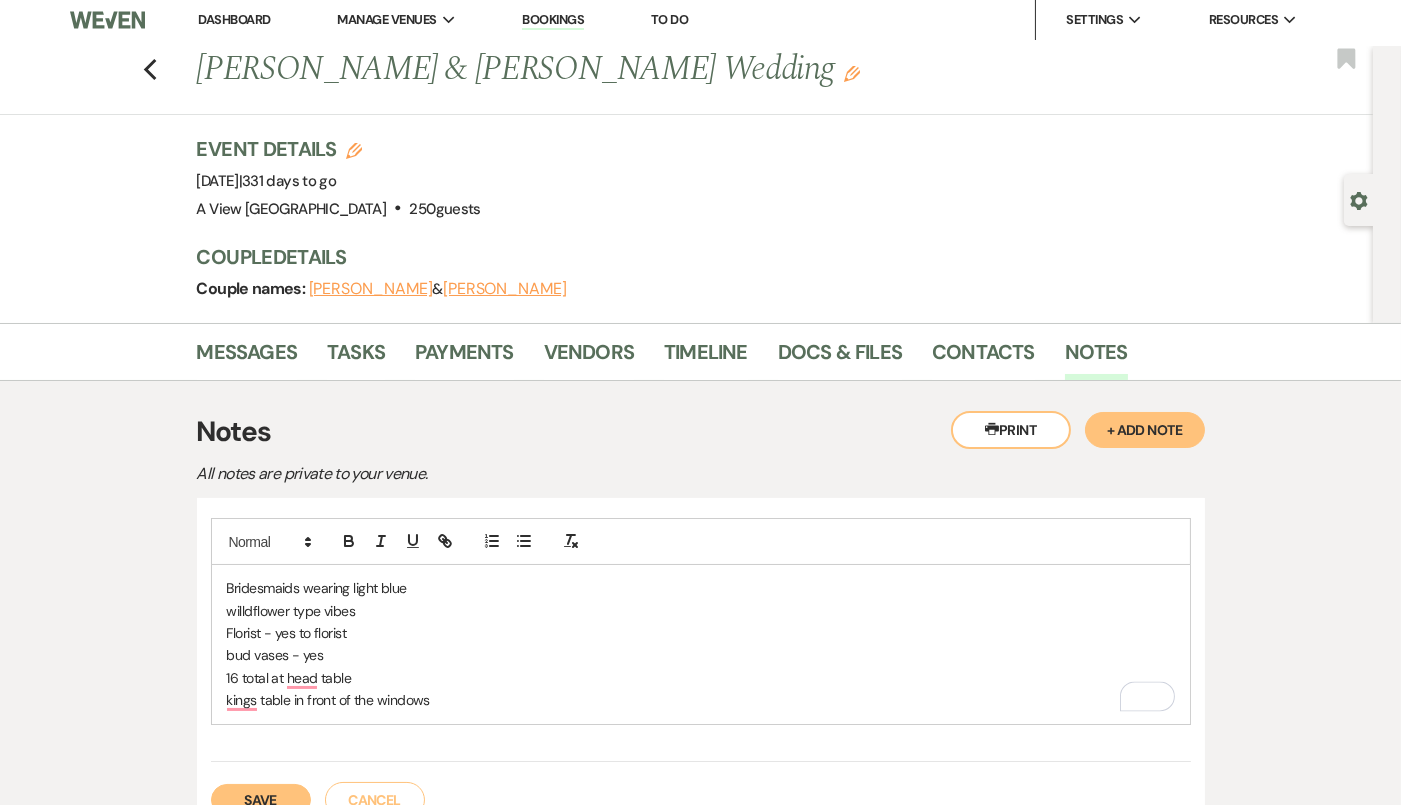 click on "kings table in front of the windows" at bounding box center [701, 700] 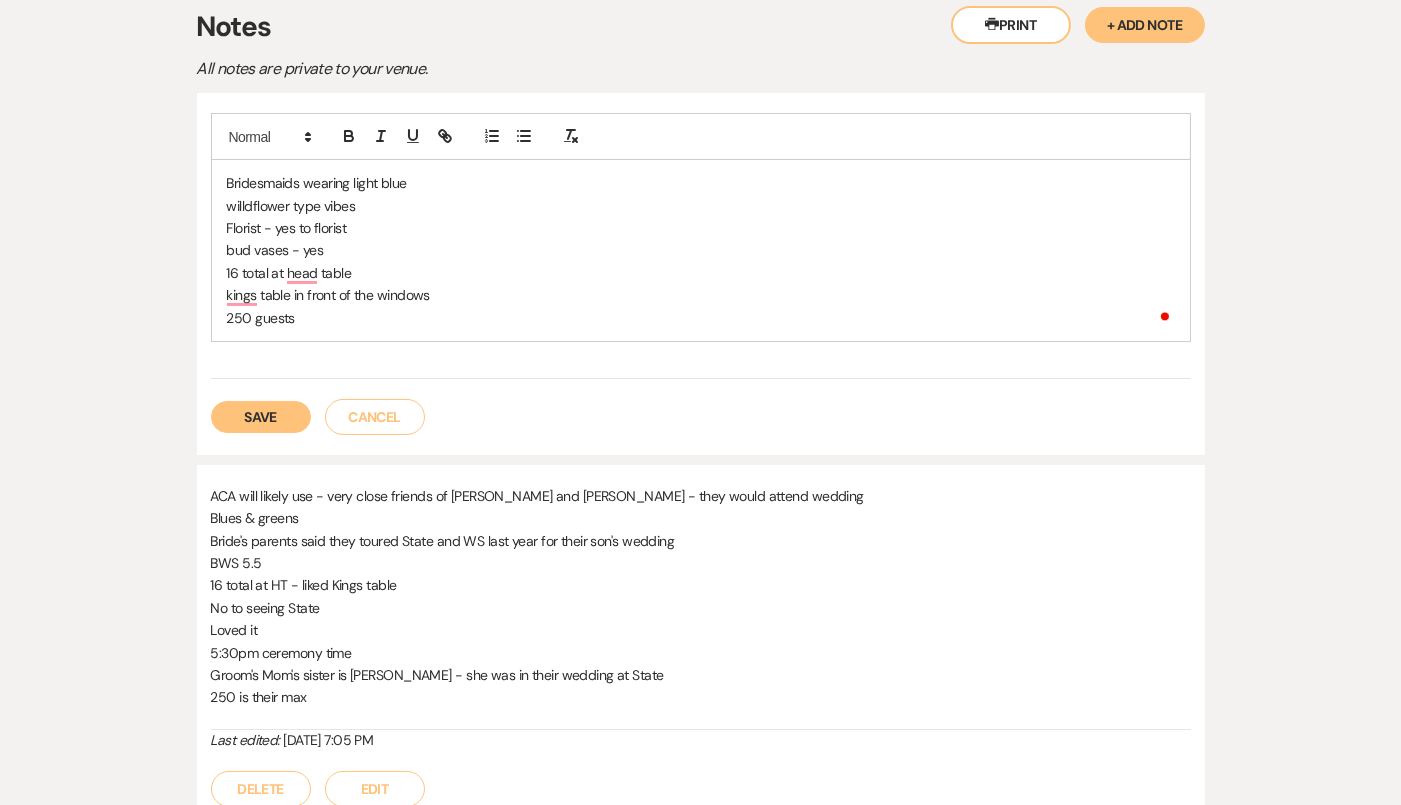 scroll, scrollTop: 441, scrollLeft: 0, axis: vertical 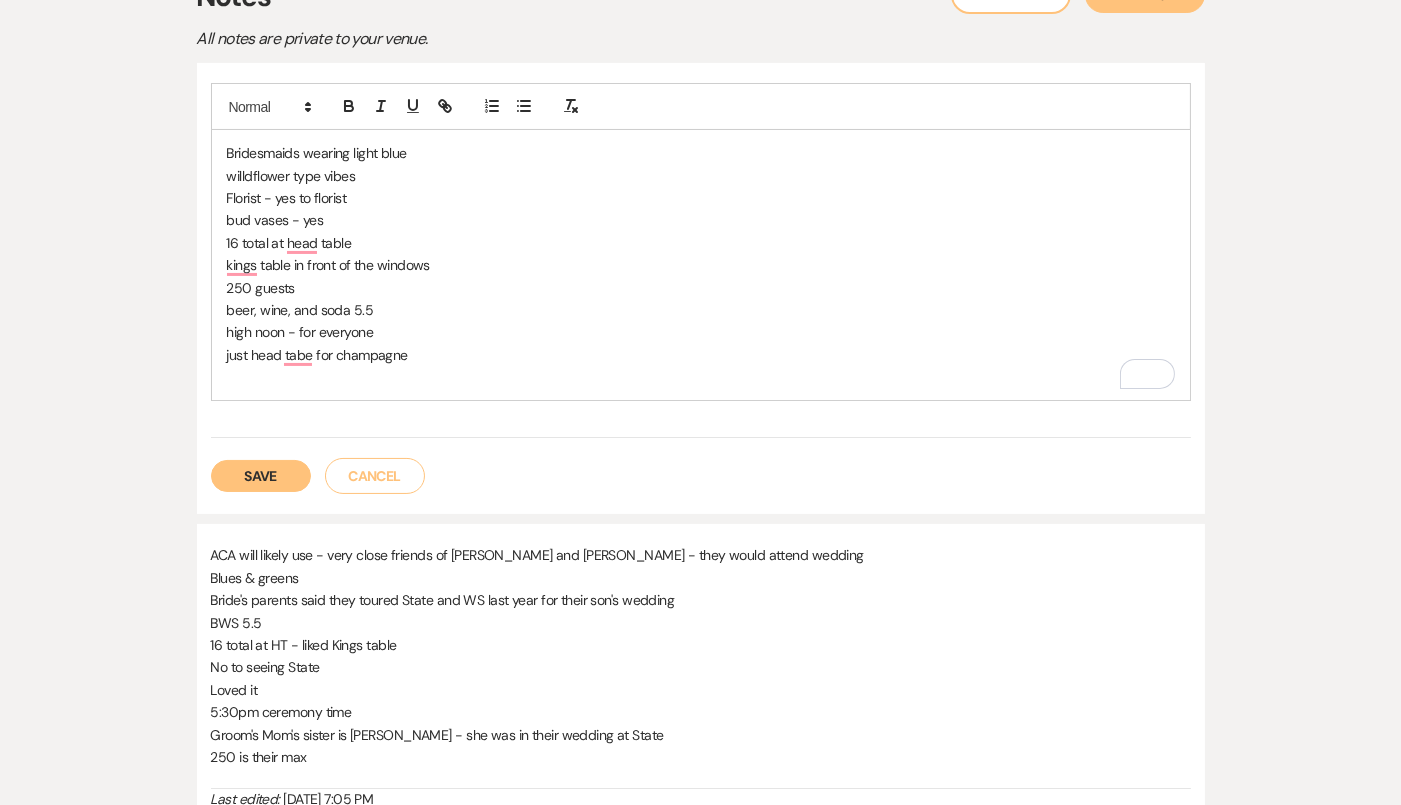 click on "Bridesmaids wearing light blue  willdflower type vibes  Florist - yes to florist bud vases - yes  16 total at head table  kings table in front of the windows  250 guests  beer, wine, and soda 5.5  high noon - for everyone  just head tabe for champagne" at bounding box center (701, 265) 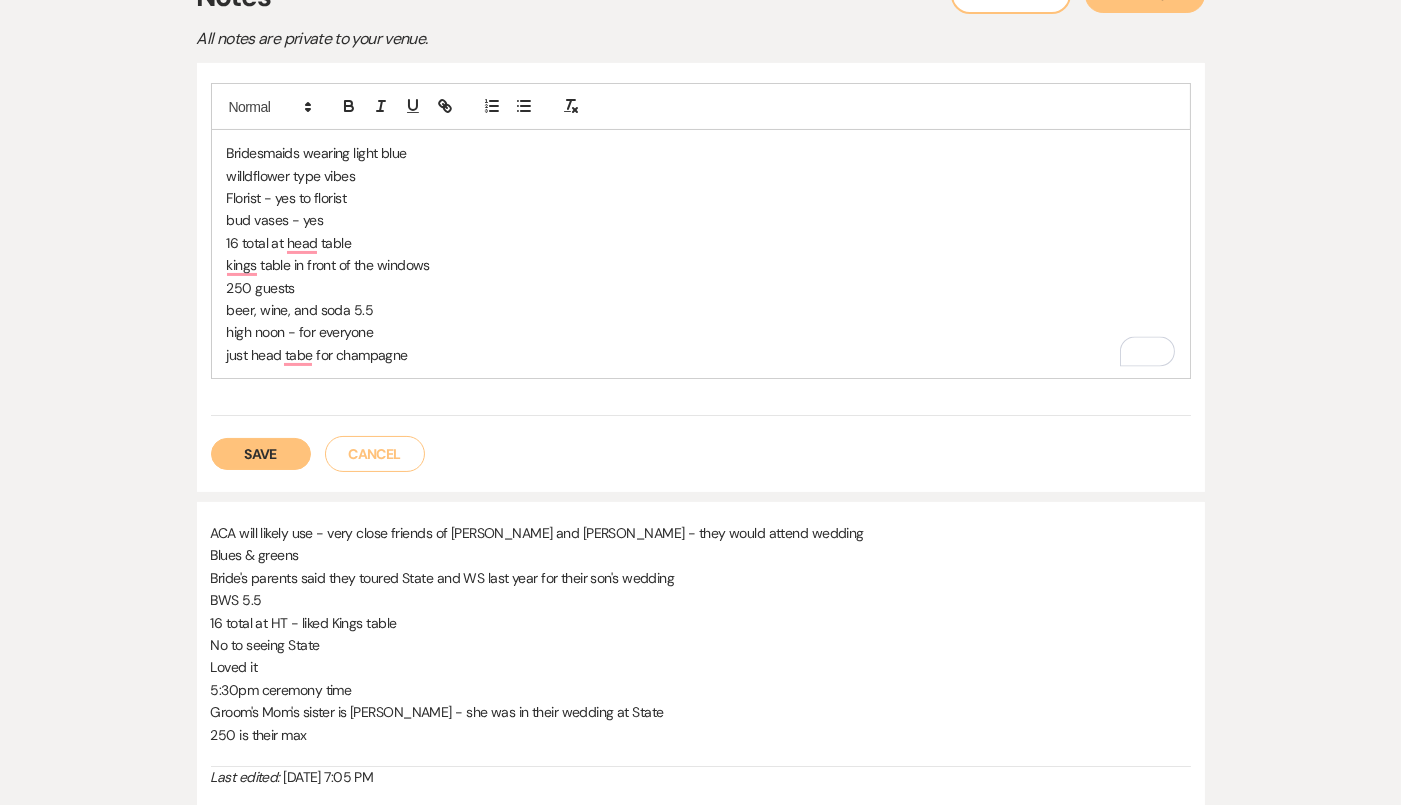 click on "just head tabe for champagne" at bounding box center (701, 355) 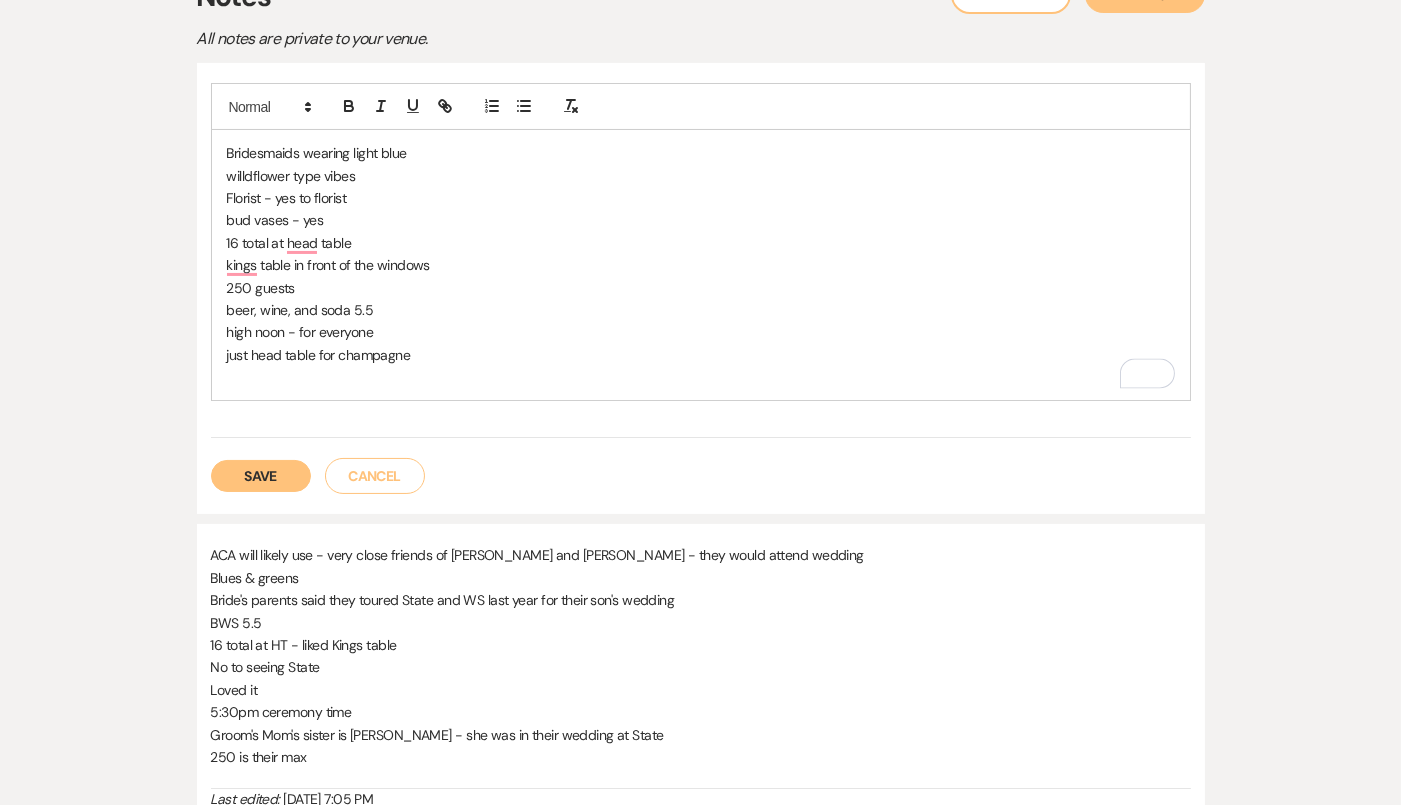 click on "Bridesmaids wearing light blue  willdflower type vibes  Florist - yes to florist bud vases - yes  16 total at head table  kings table in front of the windows  250 guests  beer, wine, and soda 5.5  high noon - for everyone  just head table for champagne" at bounding box center (701, 265) 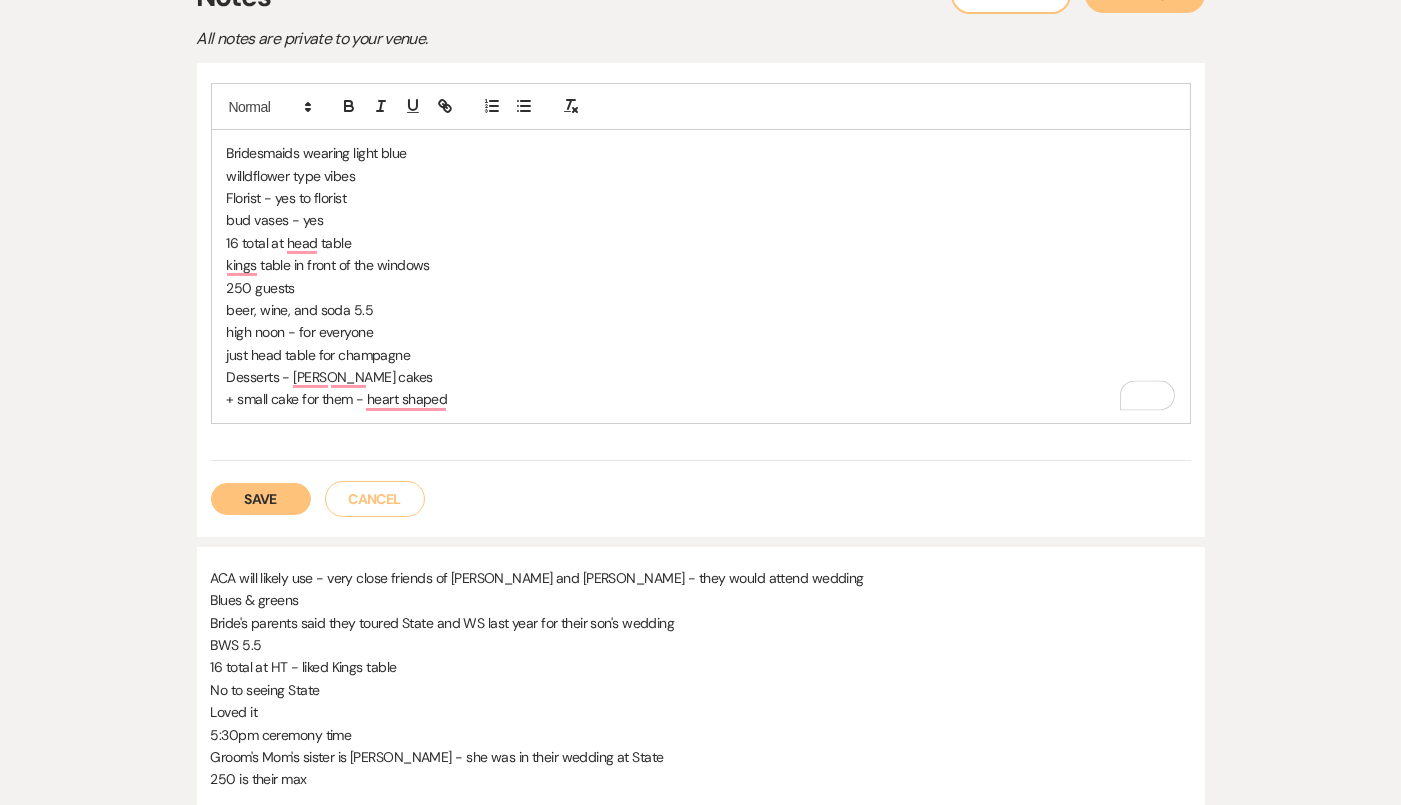 click on "Save" at bounding box center [261, 499] 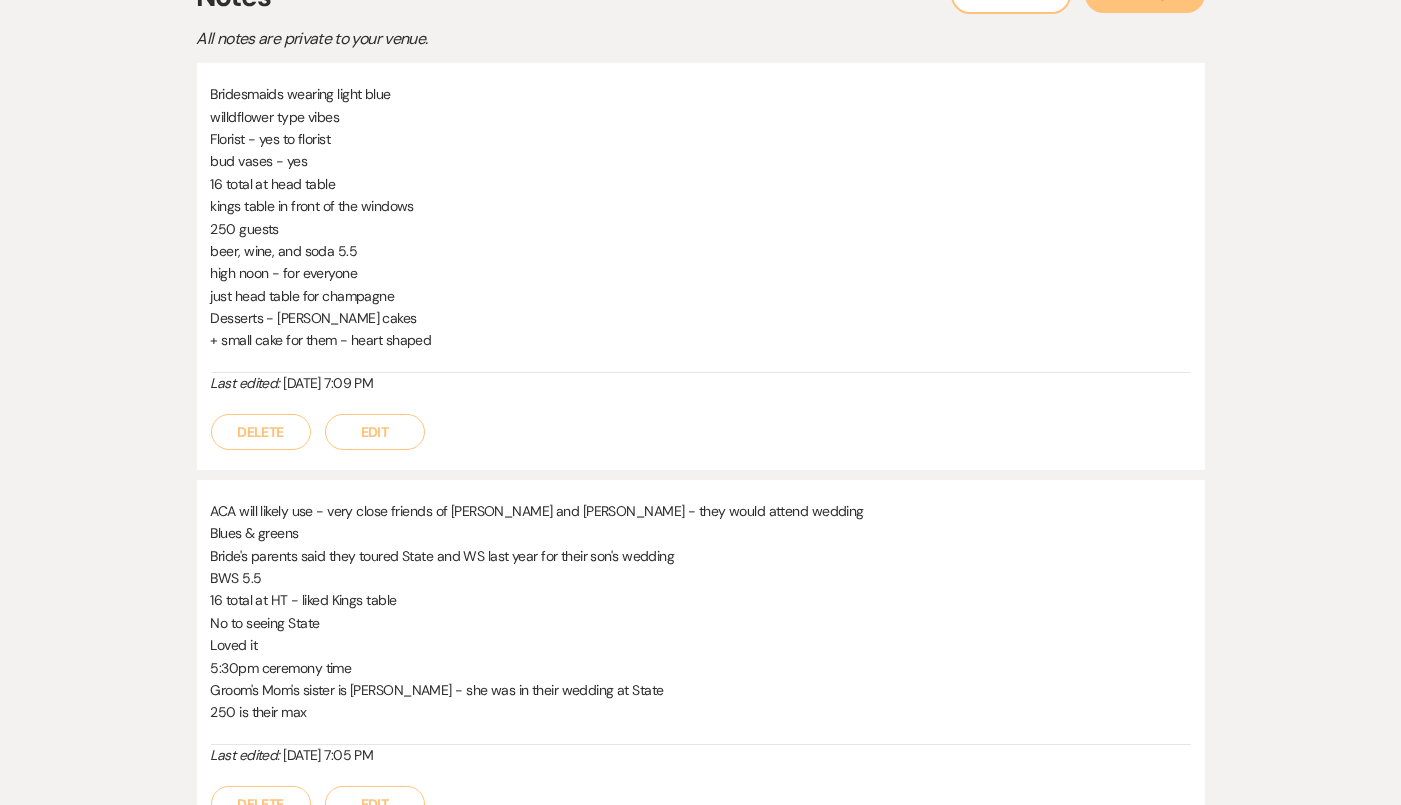 scroll, scrollTop: 0, scrollLeft: 0, axis: both 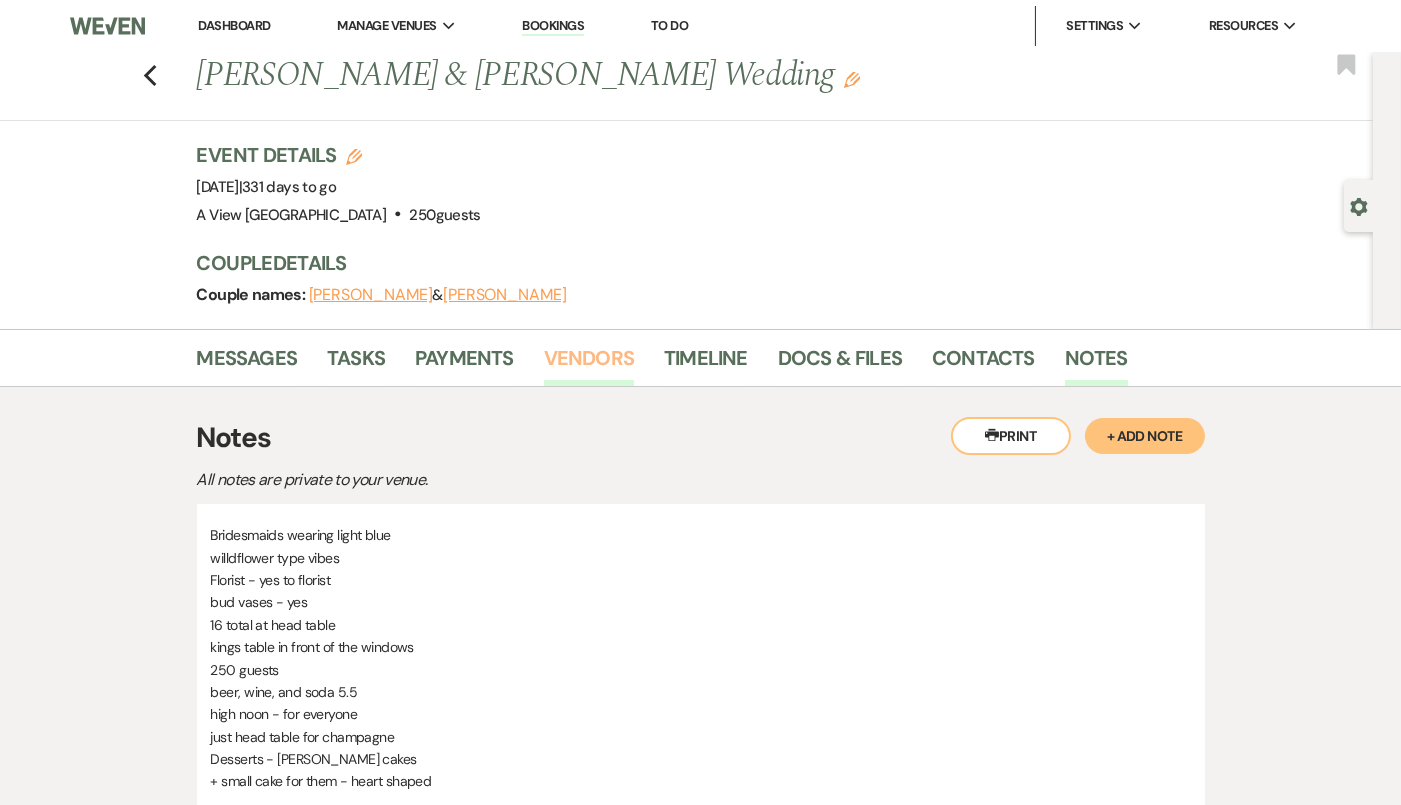 click on "Vendors" at bounding box center [589, 364] 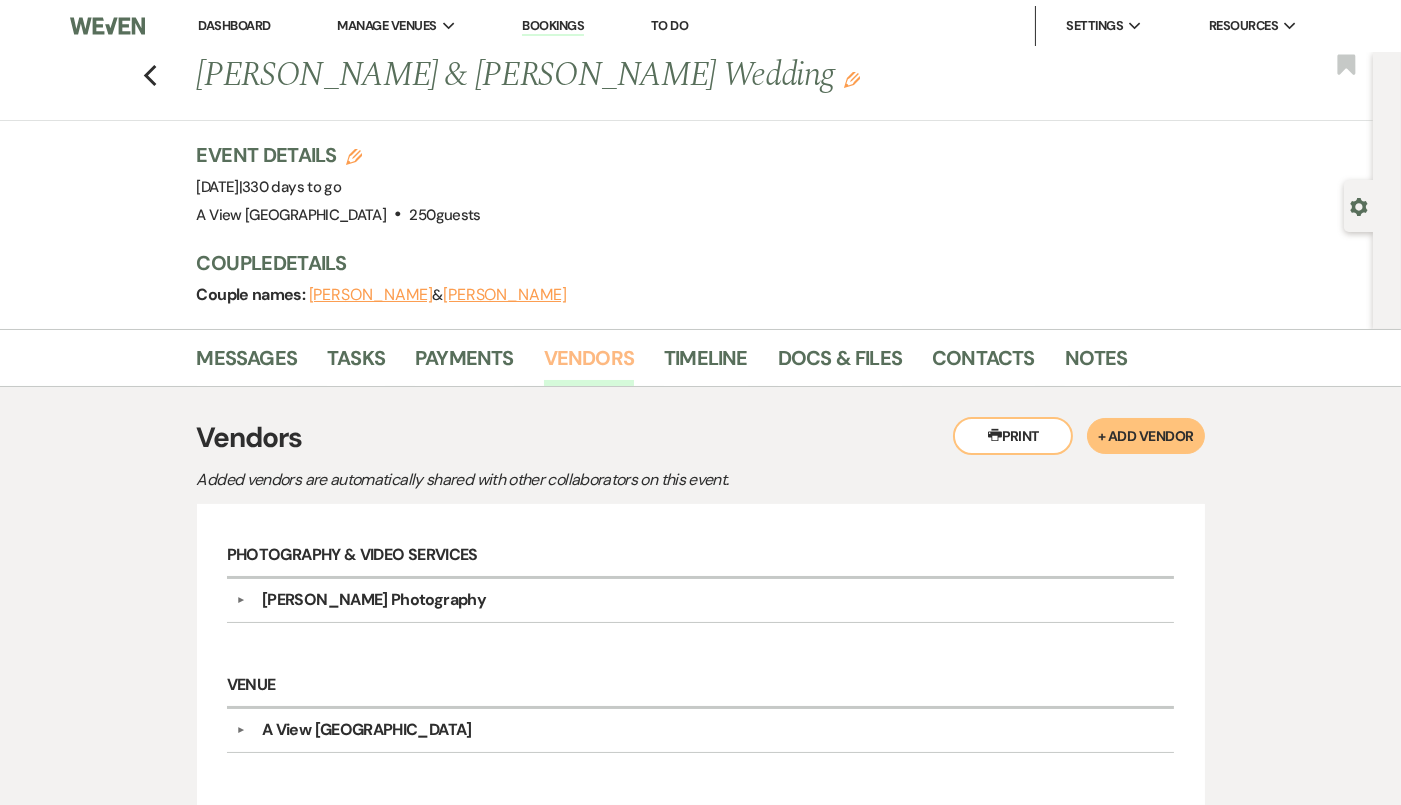 scroll, scrollTop: 172, scrollLeft: 0, axis: vertical 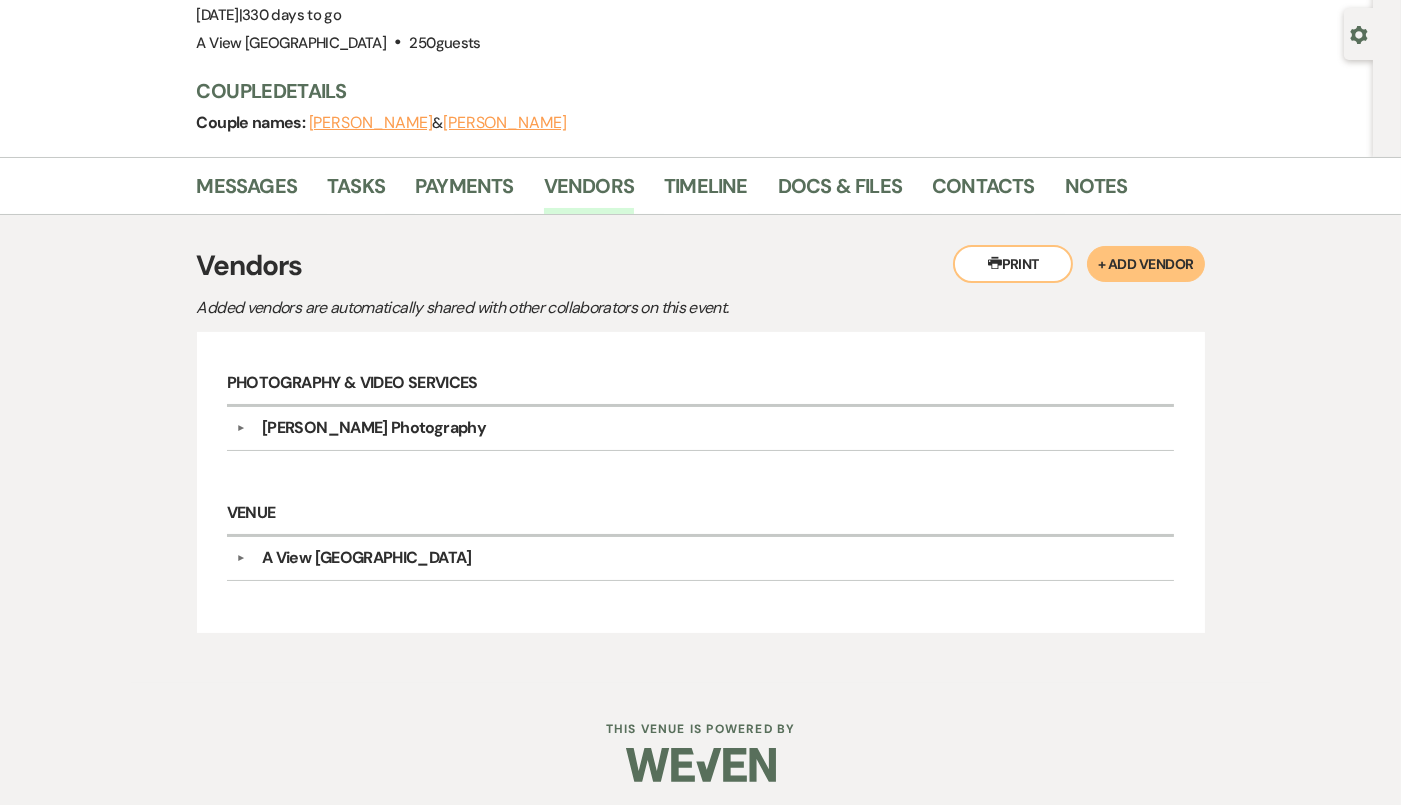 click on "[PERSON_NAME] Photography" at bounding box center [705, 428] 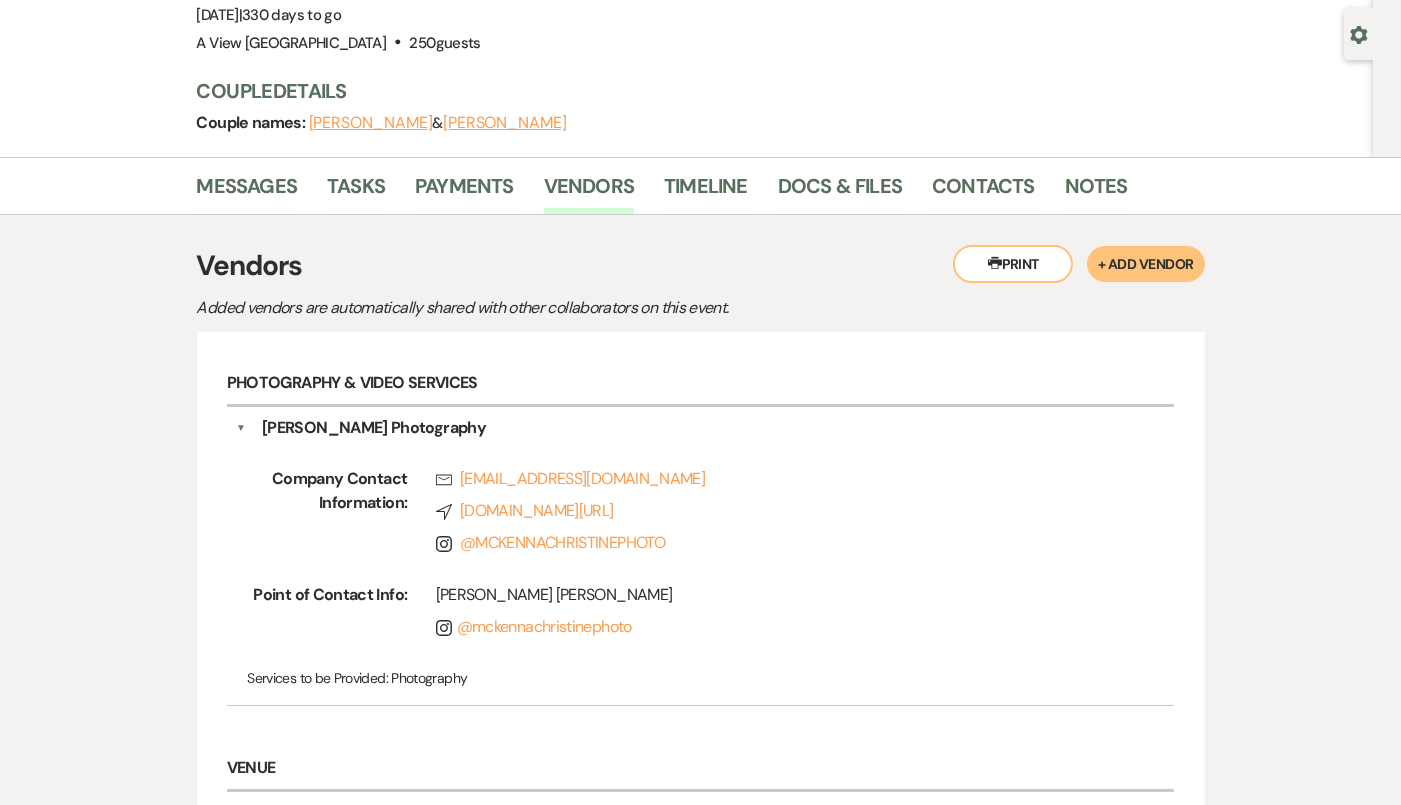 click on "[PERSON_NAME] Photography" at bounding box center (705, 428) 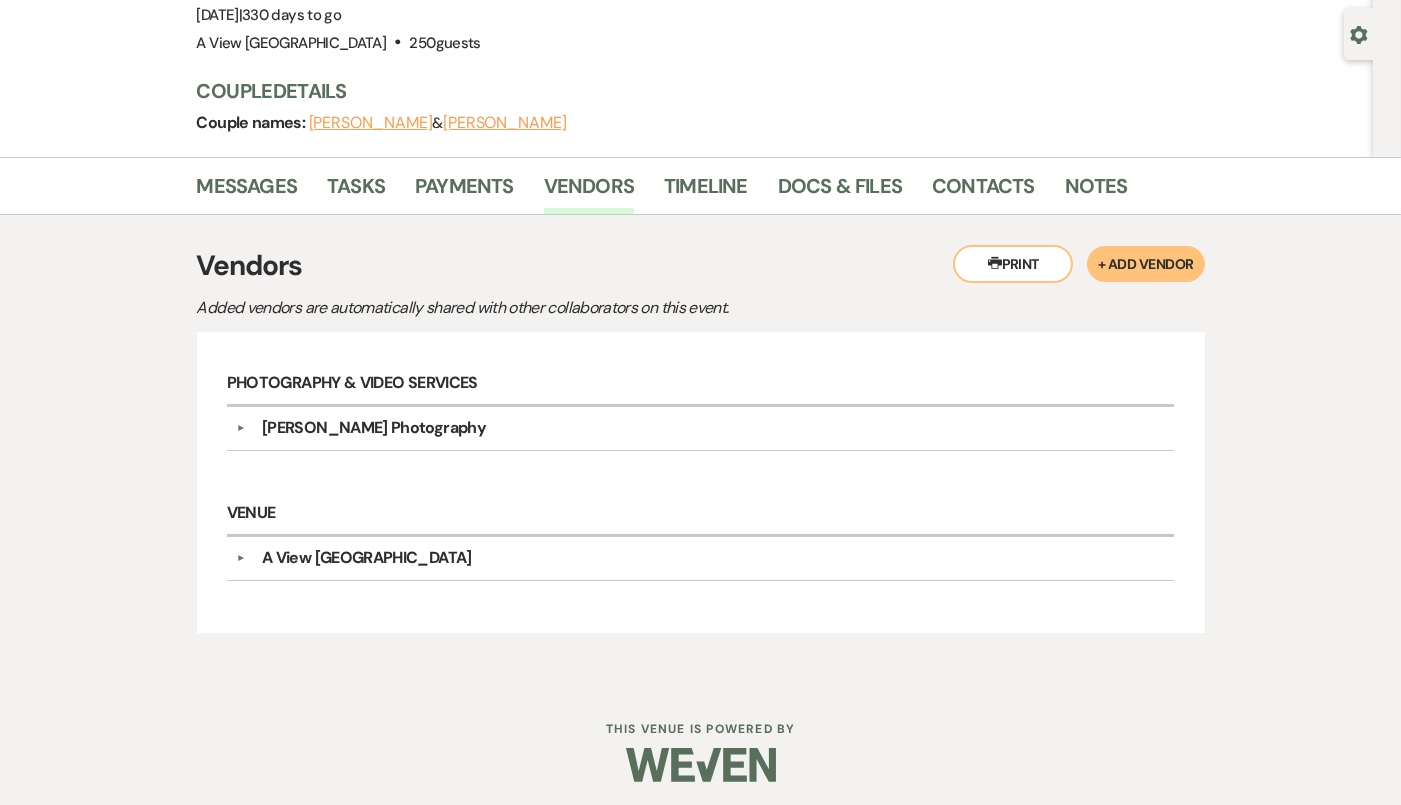 click on "[PERSON_NAME] Photography" at bounding box center (705, 428) 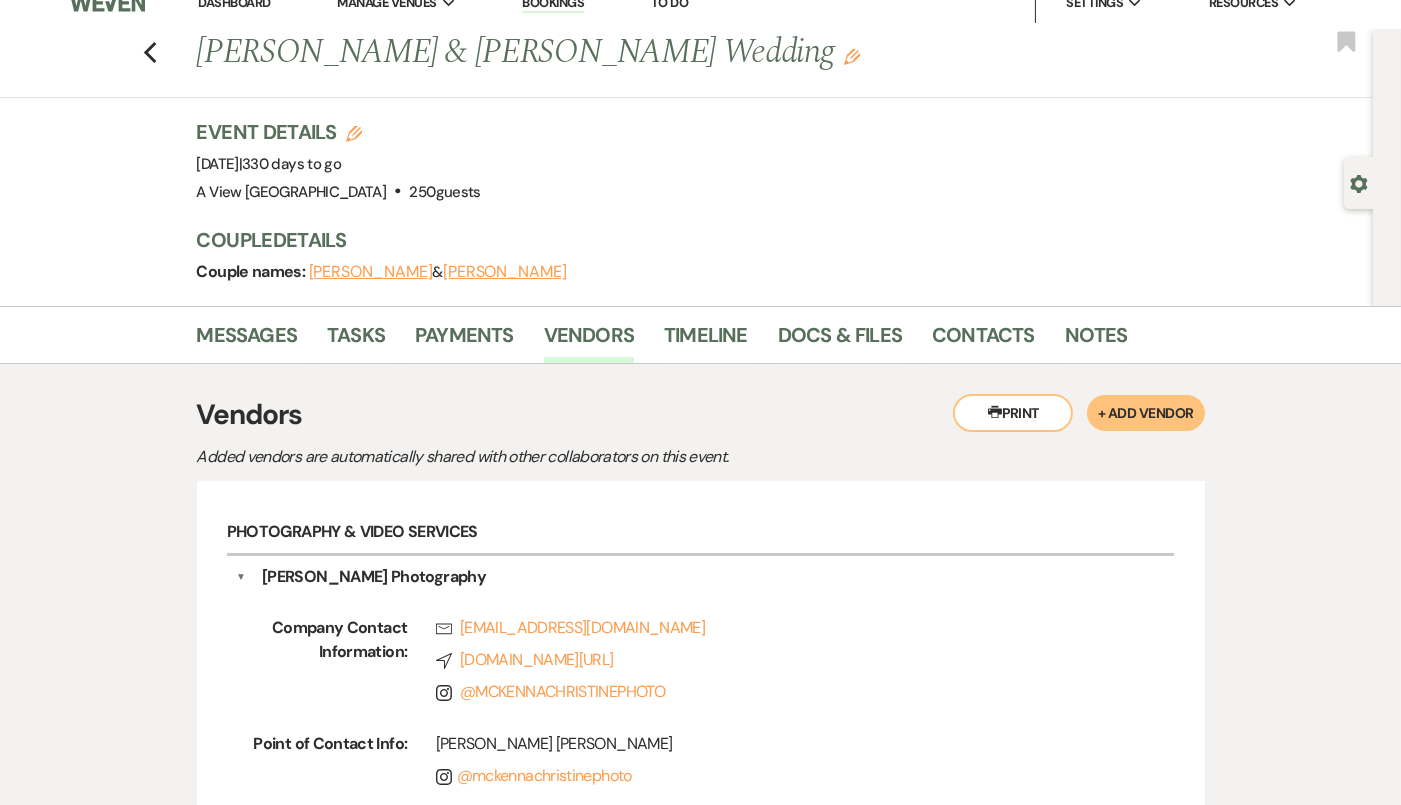 scroll, scrollTop: 0, scrollLeft: 0, axis: both 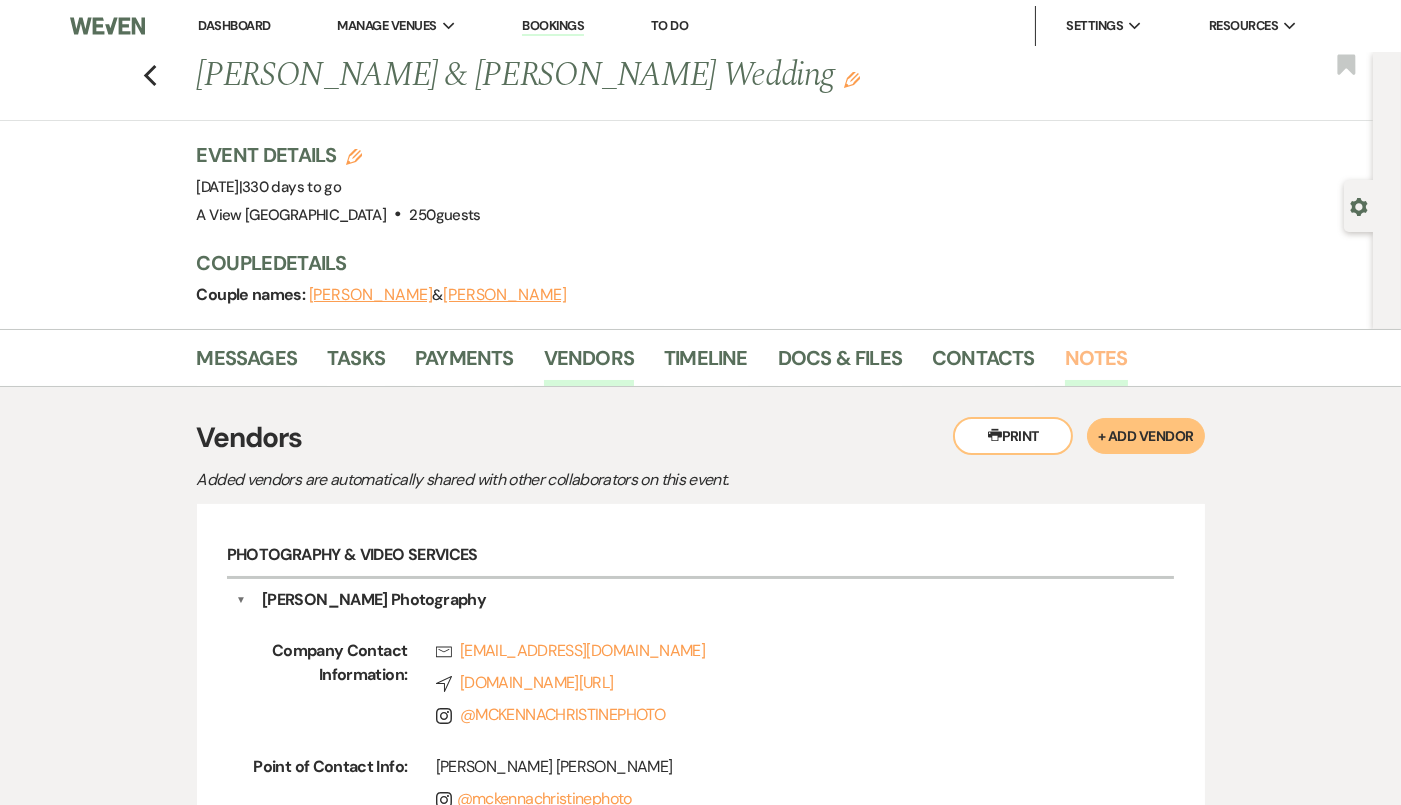 click on "Notes" at bounding box center (1096, 364) 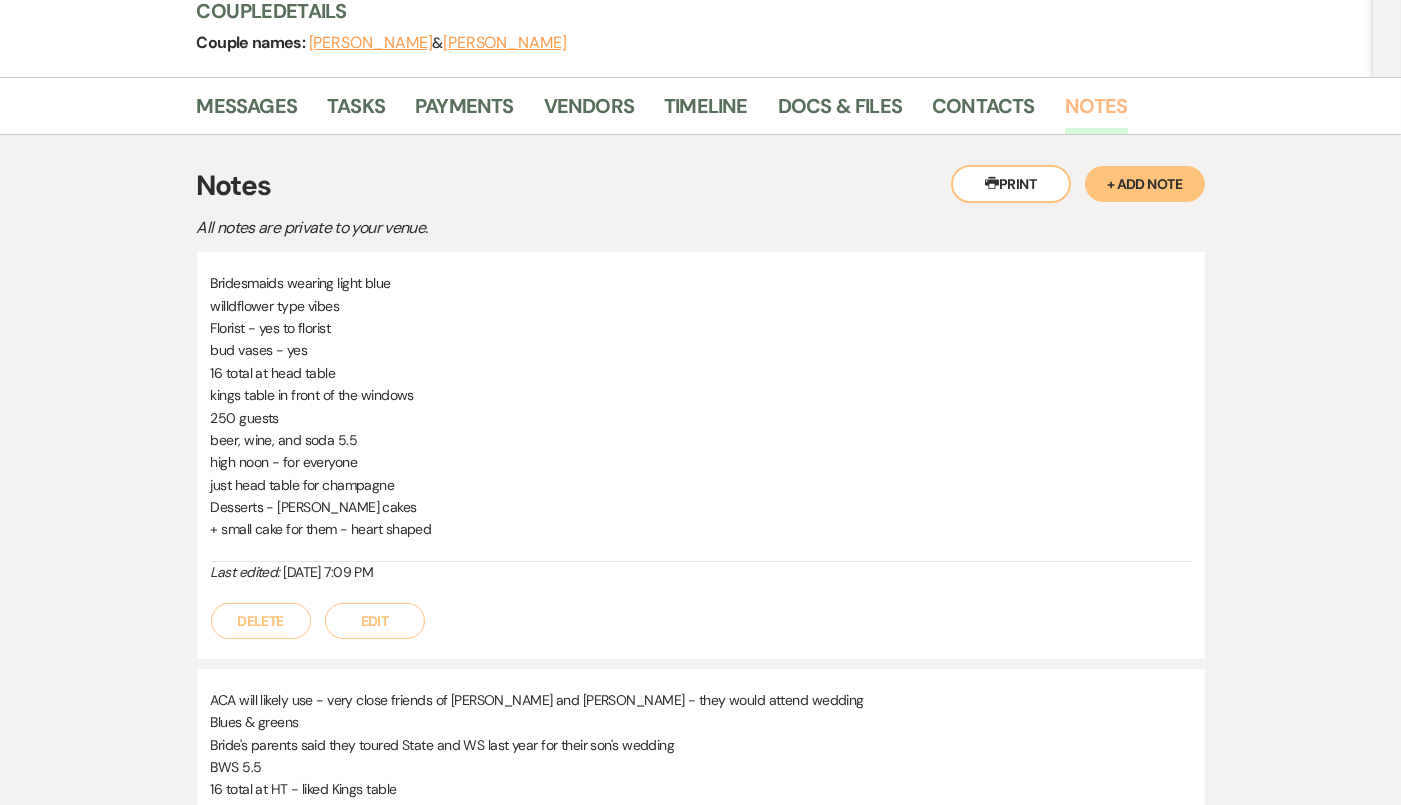scroll, scrollTop: 248, scrollLeft: 0, axis: vertical 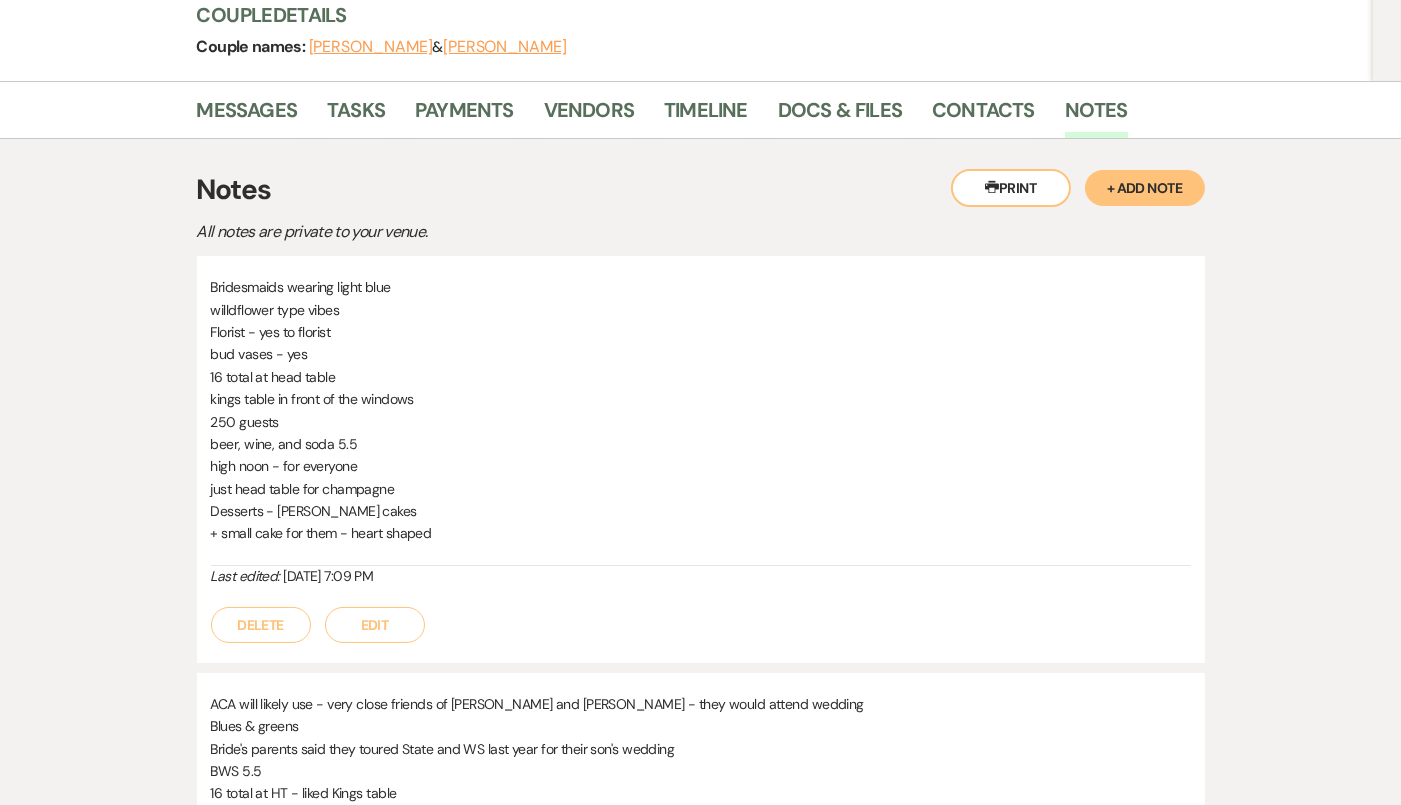 click on "+ Add Note" at bounding box center (1145, 188) 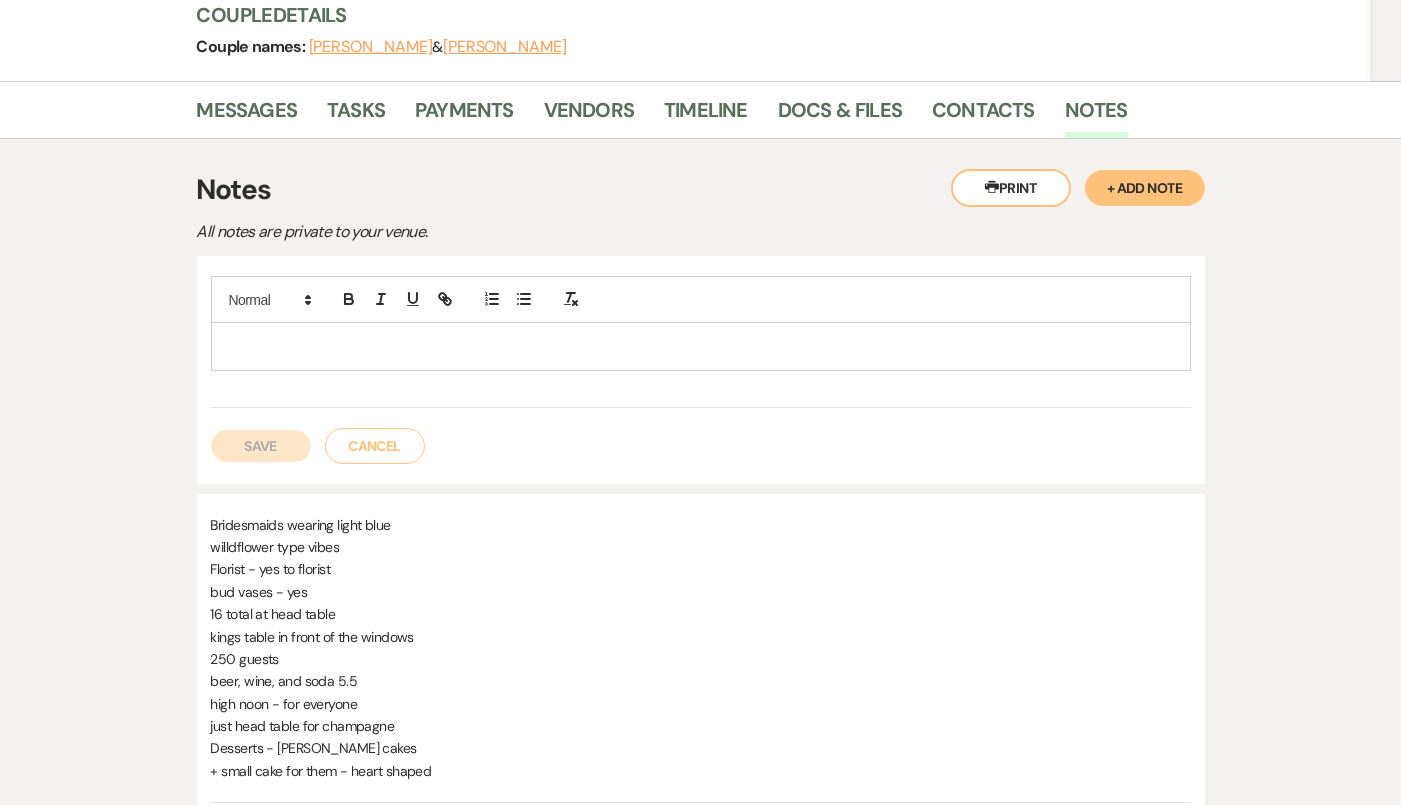 click on "Cancel" at bounding box center [375, 446] 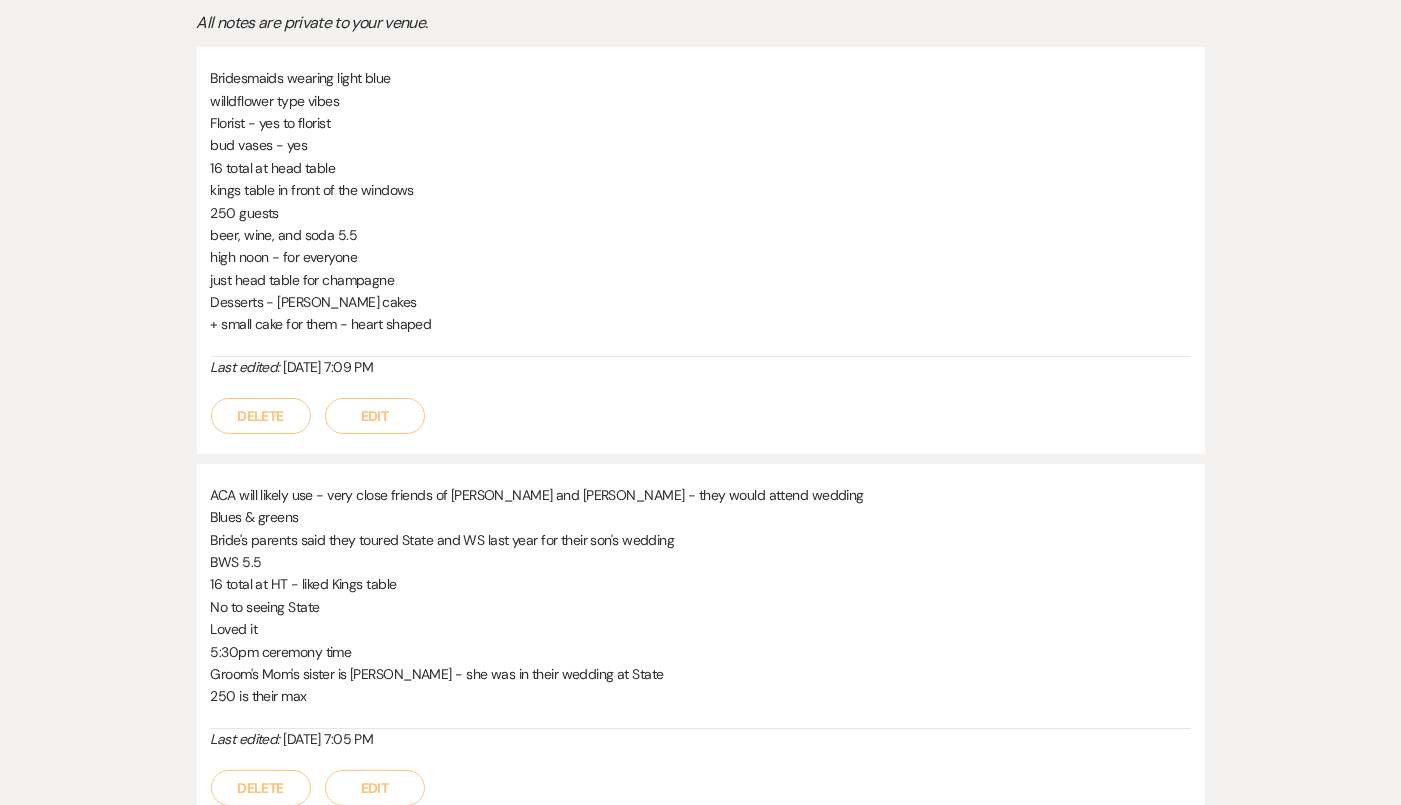 scroll, scrollTop: 461, scrollLeft: 0, axis: vertical 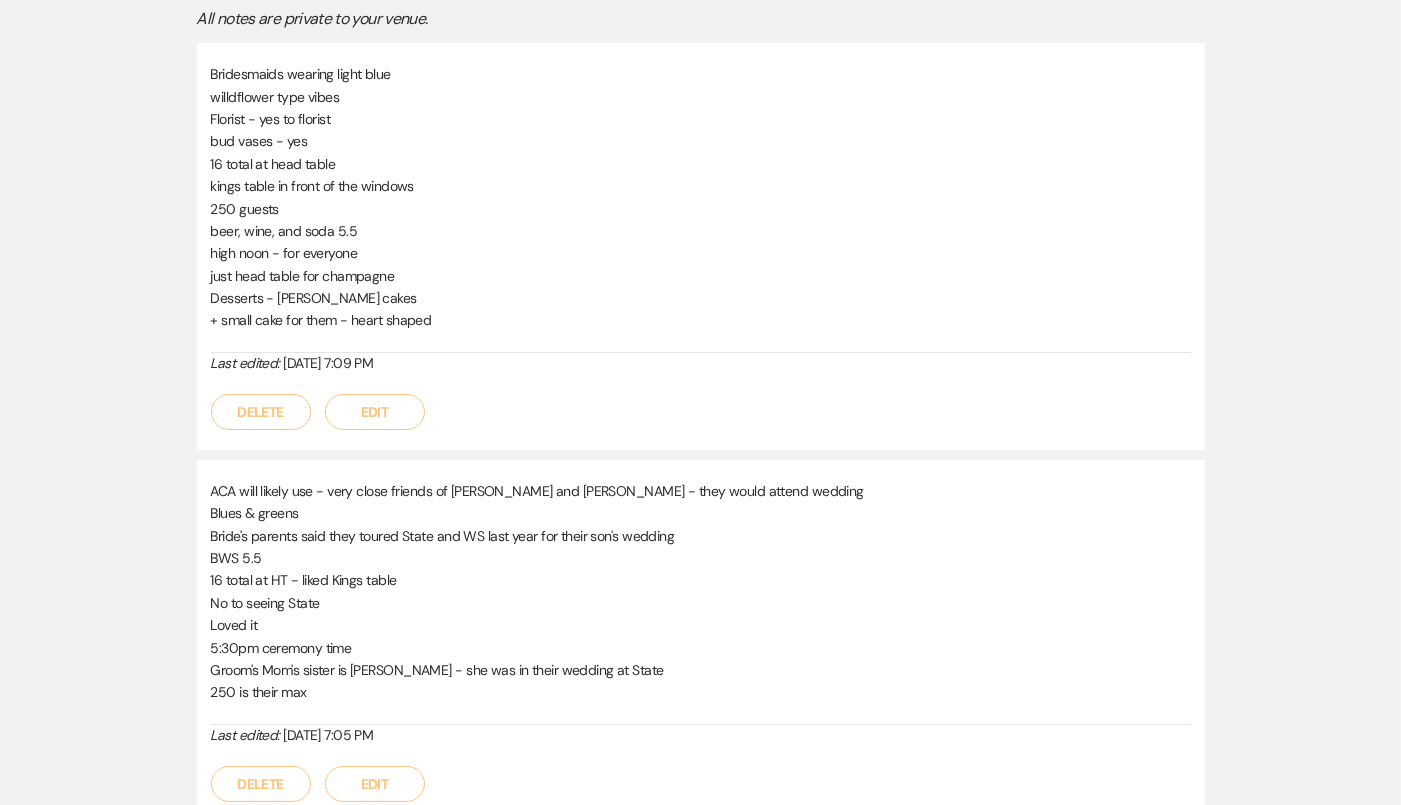 click on "Edit" at bounding box center (375, 412) 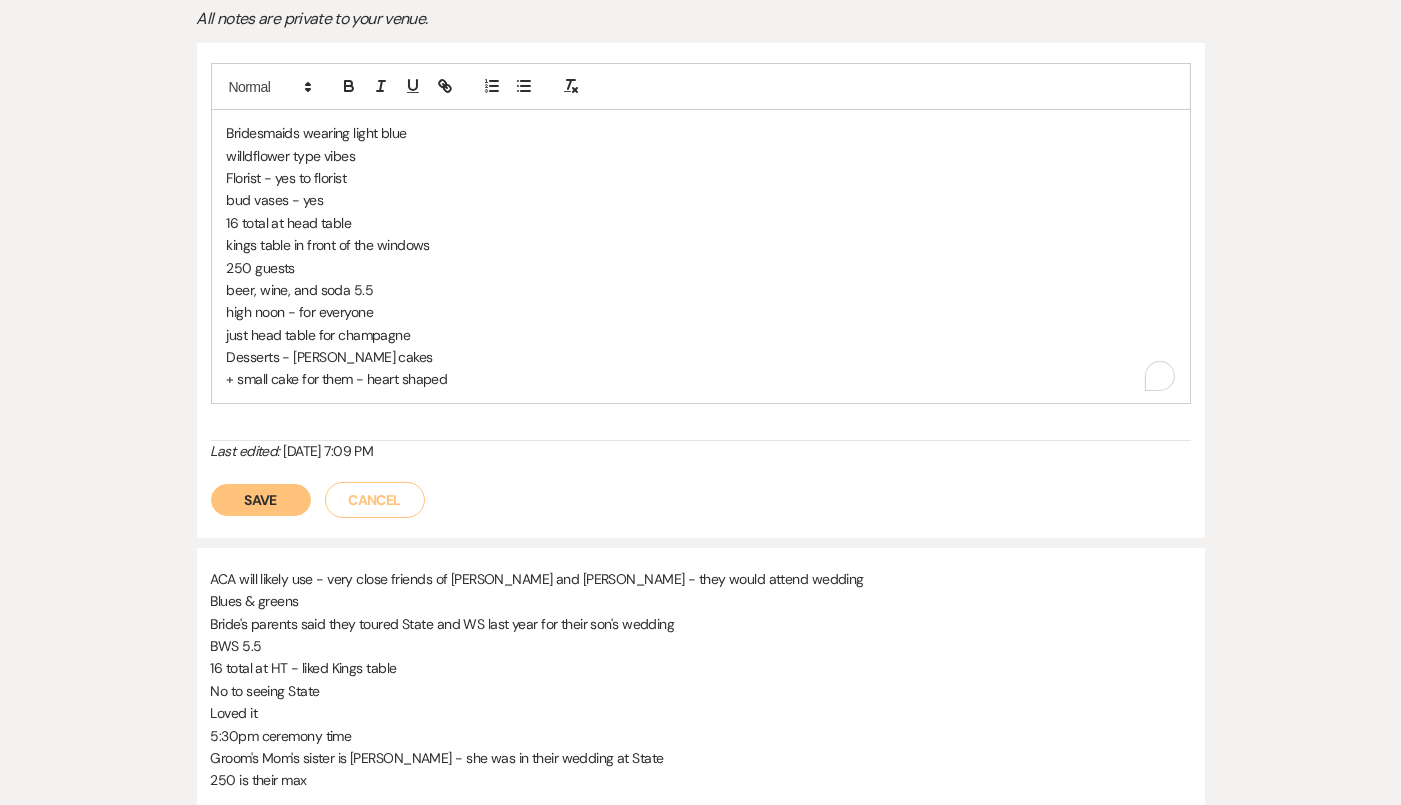 click on "+ small cake for them - heart shaped" at bounding box center [701, 379] 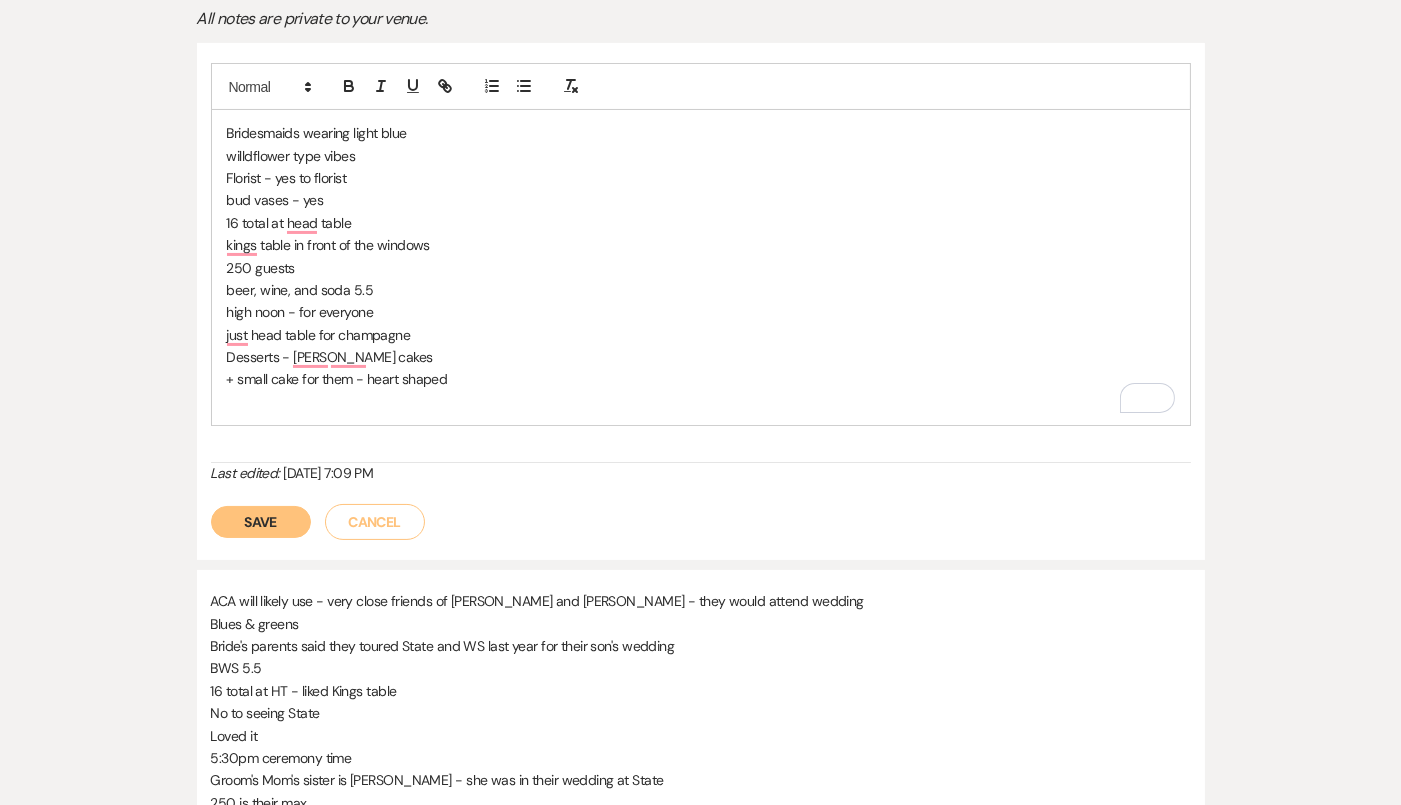 type 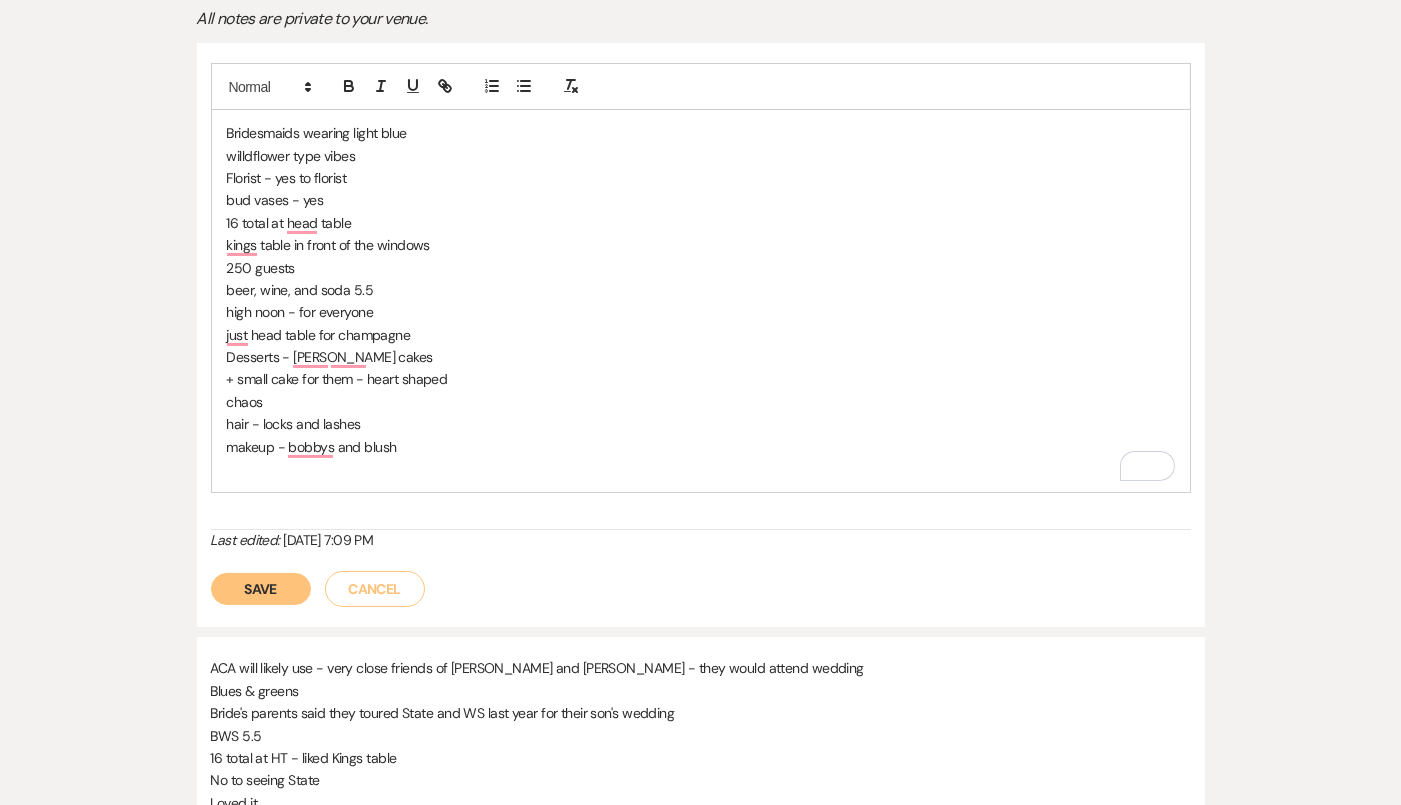 click on "Save" at bounding box center (261, 589) 